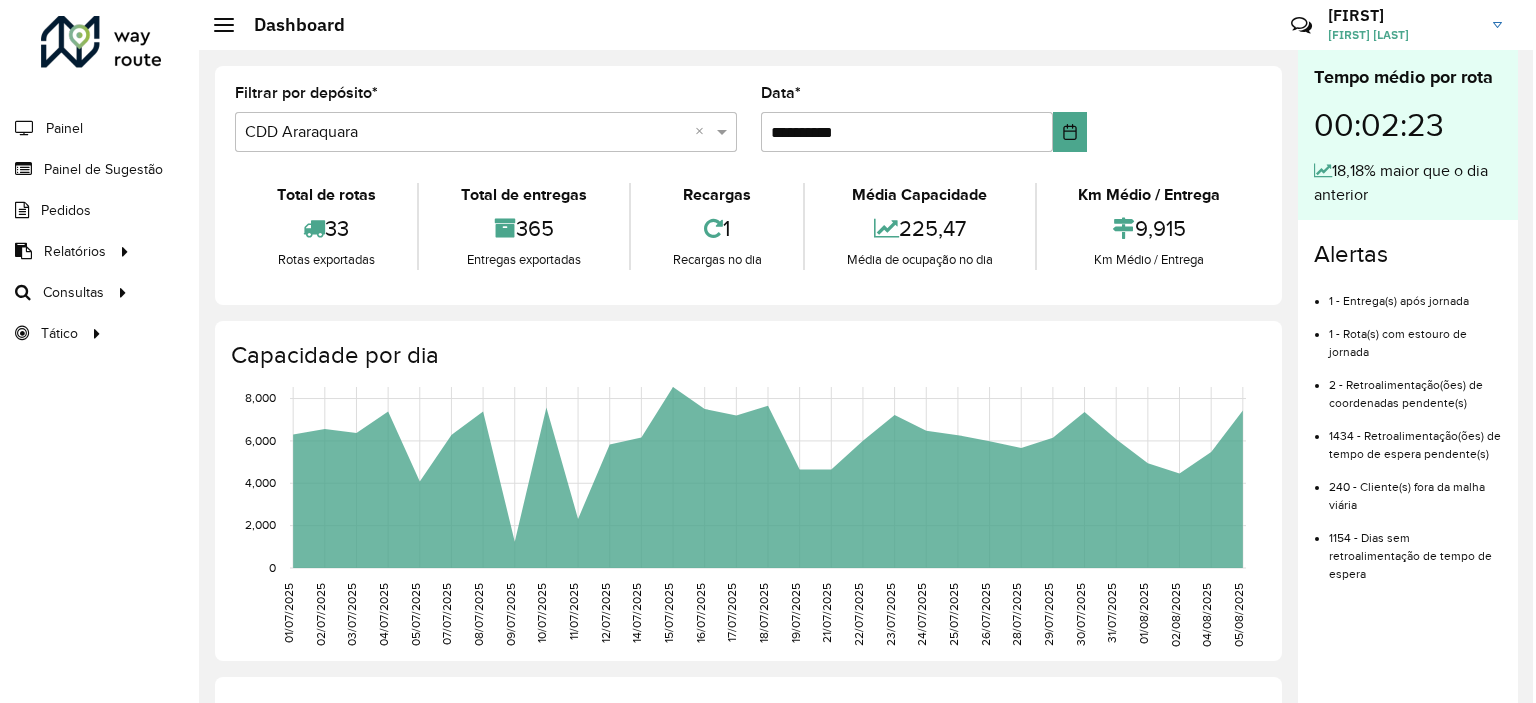 scroll, scrollTop: 0, scrollLeft: 0, axis: both 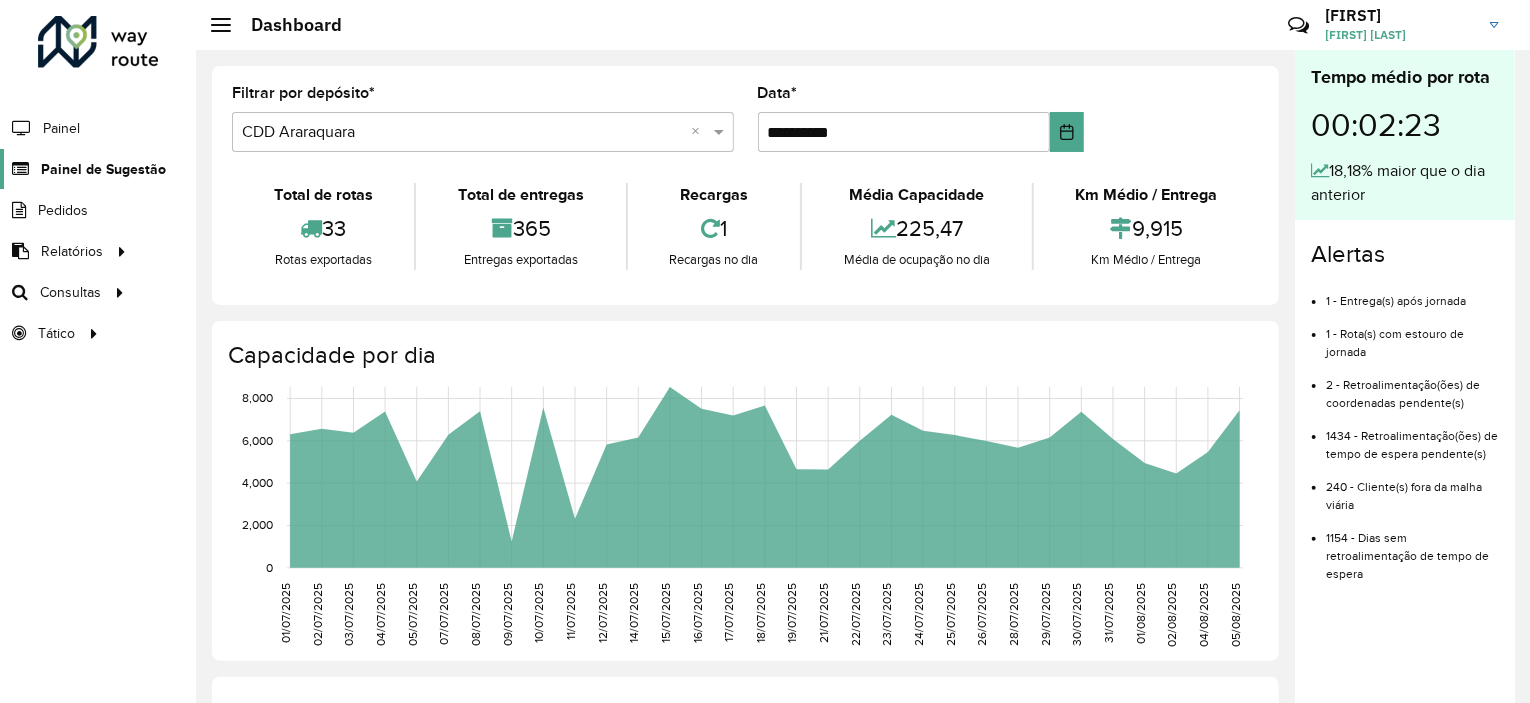 click on "Painel de Sugestão" 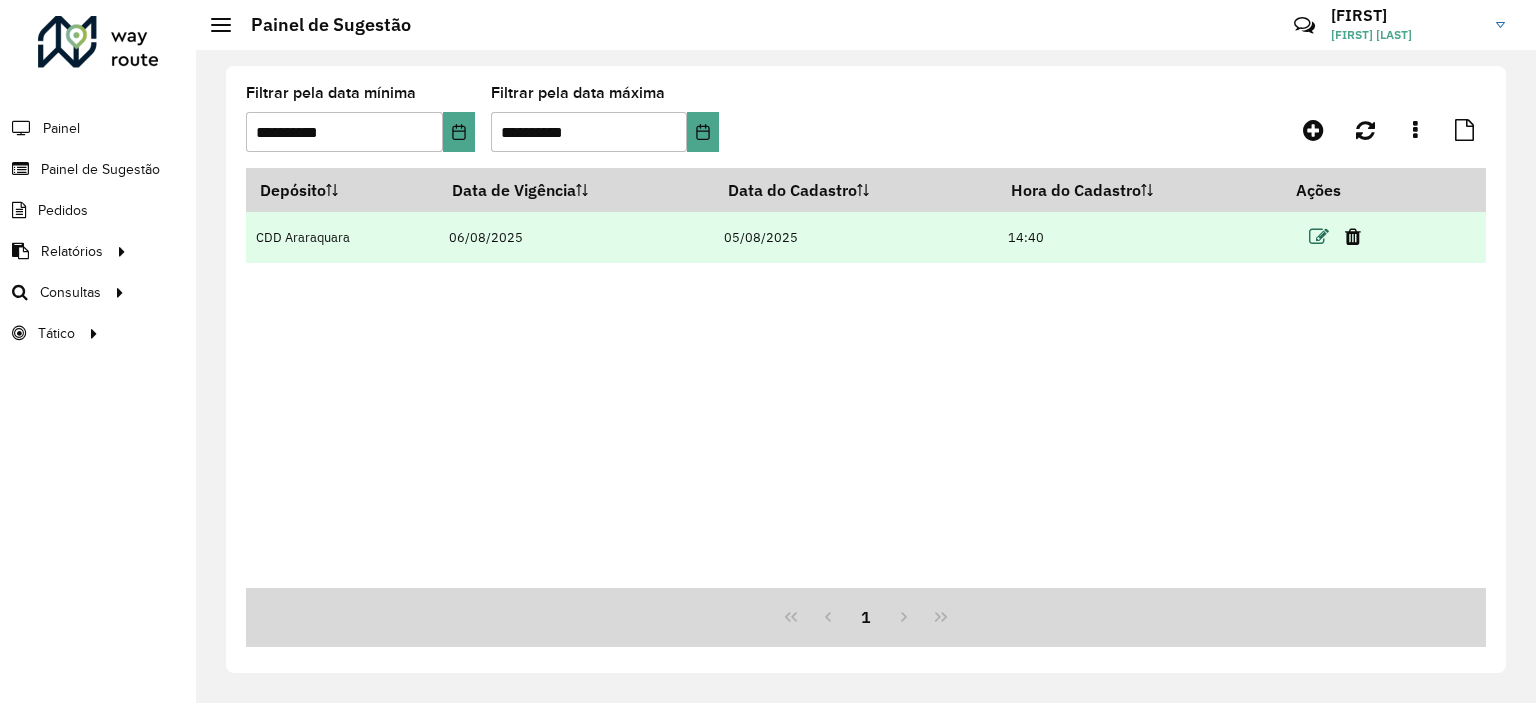 click at bounding box center [1319, 237] 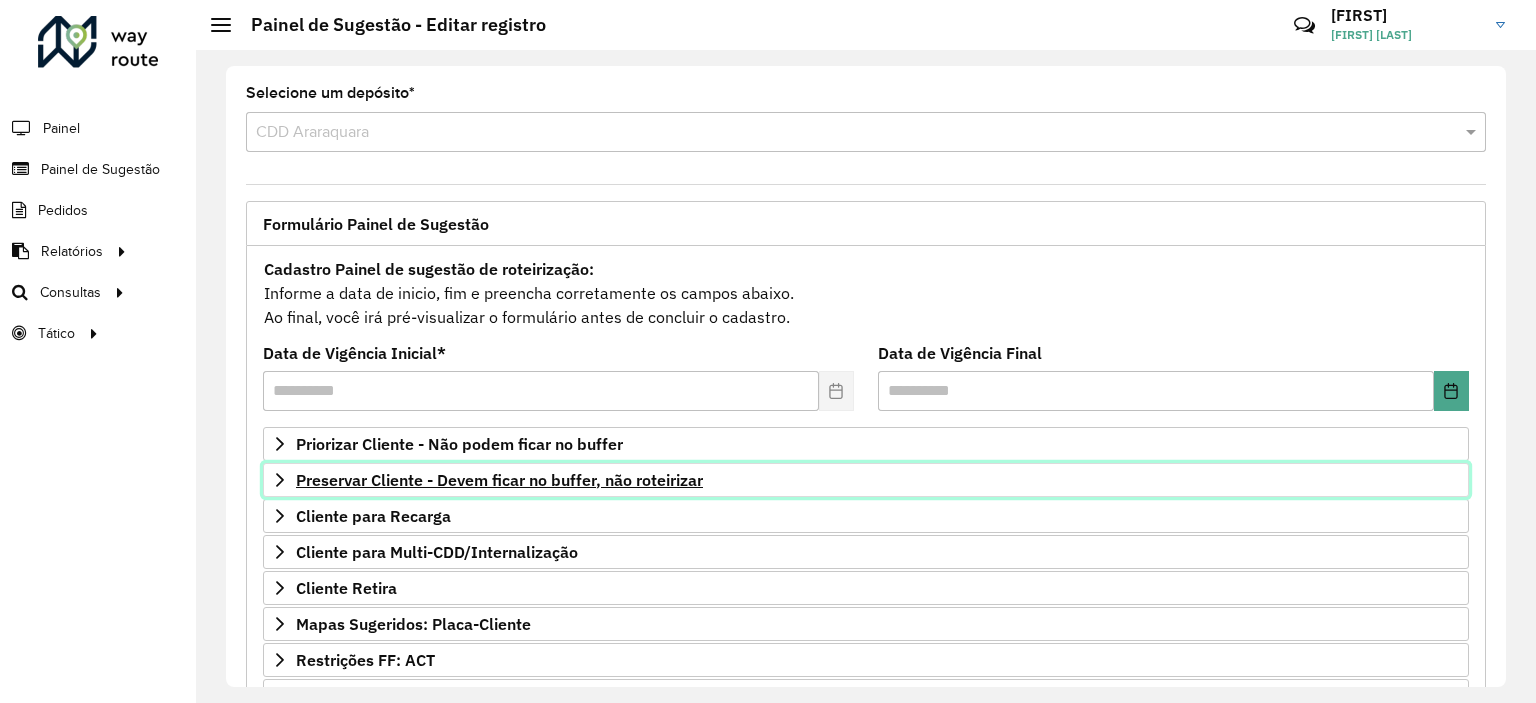 click on "Preservar Cliente - Devem ficar no buffer, não roteirizar" at bounding box center [499, 480] 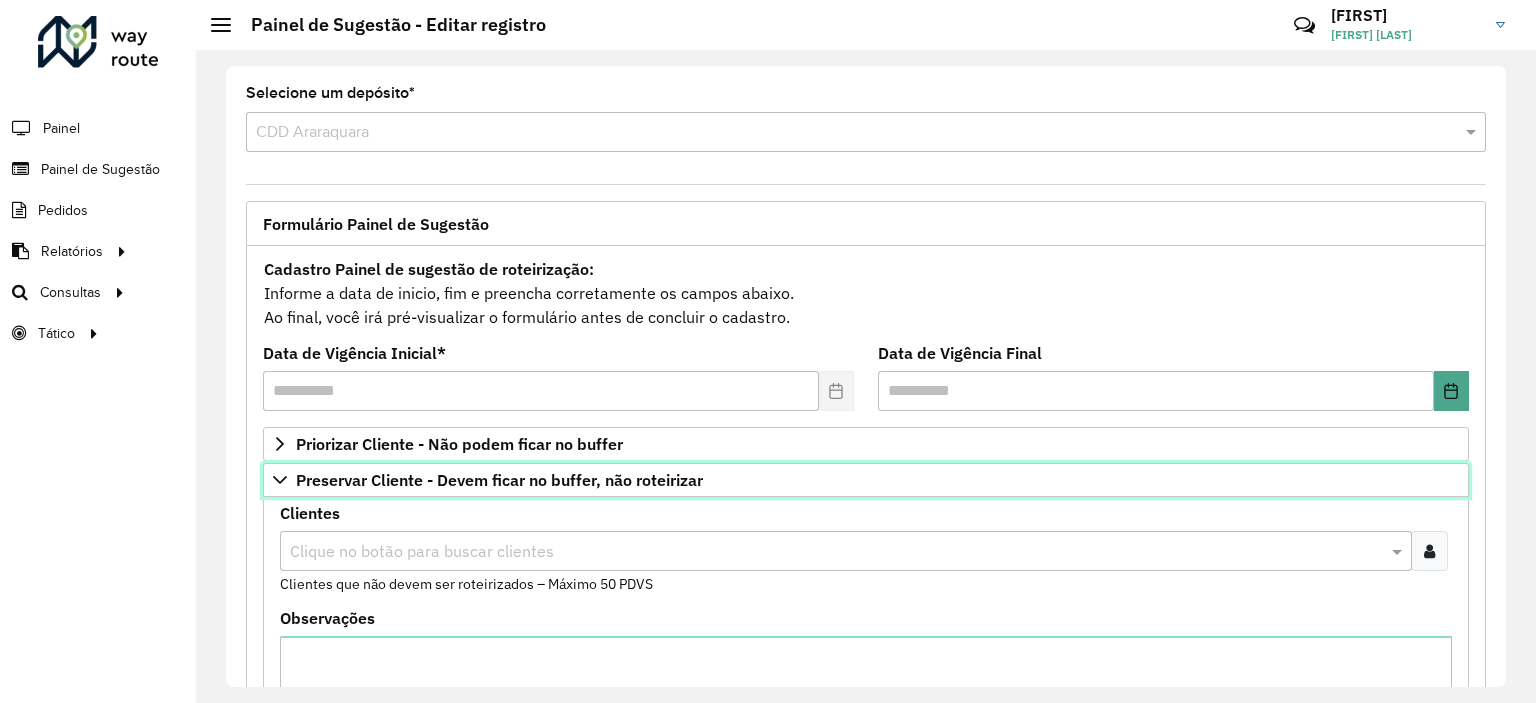 scroll, scrollTop: 300, scrollLeft: 0, axis: vertical 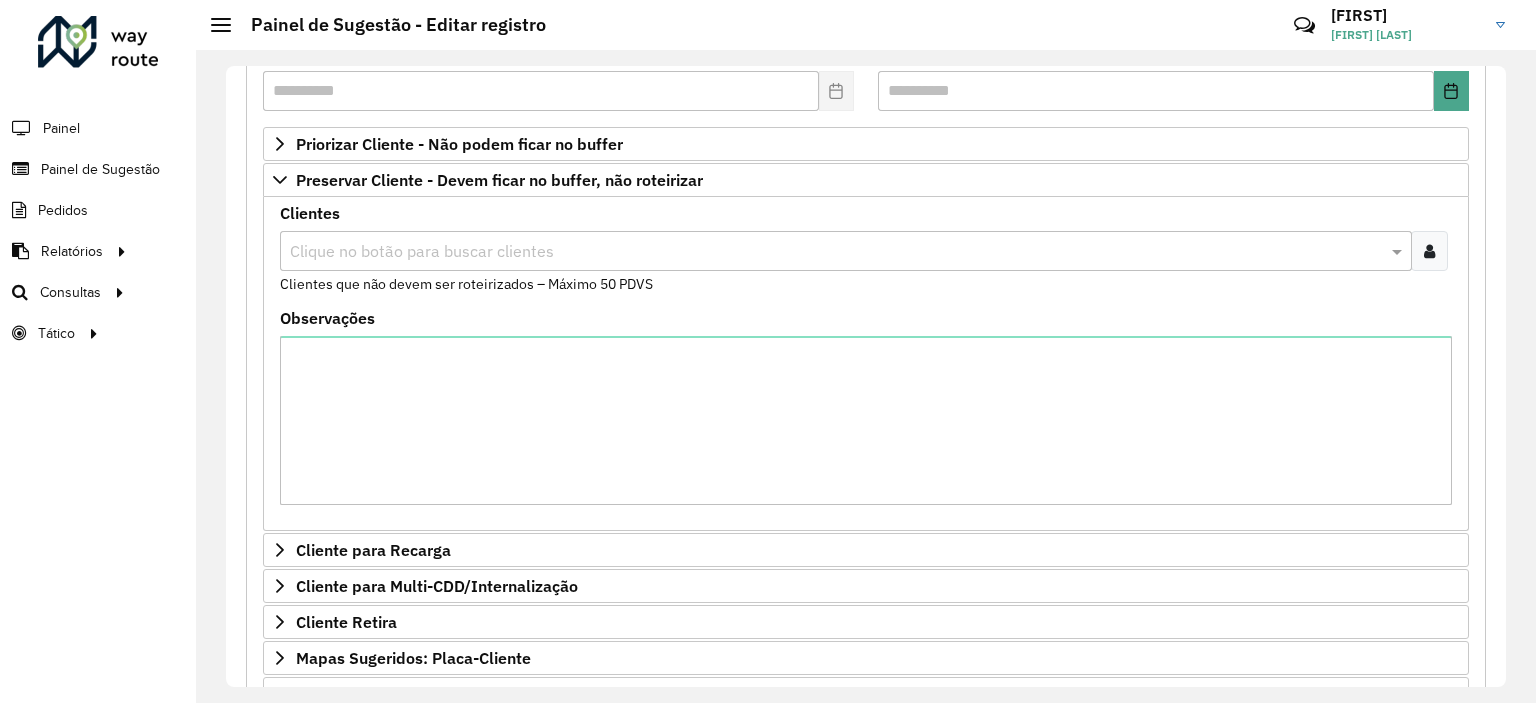 click at bounding box center (1429, 251) 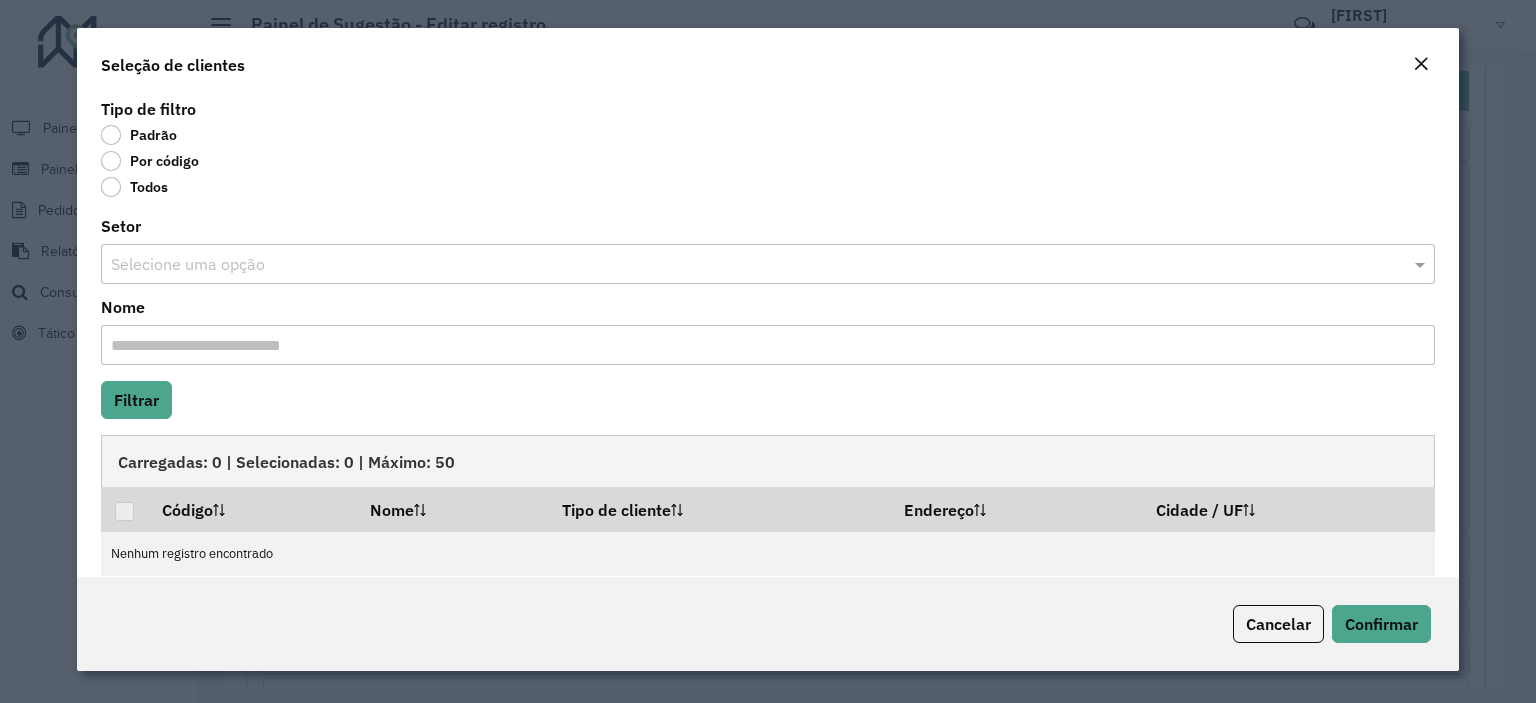 click on "Por código" 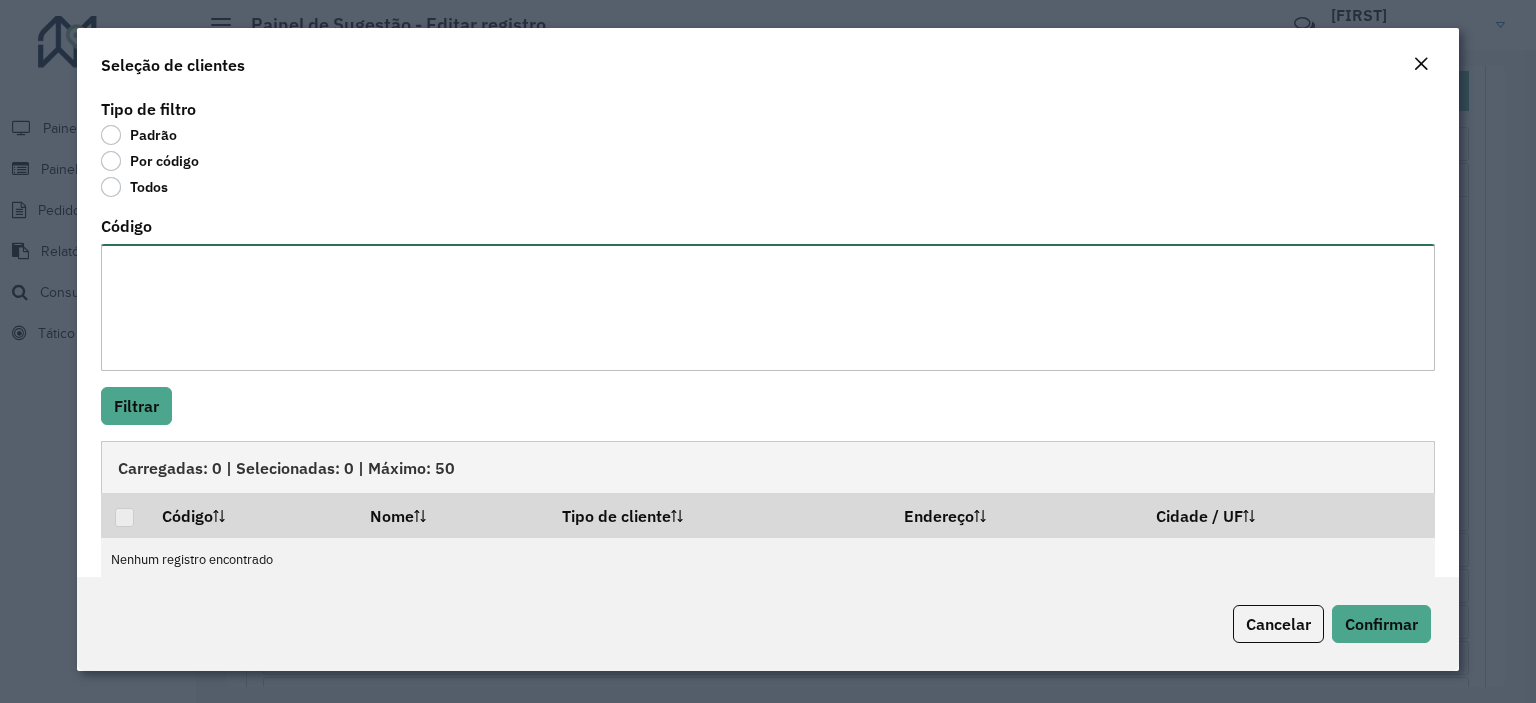 click on "Código" at bounding box center [768, 307] 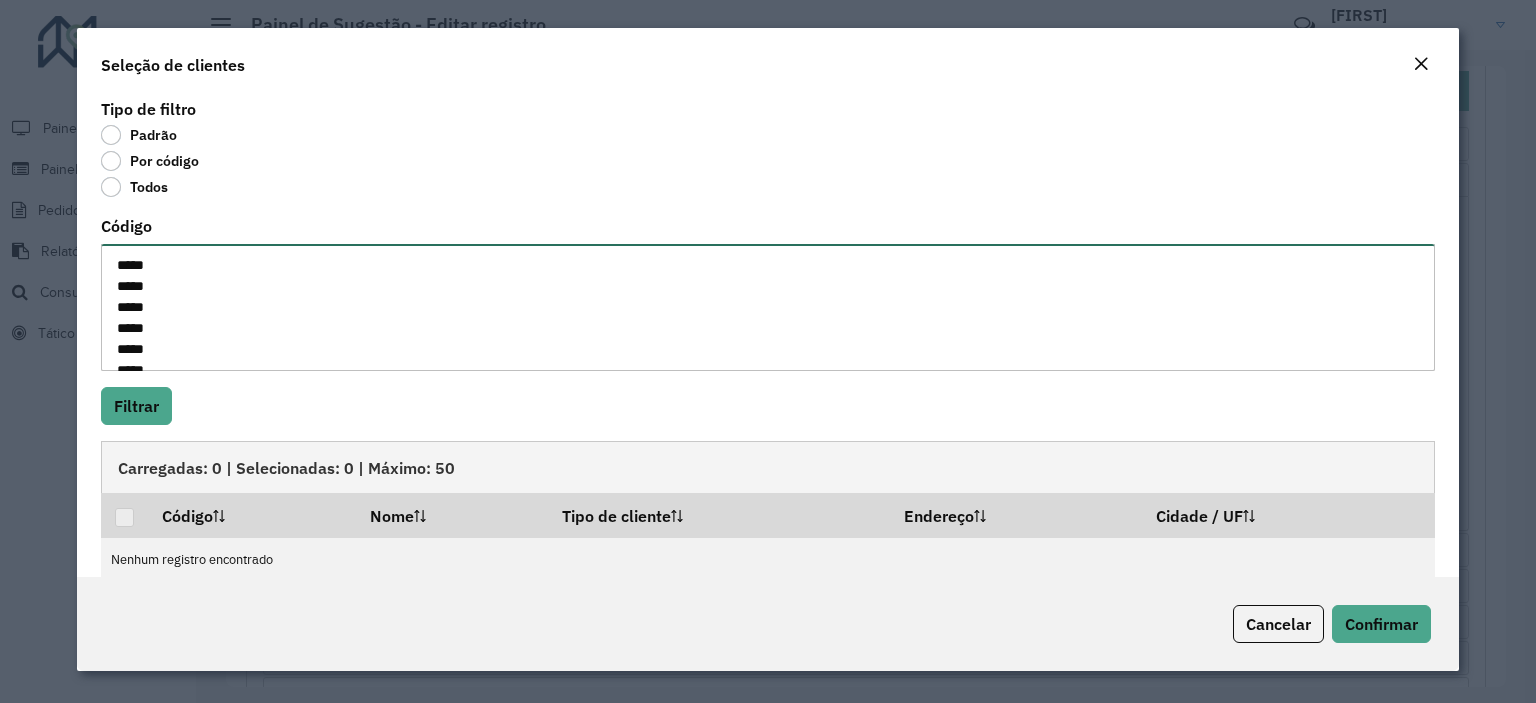 scroll, scrollTop: 554, scrollLeft: 0, axis: vertical 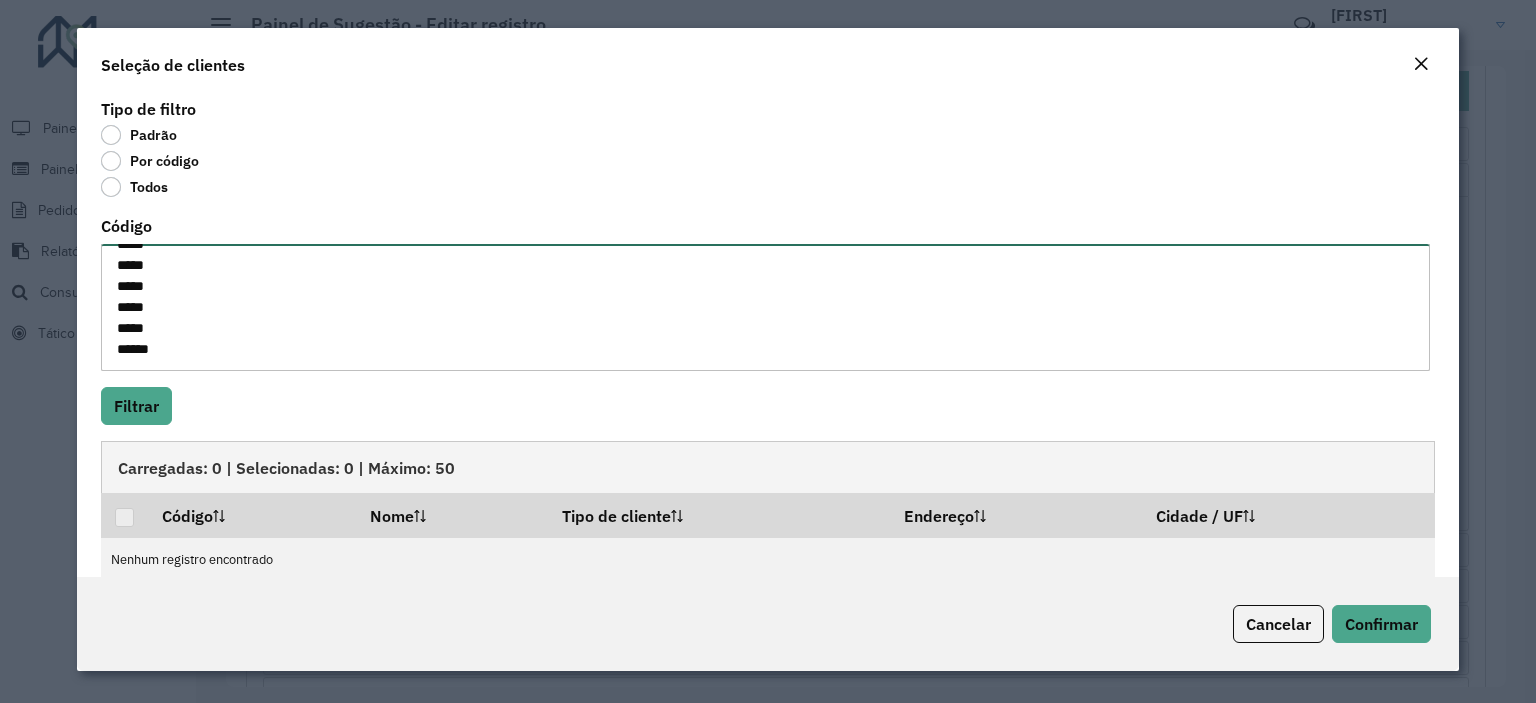type on "*****
*****
*****
*****
*****
*****
*****
*****
*****
*****
*****
*****
*****
*****
*****
*****
*****
*****
*****
*****
*****
*****
*****
*****
*****
*****
*****
*****
*****
*****
*****" 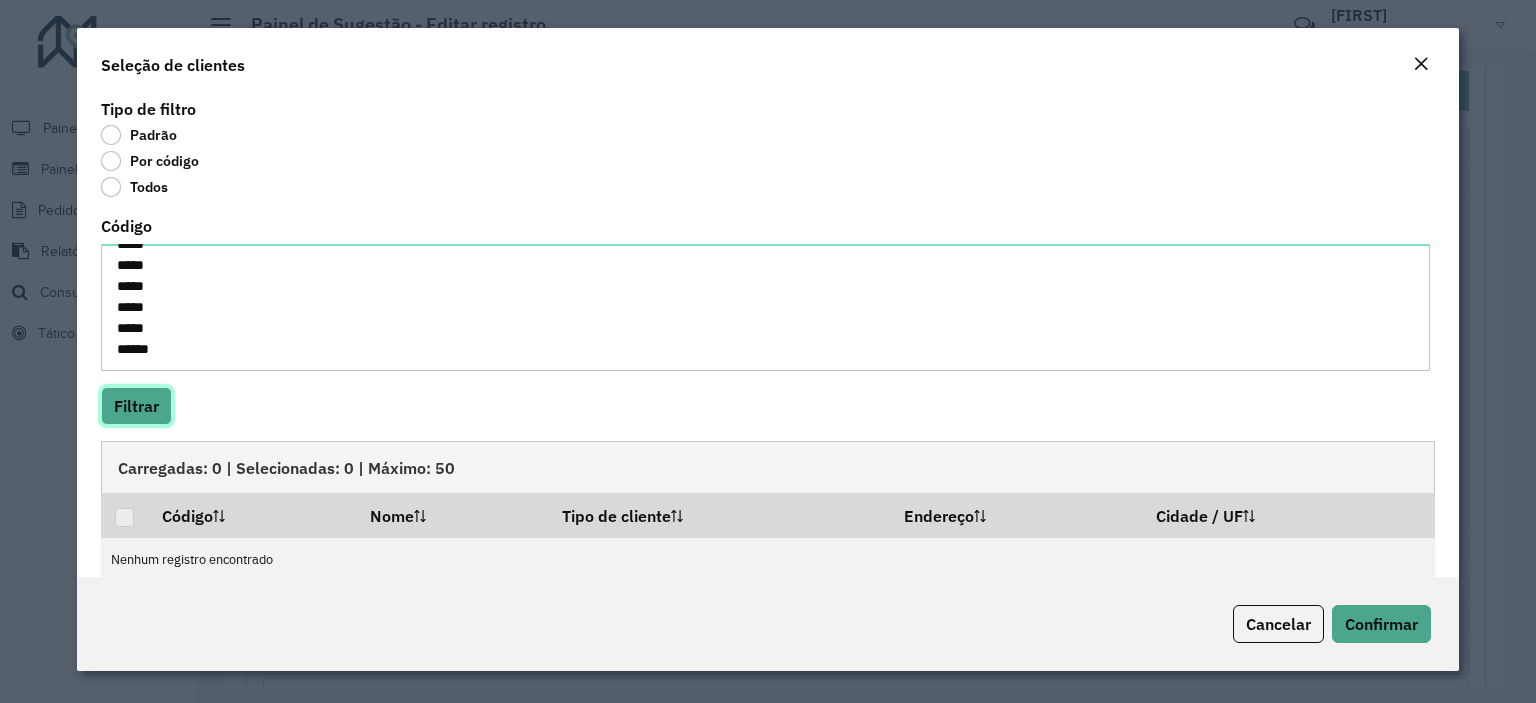 click on "Filtrar" 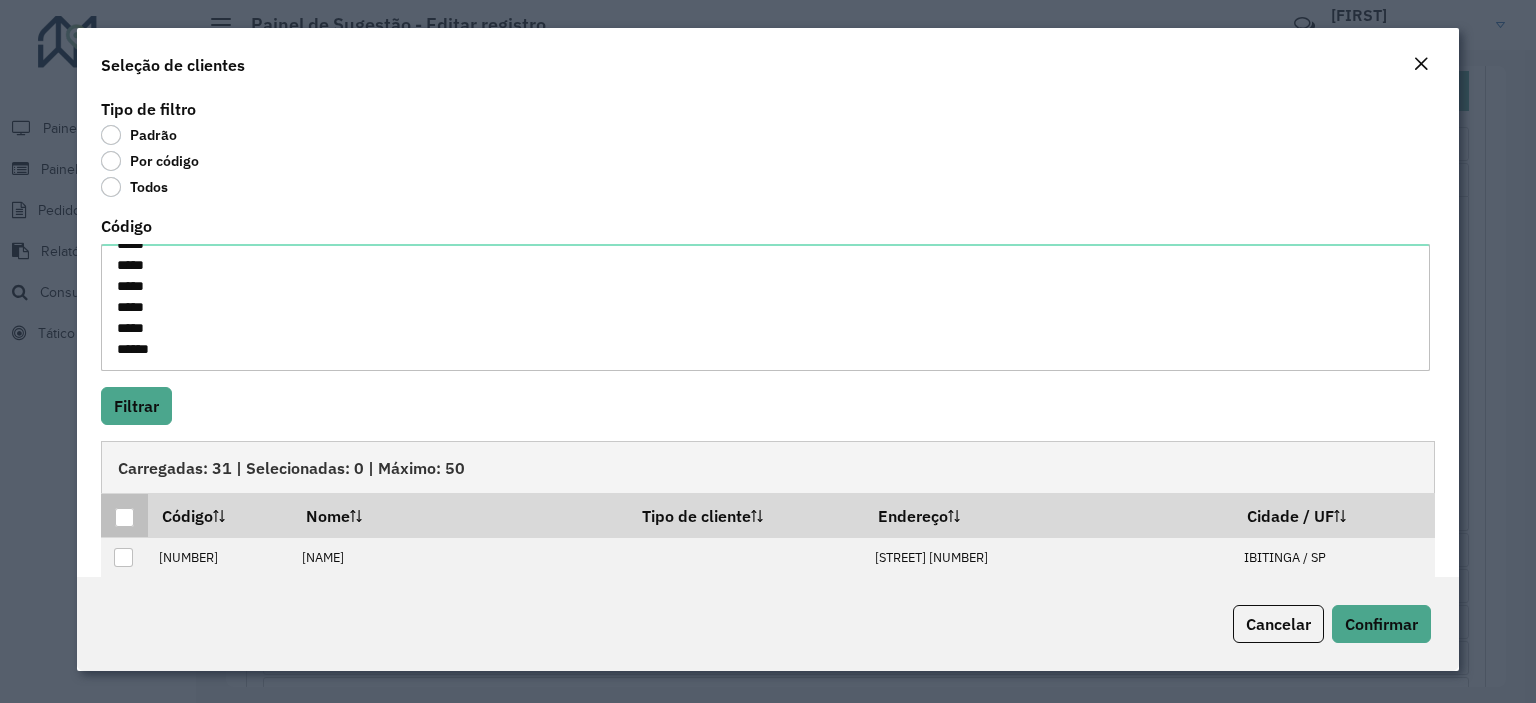 click at bounding box center (124, 517) 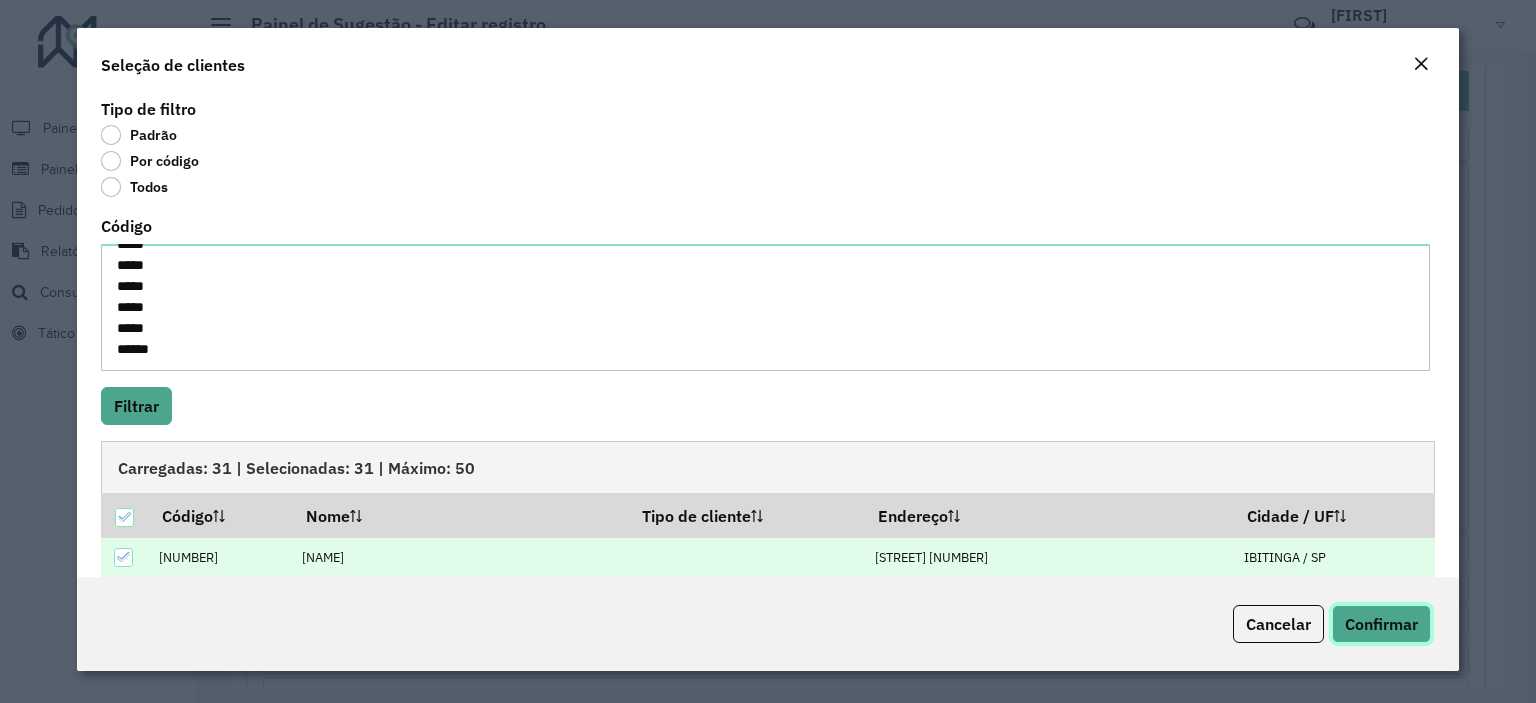 click on "Confirmar" 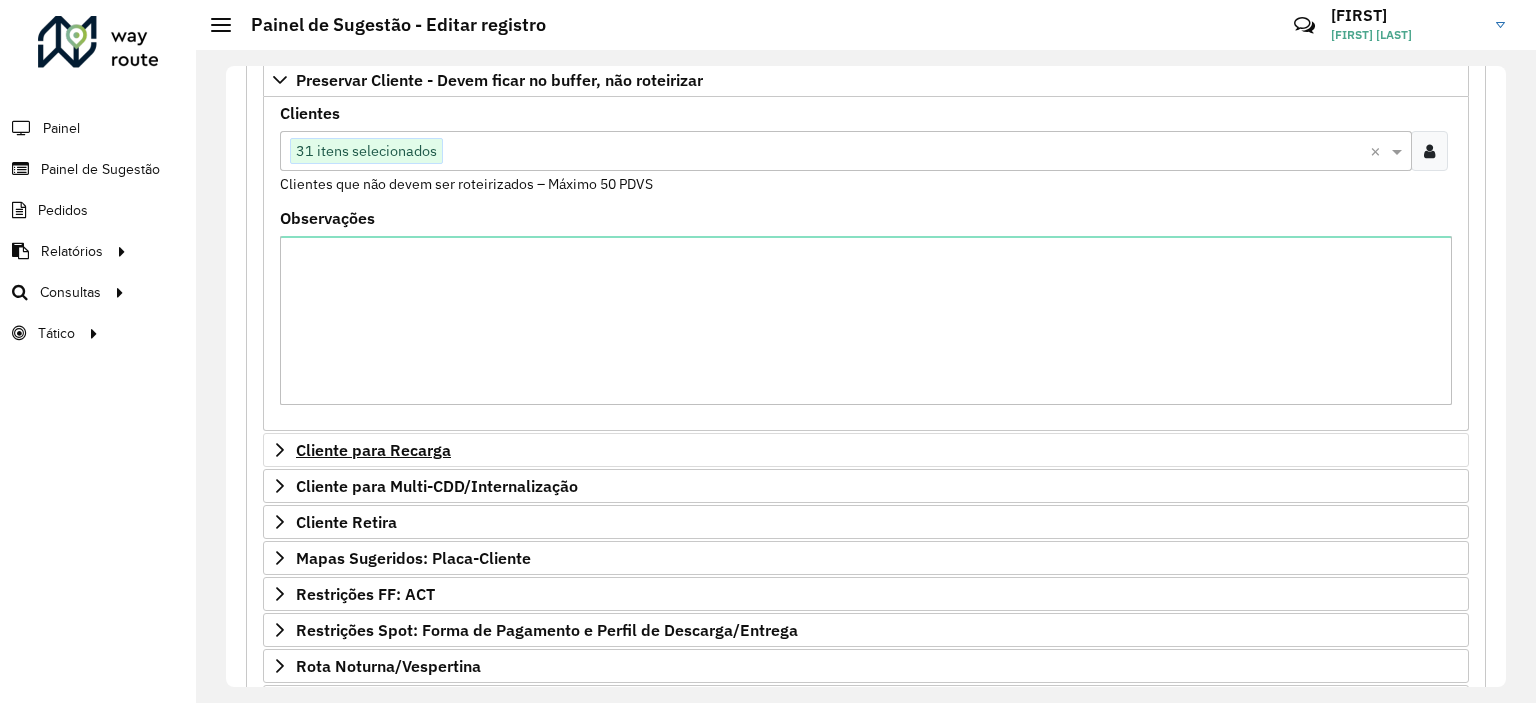 scroll, scrollTop: 600, scrollLeft: 0, axis: vertical 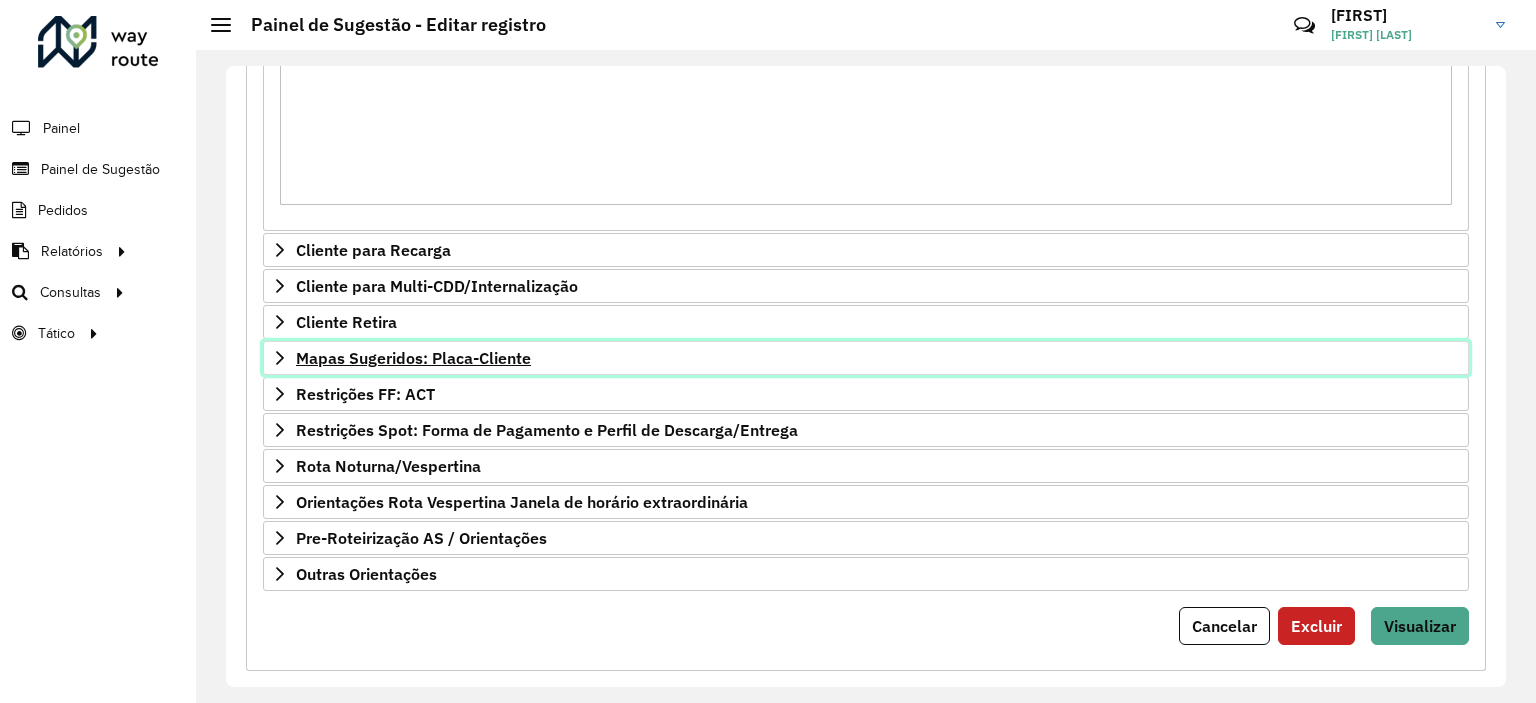 click on "Mapas Sugeridos: Placa-Cliente" at bounding box center (866, 358) 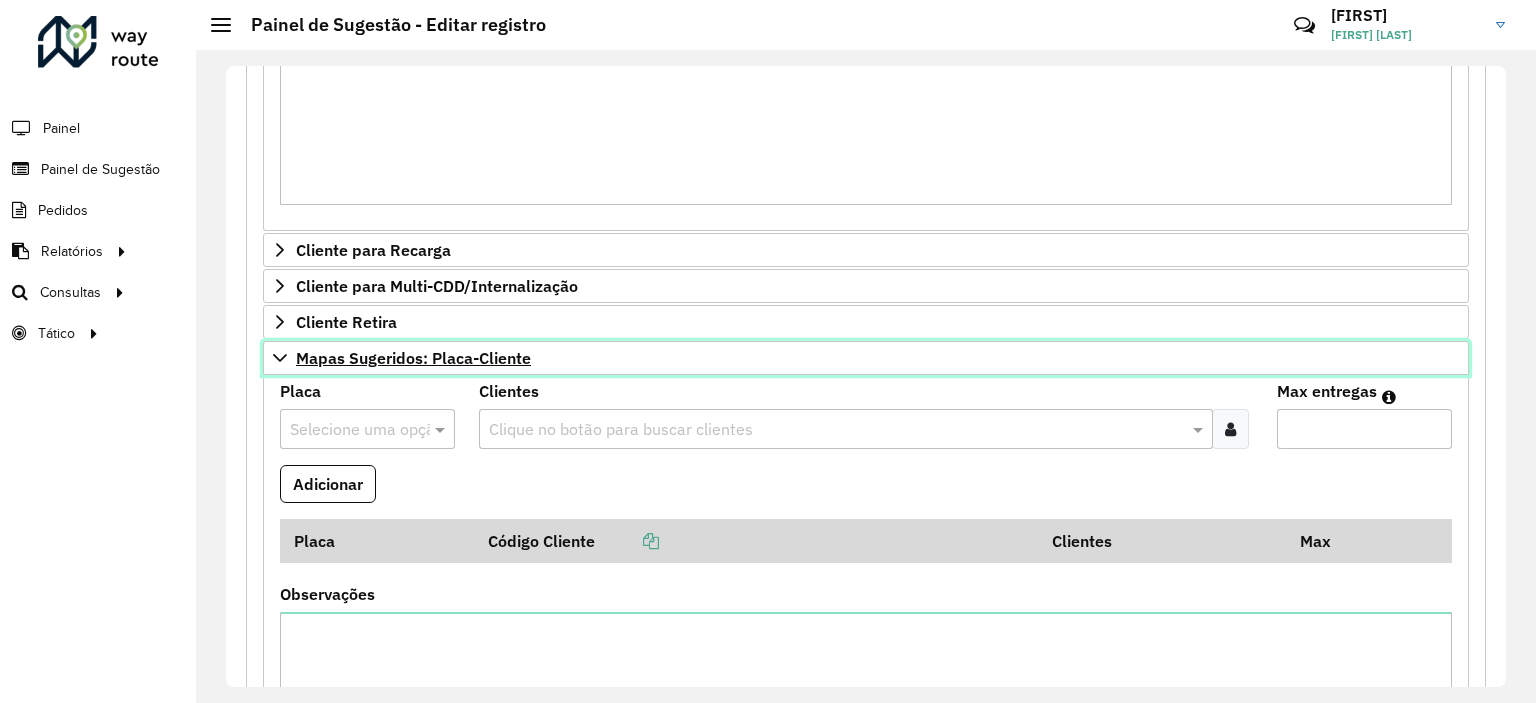 click on "Mapas Sugeridos: Placa-Cliente" at bounding box center [413, 358] 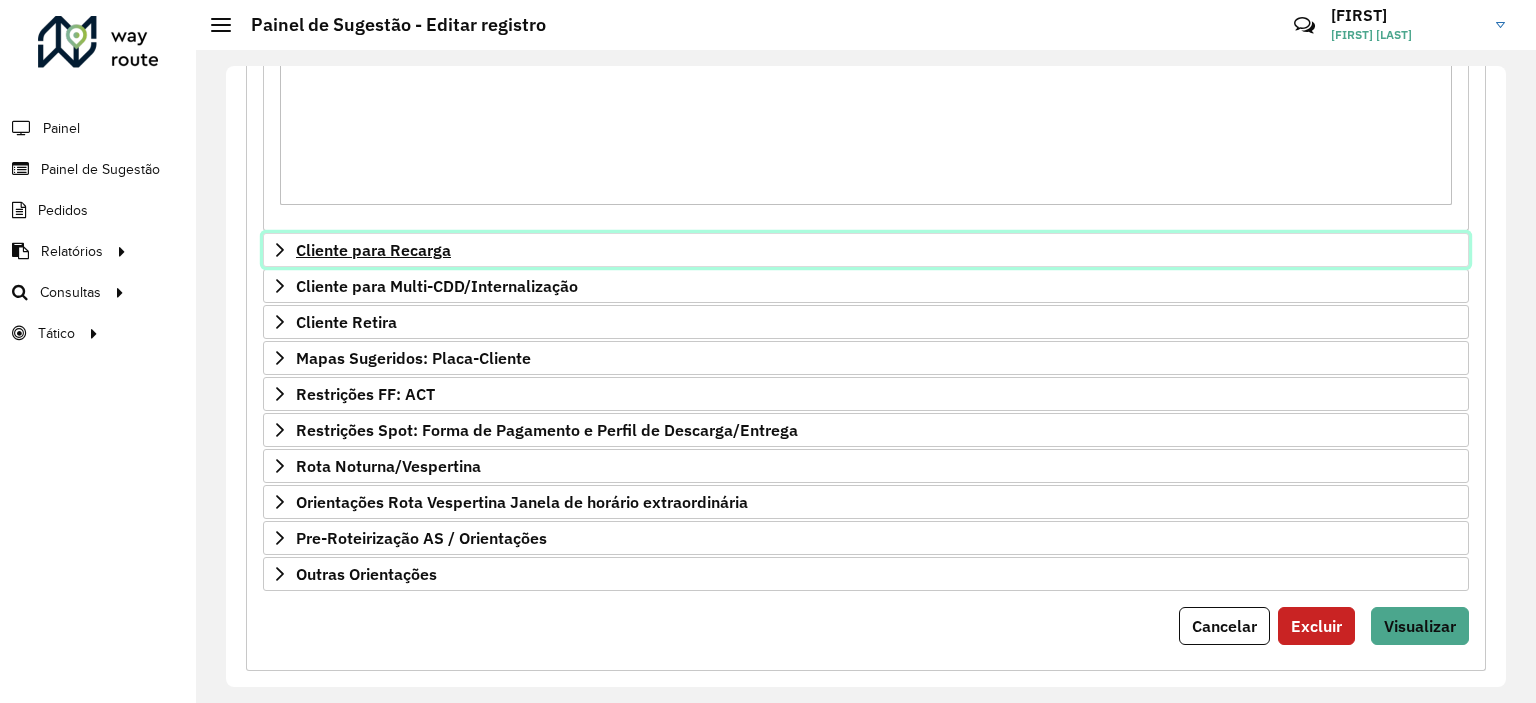 click on "Cliente para Recarga" at bounding box center (373, 250) 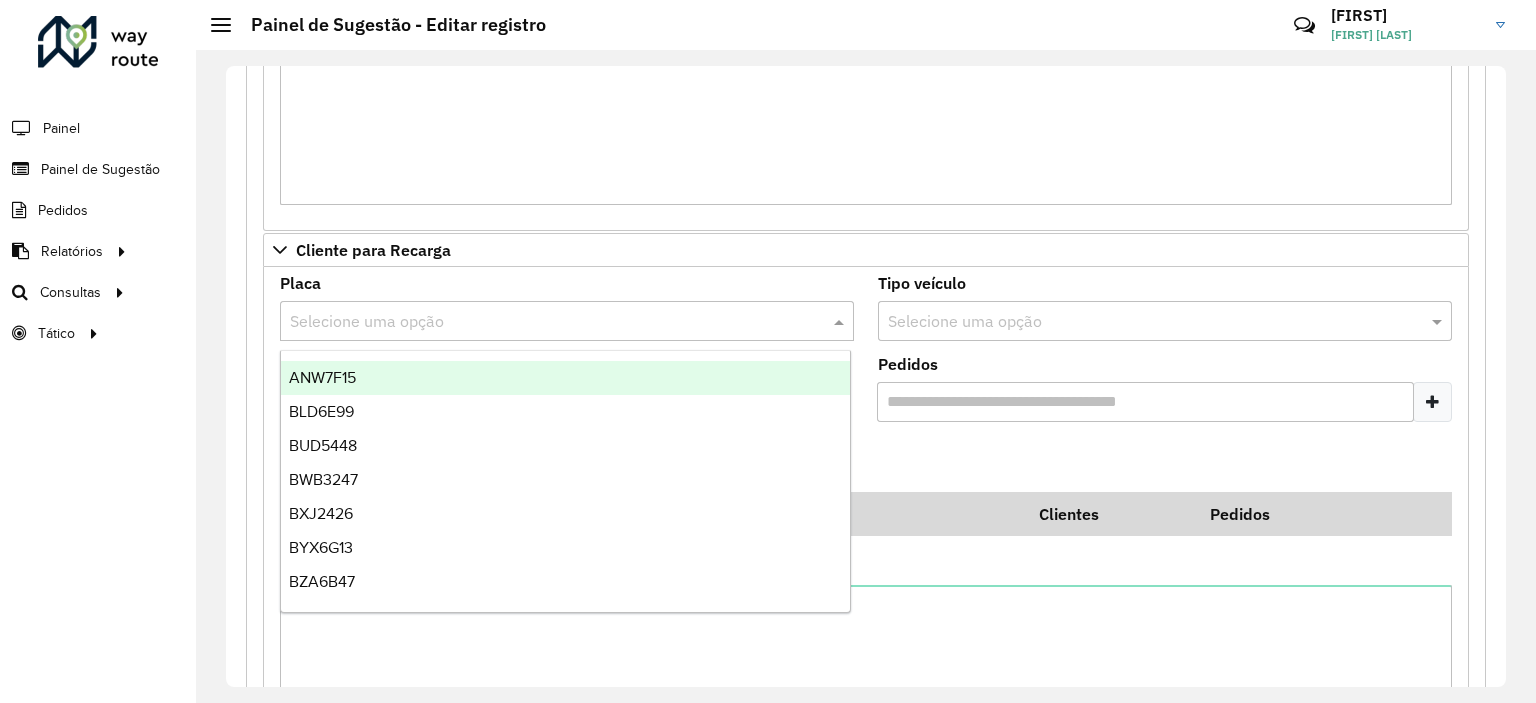 click at bounding box center [547, 322] 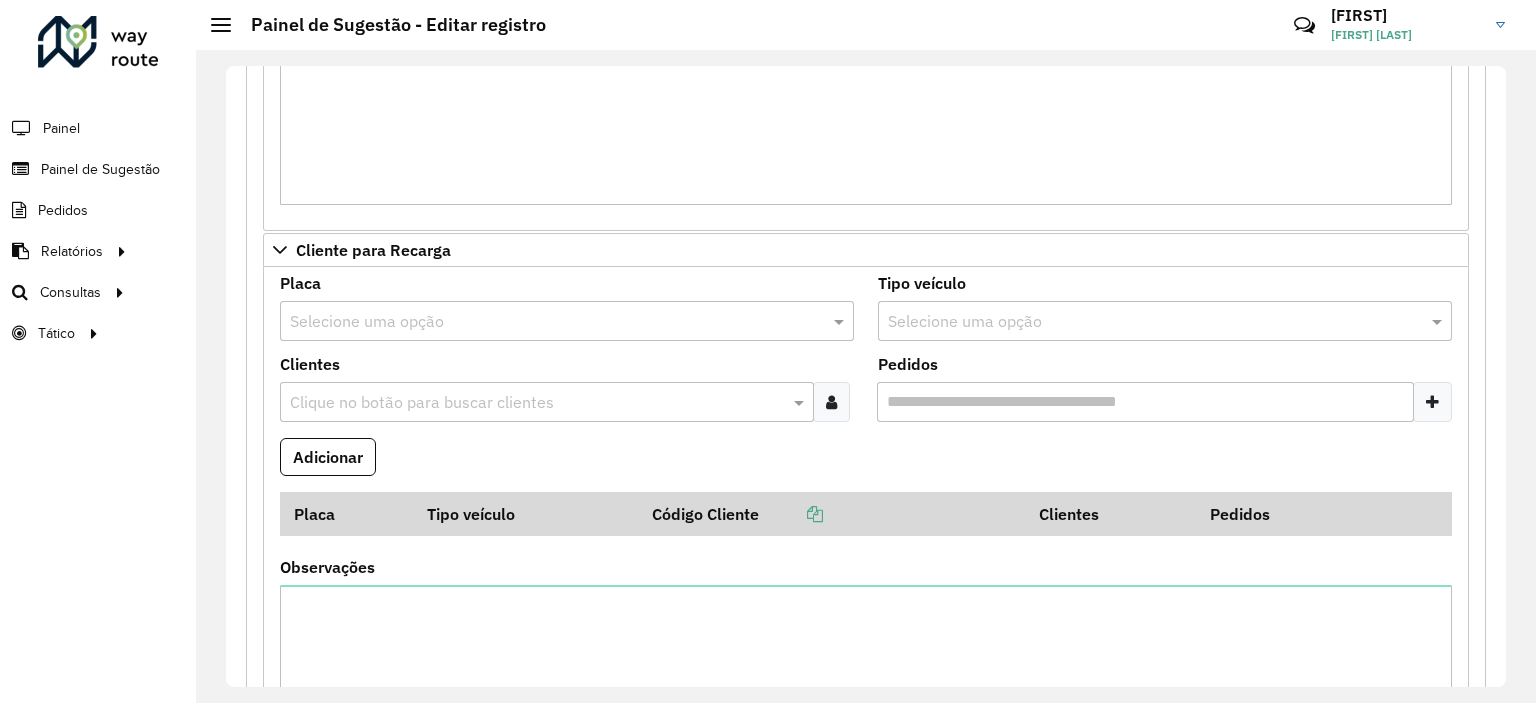 click at bounding box center (831, 402) 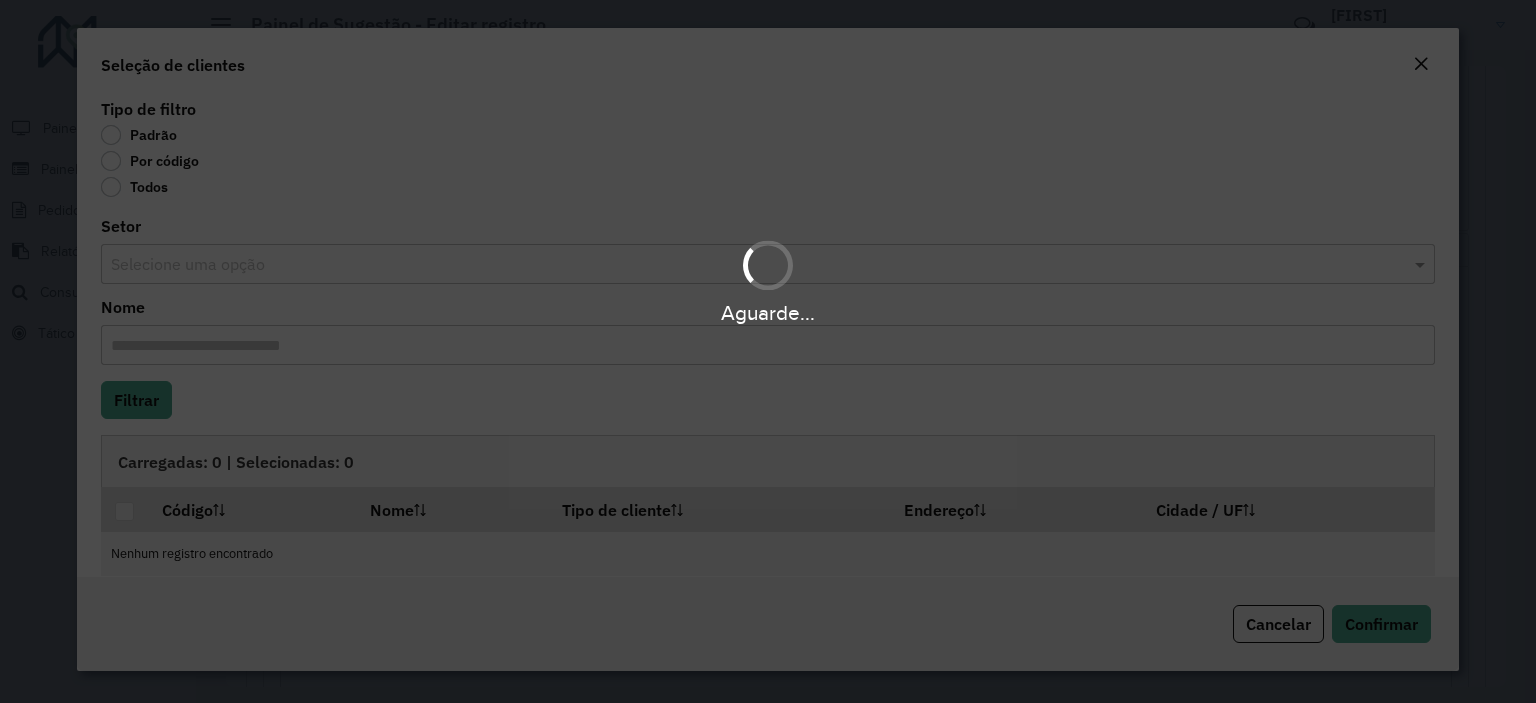 click on "Aguarde...  Pop-up bloqueado!  Seu navegador bloqueou automáticamente a abertura de uma nova janela.   Acesse as configurações e adicione o endereço do sistema a lista de permissão.   Fechar  Roteirizador AmbevTech Painel Painel de Sugestão Pedidos Relatórios Clientes Clientes fora malha Edição tempo atendimento Indicadores roteirização Pedidos agrupados Pedidos não Roteirizados Romaneio Roteirização Setor Veículos Consultas Roteirização Setores Tático Análise de Sessões Service Time Painel de Sugestão - Editar registro  Críticas? Dúvidas? Elogios? Sugestões? Entre em contato conosco!  [FIRST] [LAST]  Selecione um depósito  * Selecione uma opção × CDD Araraquara Formulário Painel de Sugestão
Cadastro Painel de sugestão de roteirização:
Informe a data de inicio, fim e preencha corretamente os campos abaixo.
Data de Vigência Inicial  * ********  Data de Vigência Final   Clientes   Observações" at bounding box center (768, 351) 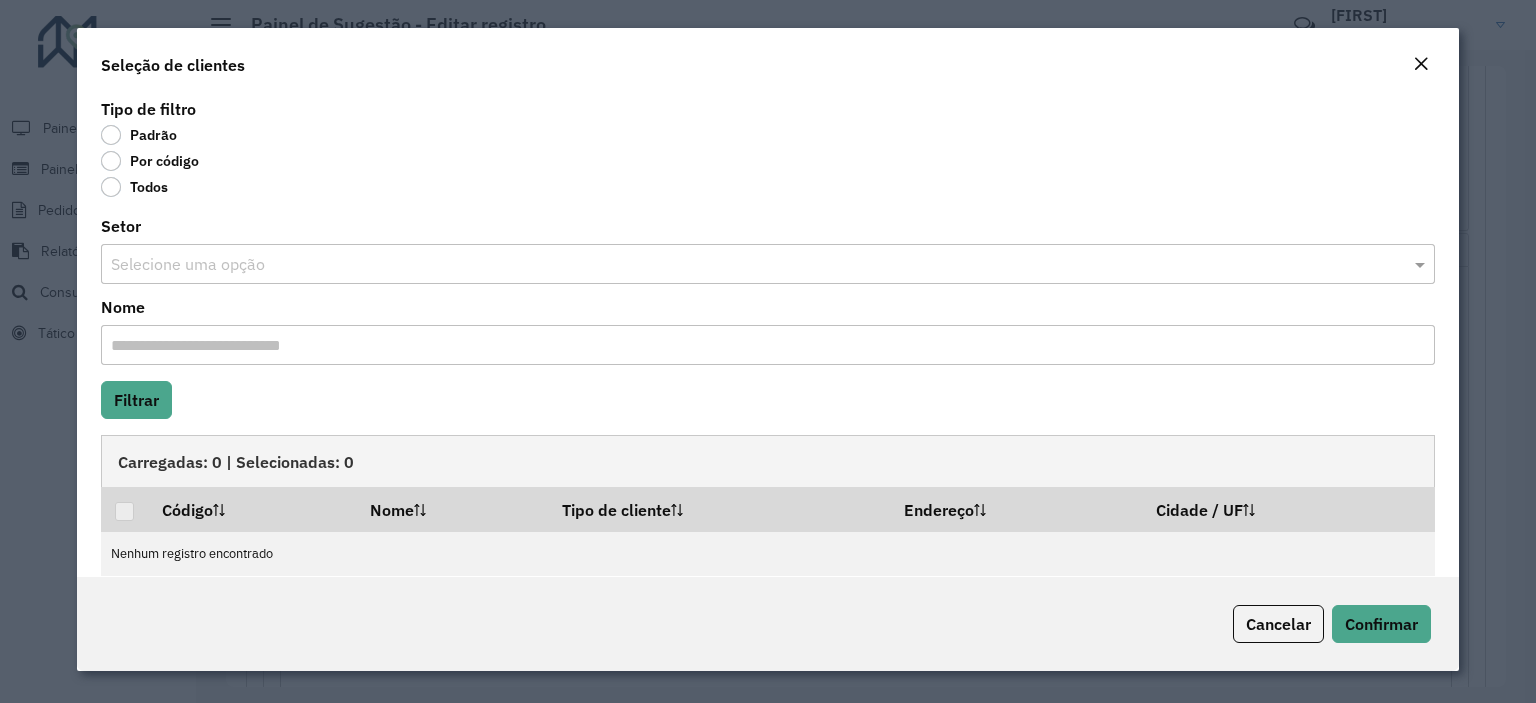 click on "Por código" 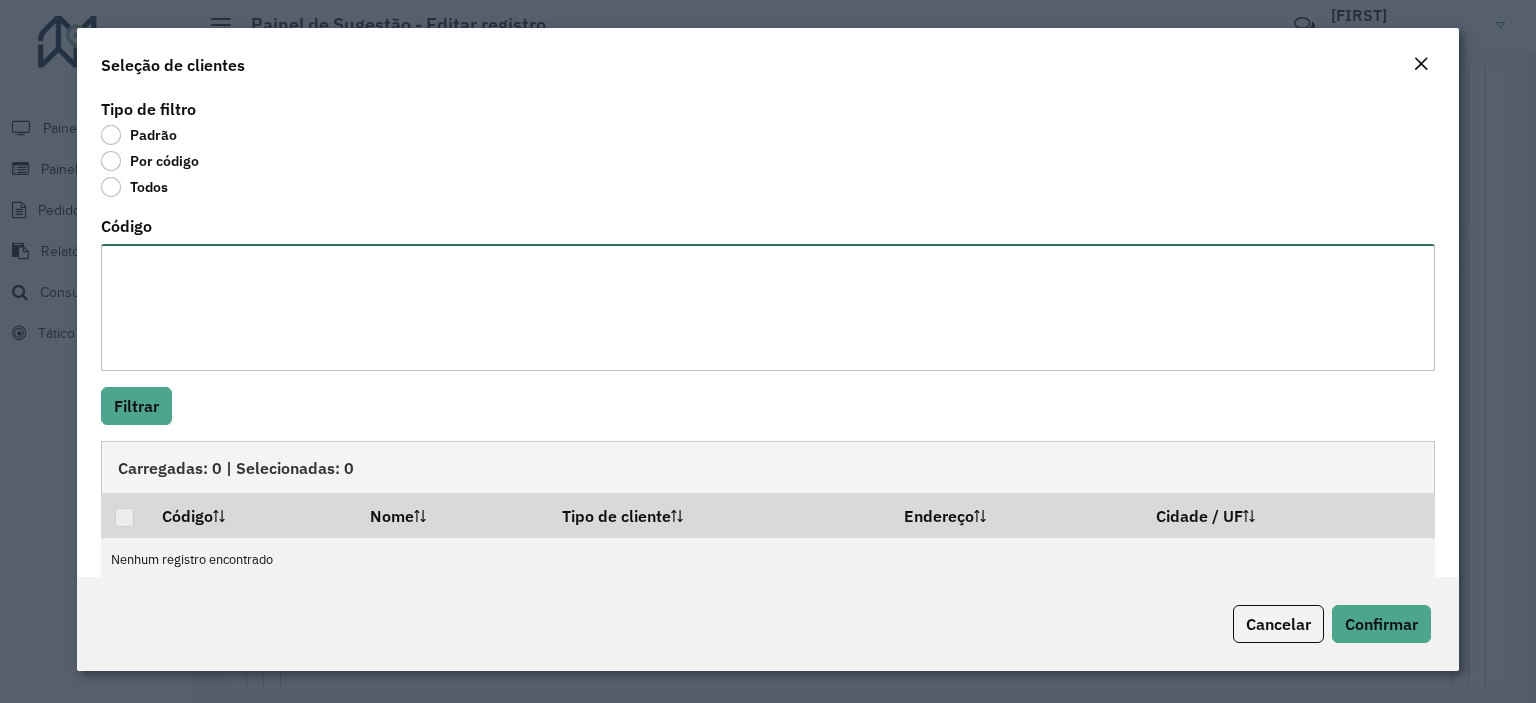 click on "Código" at bounding box center [768, 307] 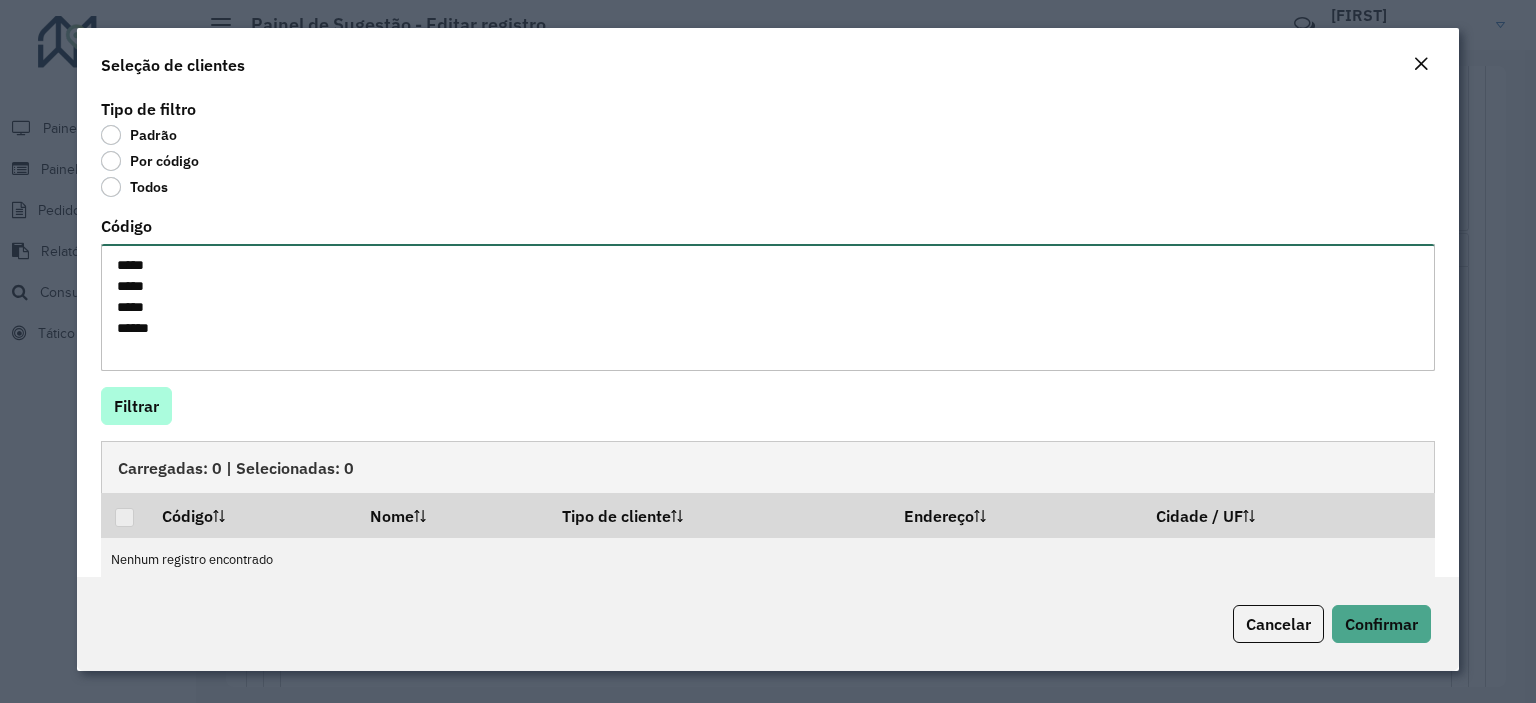 type on "*****
*****
*****
*****" 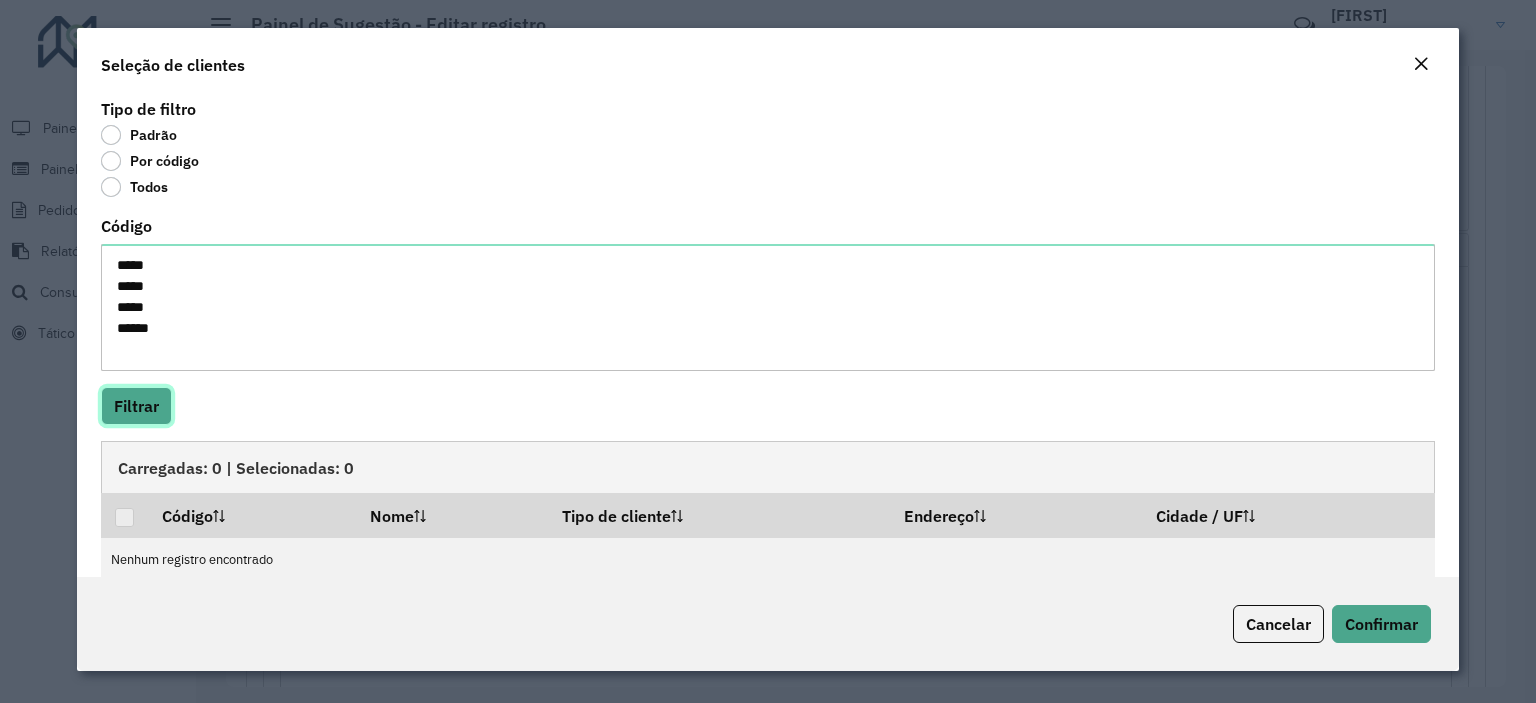 click on "Filtrar" 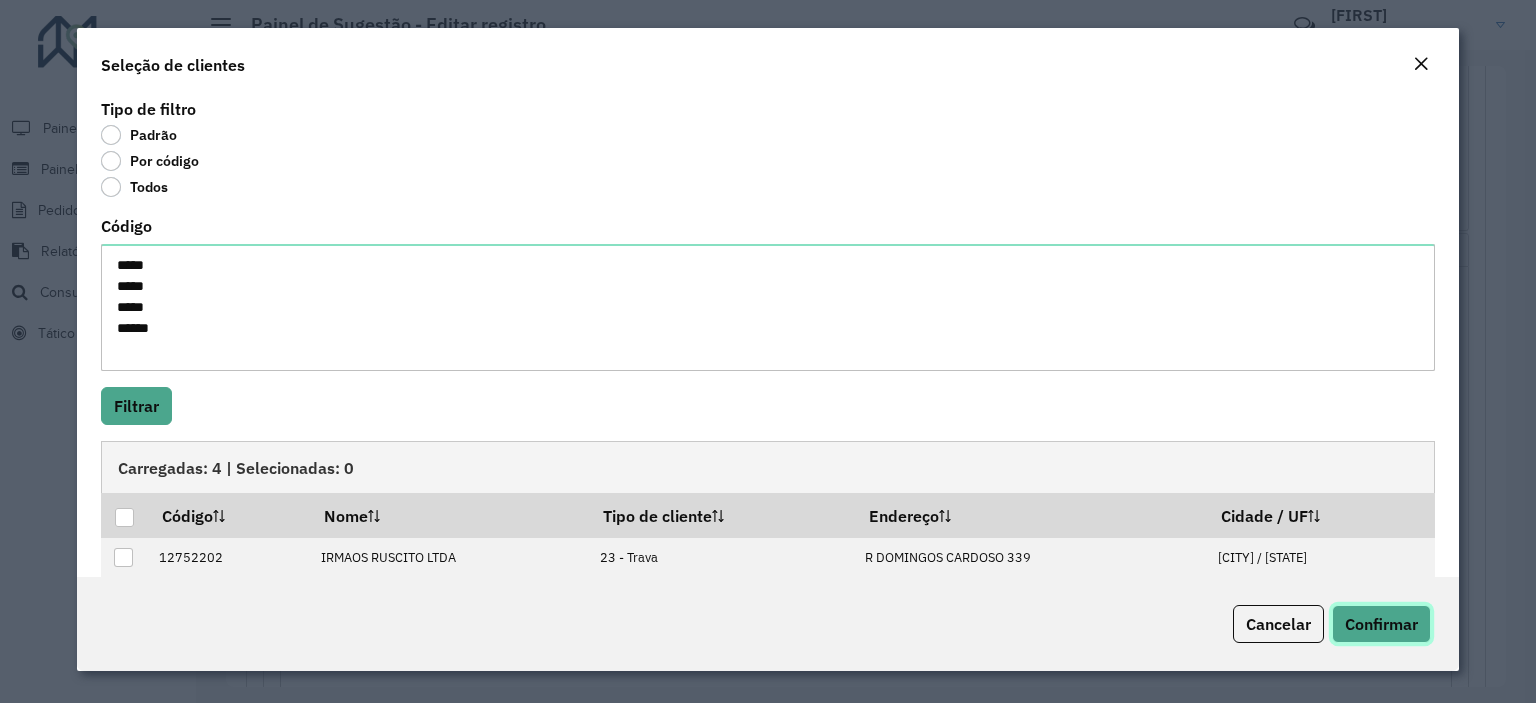 click on "Confirmar" 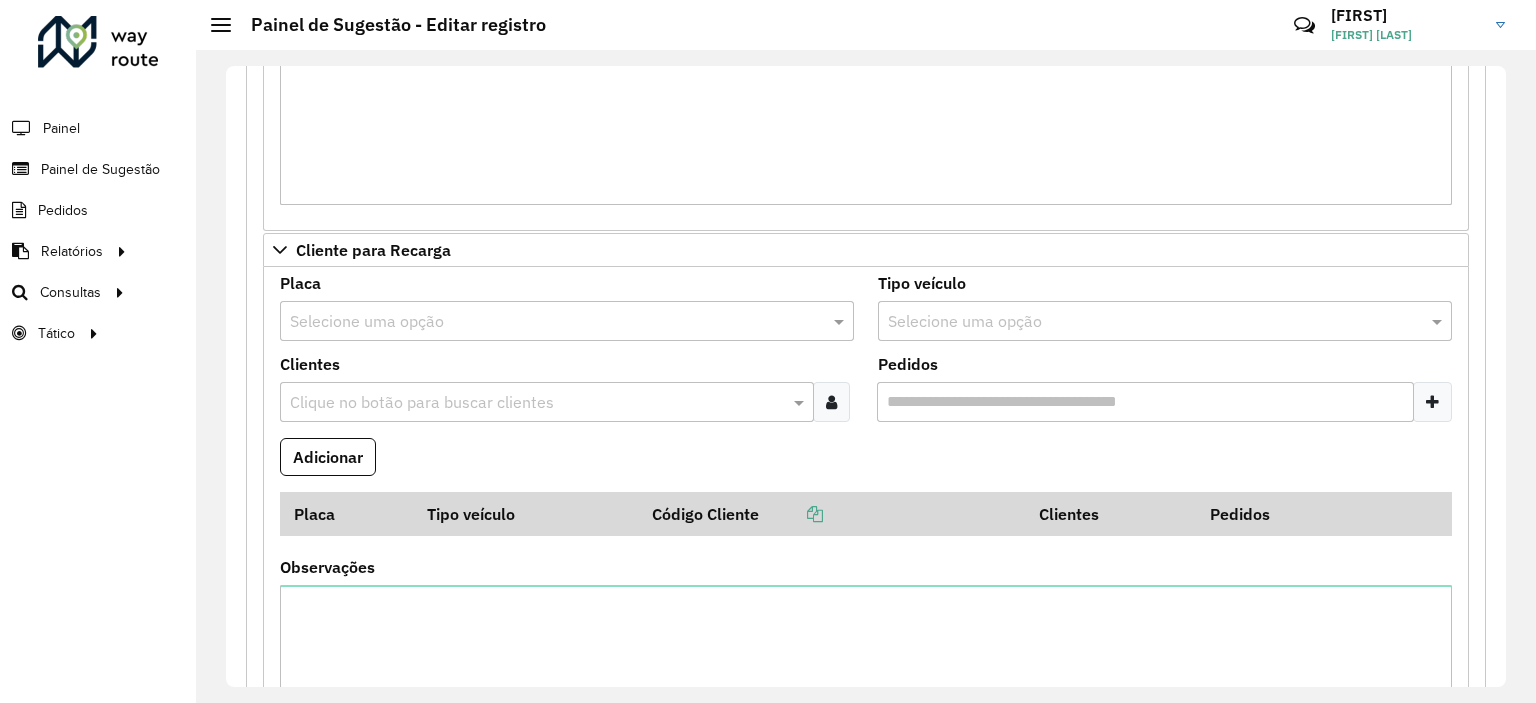 click at bounding box center (831, 402) 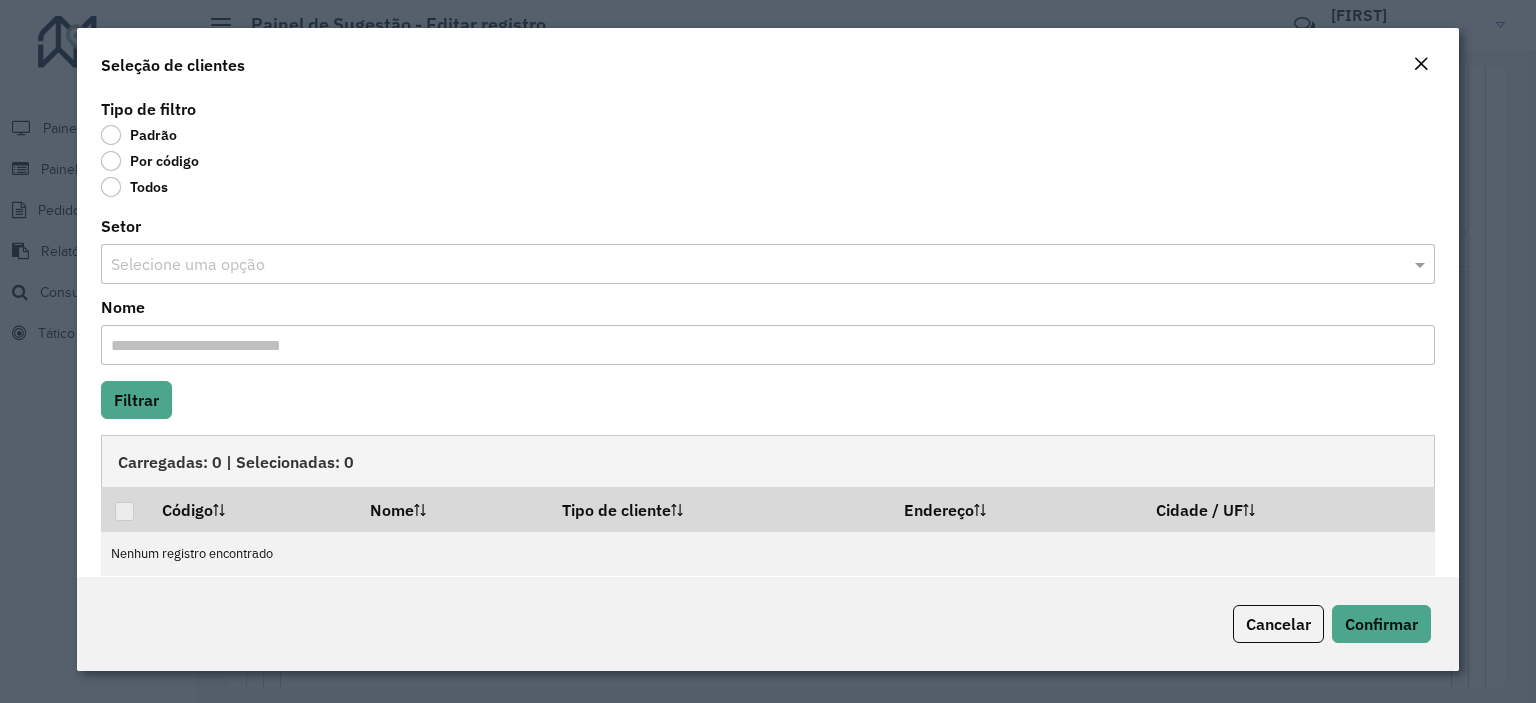 click on "Por código" 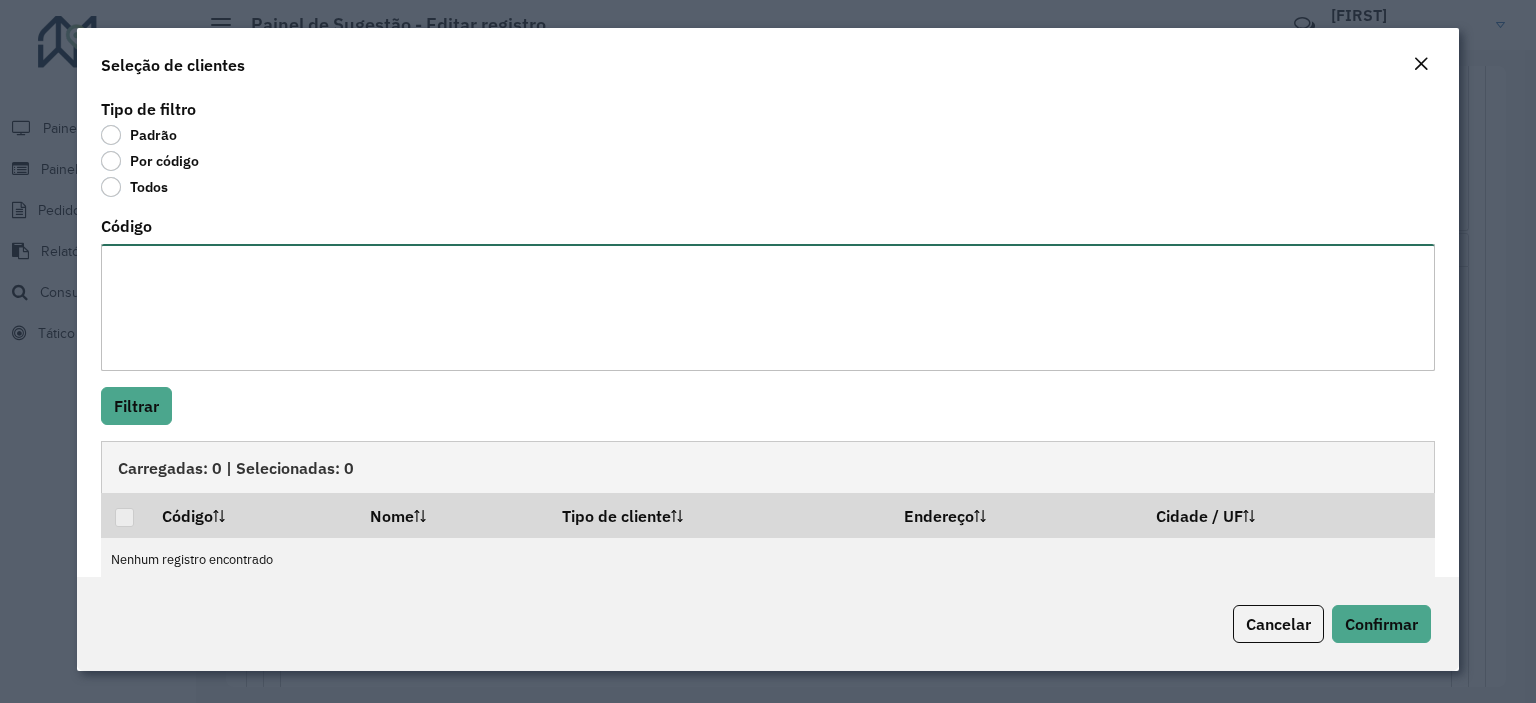 click on "Código" at bounding box center (768, 307) 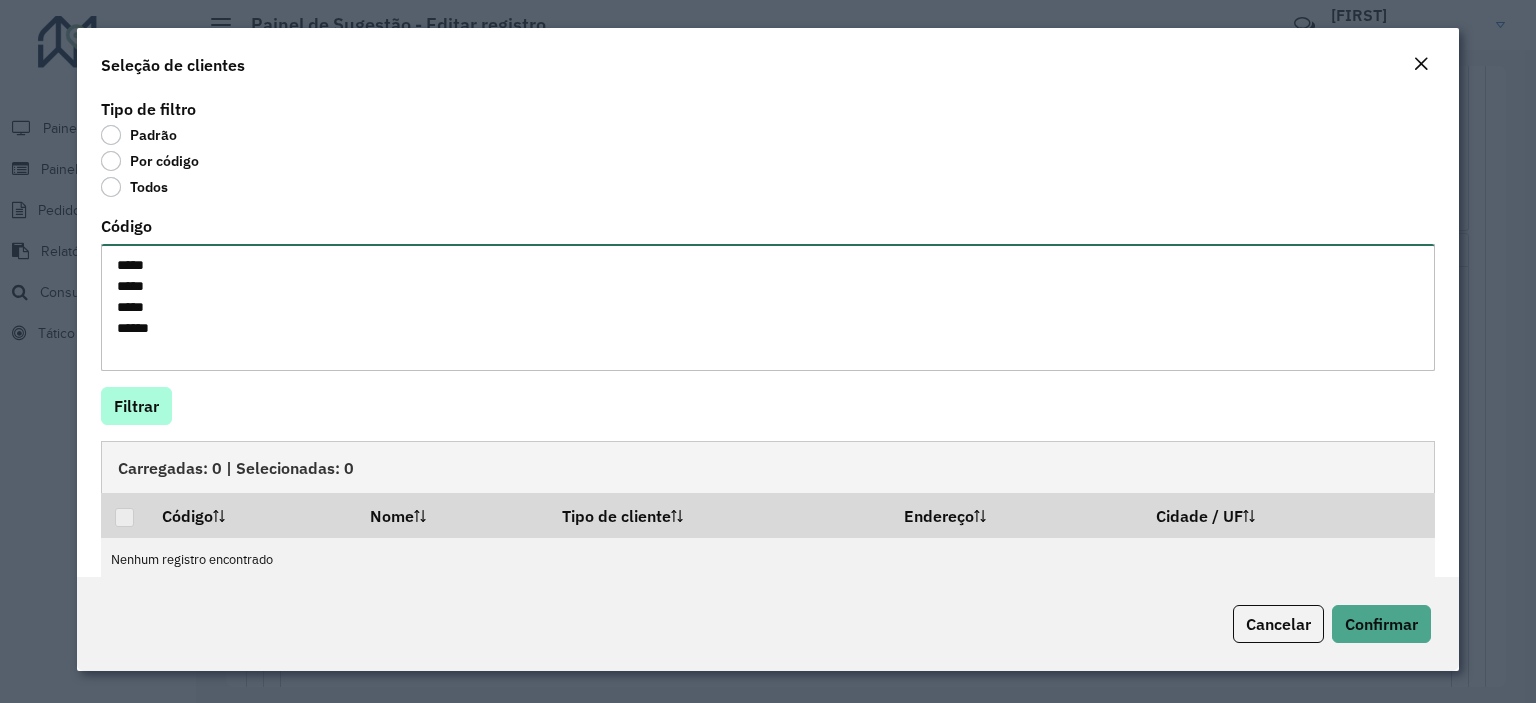 type on "*****
*****
*****
*****" 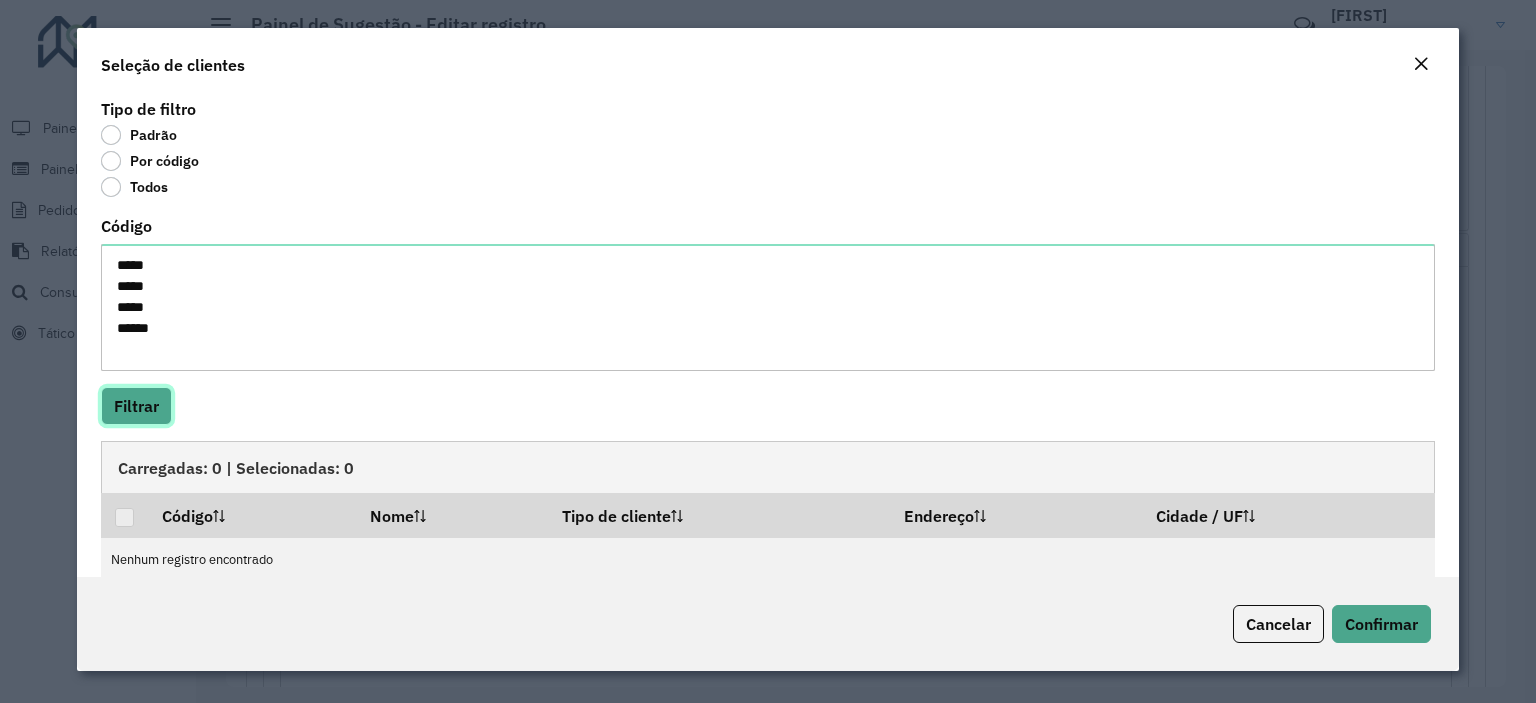 click on "Filtrar" 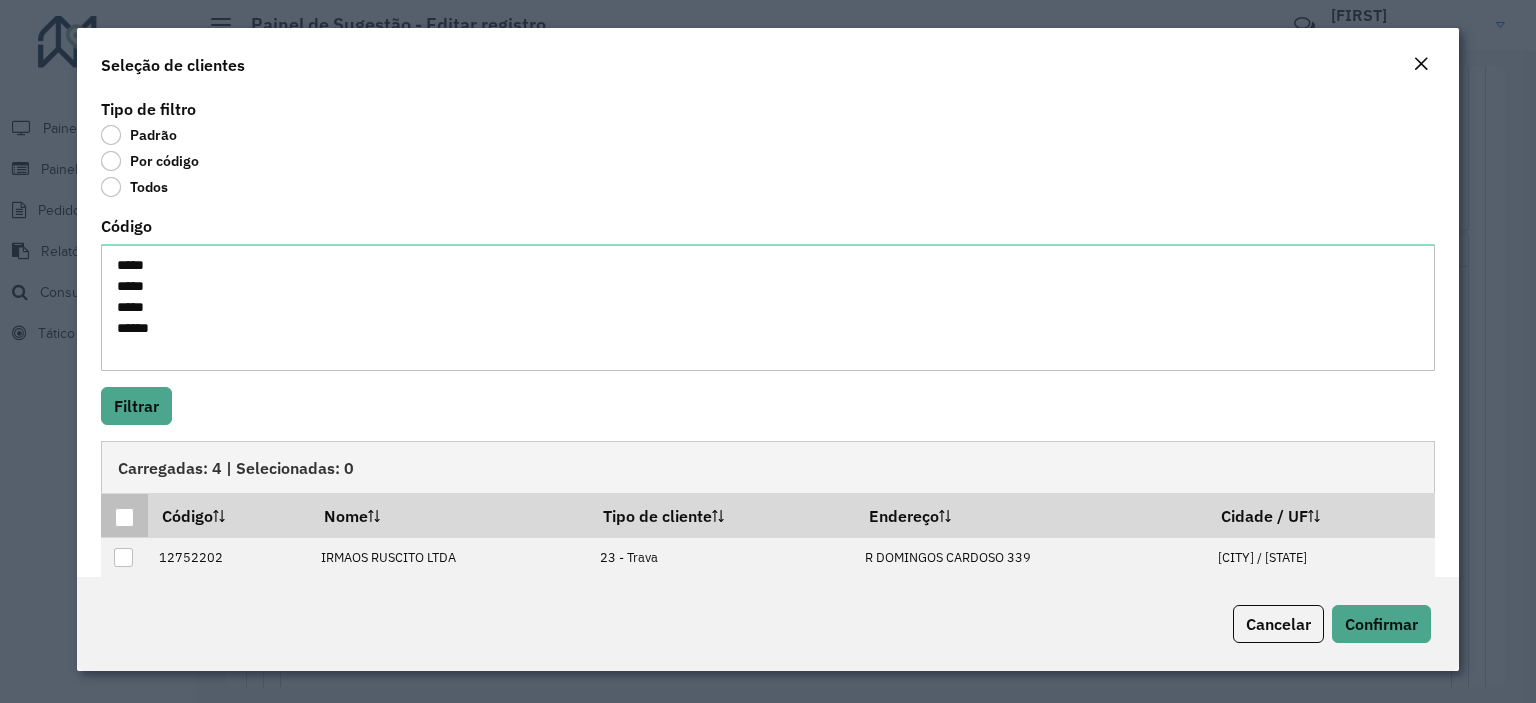 click at bounding box center (124, 517) 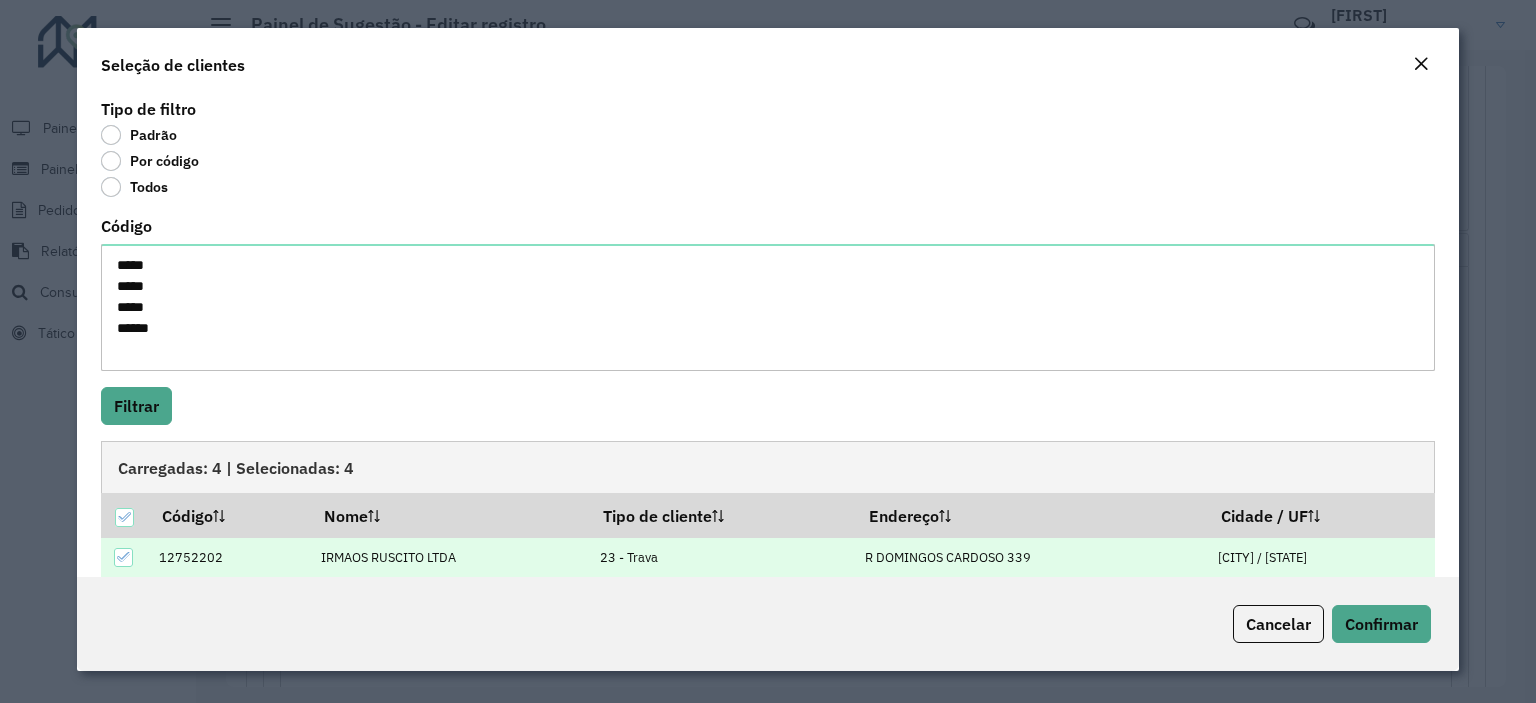 scroll, scrollTop: 147, scrollLeft: 0, axis: vertical 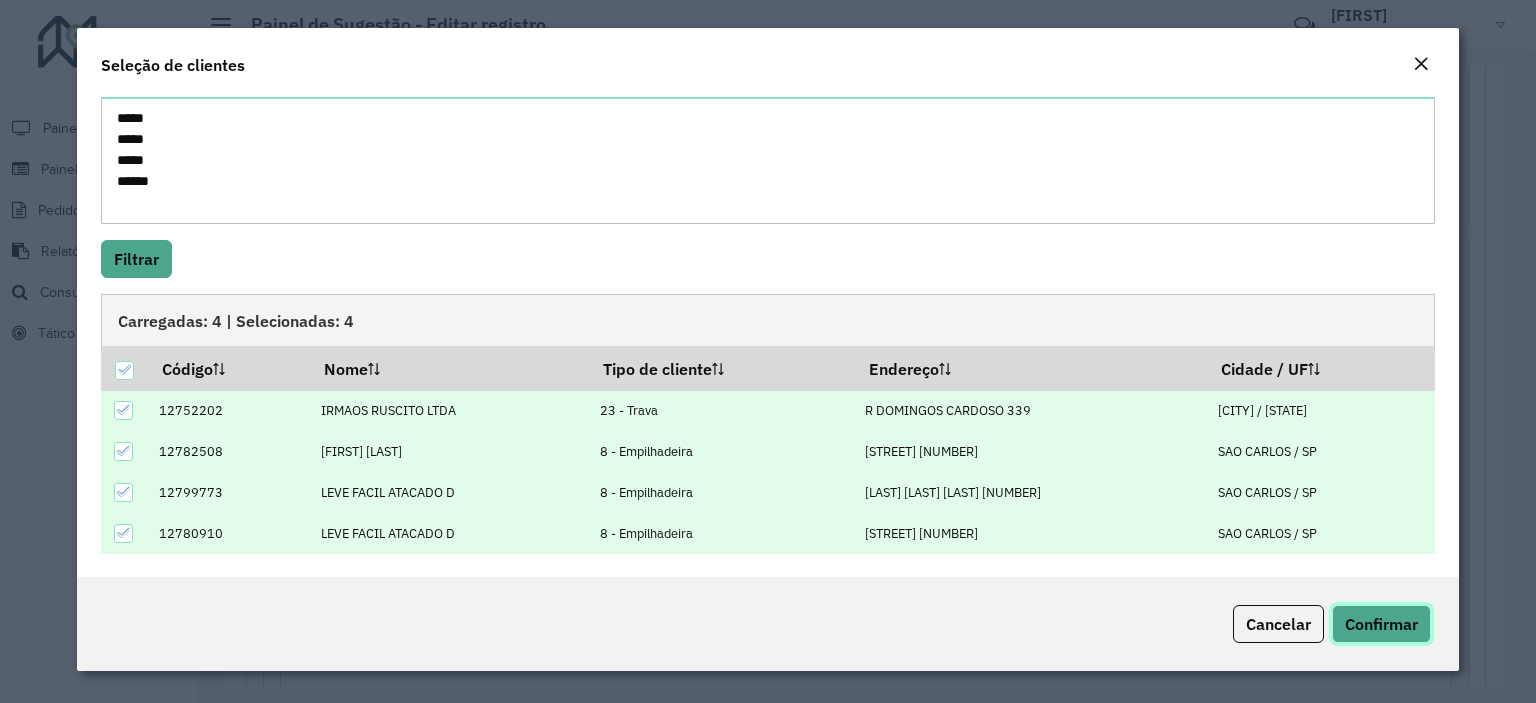 click on "Confirmar" 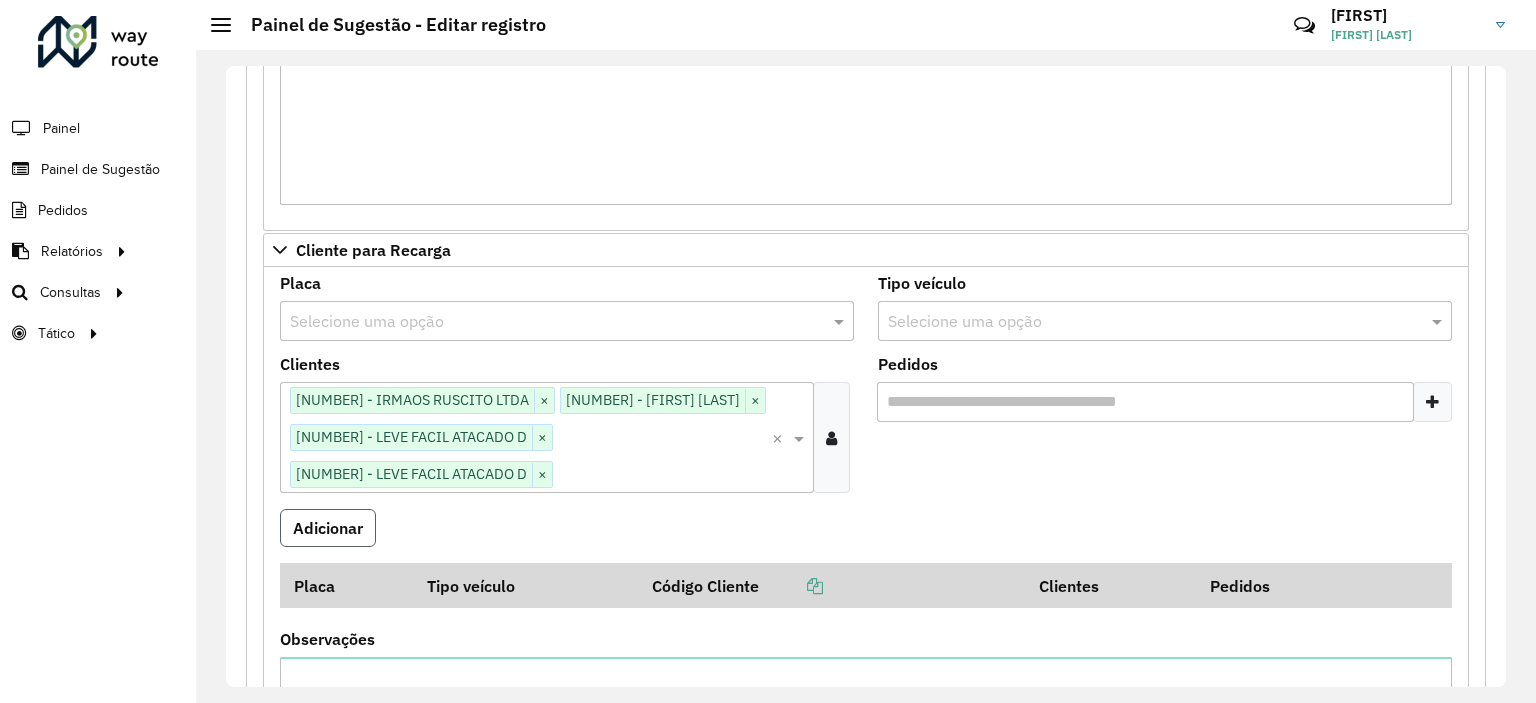 click on "Adicionar" at bounding box center (328, 528) 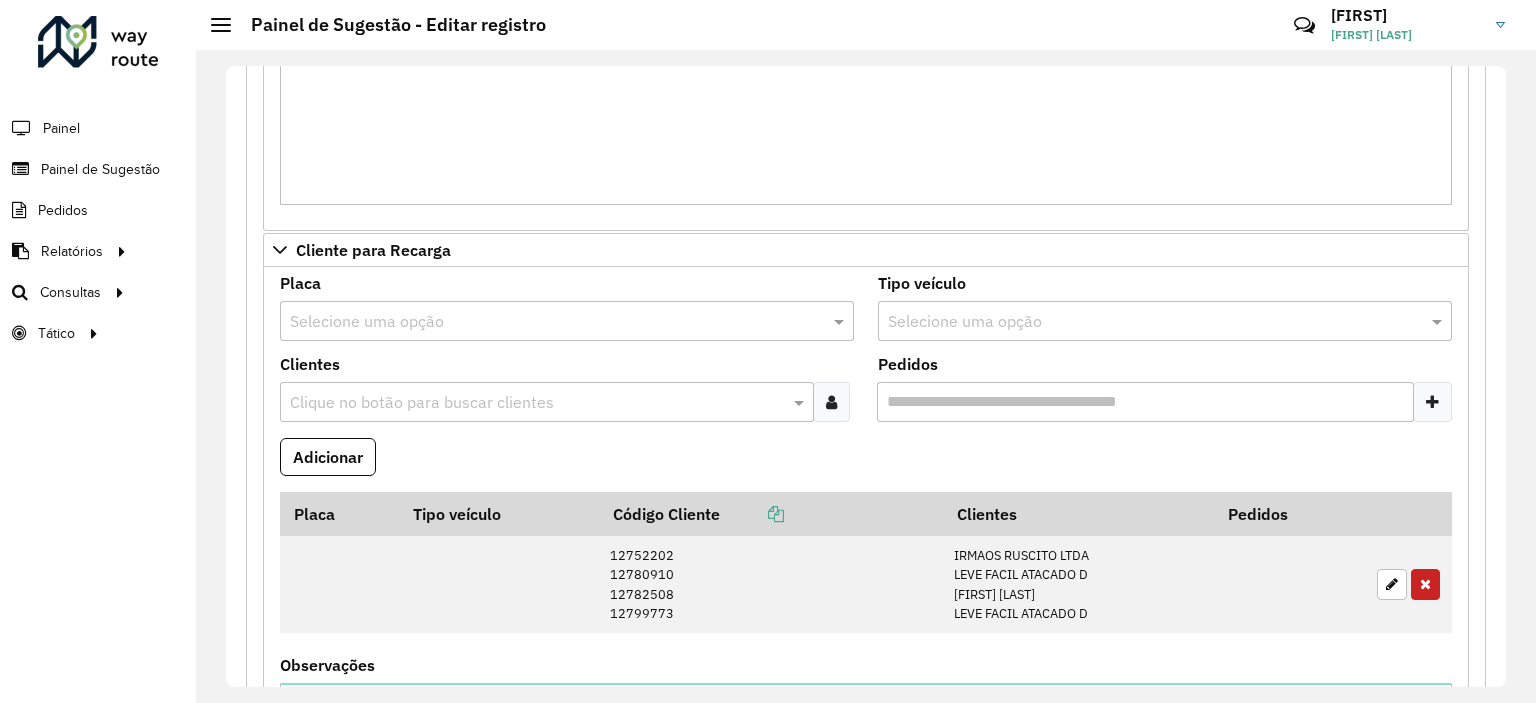 scroll, scrollTop: 900, scrollLeft: 0, axis: vertical 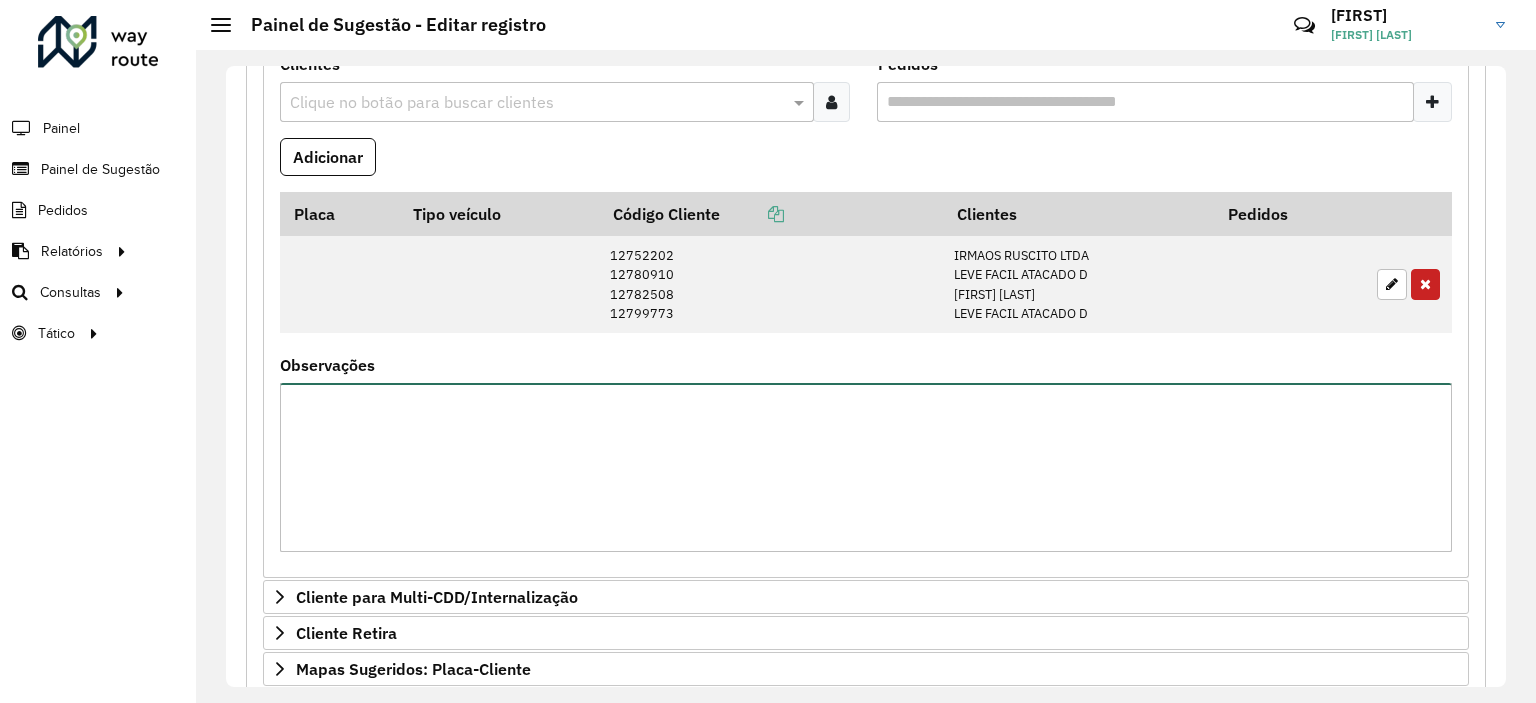 click on "Observações" at bounding box center (866, 467) 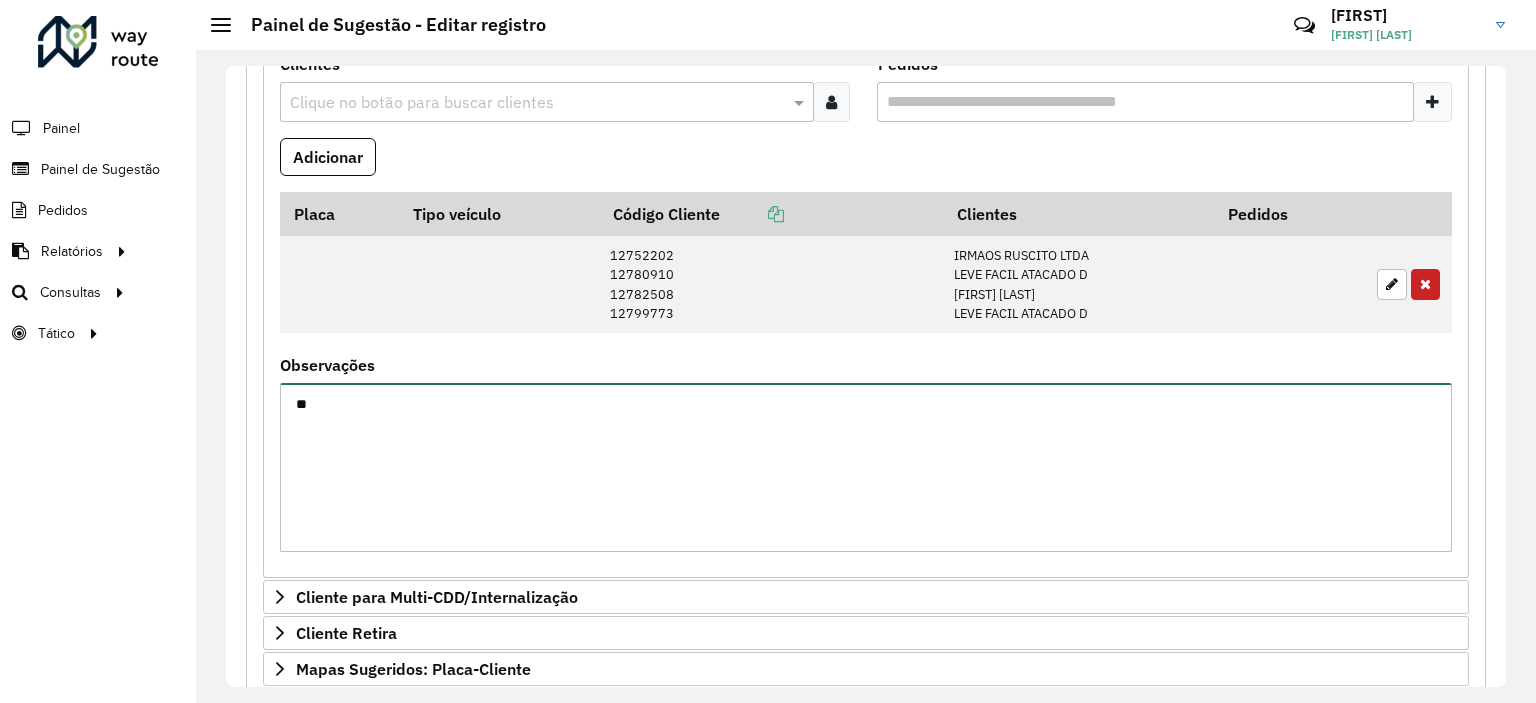 type on "*" 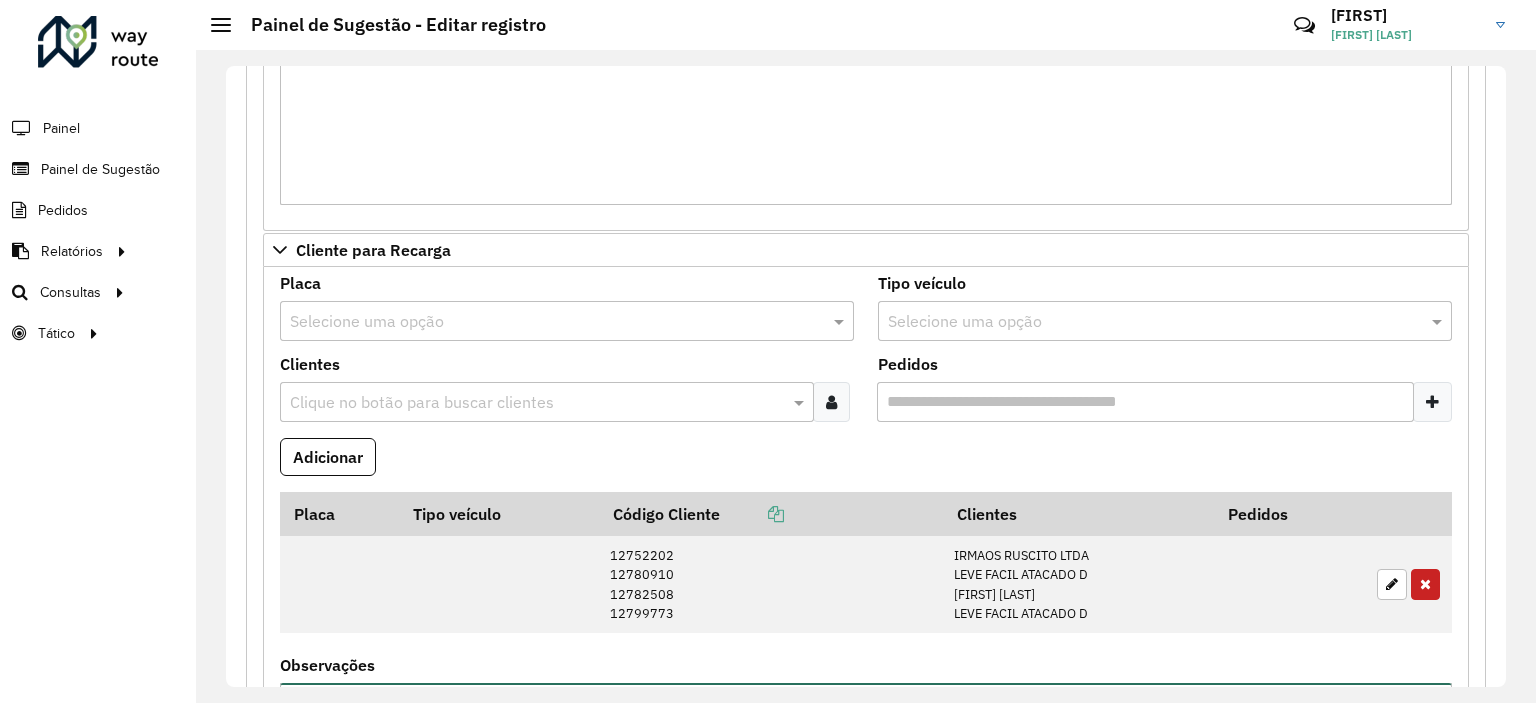 scroll, scrollTop: 500, scrollLeft: 0, axis: vertical 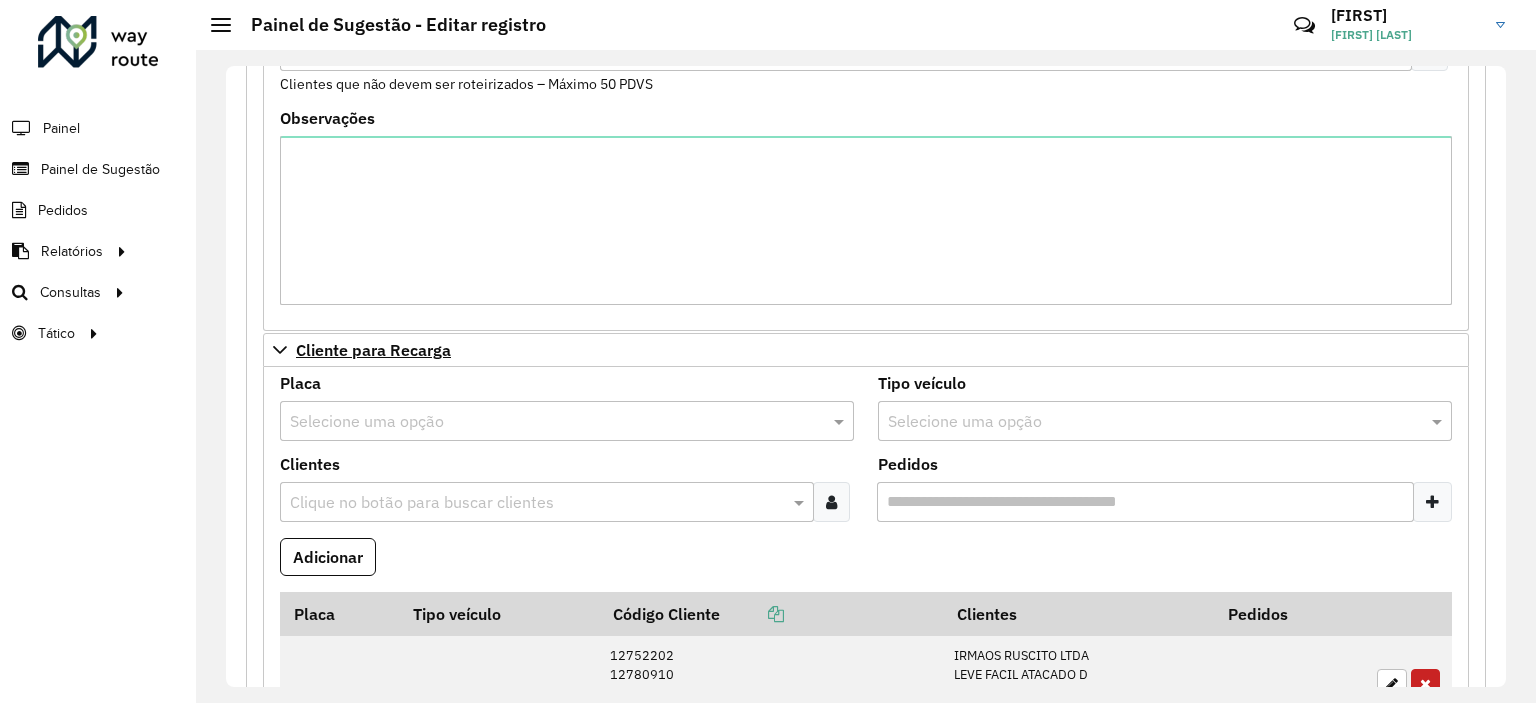 type on "**********" 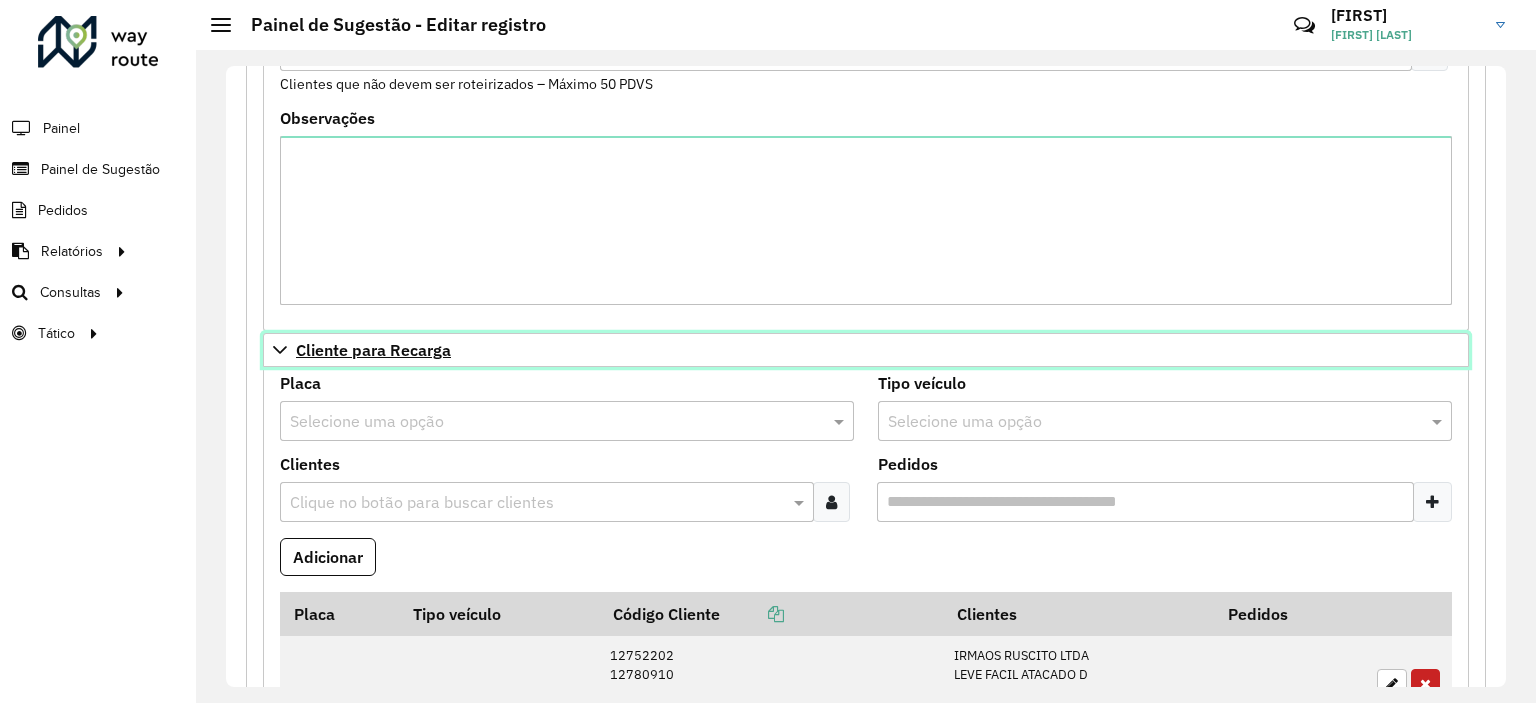 click on "Cliente para Recarga" at bounding box center (373, 350) 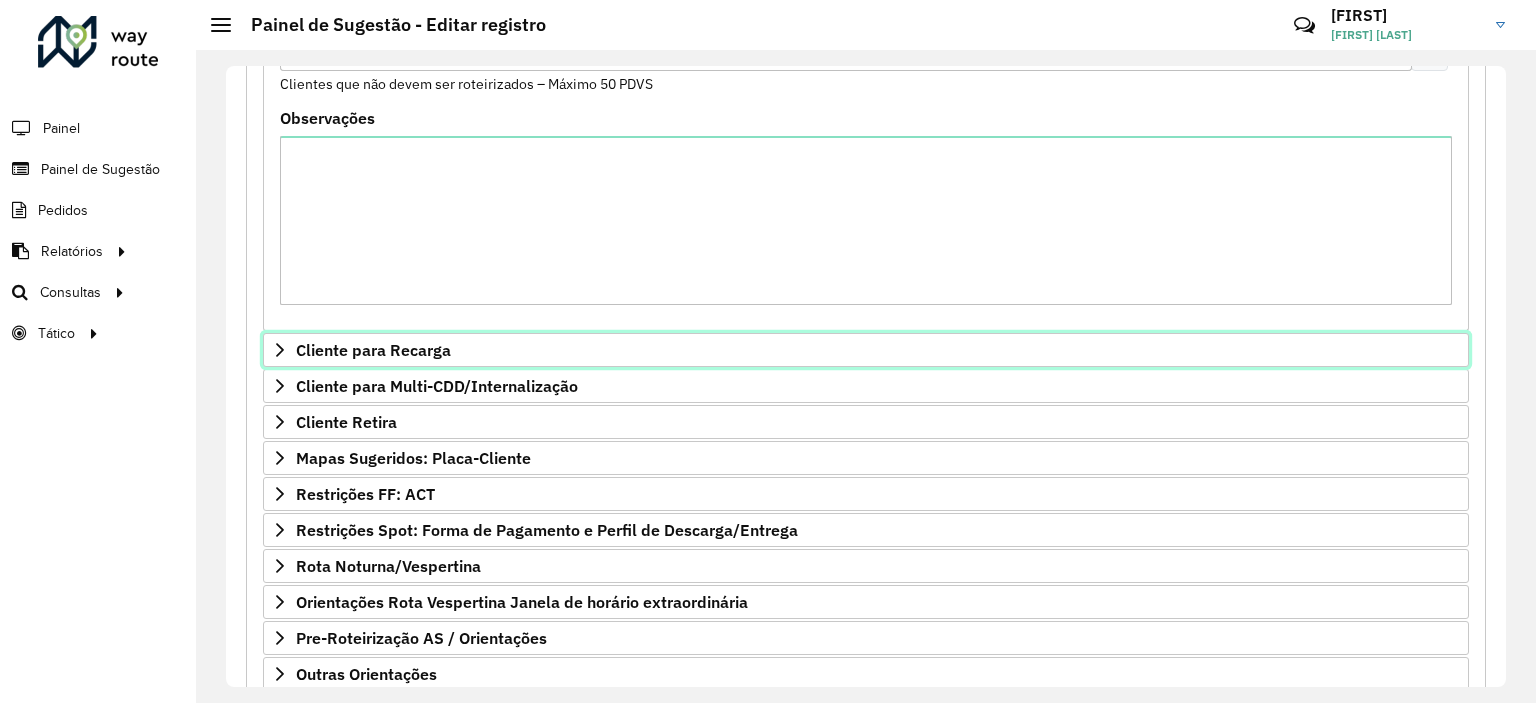 scroll, scrollTop: 200, scrollLeft: 0, axis: vertical 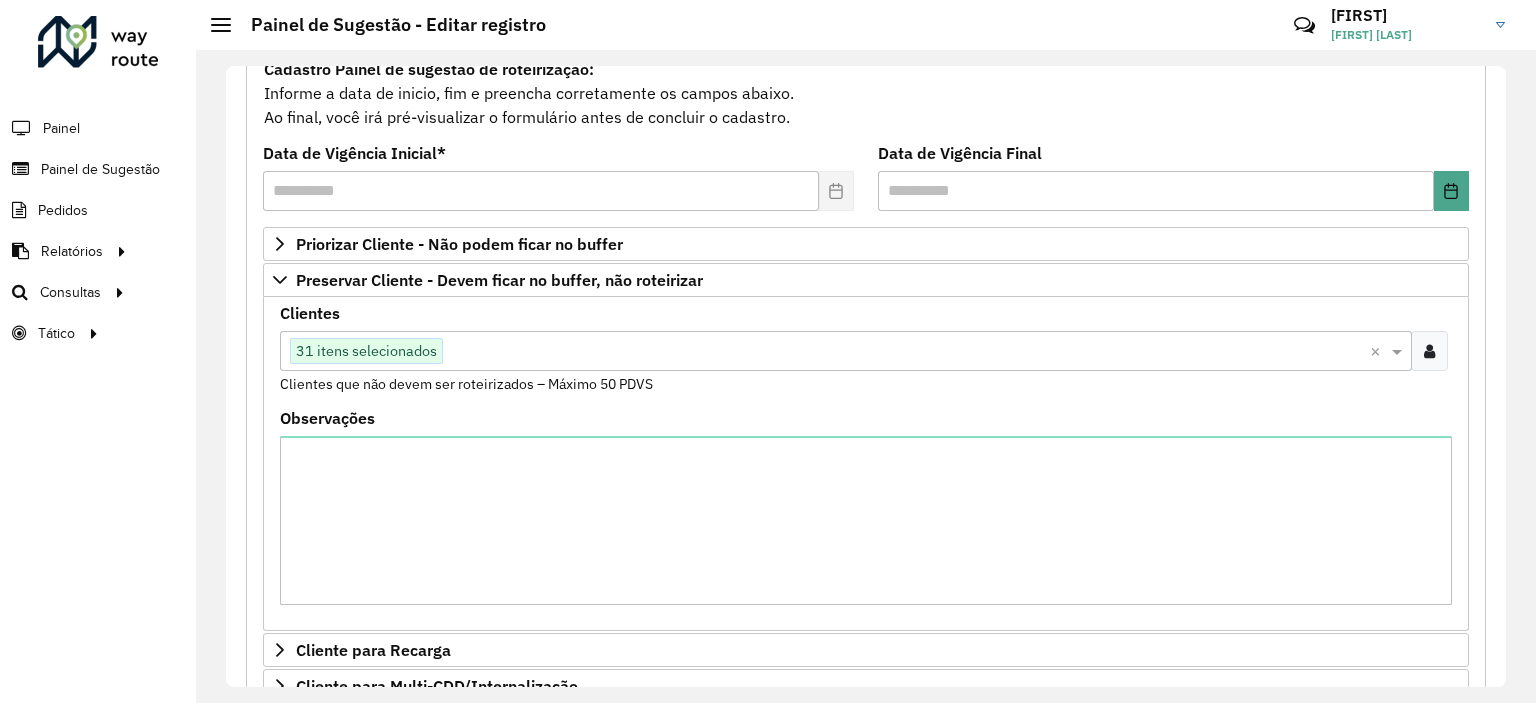 click at bounding box center (1429, 351) 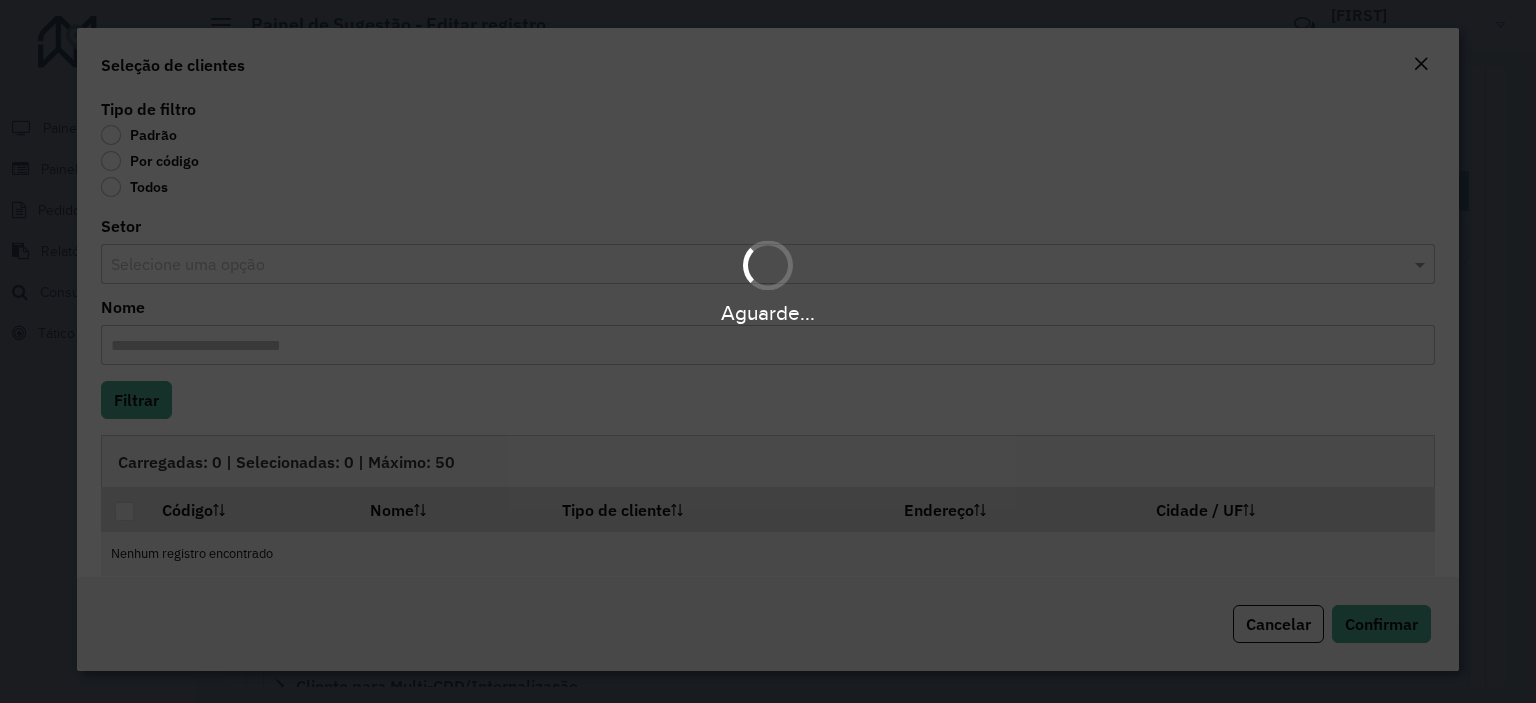 click on "Aguarde..." at bounding box center (768, 351) 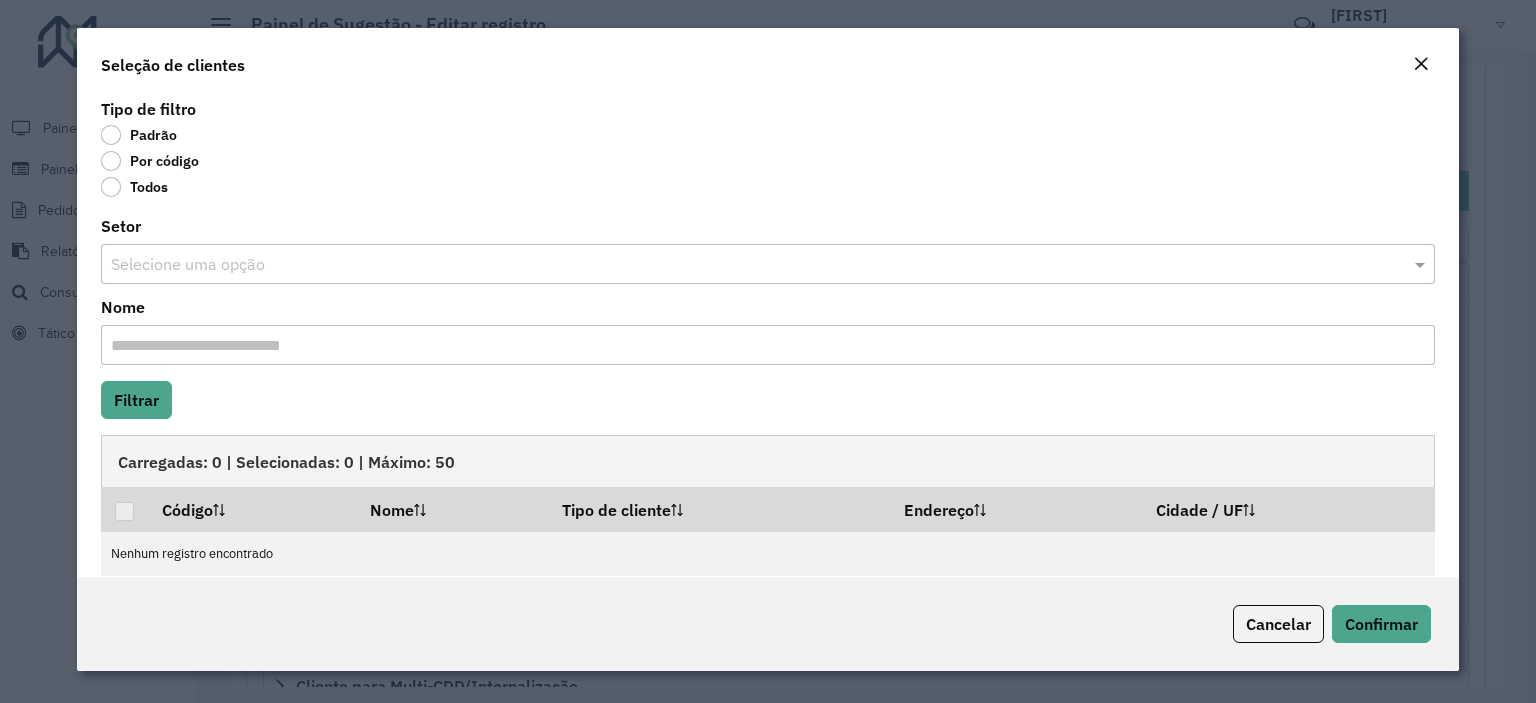 click on "Por código" 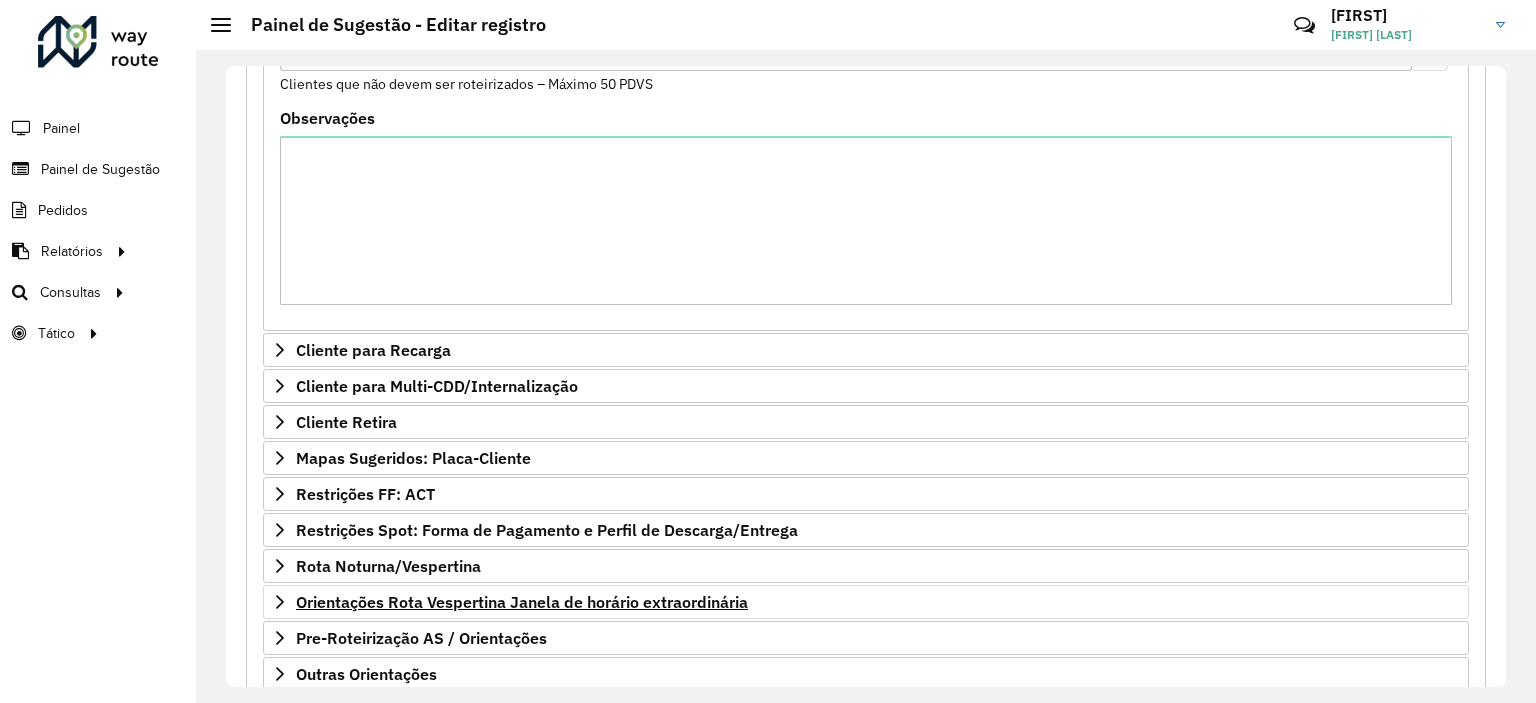 scroll, scrollTop: 621, scrollLeft: 0, axis: vertical 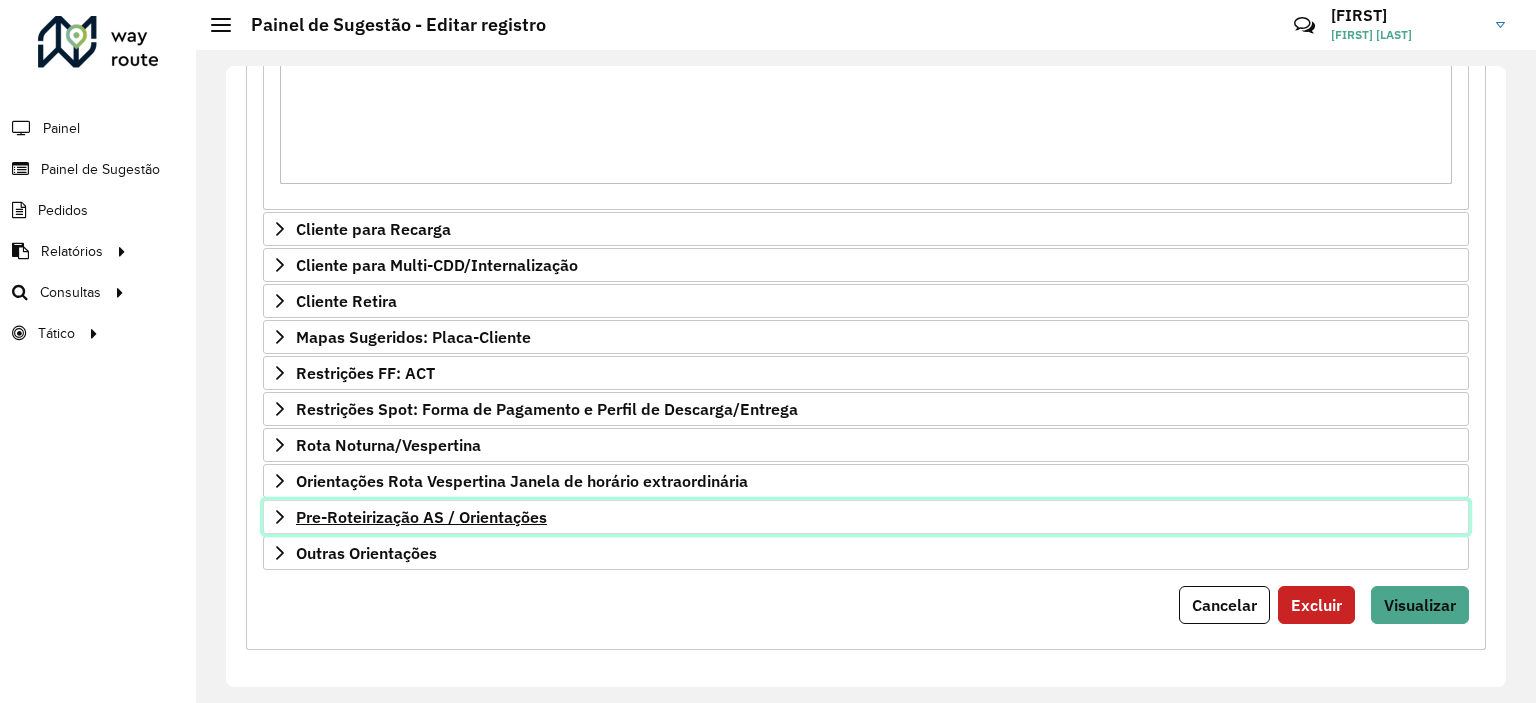 click on "Pre-Roteirização AS / Orientações" at bounding box center (421, 517) 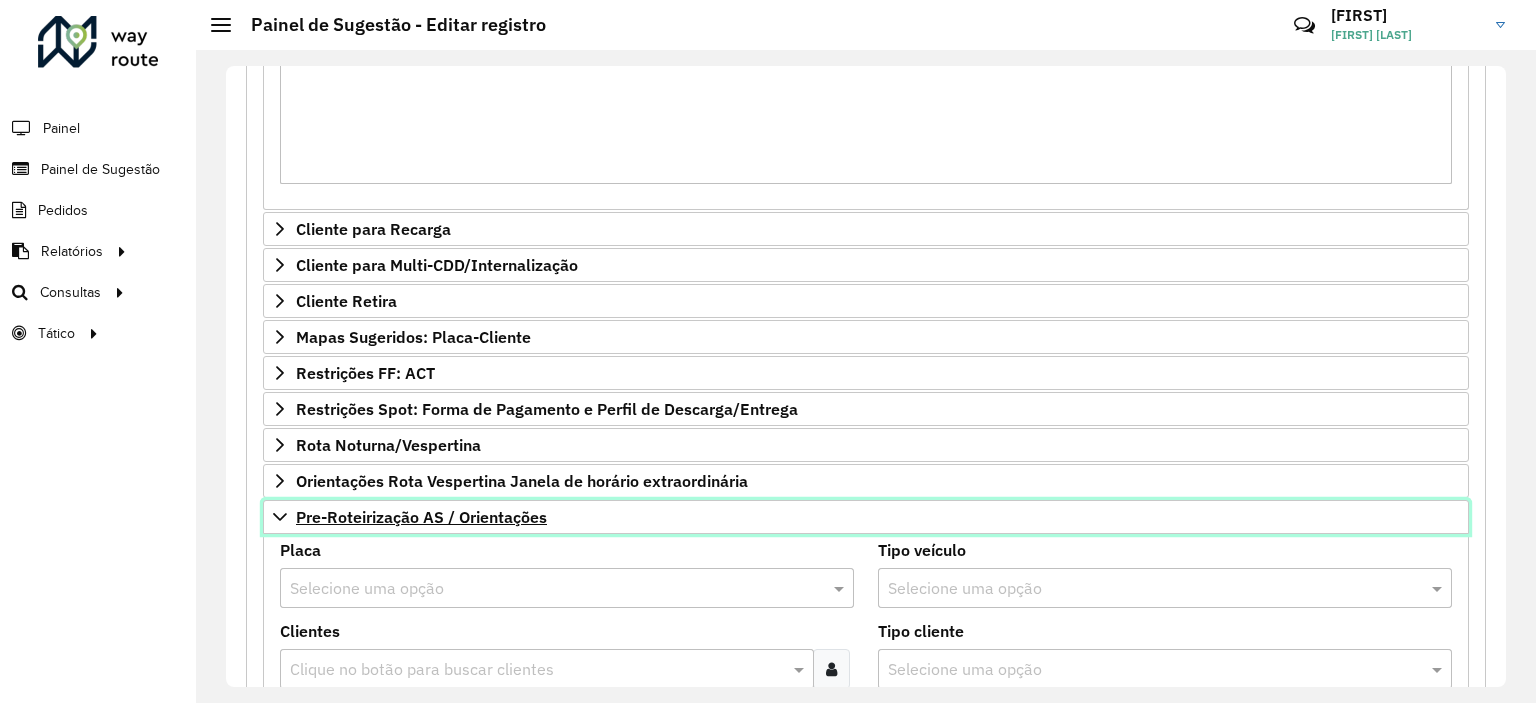 scroll, scrollTop: 1021, scrollLeft: 0, axis: vertical 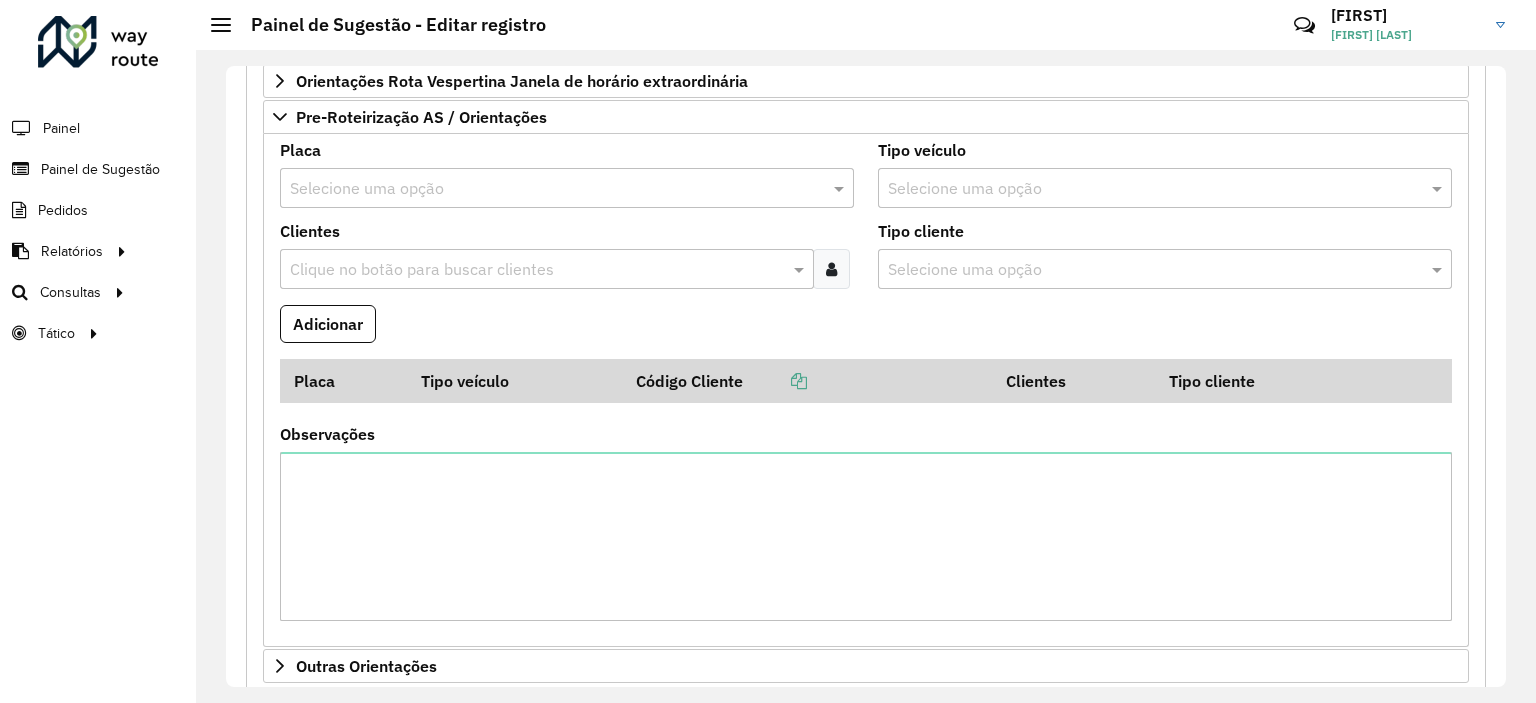 click on "Selecione uma opção" at bounding box center [567, 188] 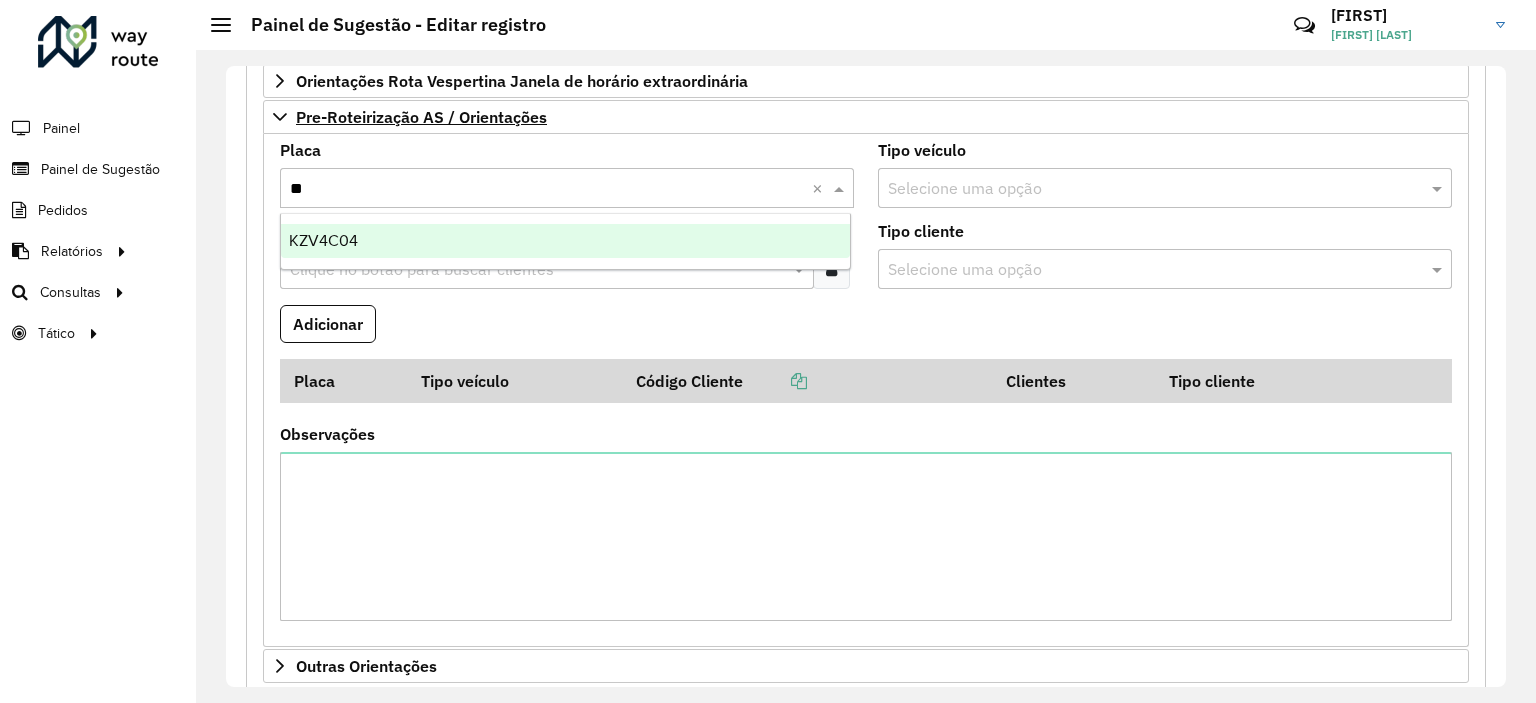 type on "***" 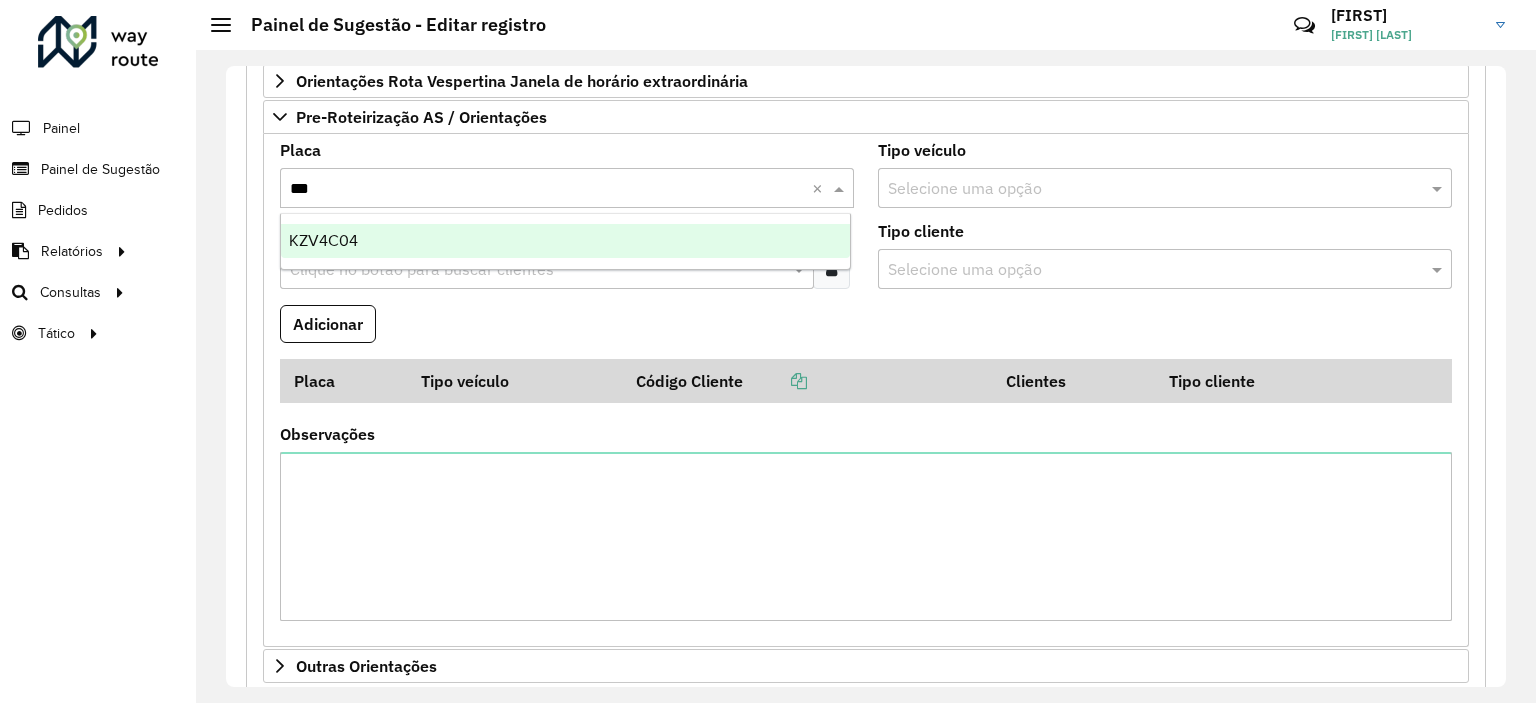 click on "KZV4C04" at bounding box center [566, 241] 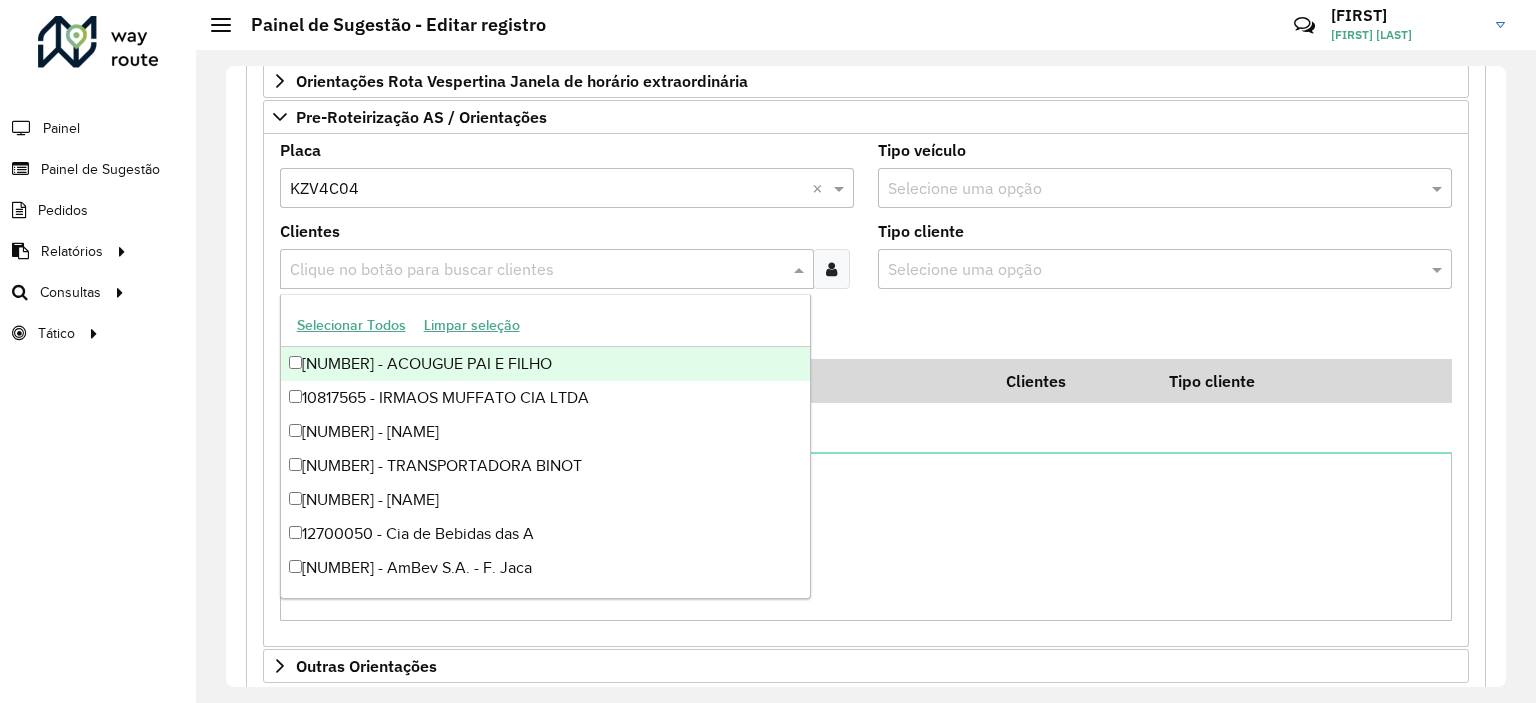 click at bounding box center [537, 270] 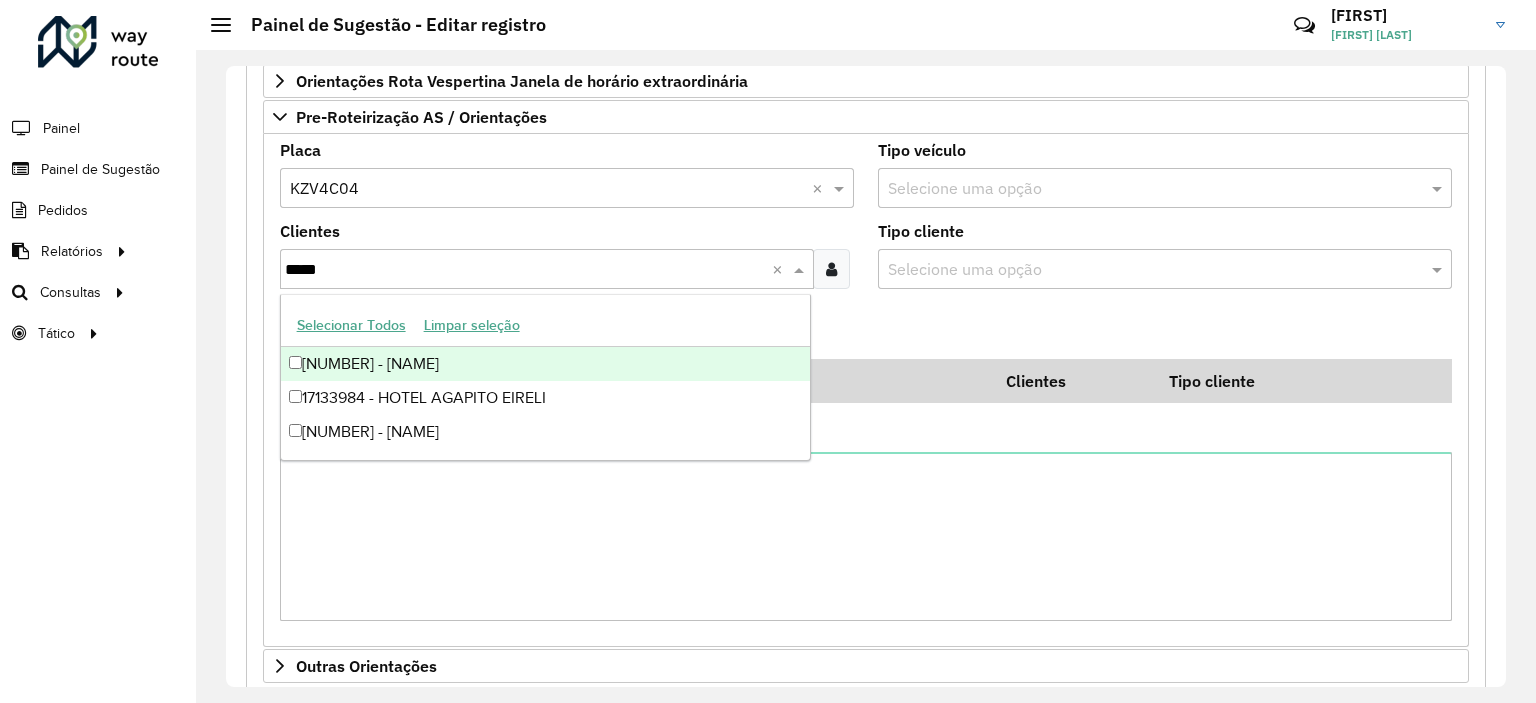 click on "[NUMBER] - [NAME]" at bounding box center [546, 364] 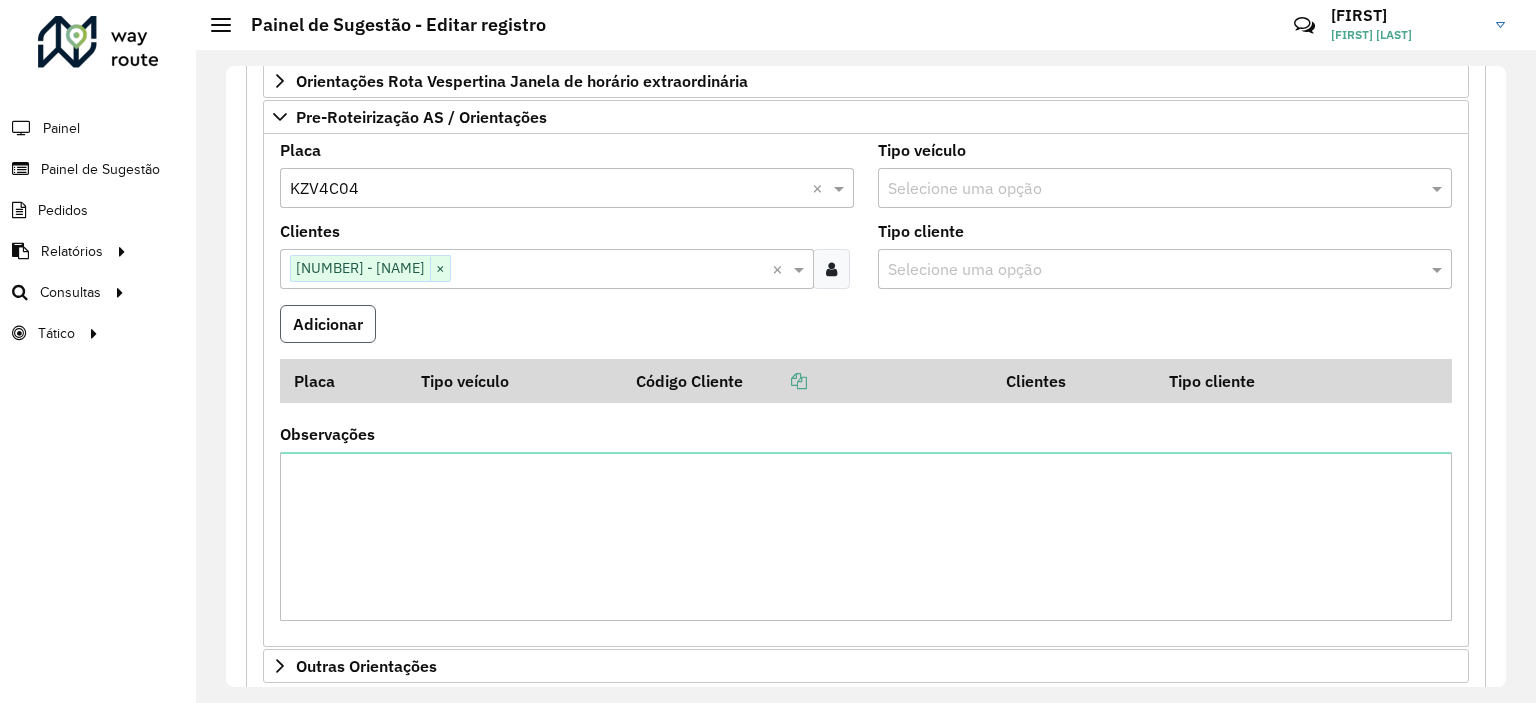 click on "Adicionar" at bounding box center [328, 324] 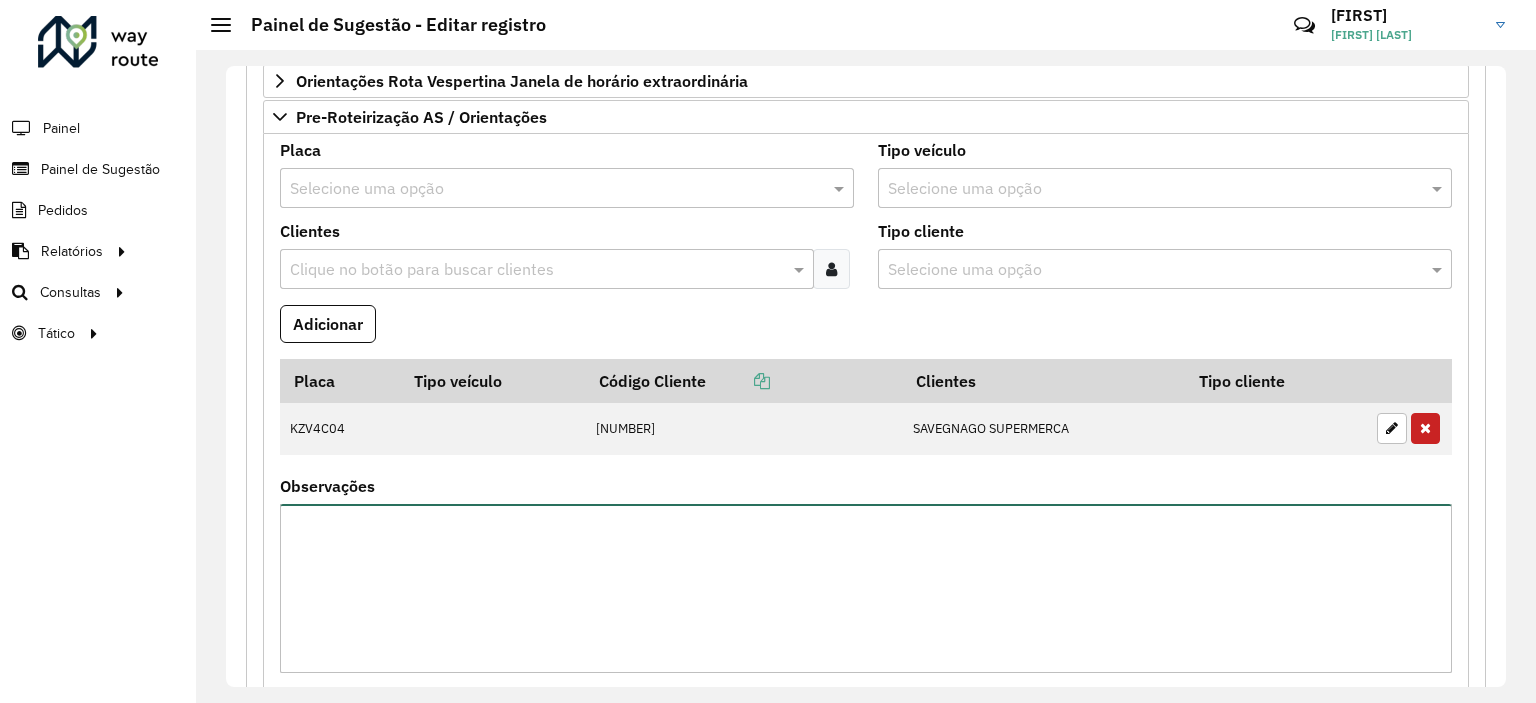 click on "Observações" at bounding box center [866, 588] 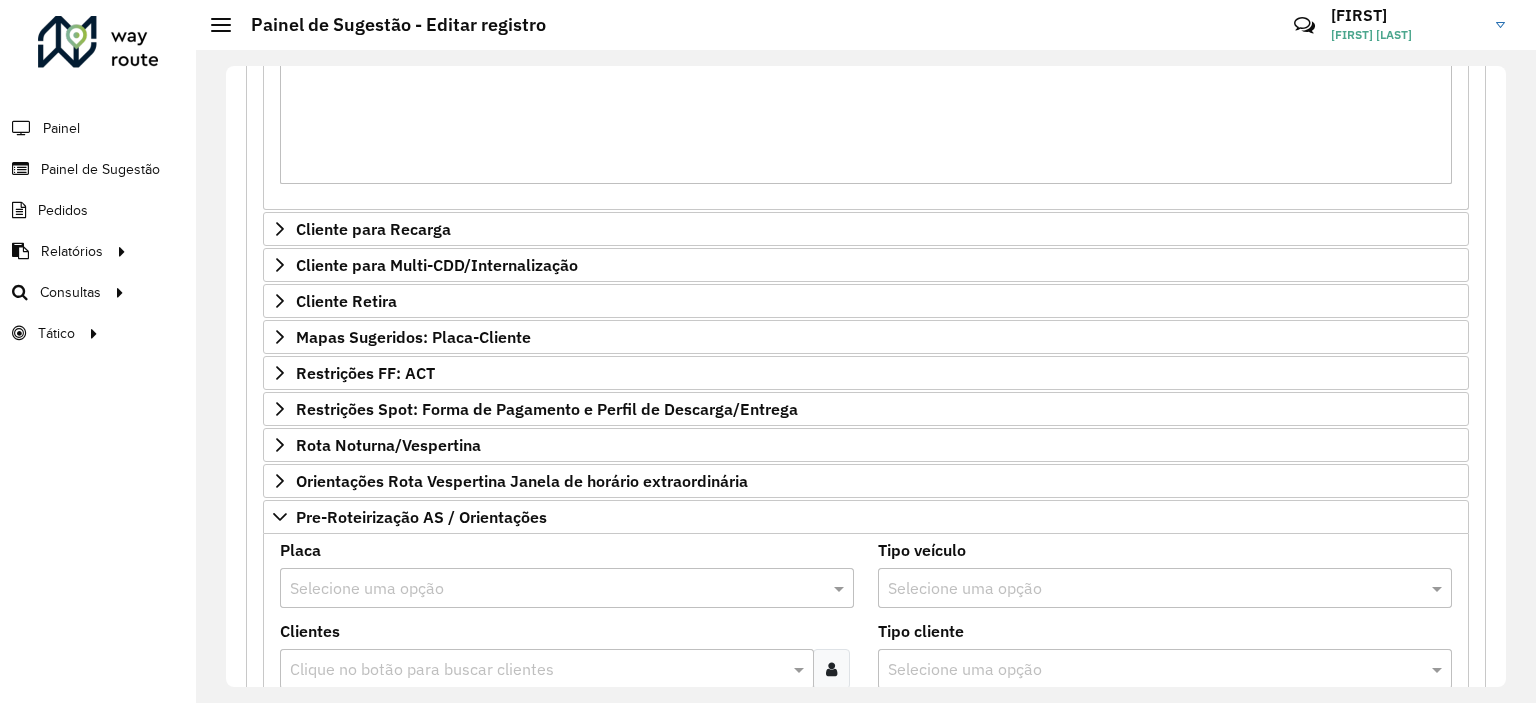 scroll, scrollTop: 321, scrollLeft: 0, axis: vertical 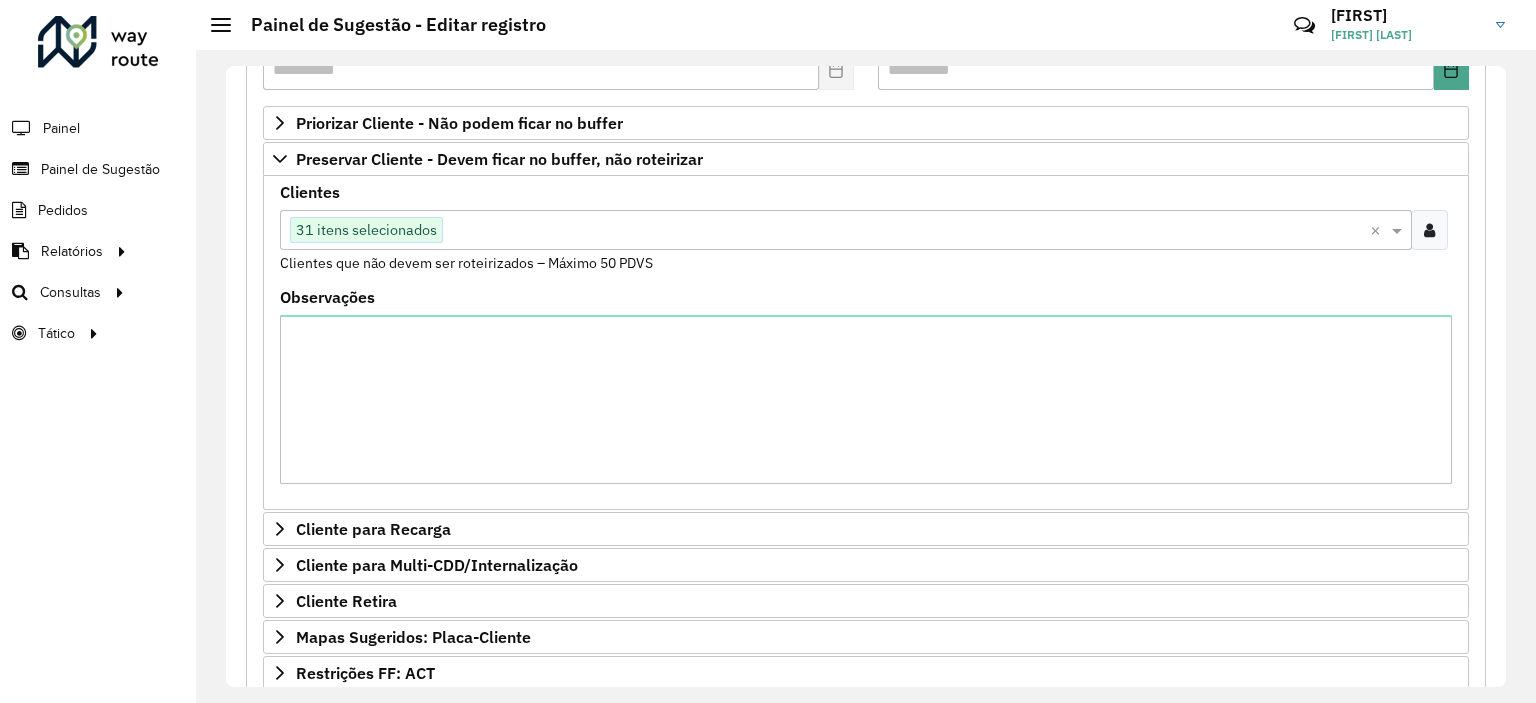 click at bounding box center (906, 231) 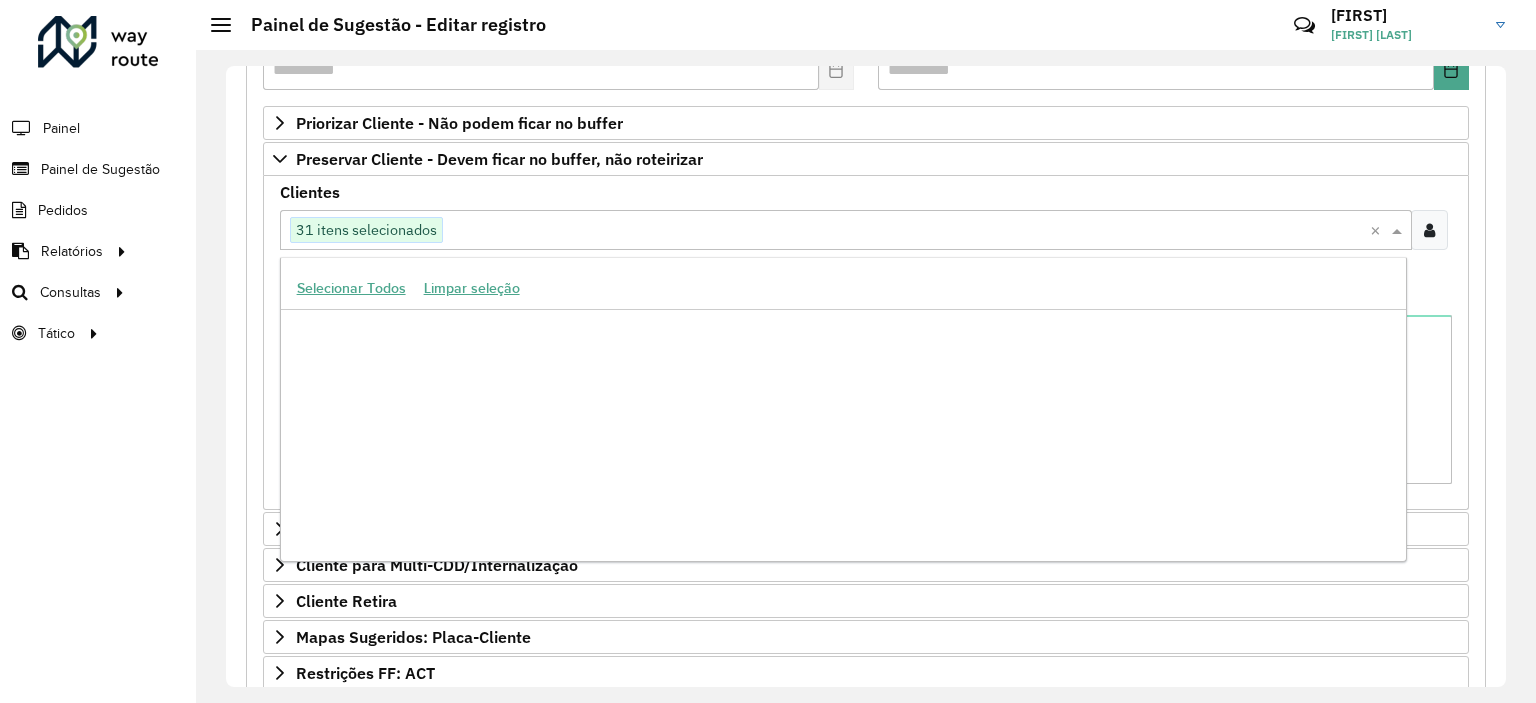 paste on "*****" 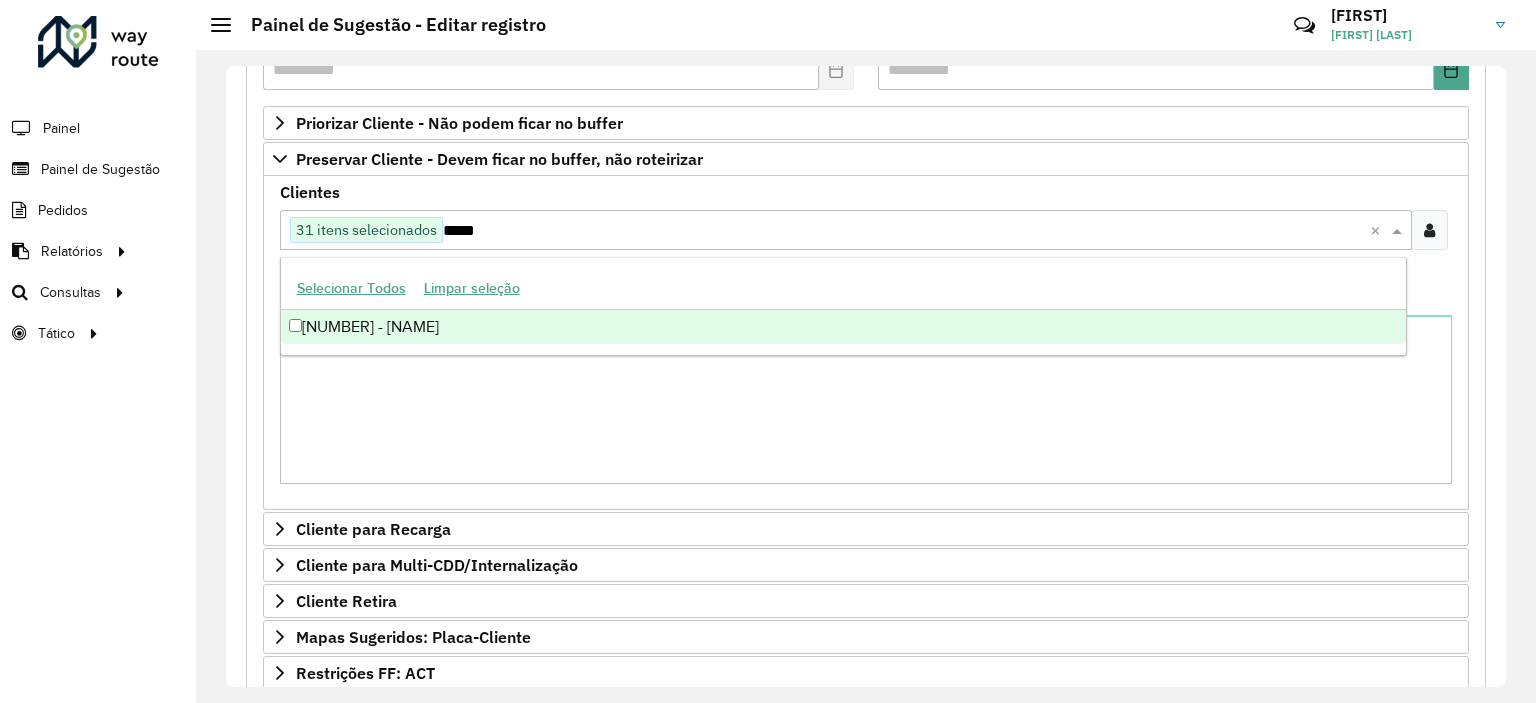scroll, scrollTop: 0, scrollLeft: 0, axis: both 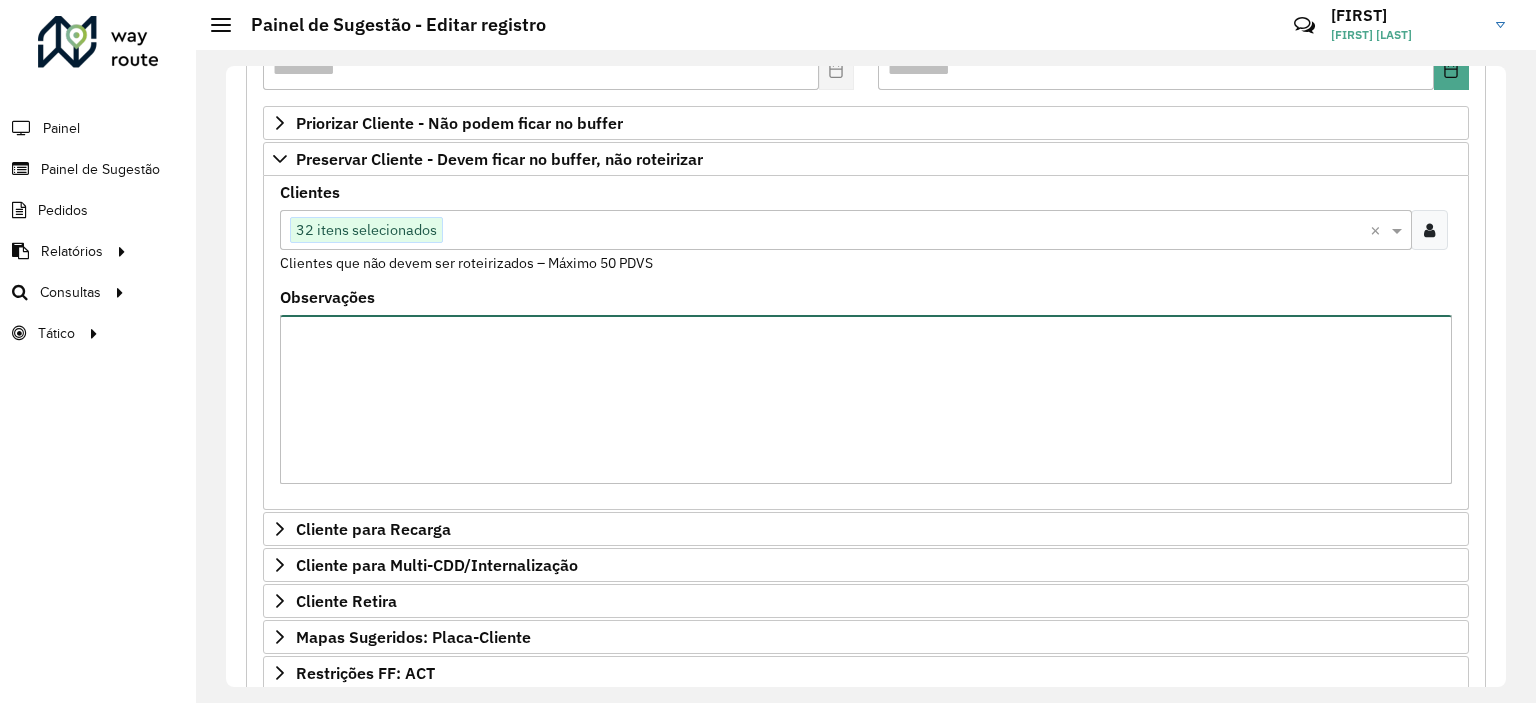 click on "Observações" at bounding box center [866, 399] 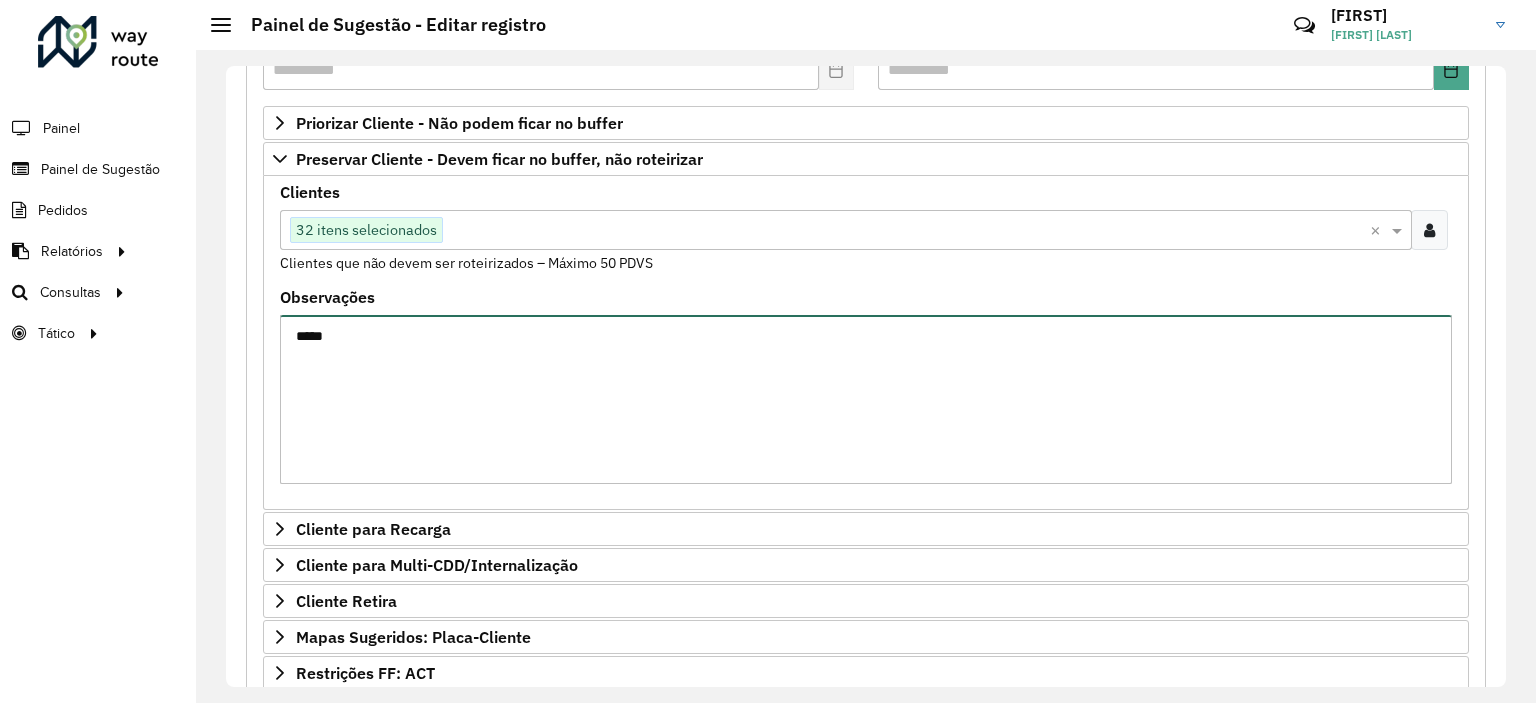 type on "*****" 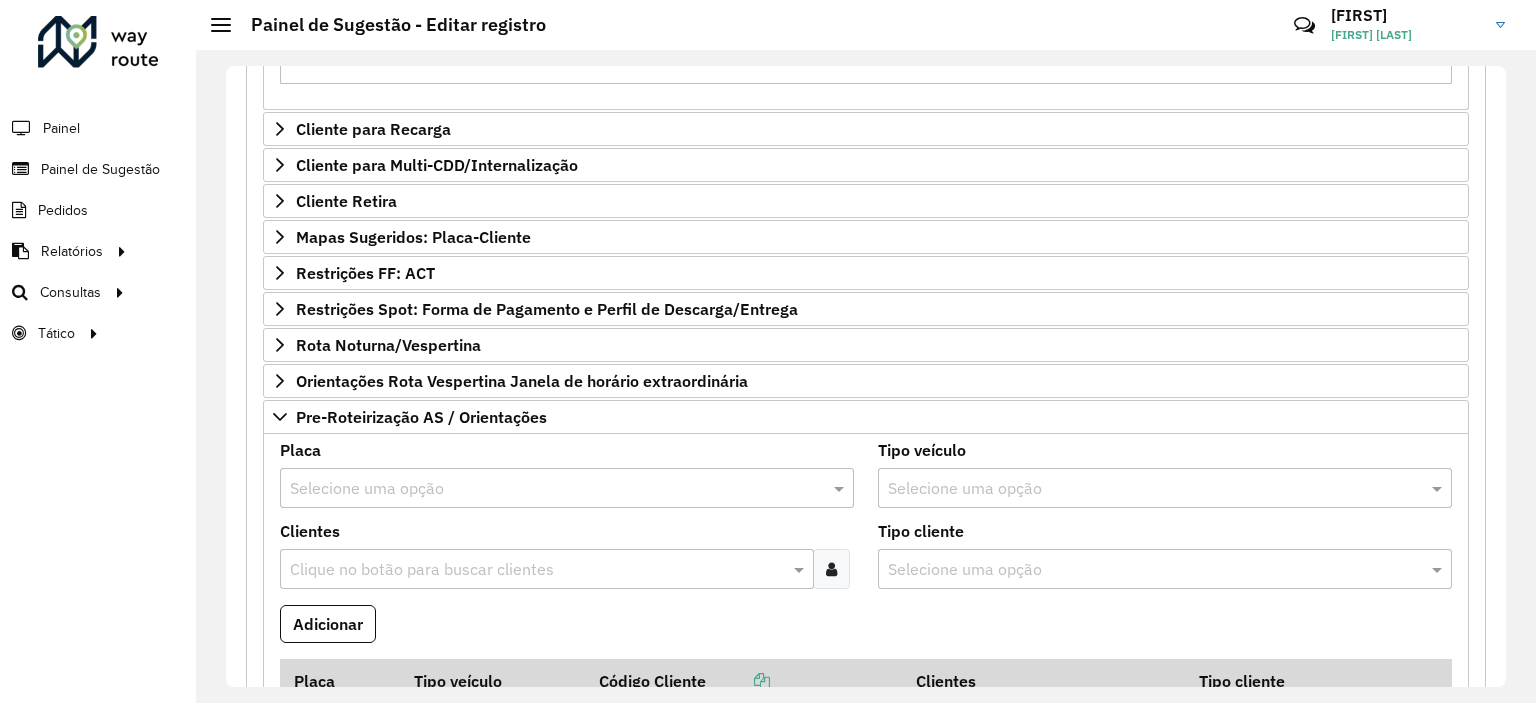 scroll, scrollTop: 1121, scrollLeft: 0, axis: vertical 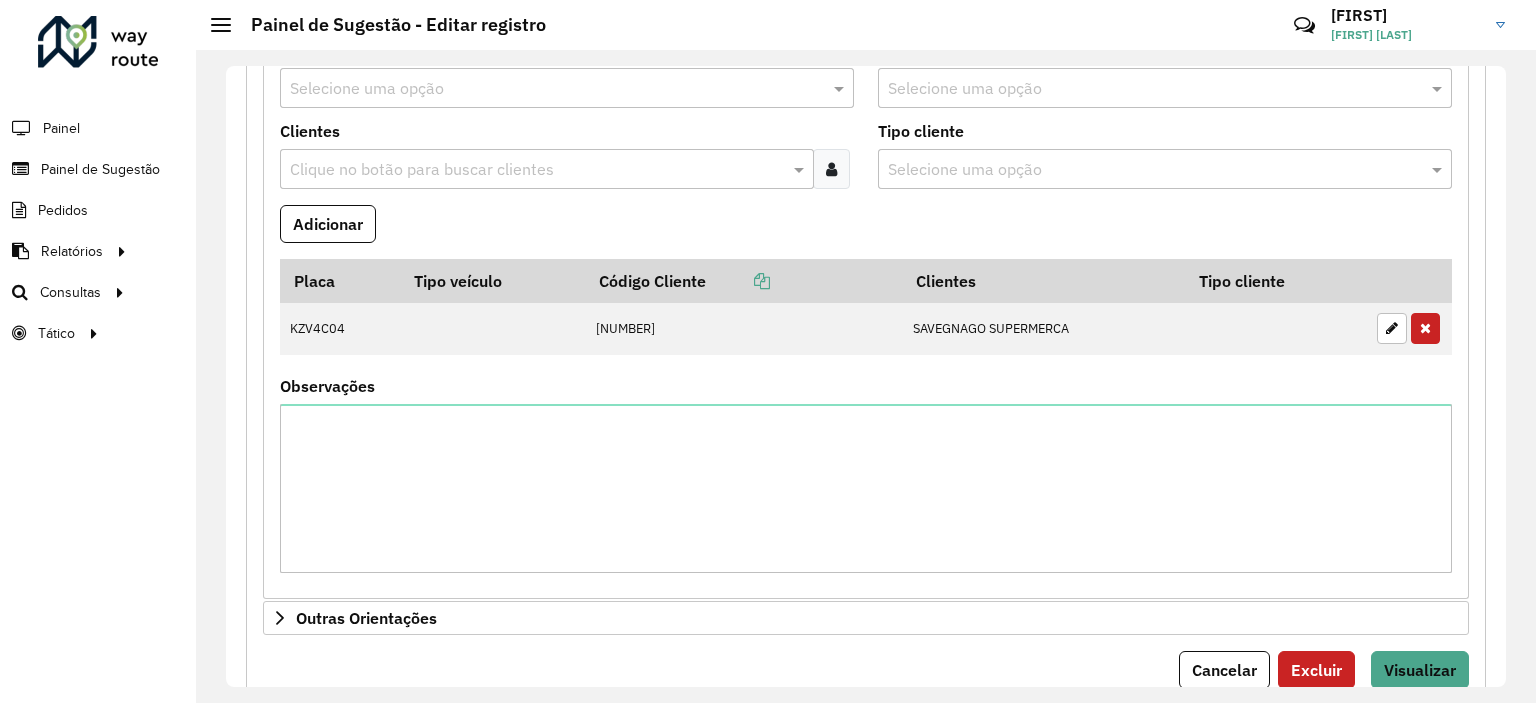click on "Clique no botão para buscar clientes" at bounding box center [547, 169] 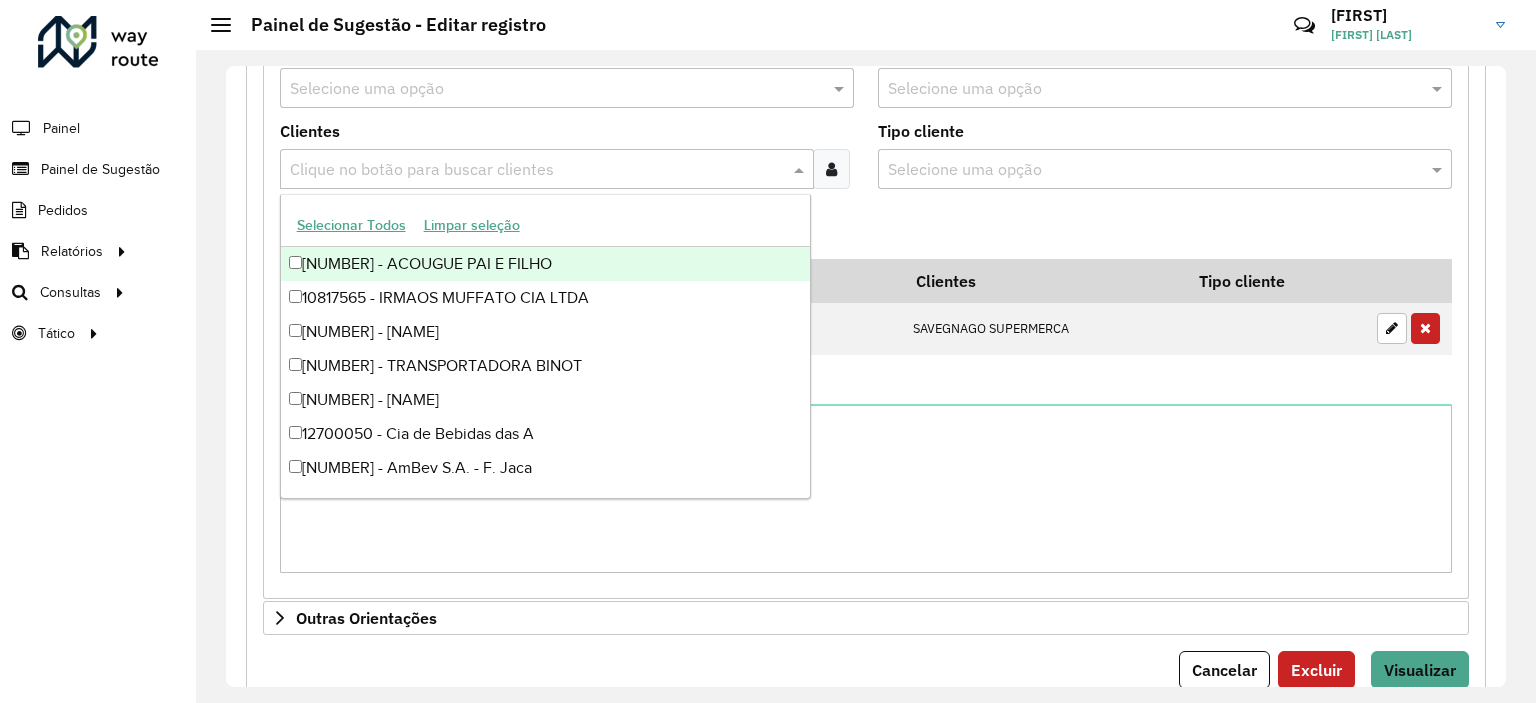 paste on "*****" 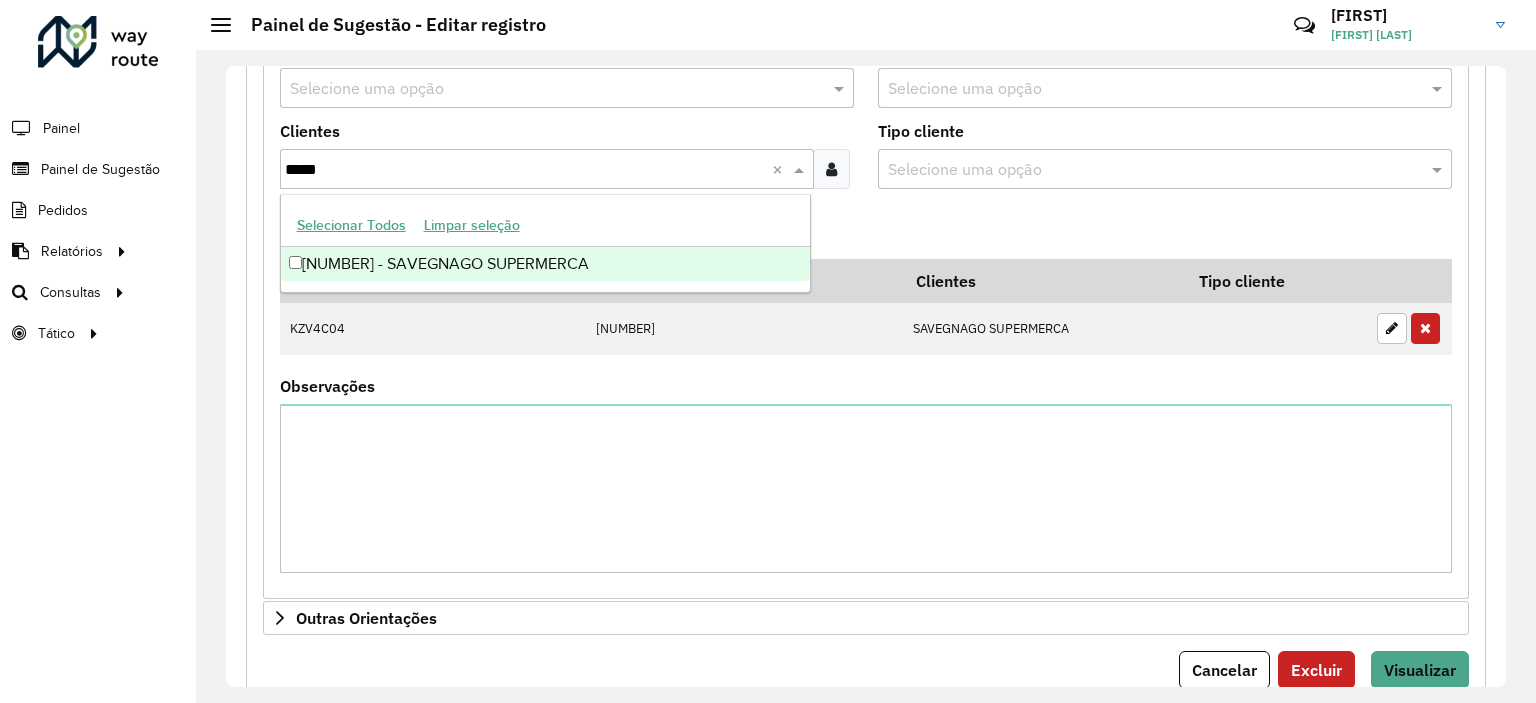 click on "[NUMBER] - SAVEGNAGO SUPERMERCA" at bounding box center [546, 264] 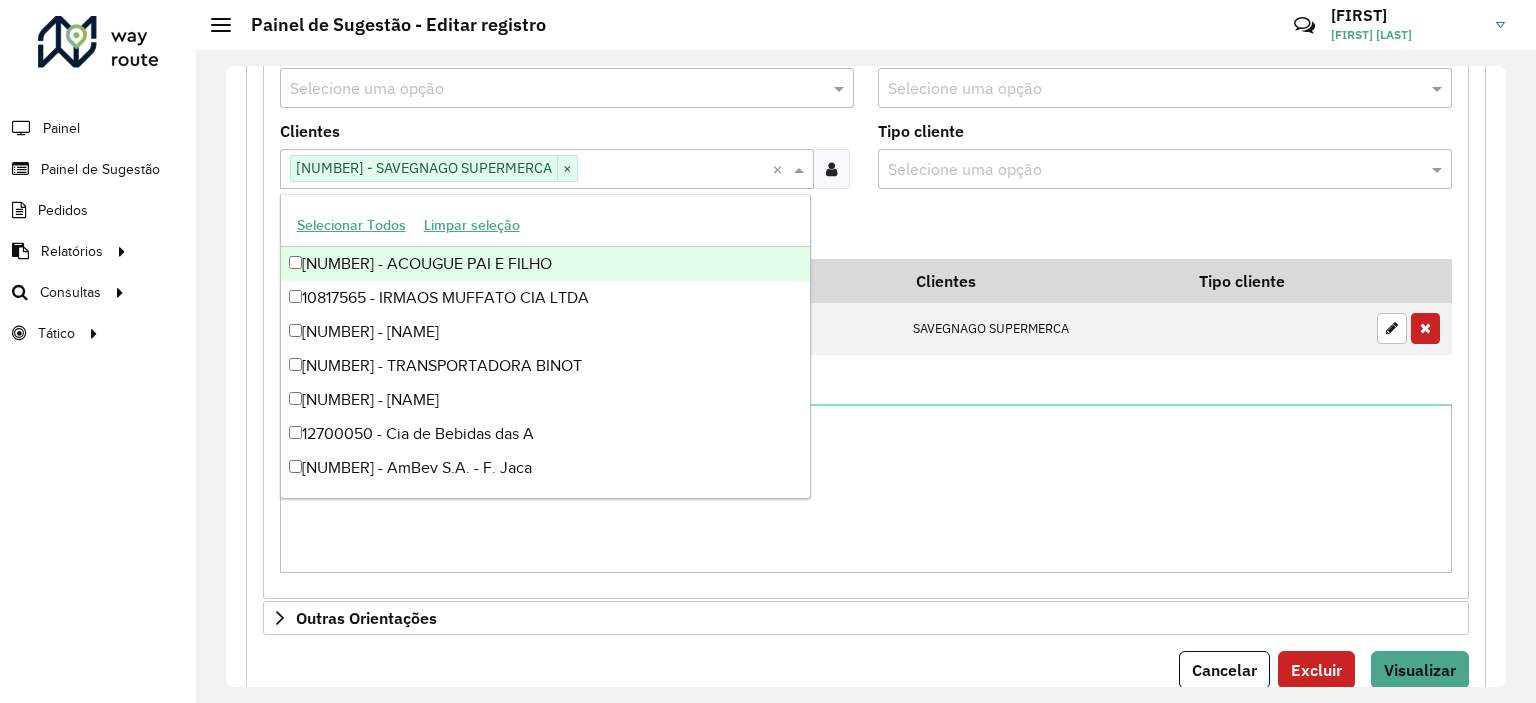 click at bounding box center [547, 89] 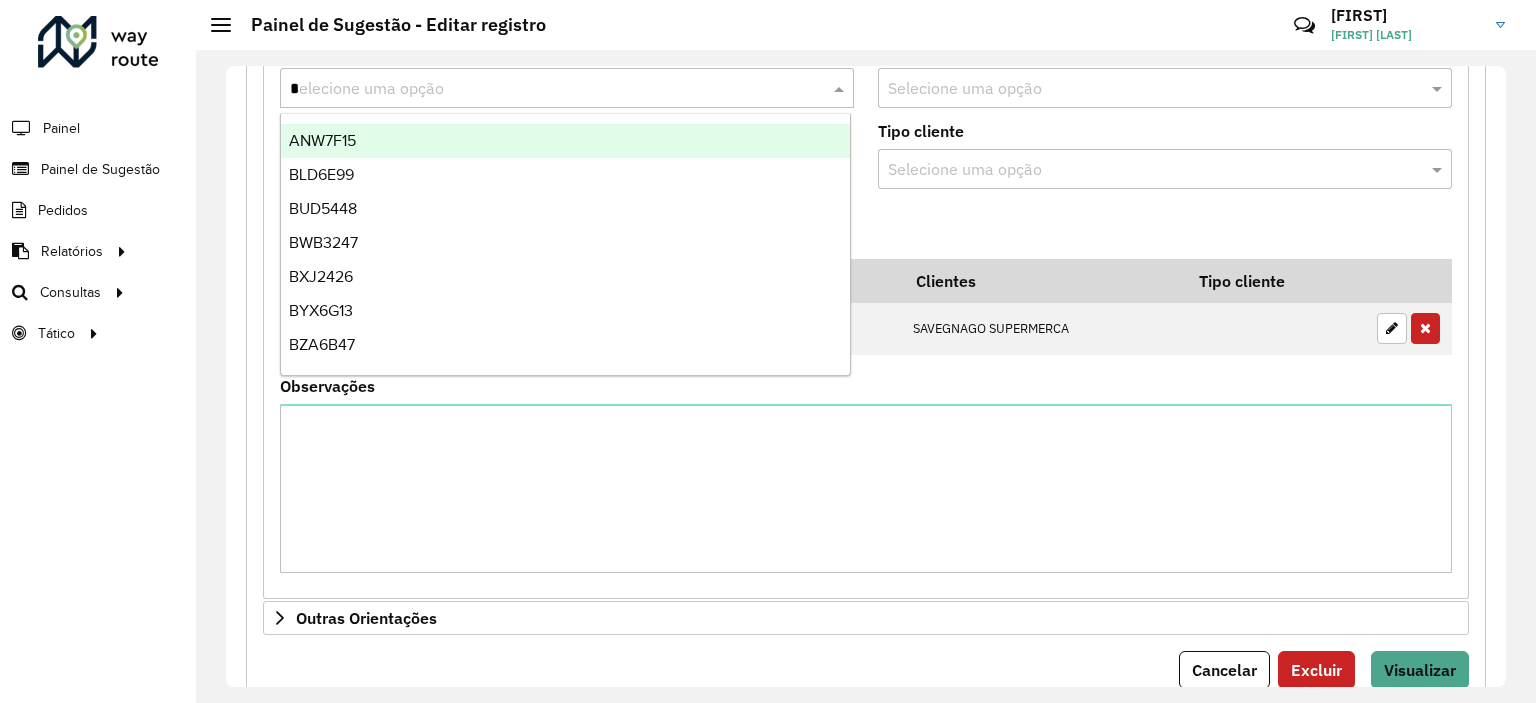 scroll, scrollTop: 1127, scrollLeft: 0, axis: vertical 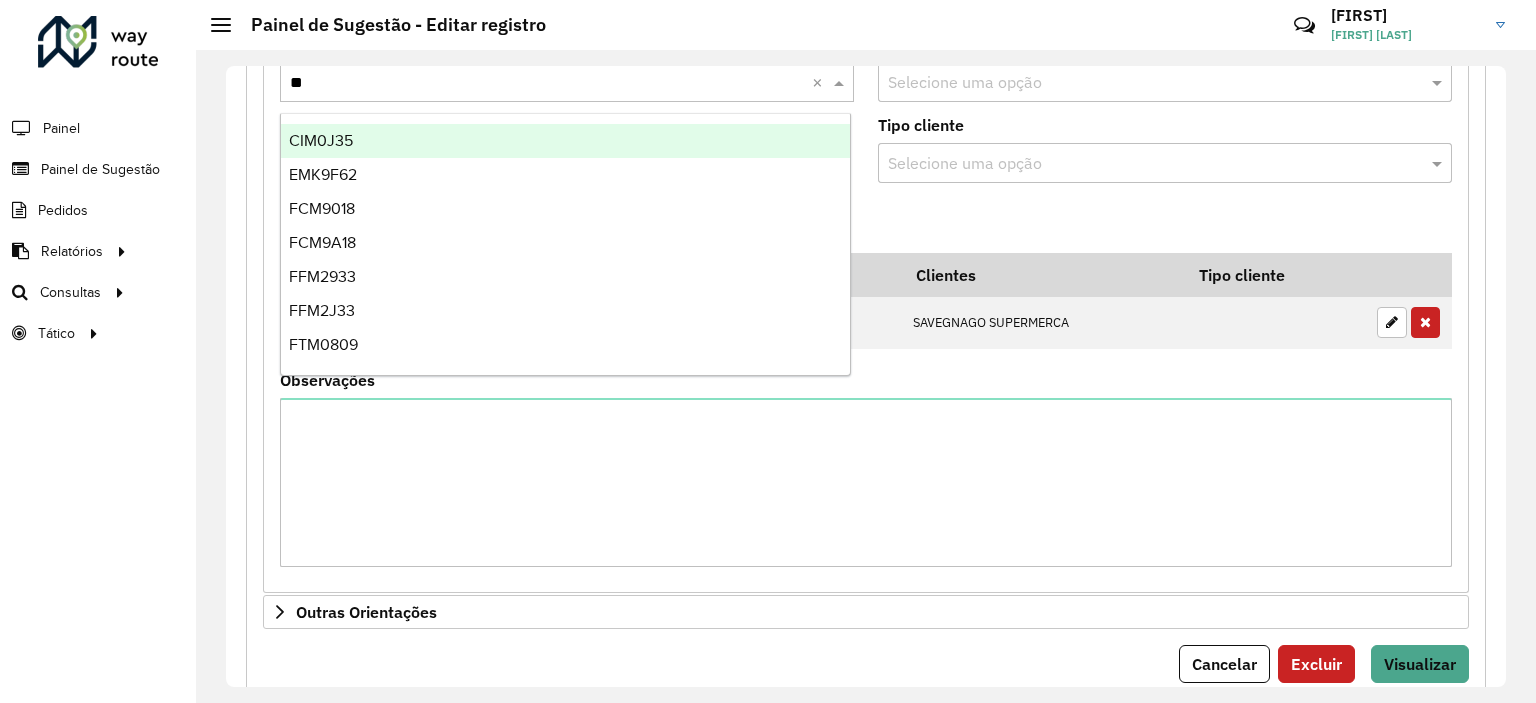 type on "***" 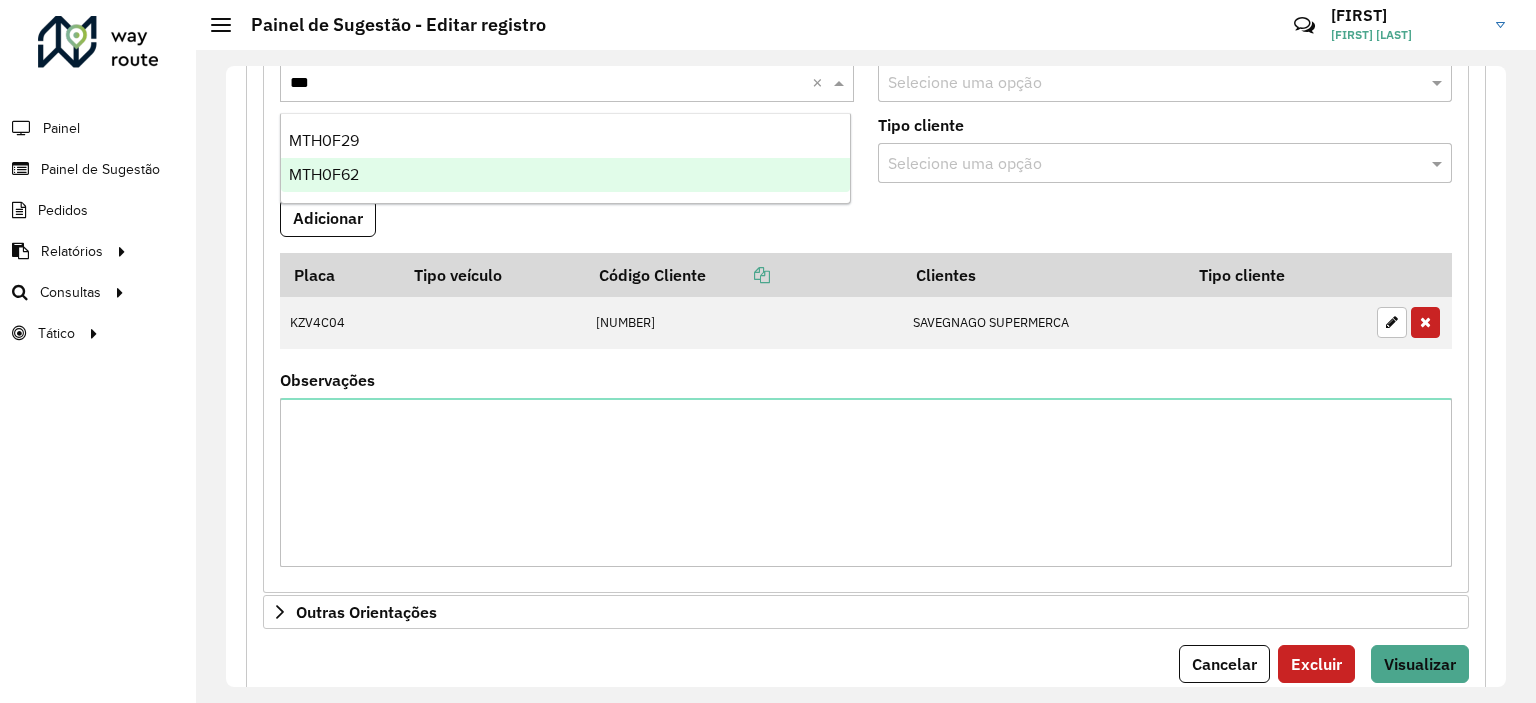 click on "MTH0F62" at bounding box center (566, 175) 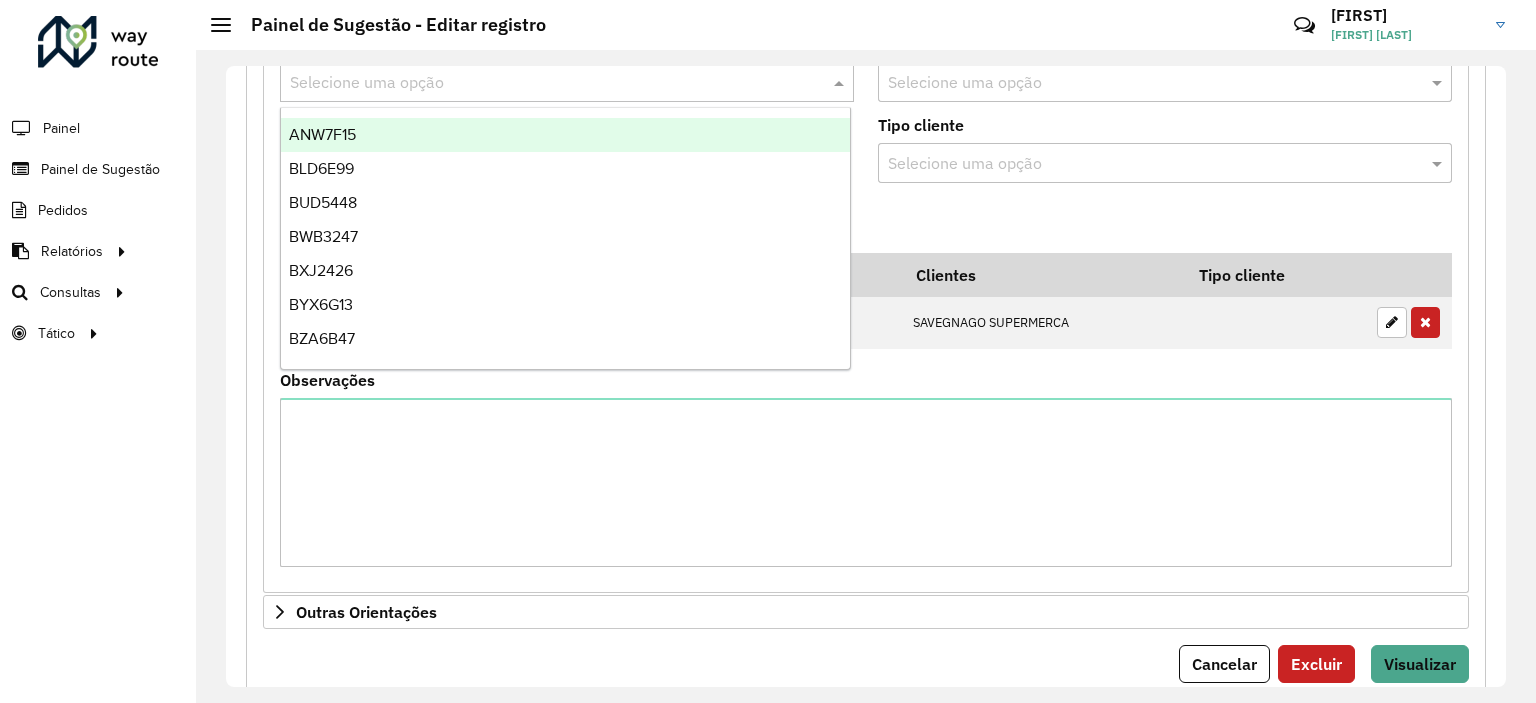 click at bounding box center [547, 83] 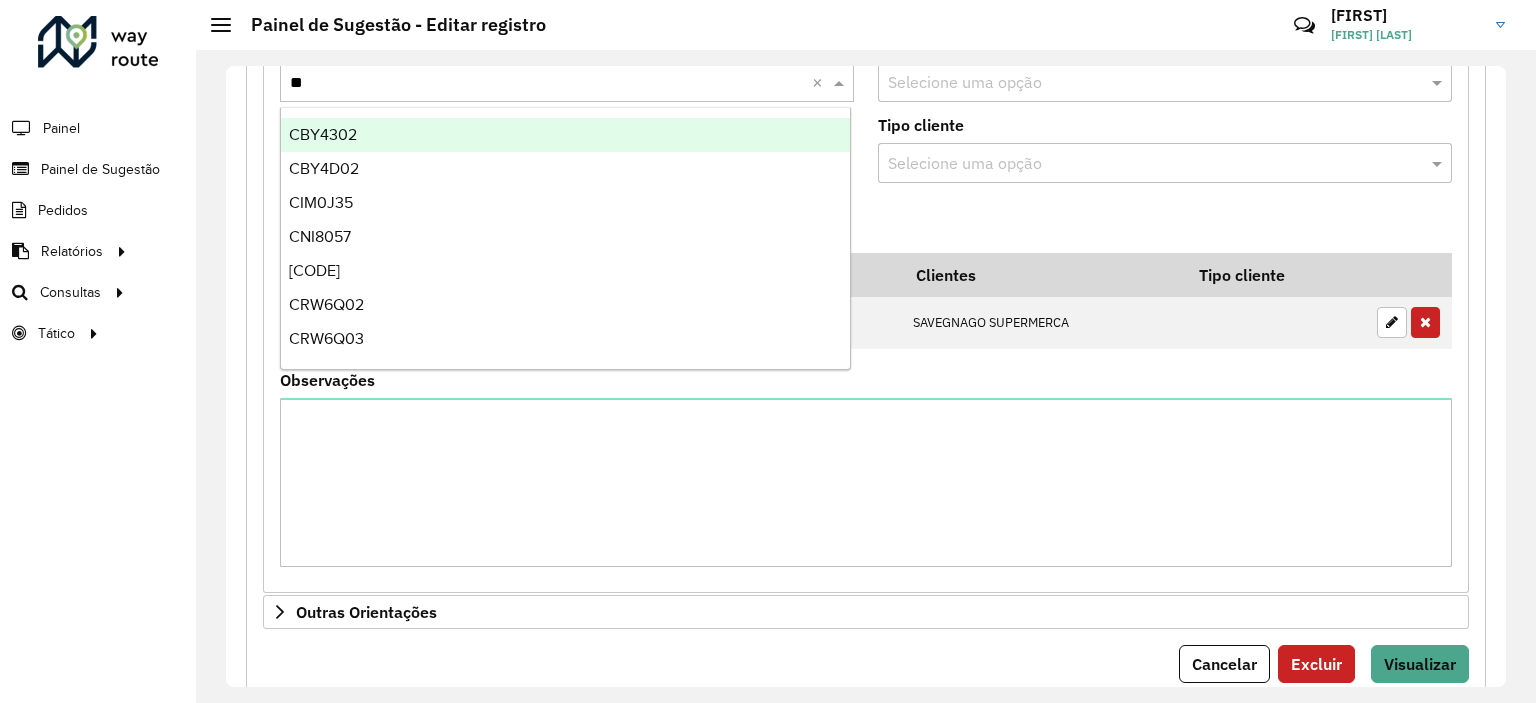 type on "***" 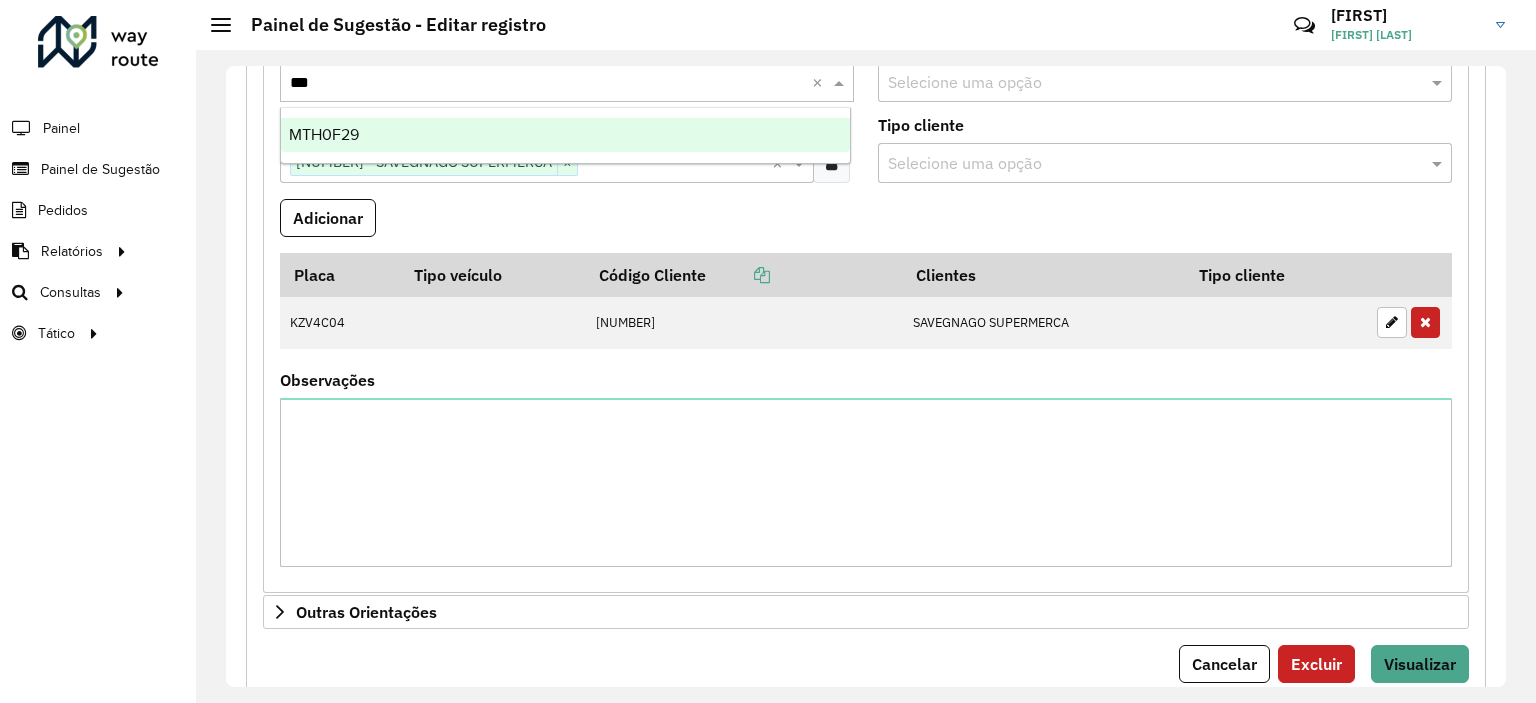 click on "MTH0F29" at bounding box center [566, 135] 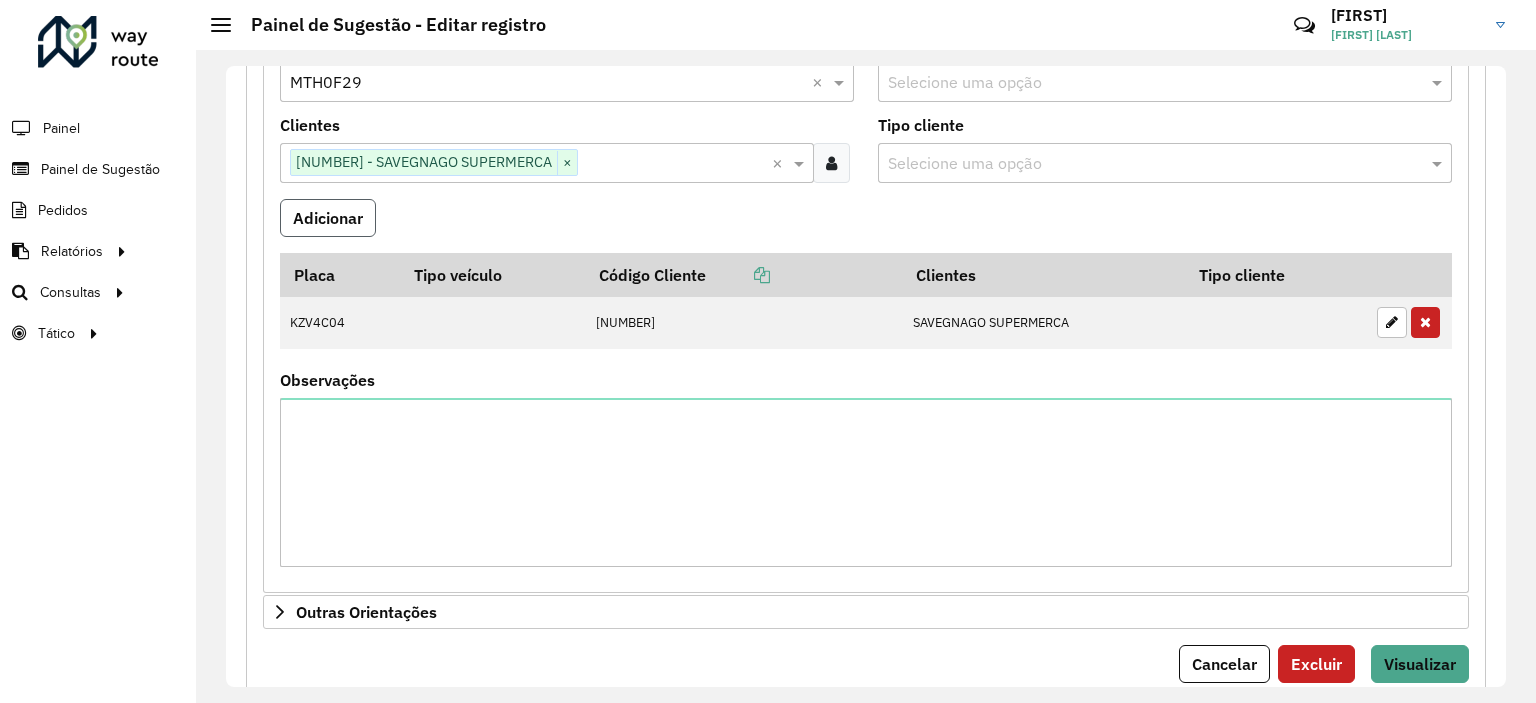 click on "Adicionar" at bounding box center [328, 218] 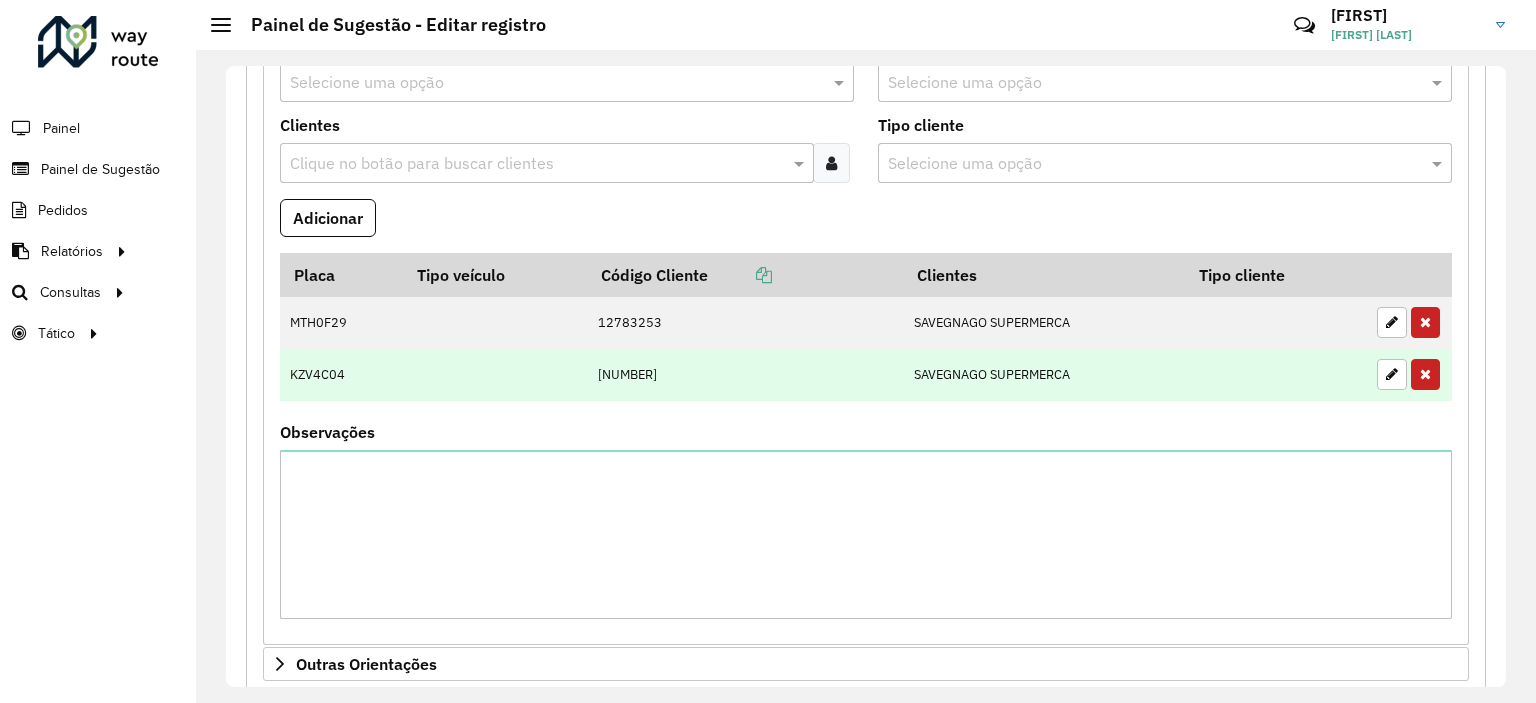 click on "KZV4C04" at bounding box center (342, 375) 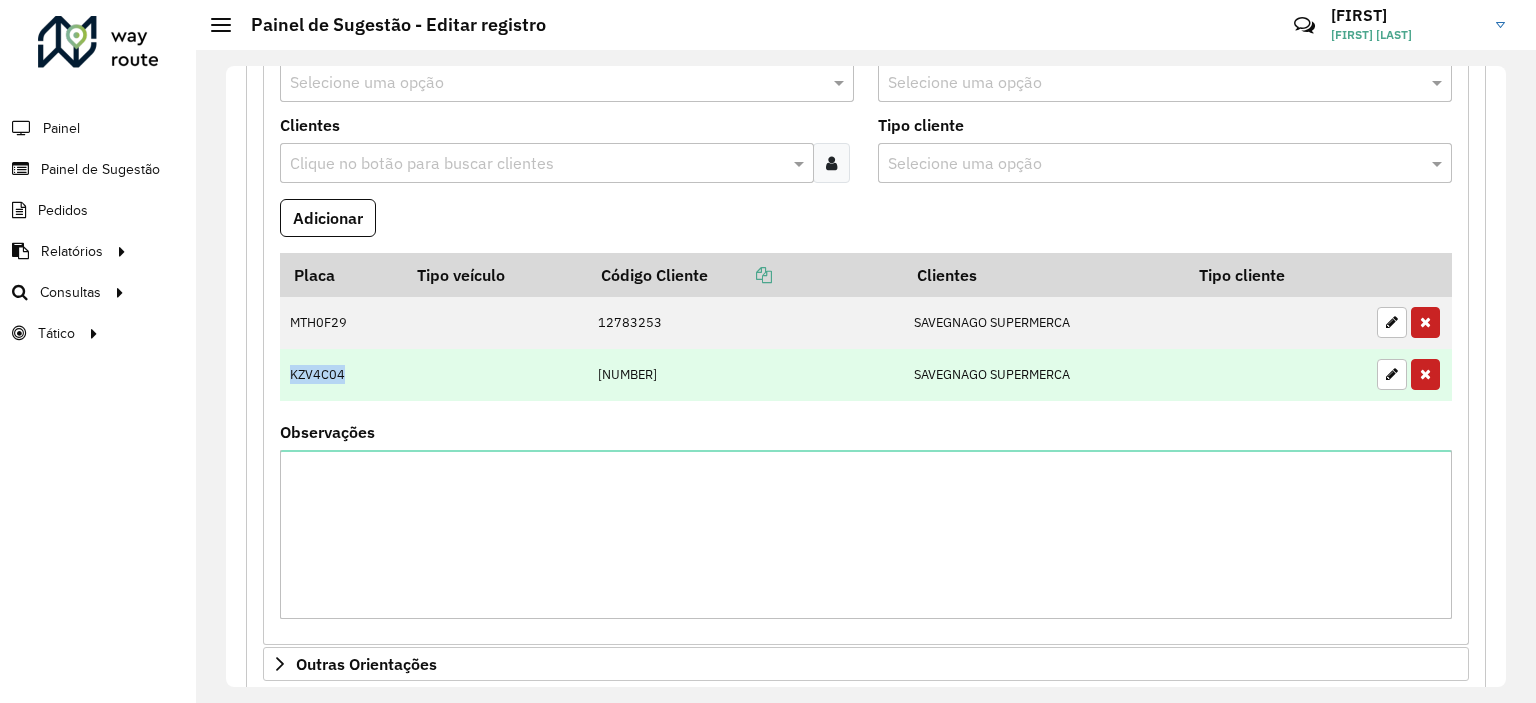 click on "KZV4C04" at bounding box center [342, 375] 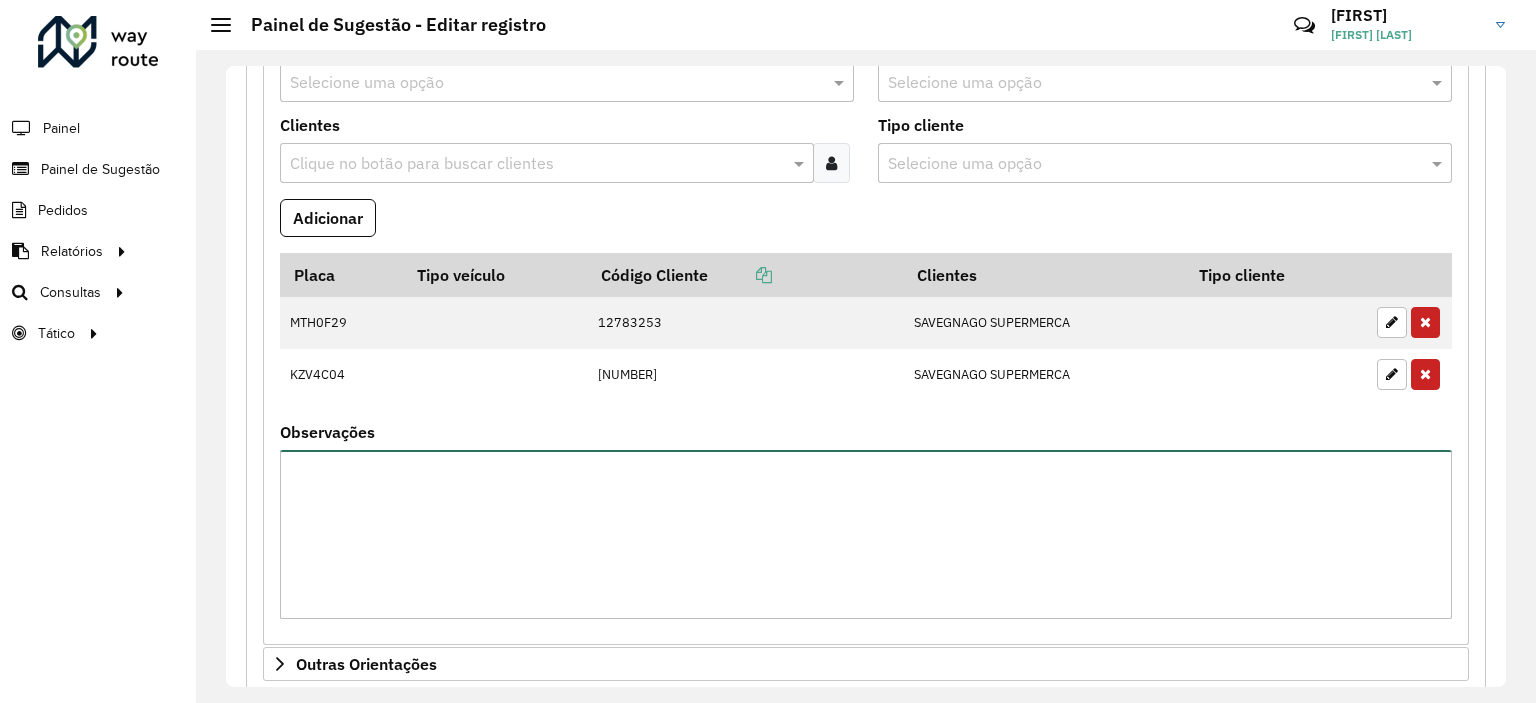 click on "Observações" at bounding box center [866, 534] 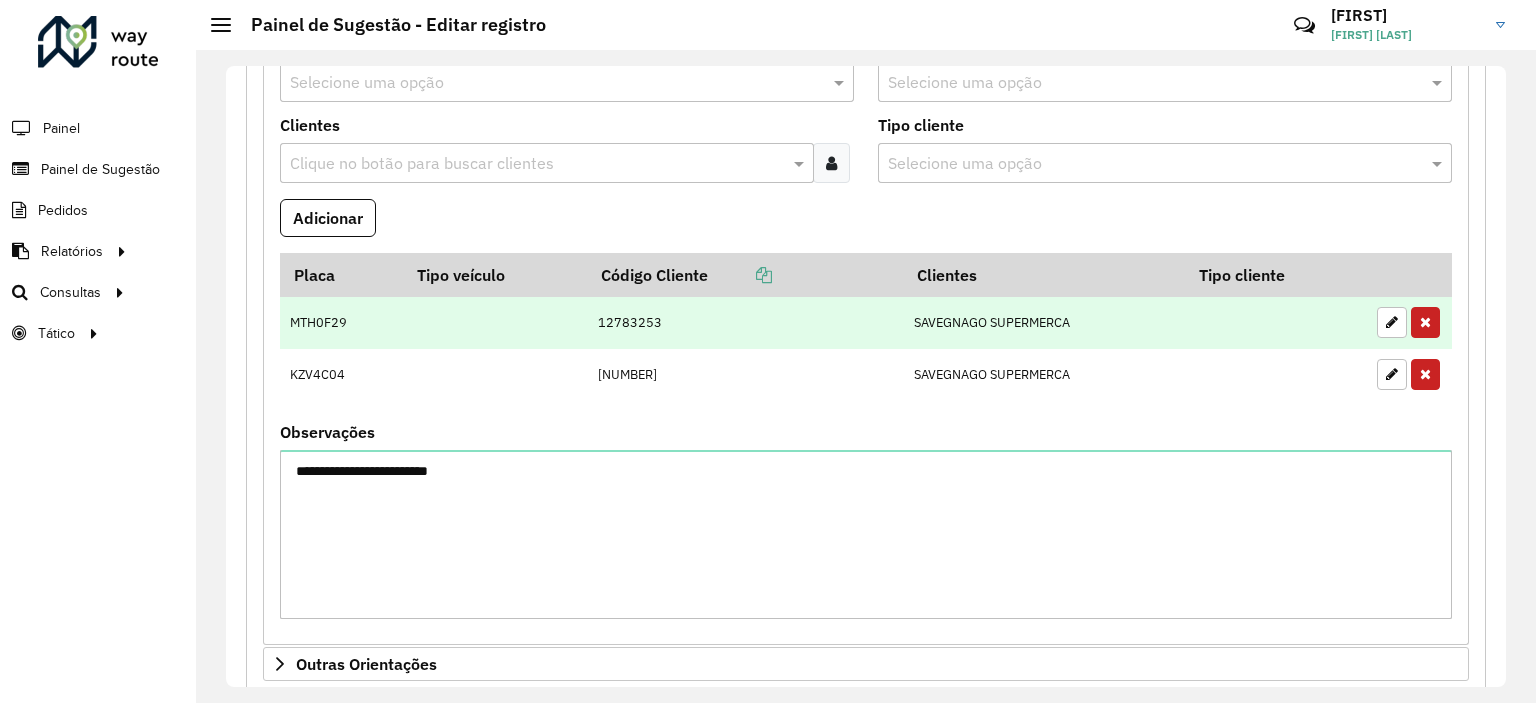 click on "MTH0F29" at bounding box center [342, 323] 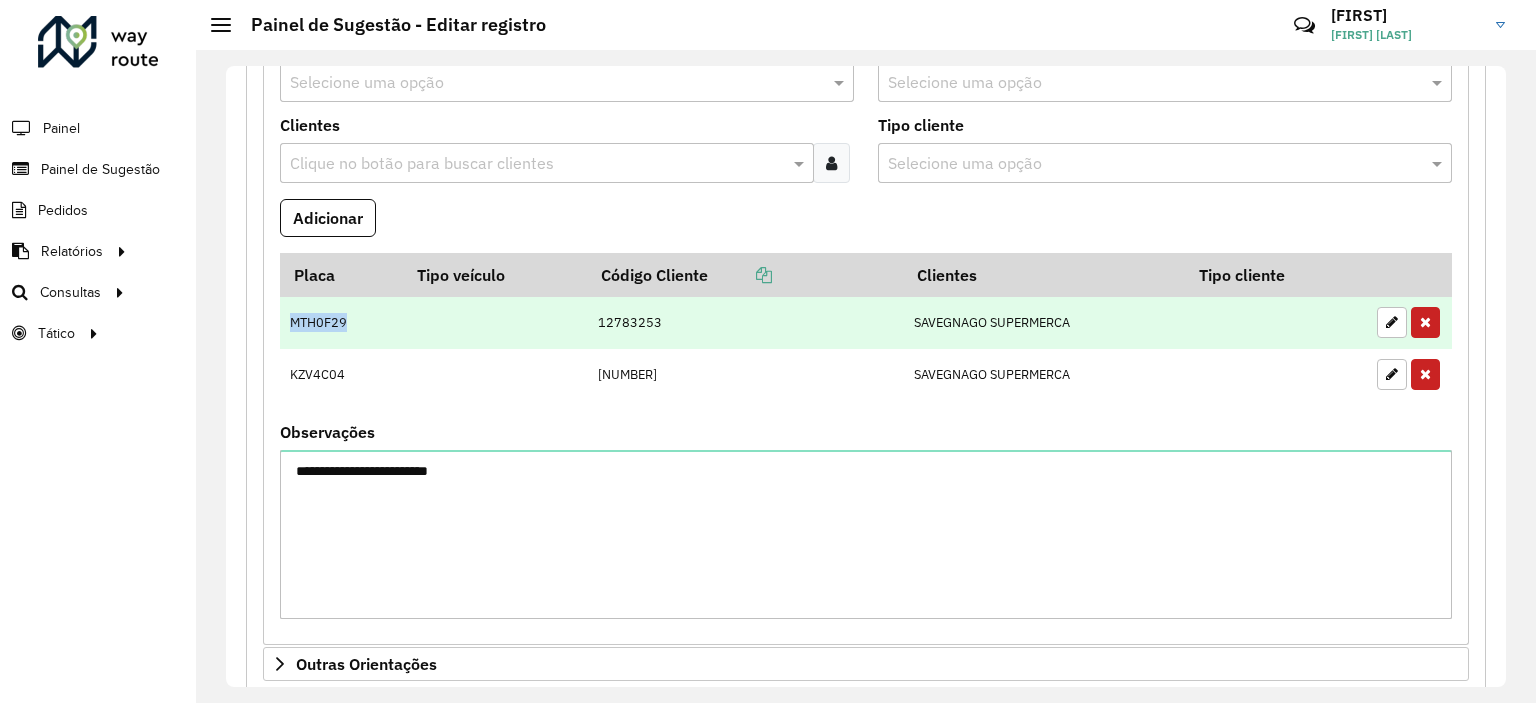 click on "MTH0F29" at bounding box center (342, 323) 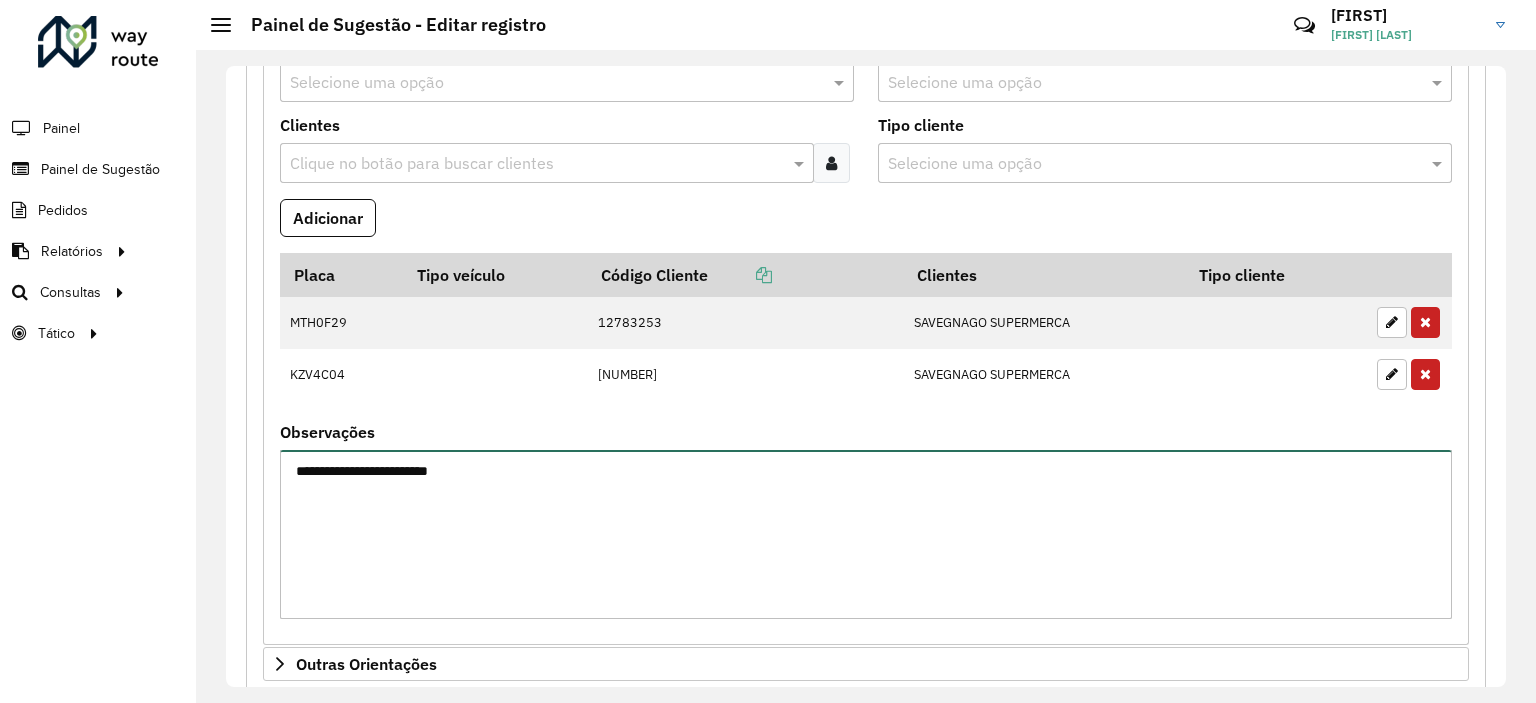click on "**********" at bounding box center (866, 534) 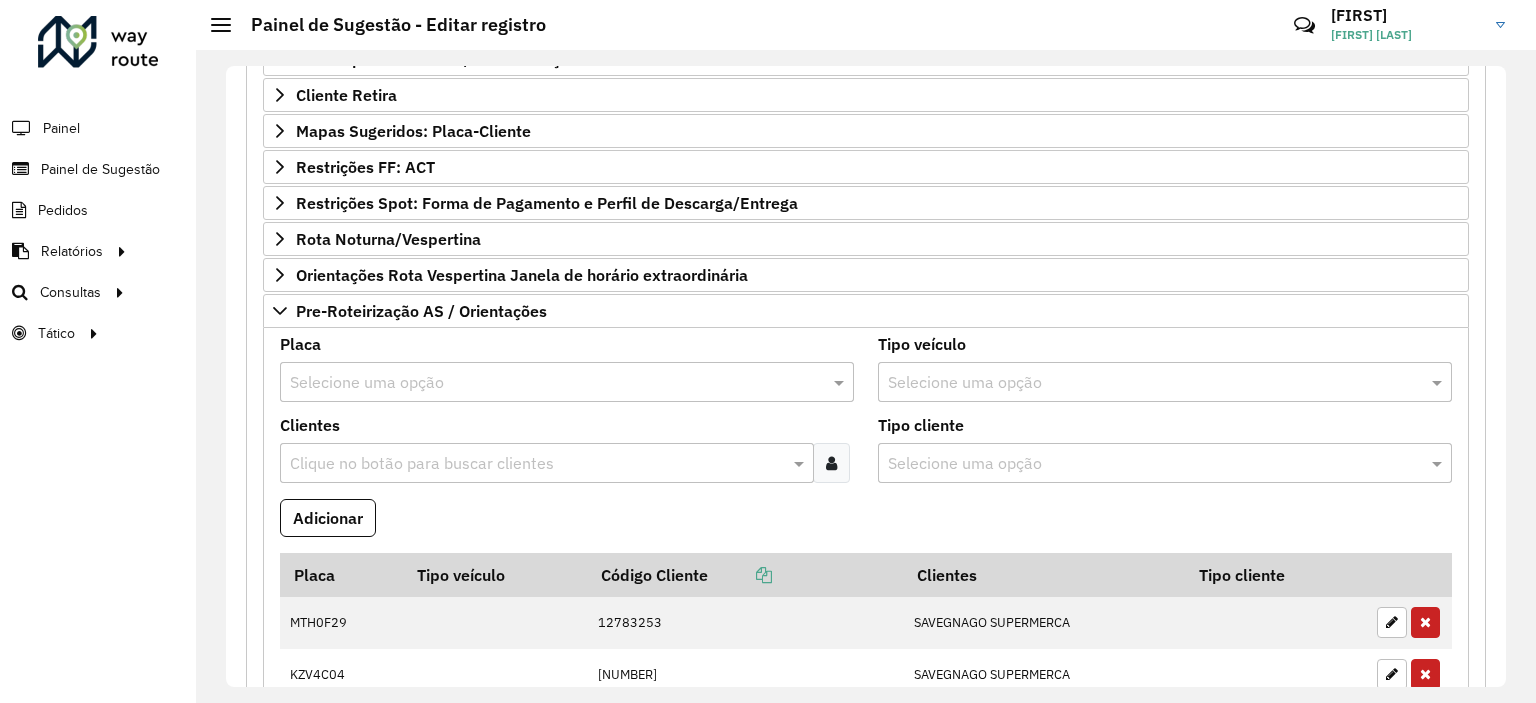 scroll, scrollTop: 1127, scrollLeft: 0, axis: vertical 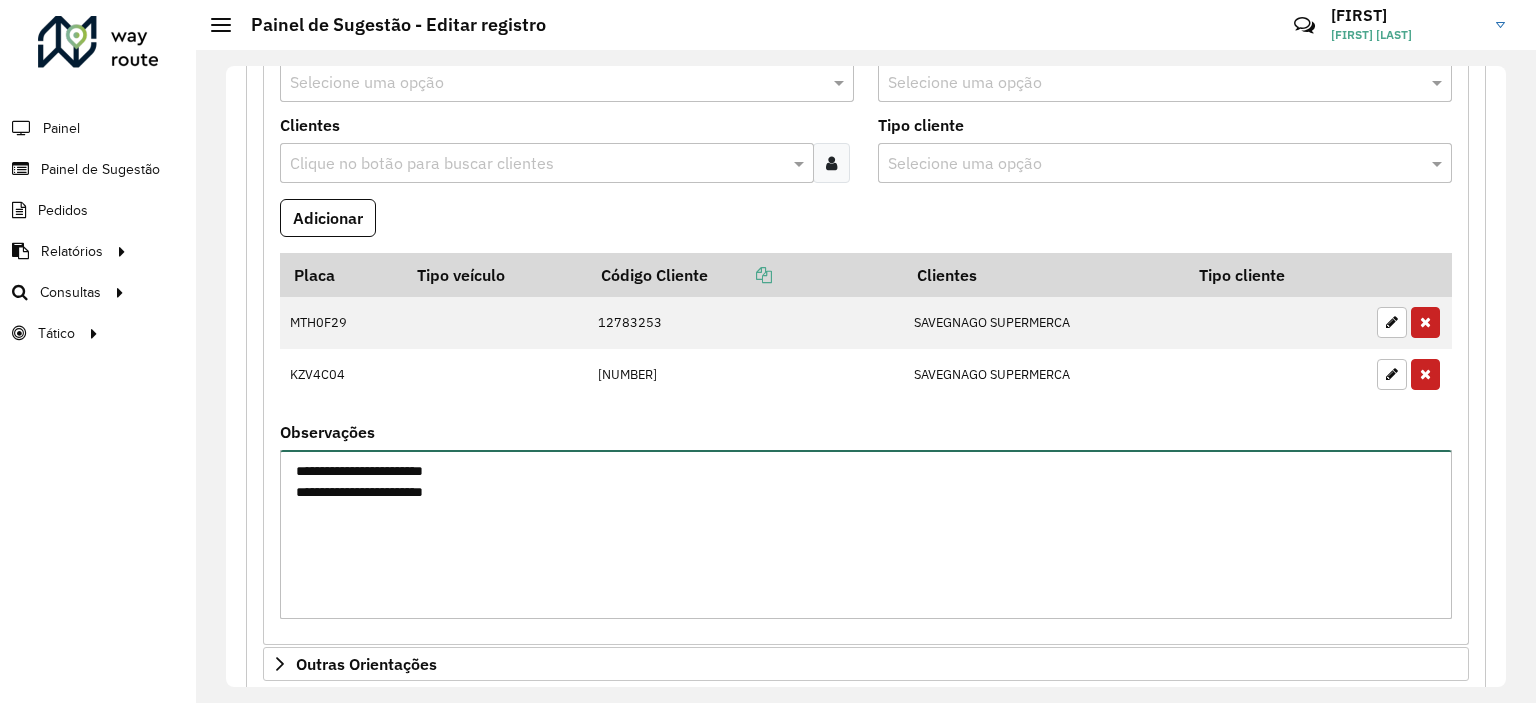 type on "**********" 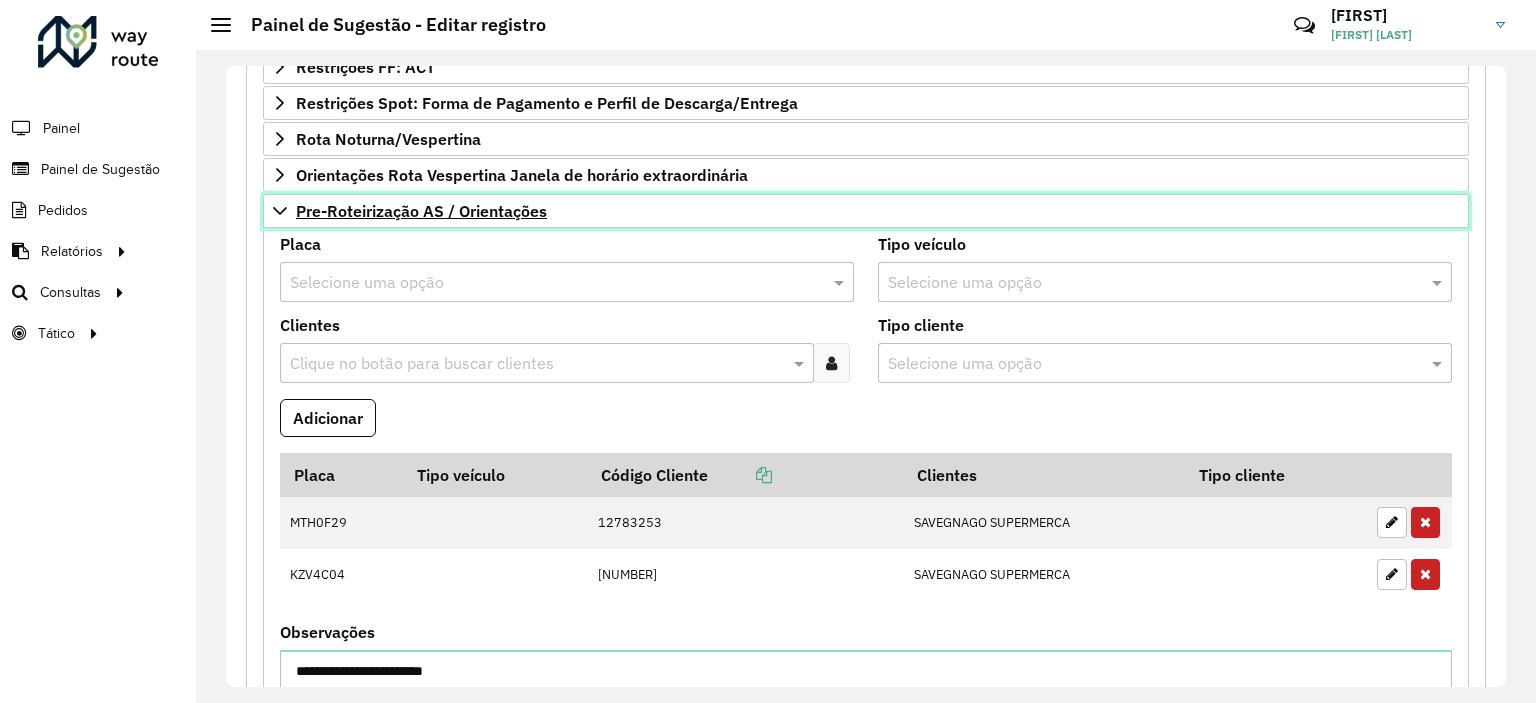 click on "Pre-Roteirização AS / Orientações" at bounding box center [421, 211] 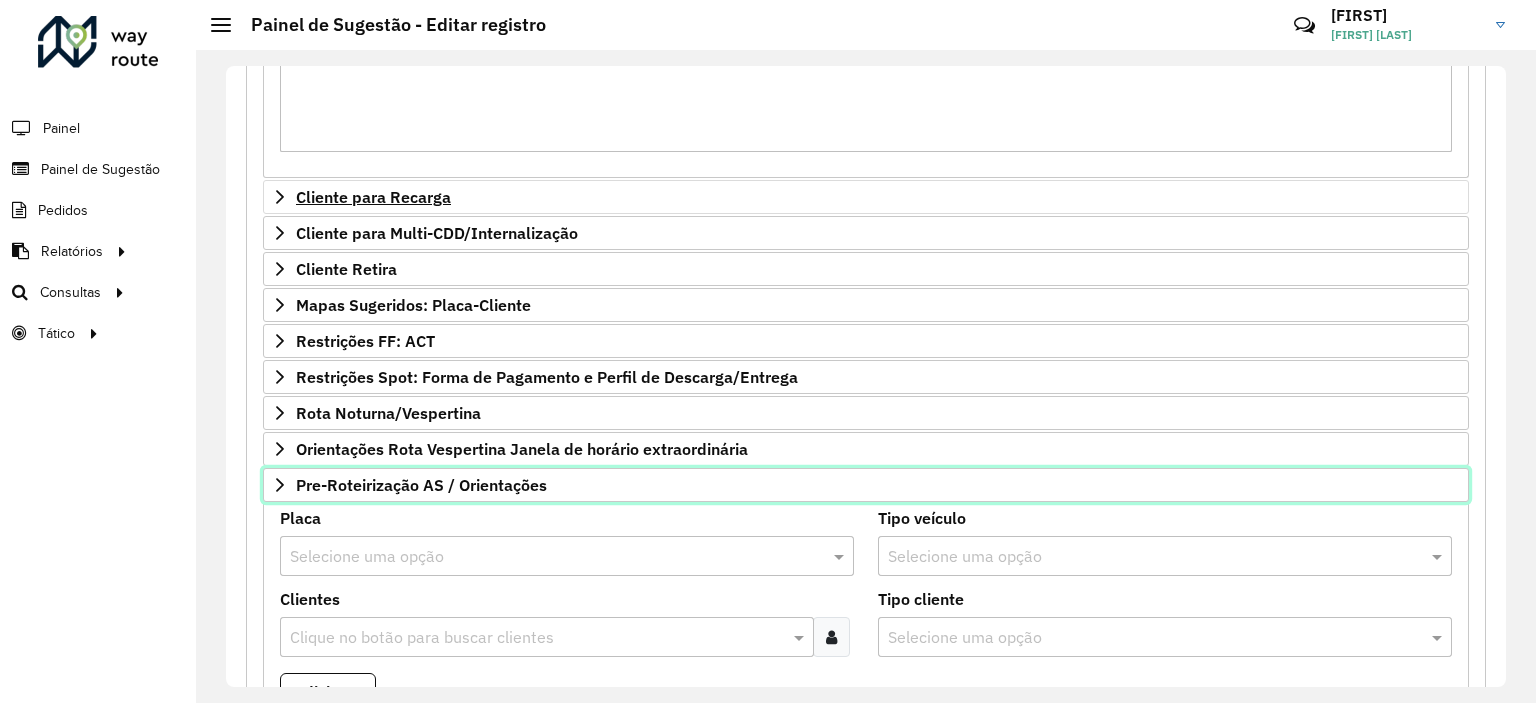 scroll, scrollTop: 621, scrollLeft: 0, axis: vertical 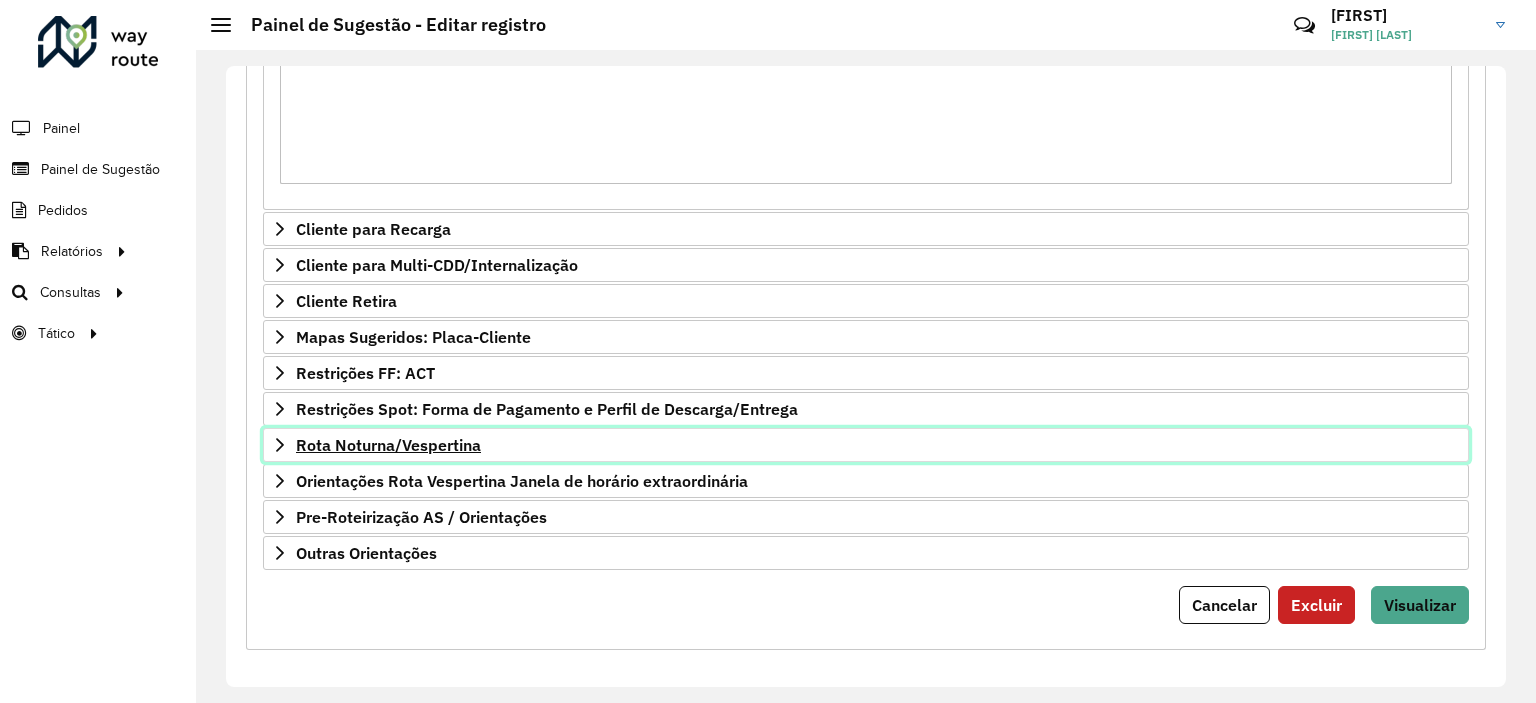 click on "Rota Noturna/Vespertina" at bounding box center [388, 445] 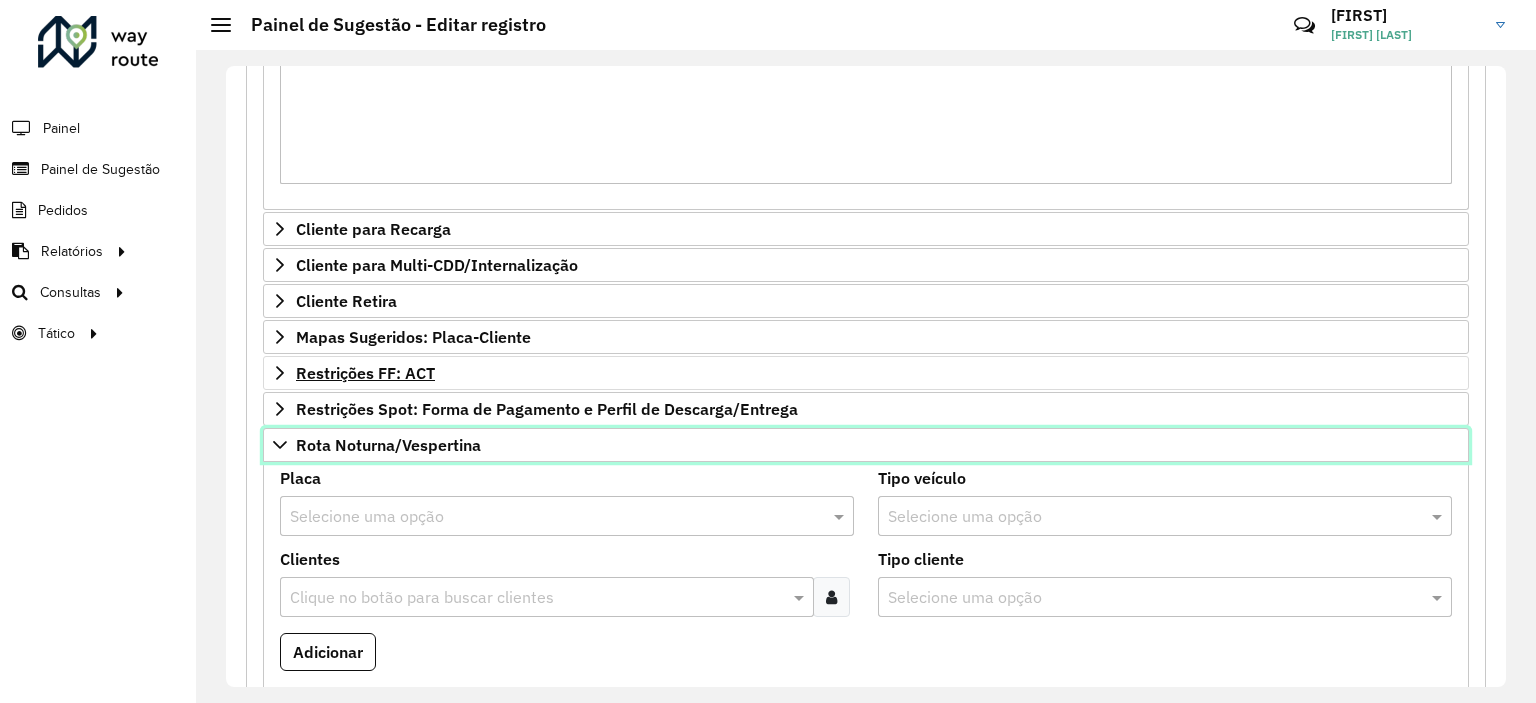 scroll, scrollTop: 821, scrollLeft: 0, axis: vertical 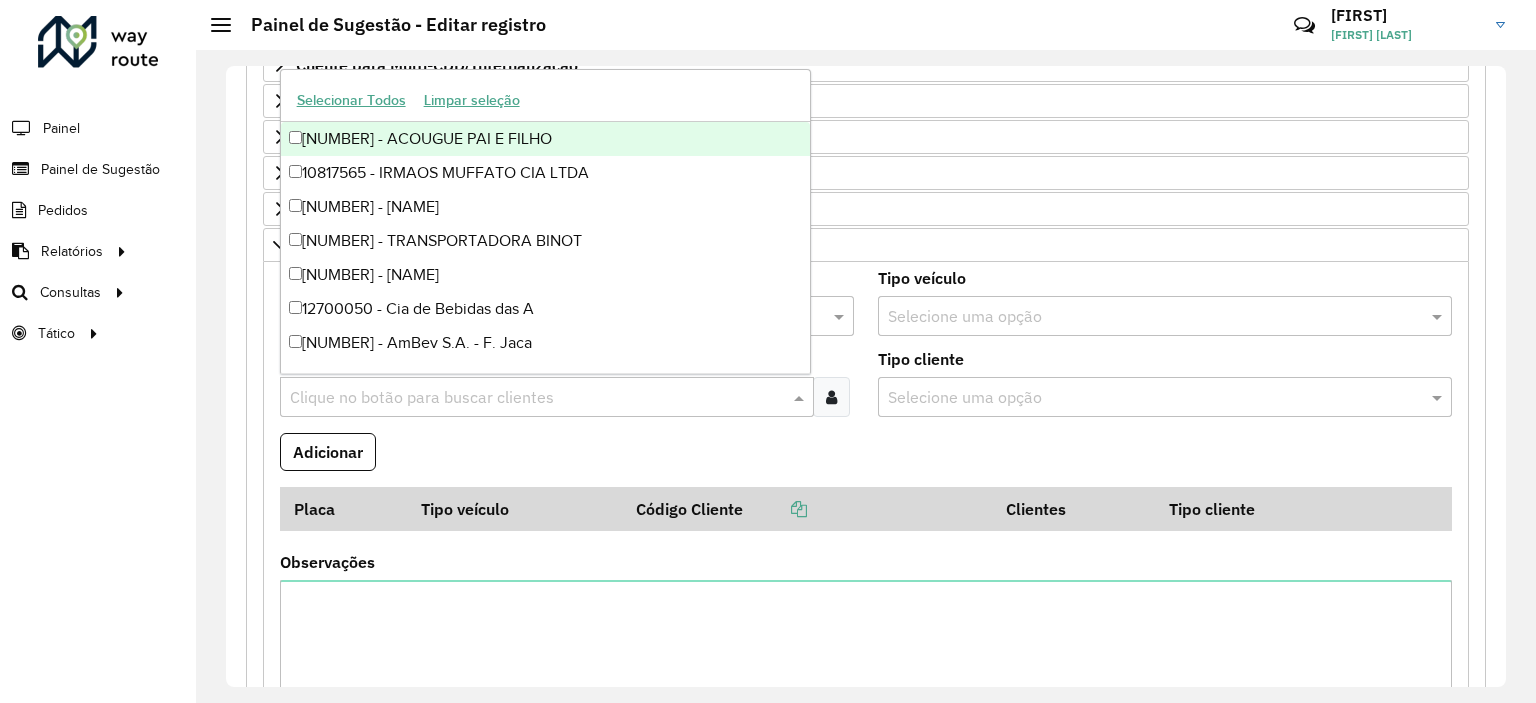 click at bounding box center [537, 398] 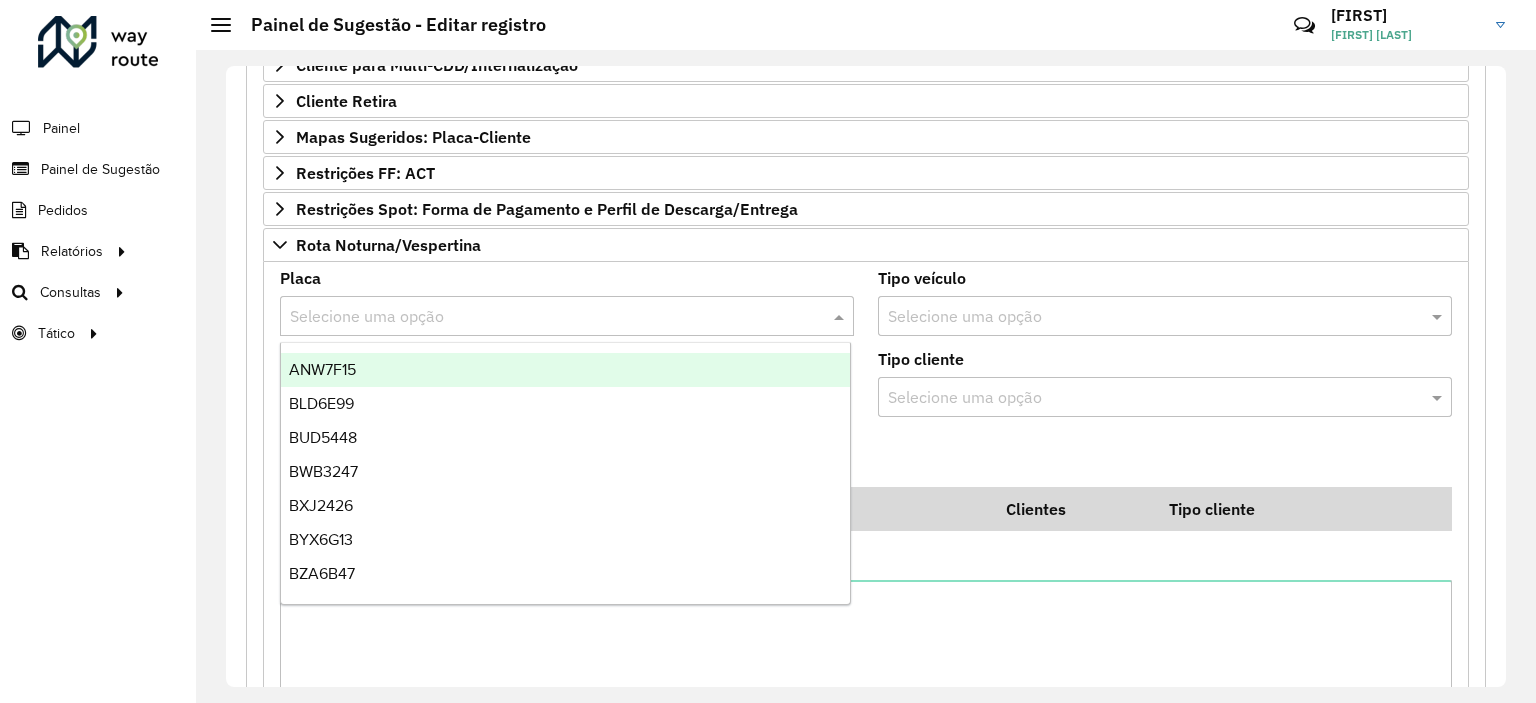 click at bounding box center (547, 317) 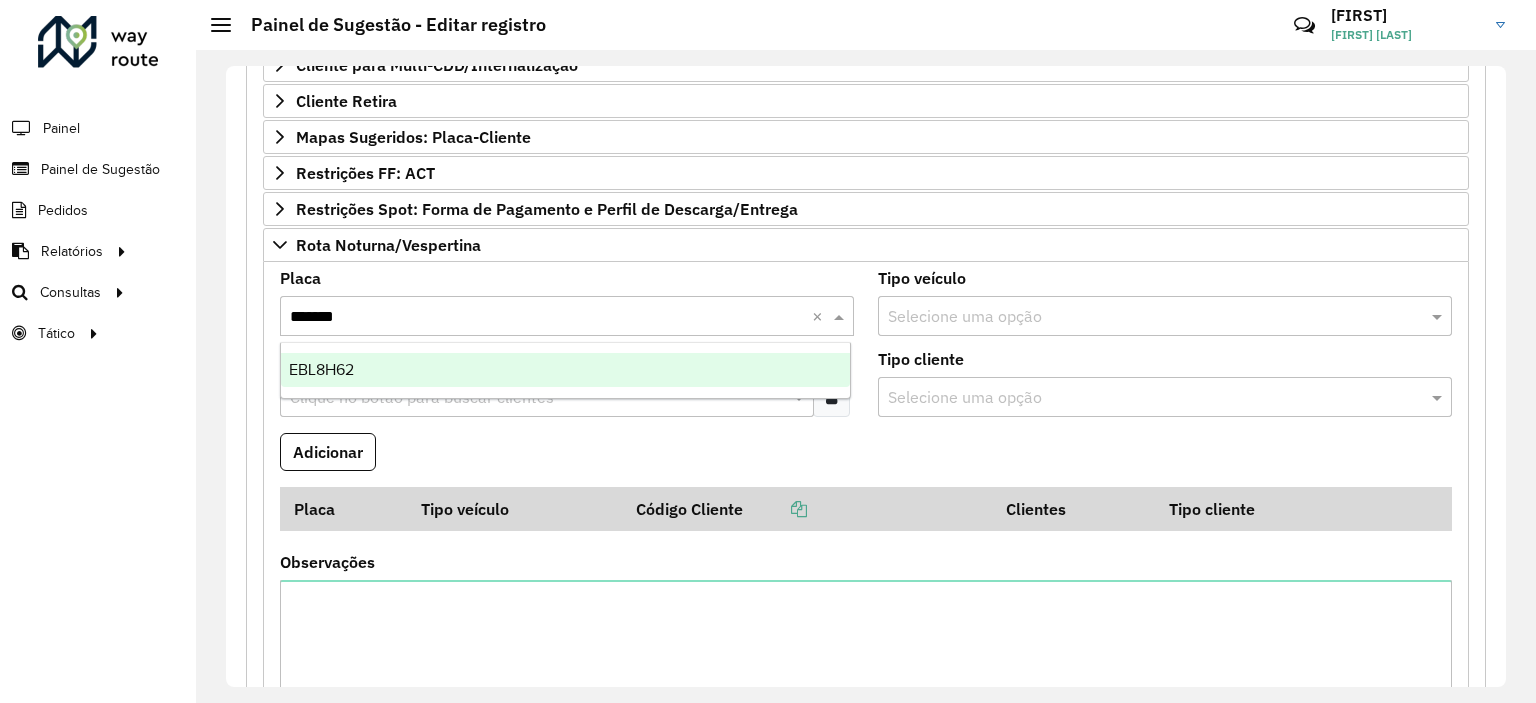 click on "EBL8H62" at bounding box center [566, 370] 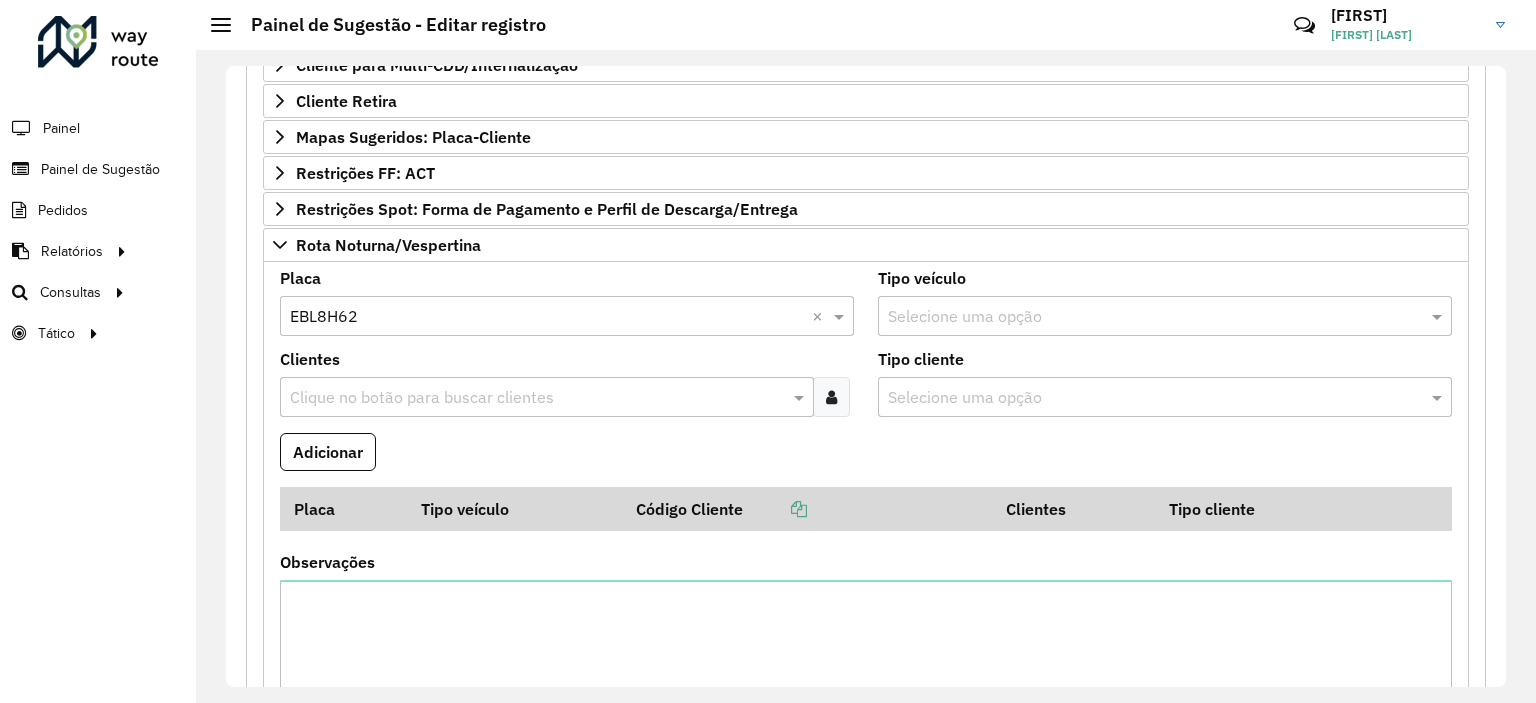 click at bounding box center [831, 397] 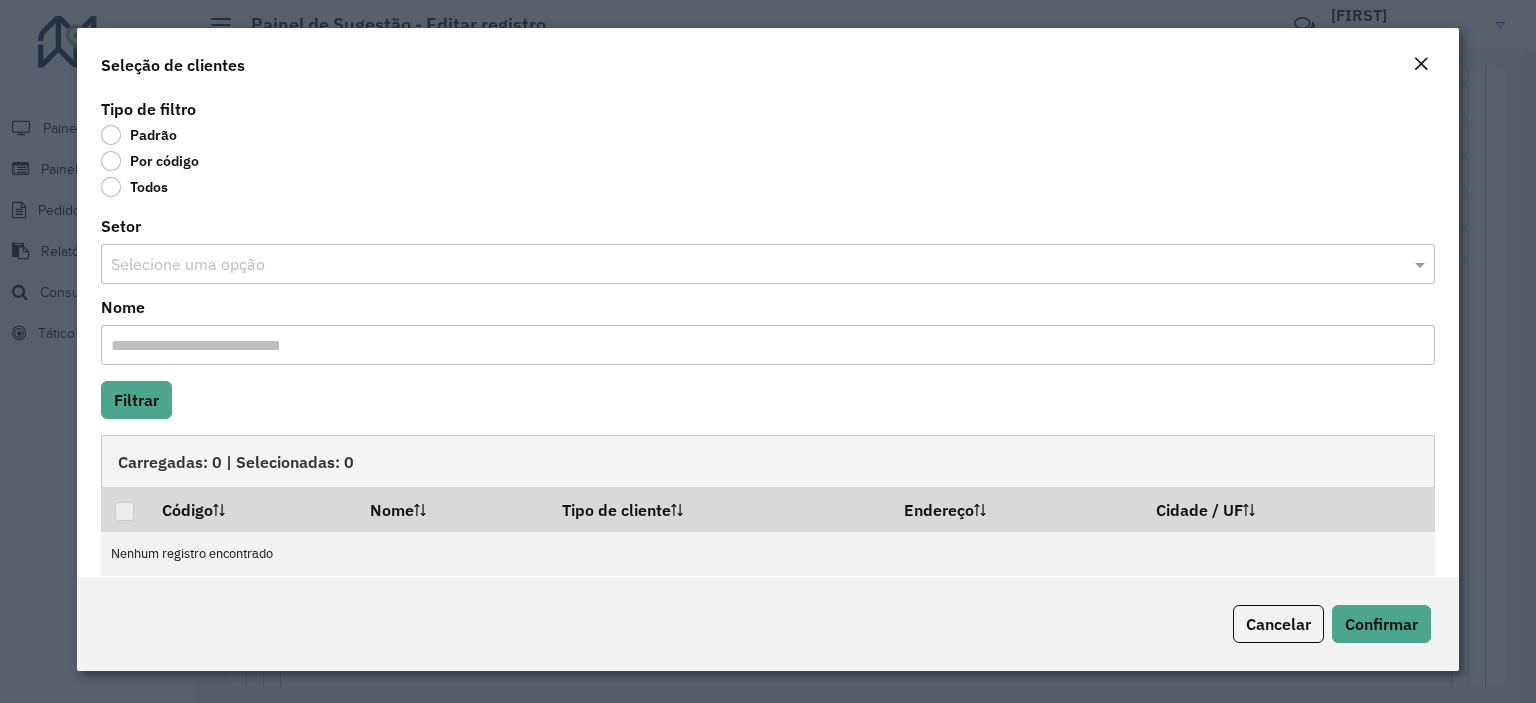 click on "Por código" 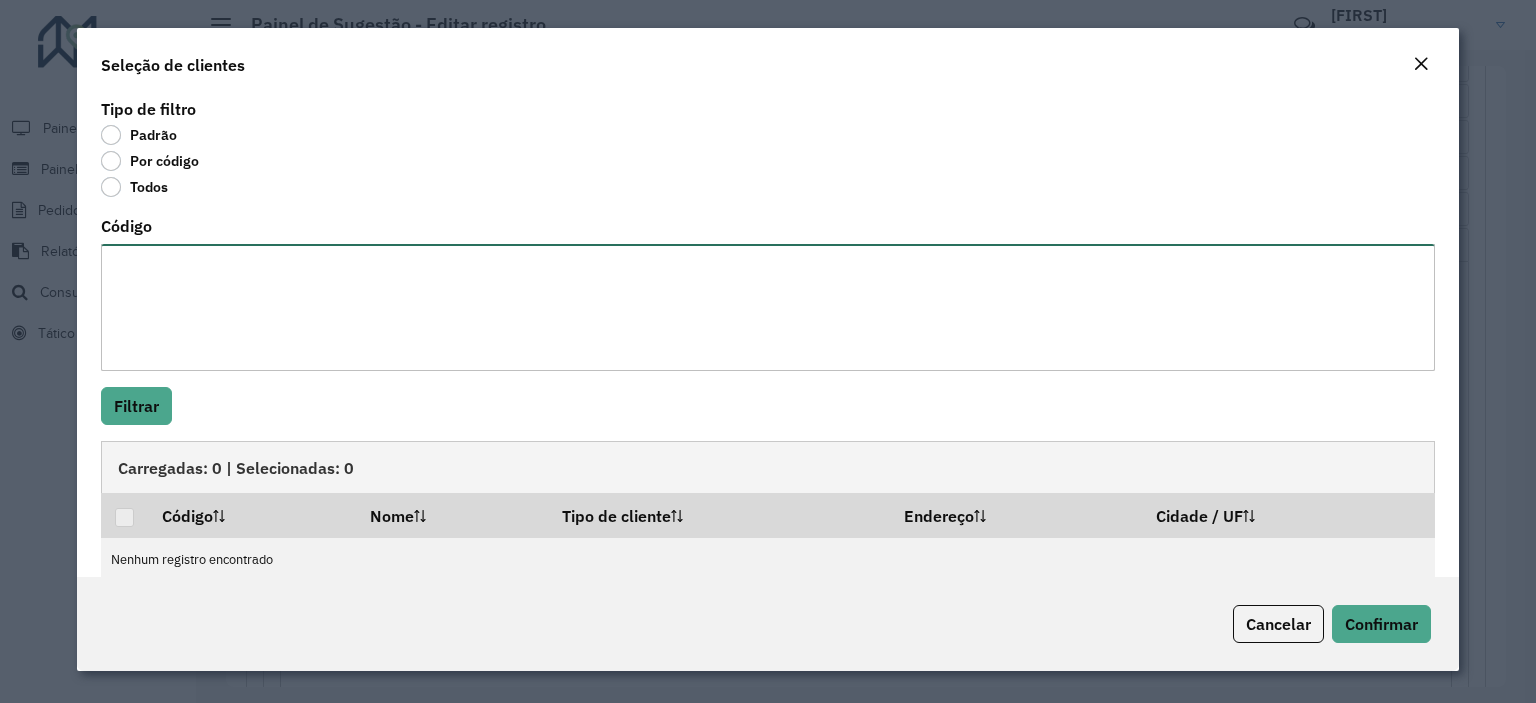 click on "Código" at bounding box center [768, 307] 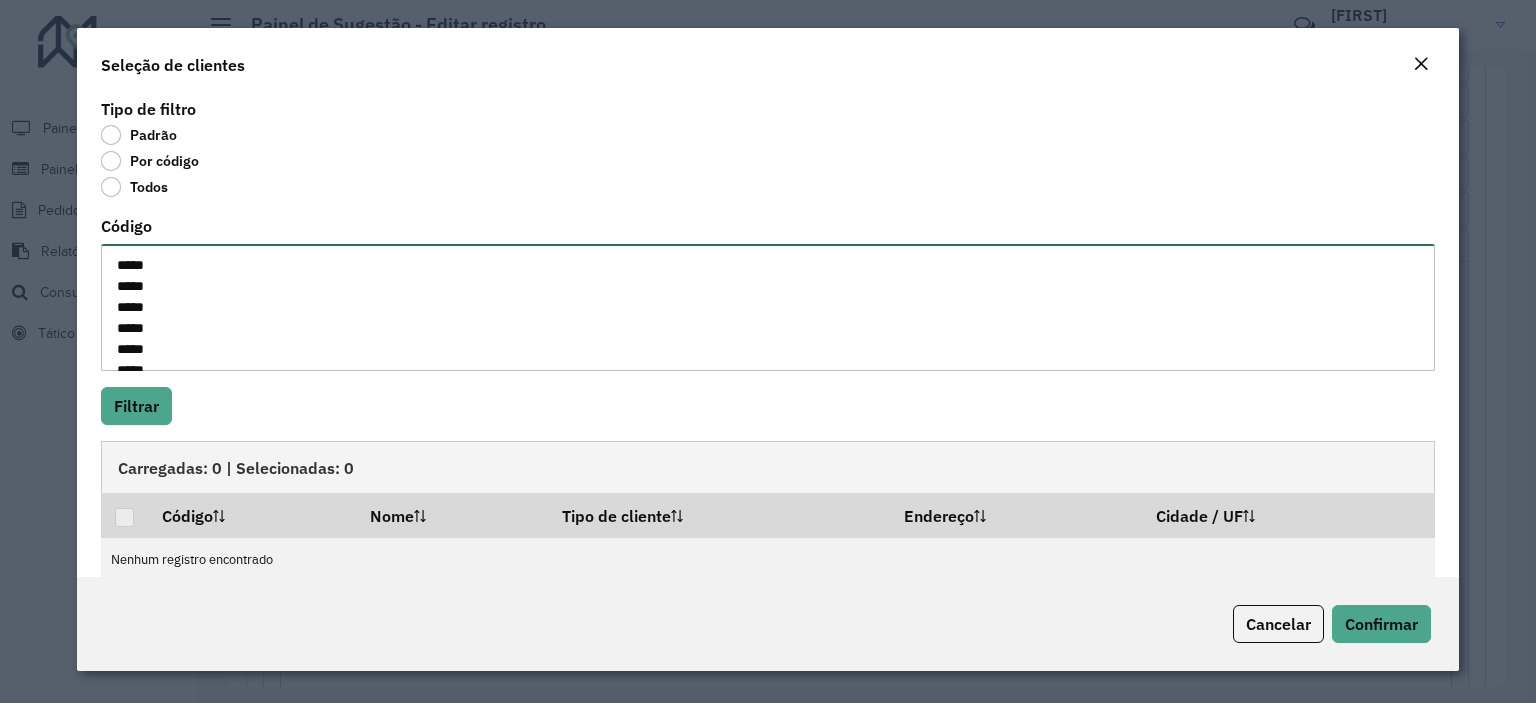 scroll, scrollTop: 218, scrollLeft: 0, axis: vertical 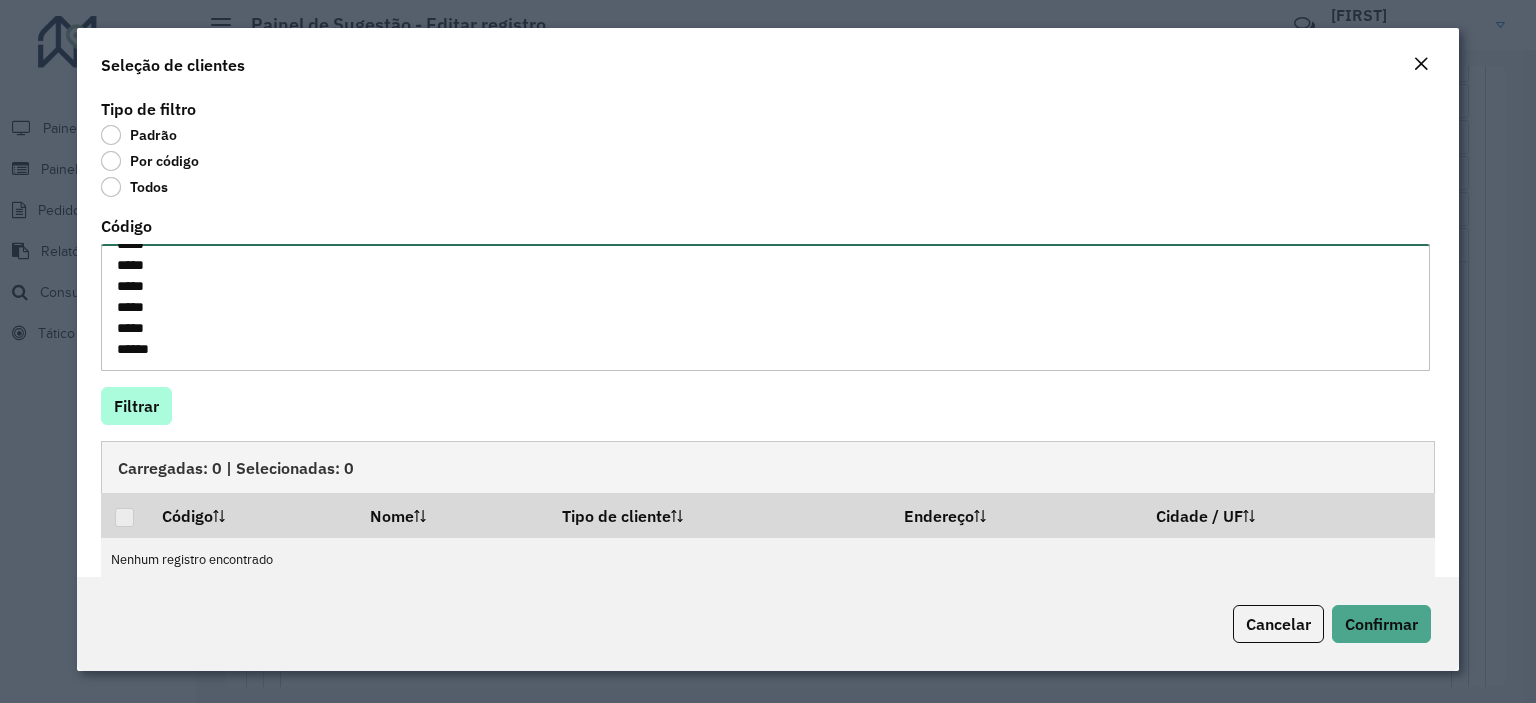 type on "*****
*****
*****
*****
*****
*****
*****
*****
*****
*****
*****
*****
*****
*****
*****" 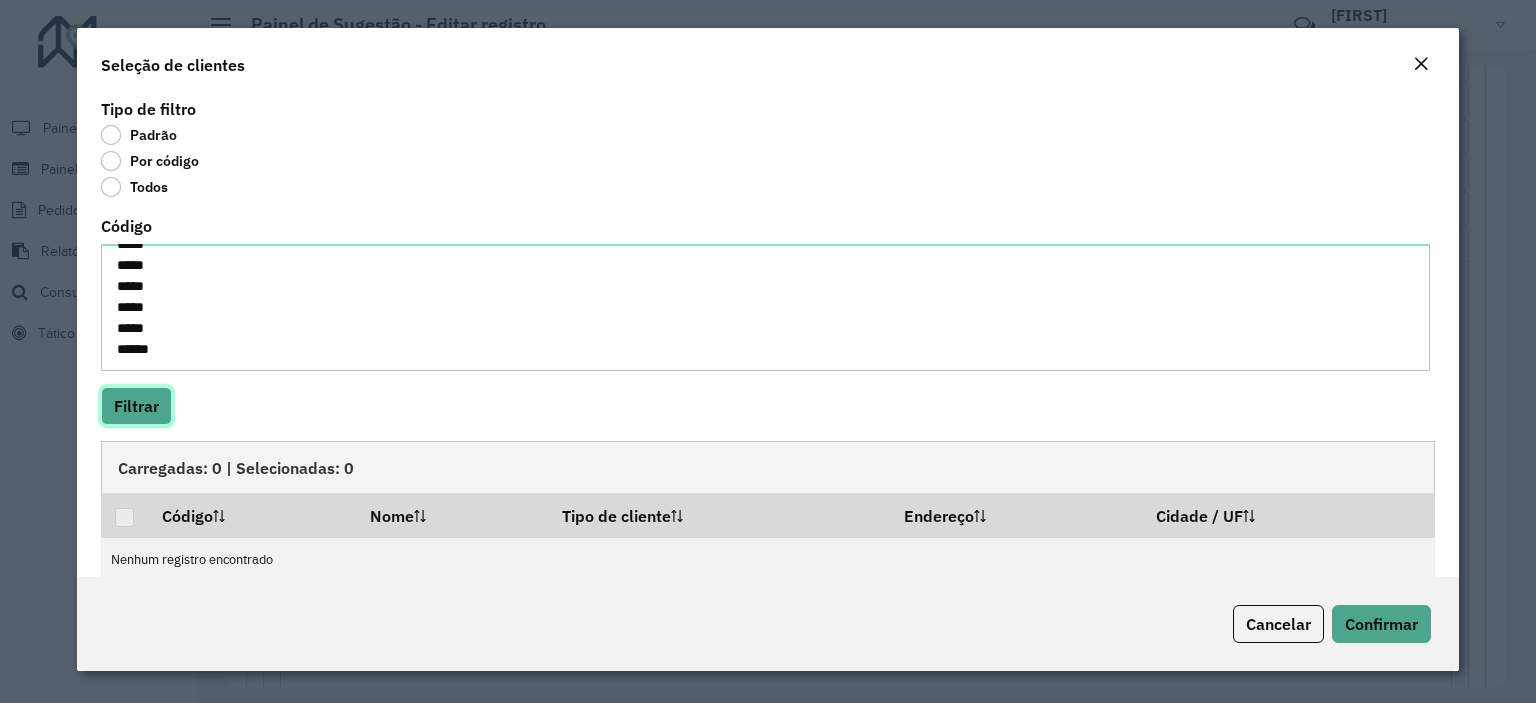 click on "Filtrar" 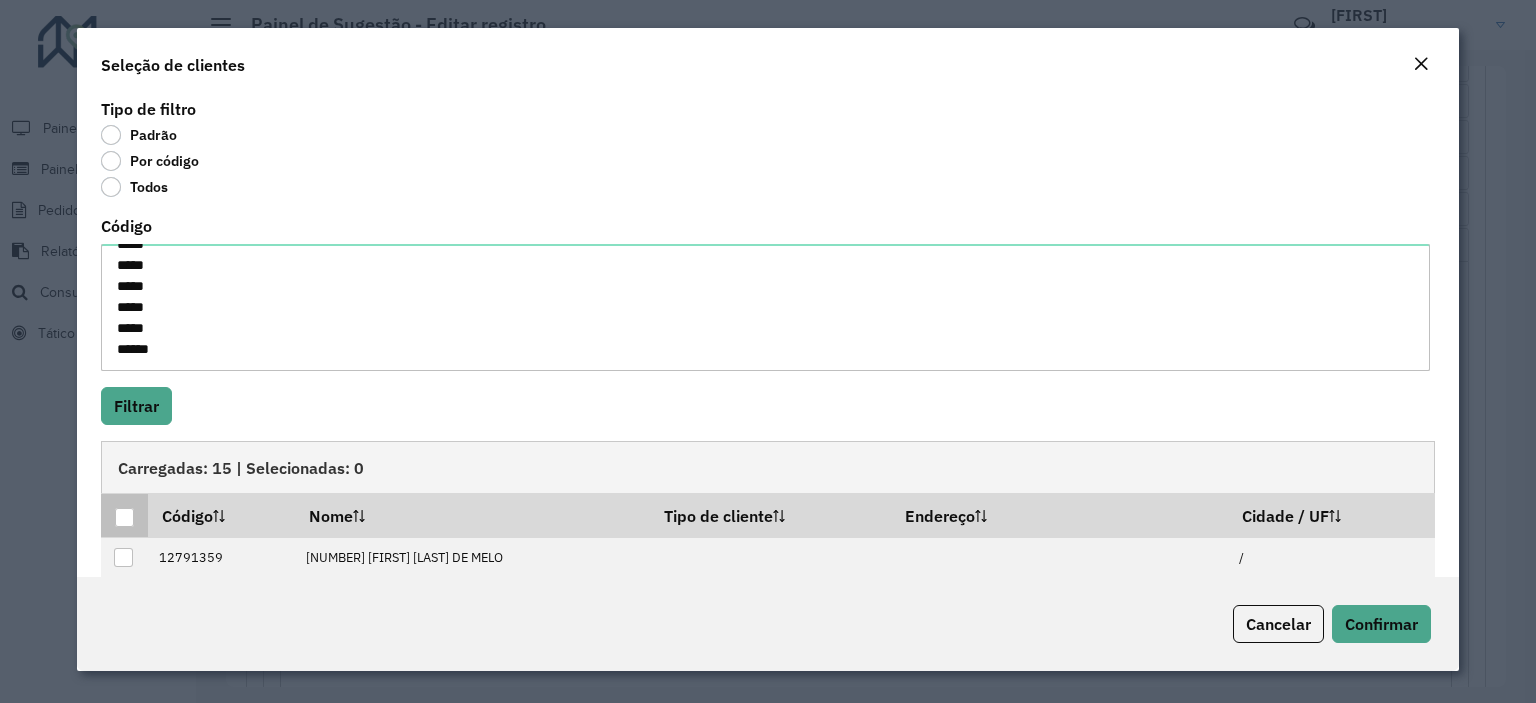 click at bounding box center (124, 517) 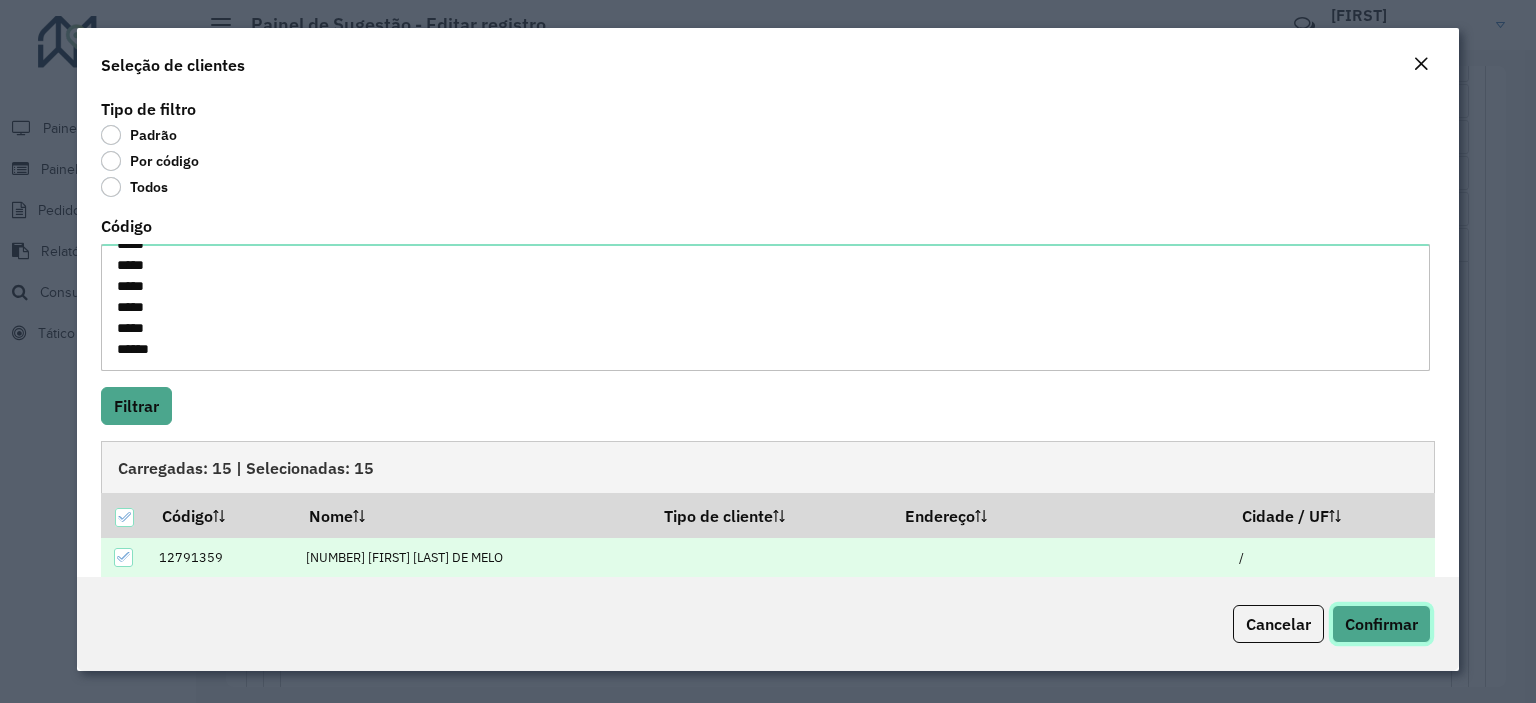 click on "Confirmar" 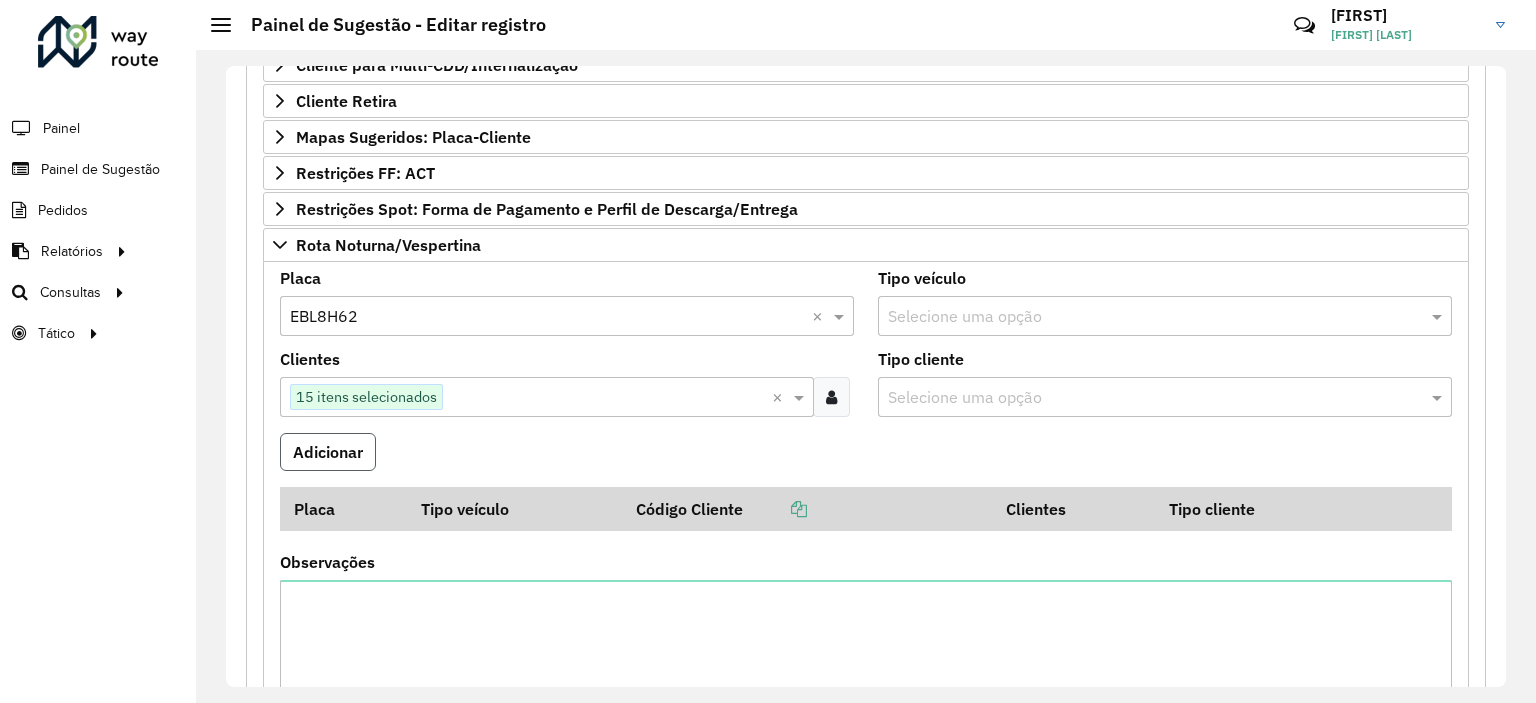 click on "Adicionar" at bounding box center (328, 452) 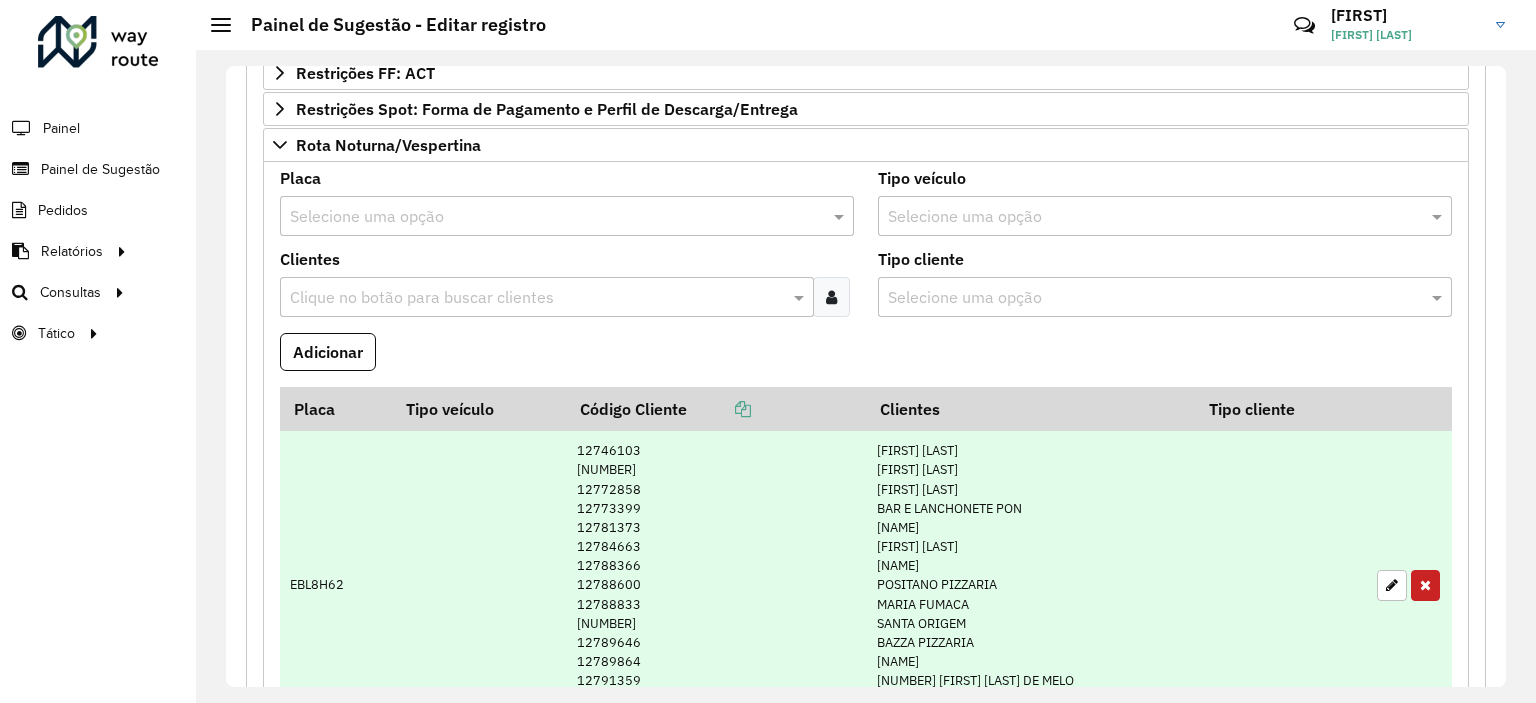 scroll, scrollTop: 821, scrollLeft: 0, axis: vertical 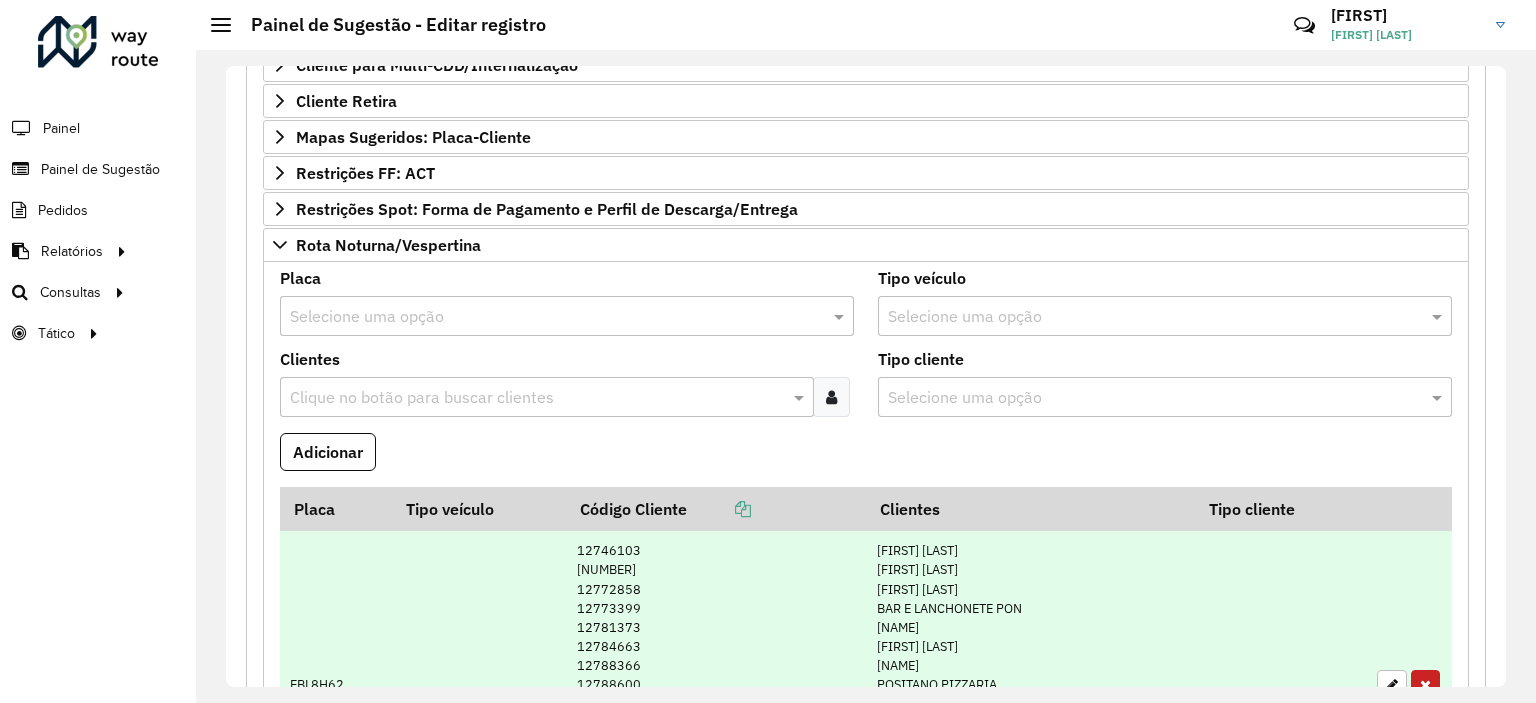 type 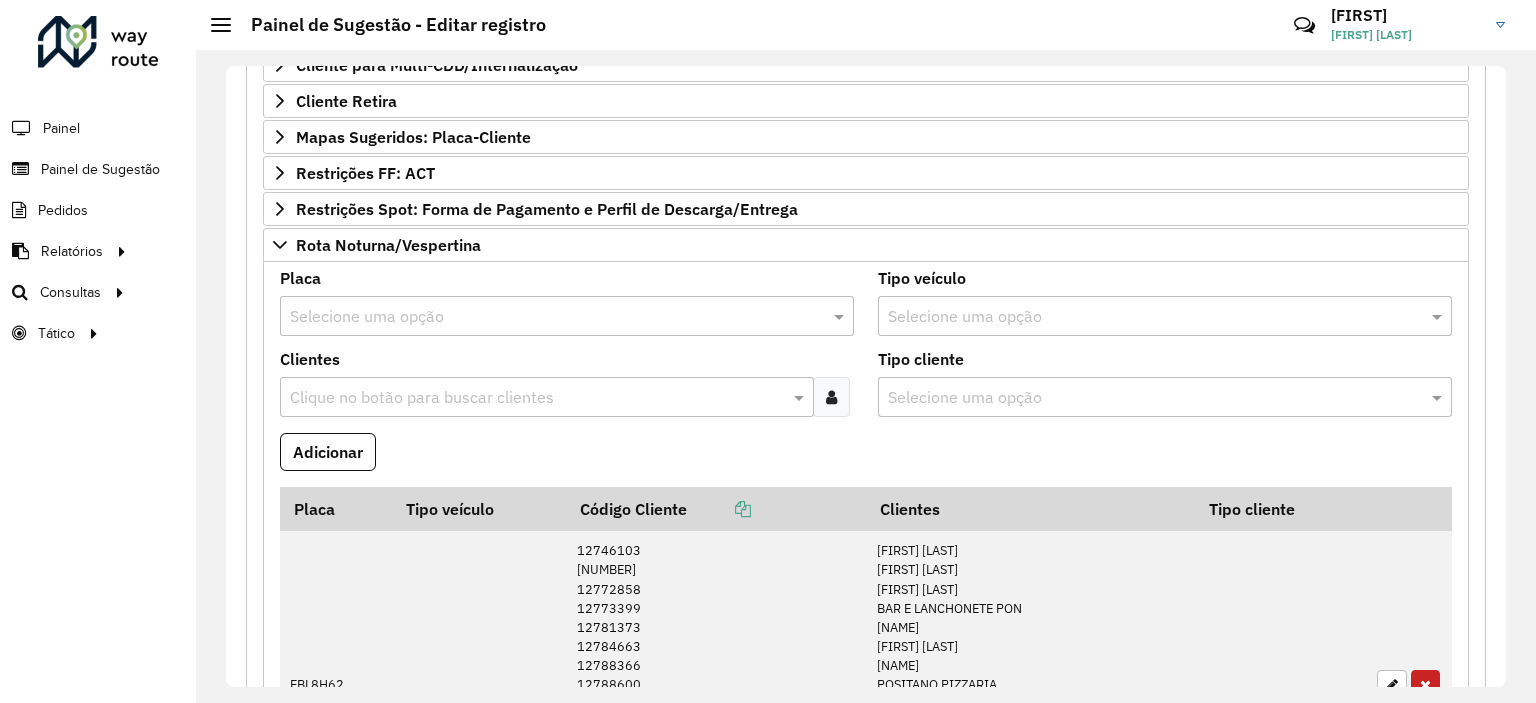click at bounding box center (831, 397) 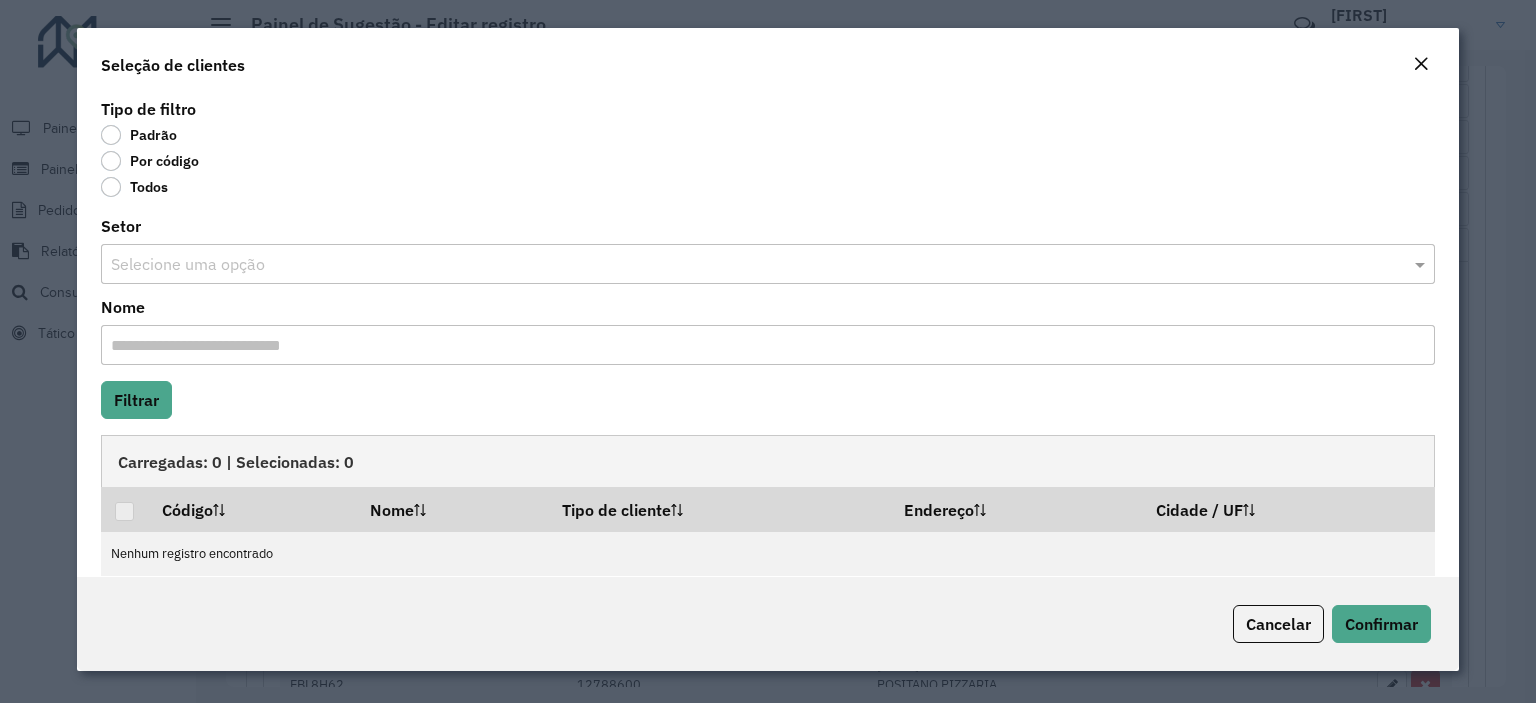 click on "Por código" 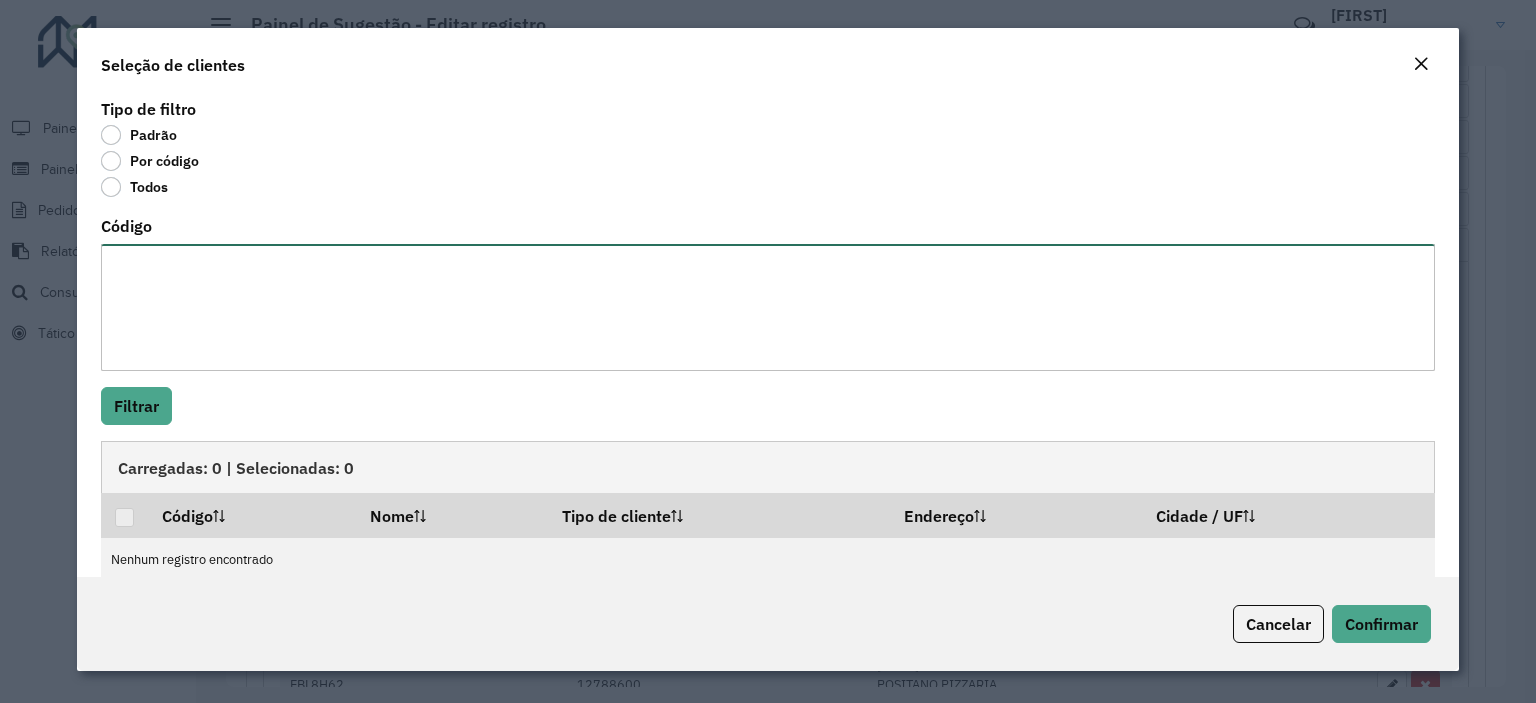 click on "Código" at bounding box center [768, 307] 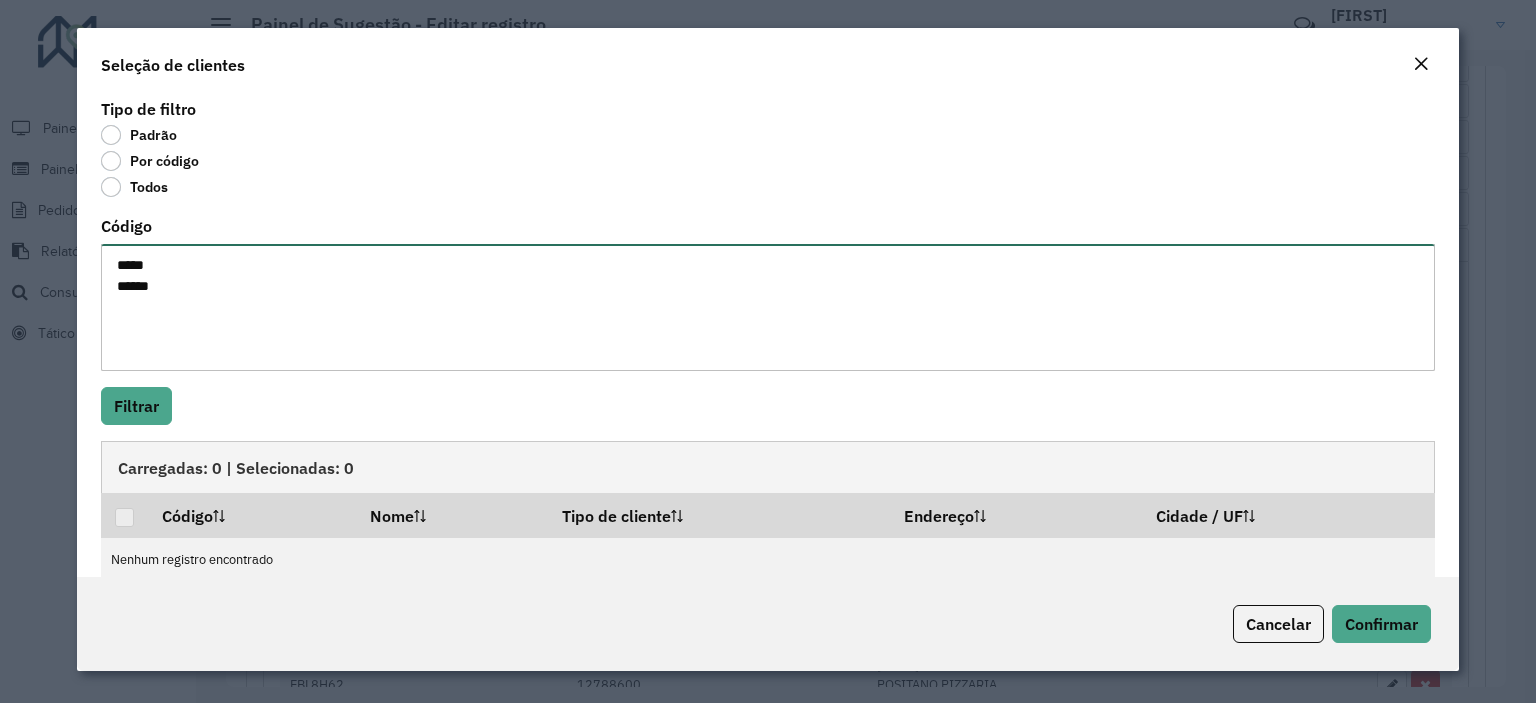 paste on "*****" 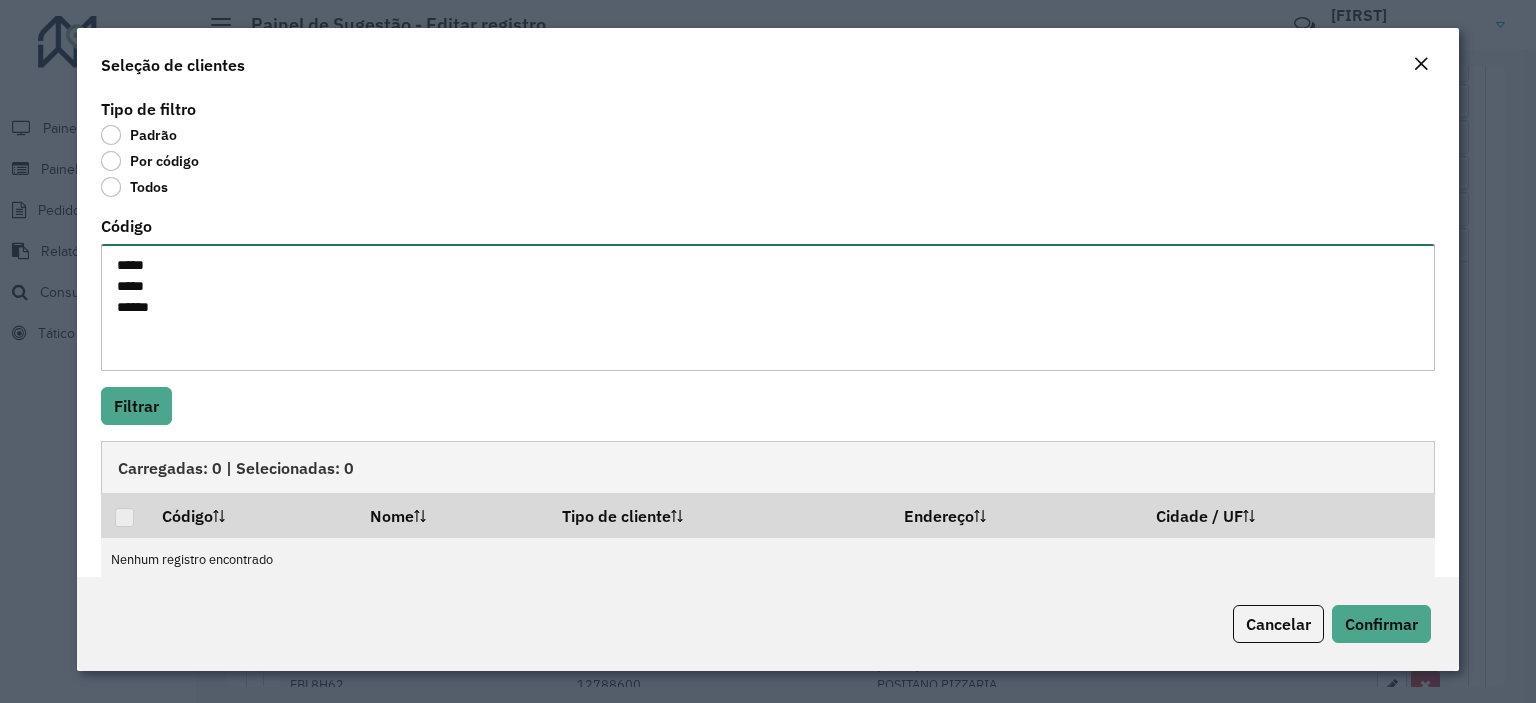 paste on "*****" 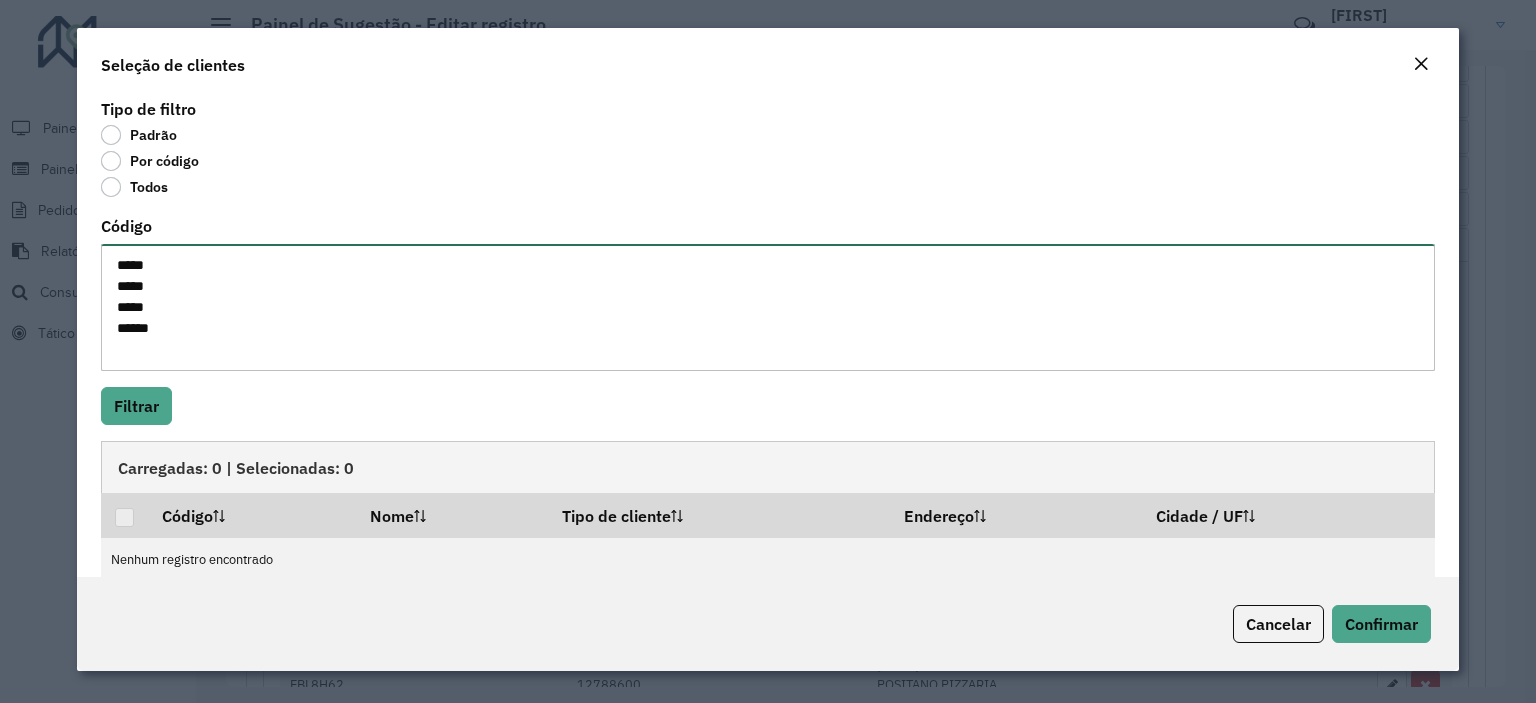 click on "*****
*****
*****
*****" at bounding box center [768, 307] 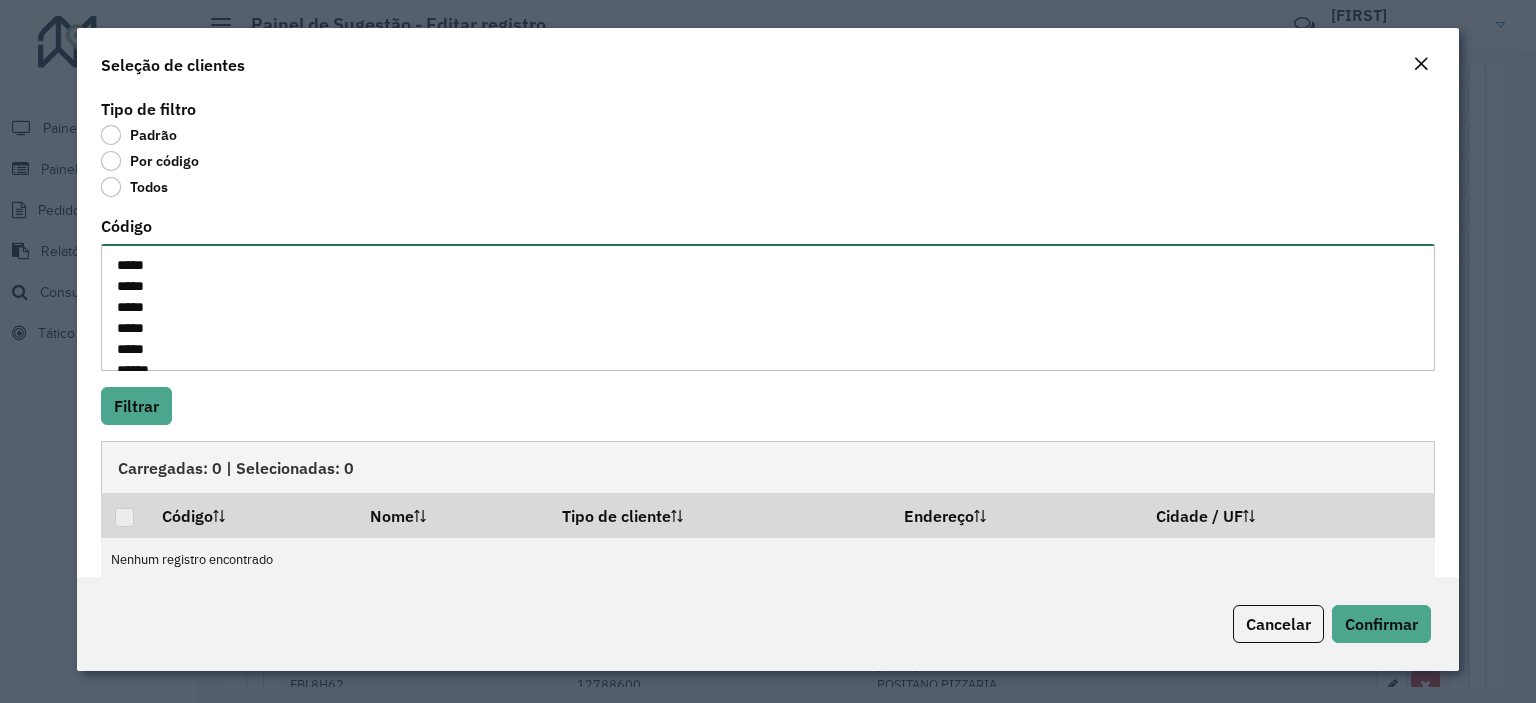 scroll, scrollTop: 29, scrollLeft: 0, axis: vertical 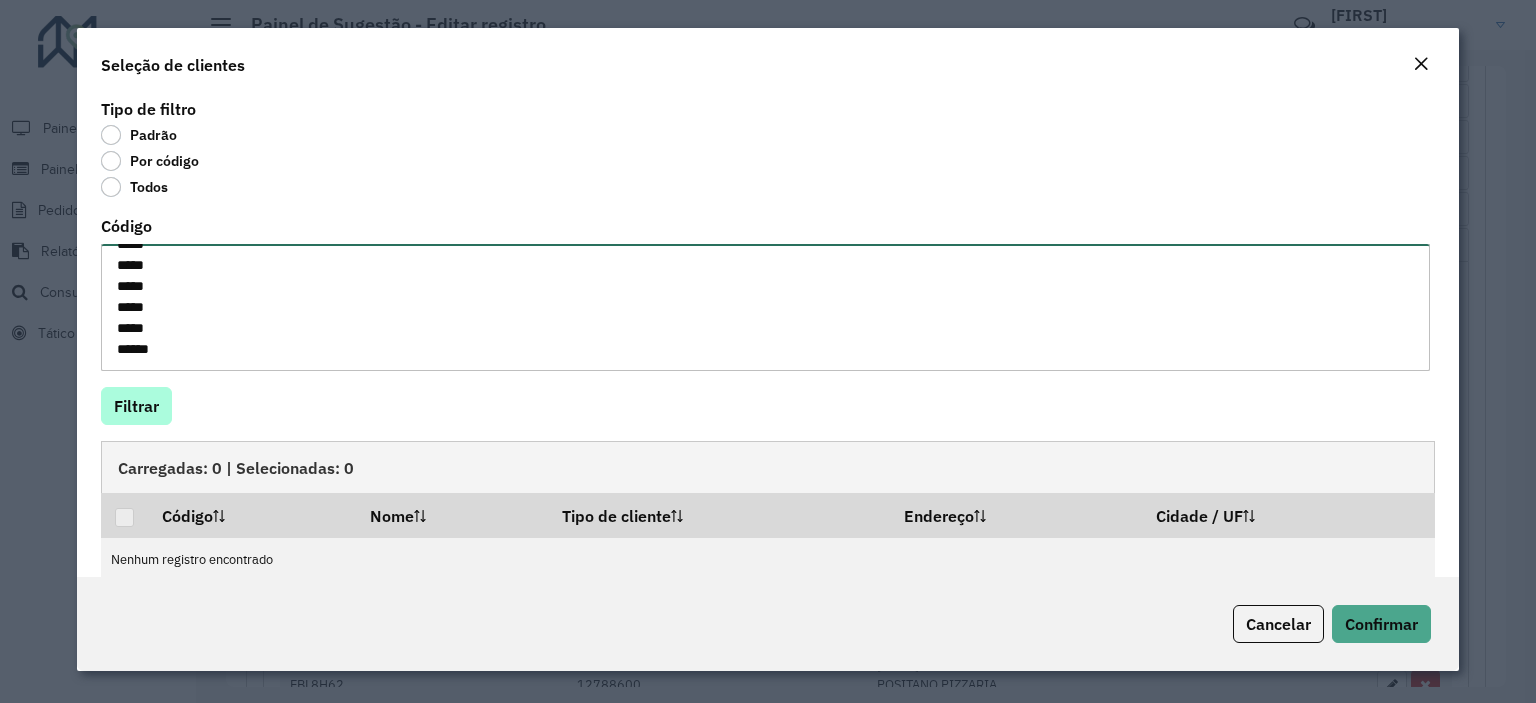 type on "*****
*****
*****
*****
*****
*****" 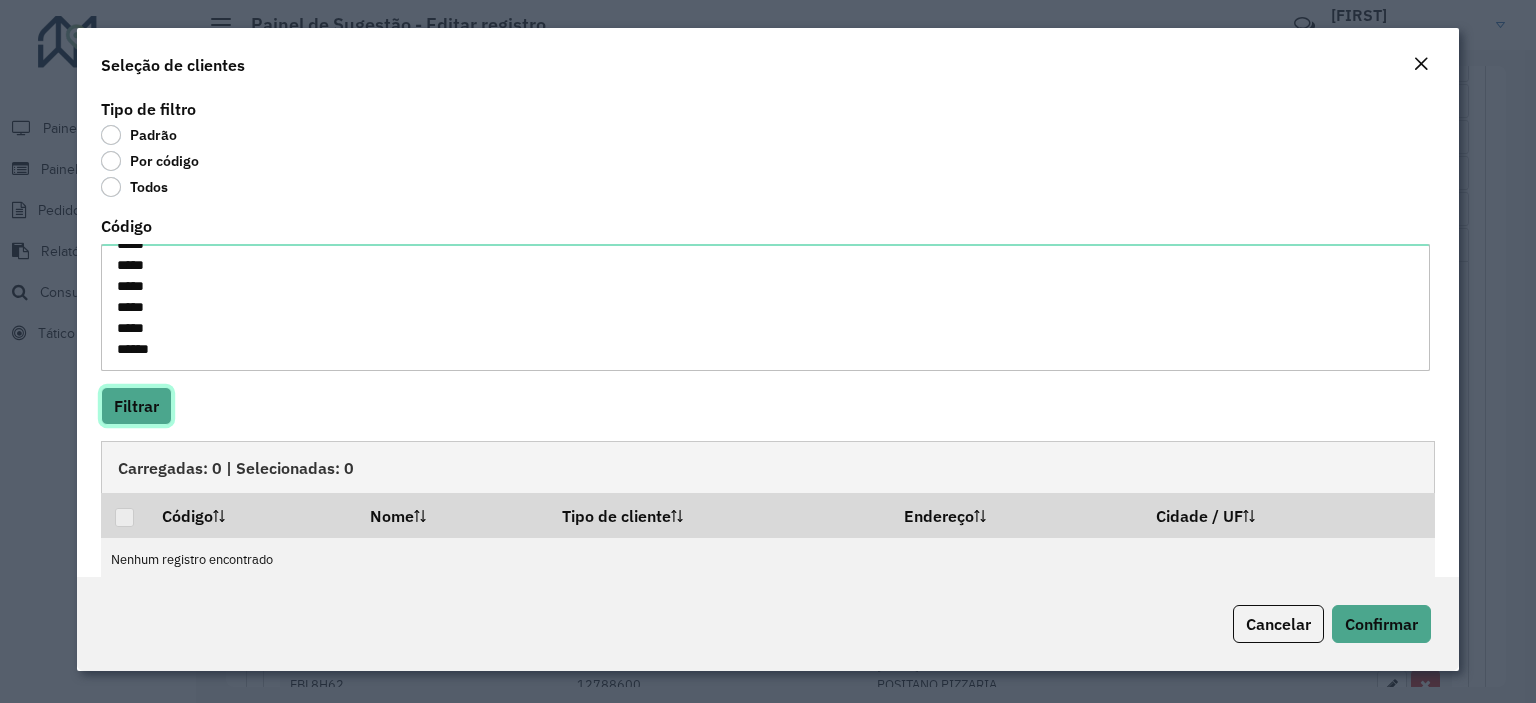 click on "Filtrar" 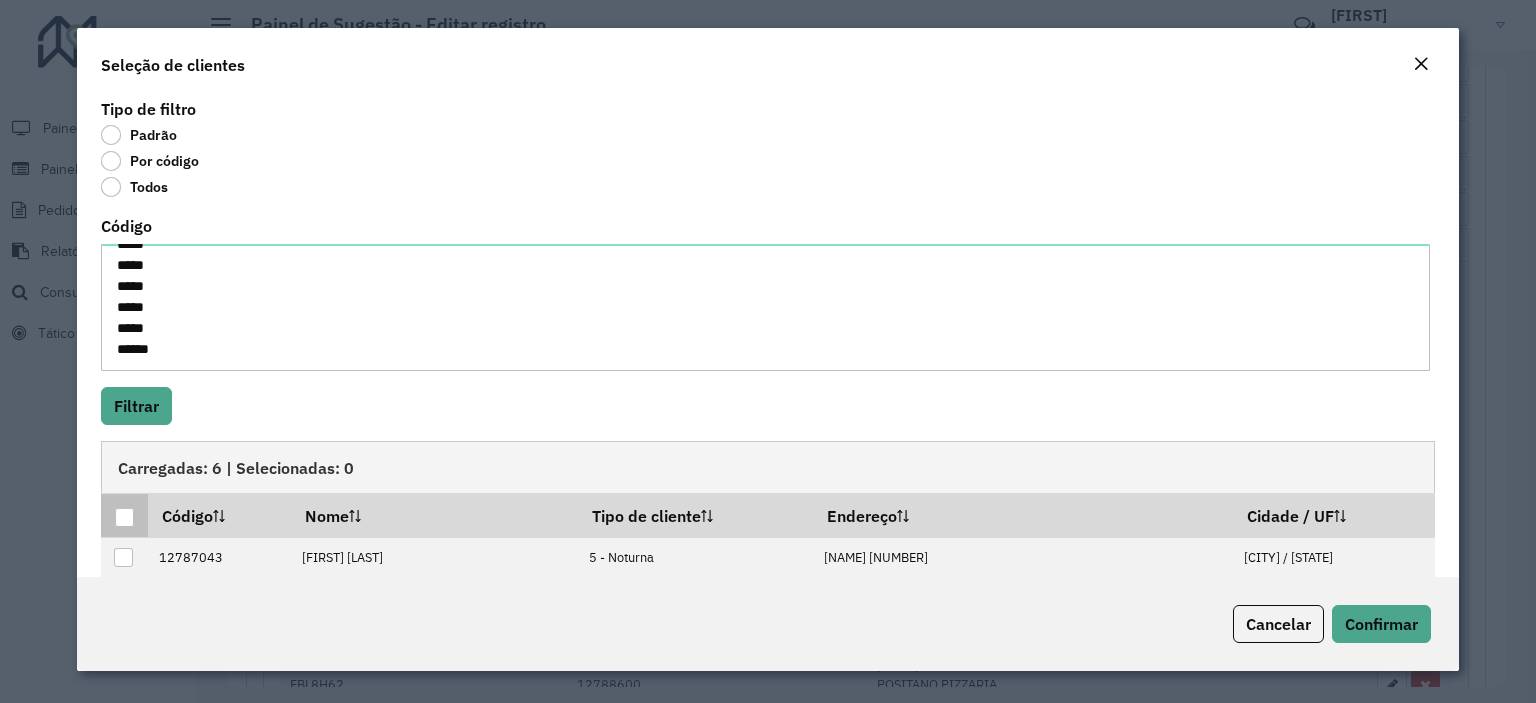 click at bounding box center (124, 517) 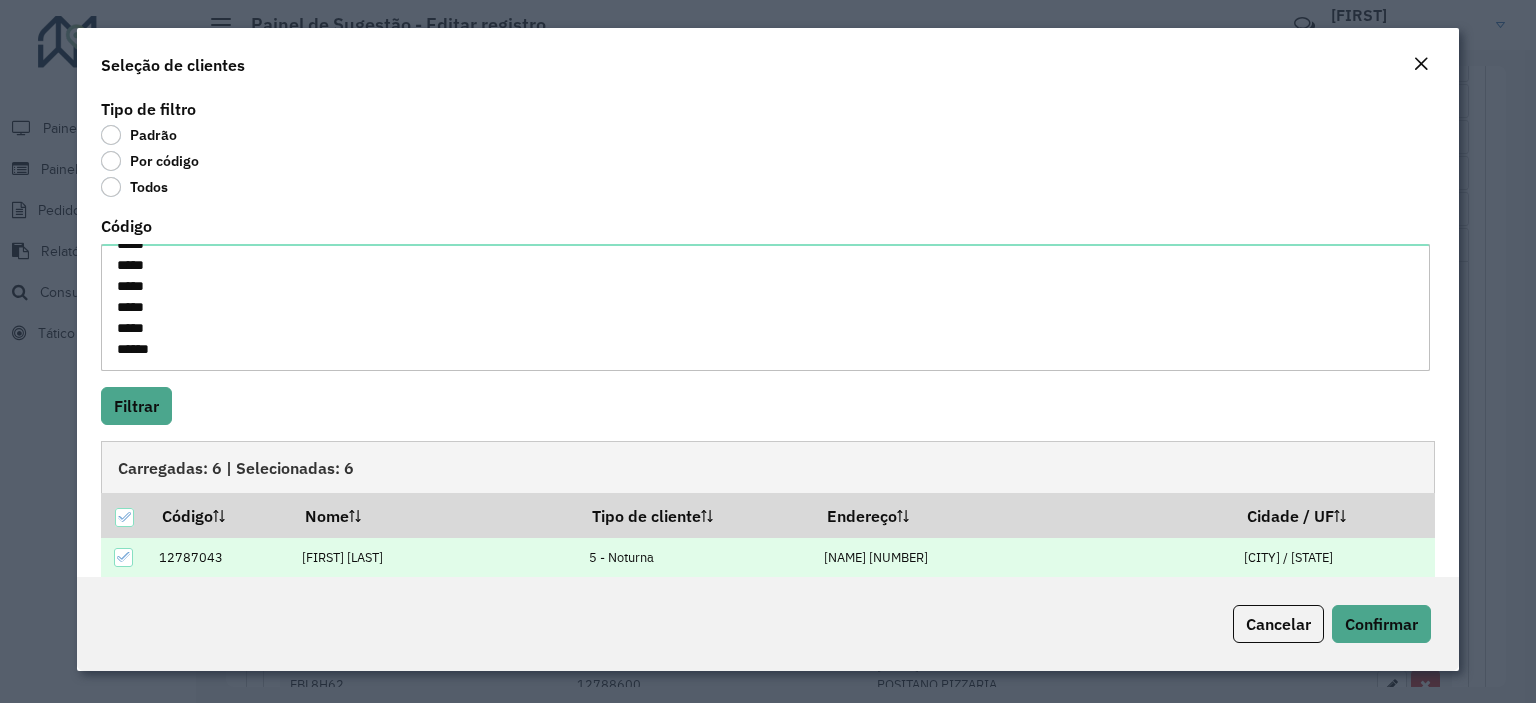 scroll, scrollTop: 190, scrollLeft: 0, axis: vertical 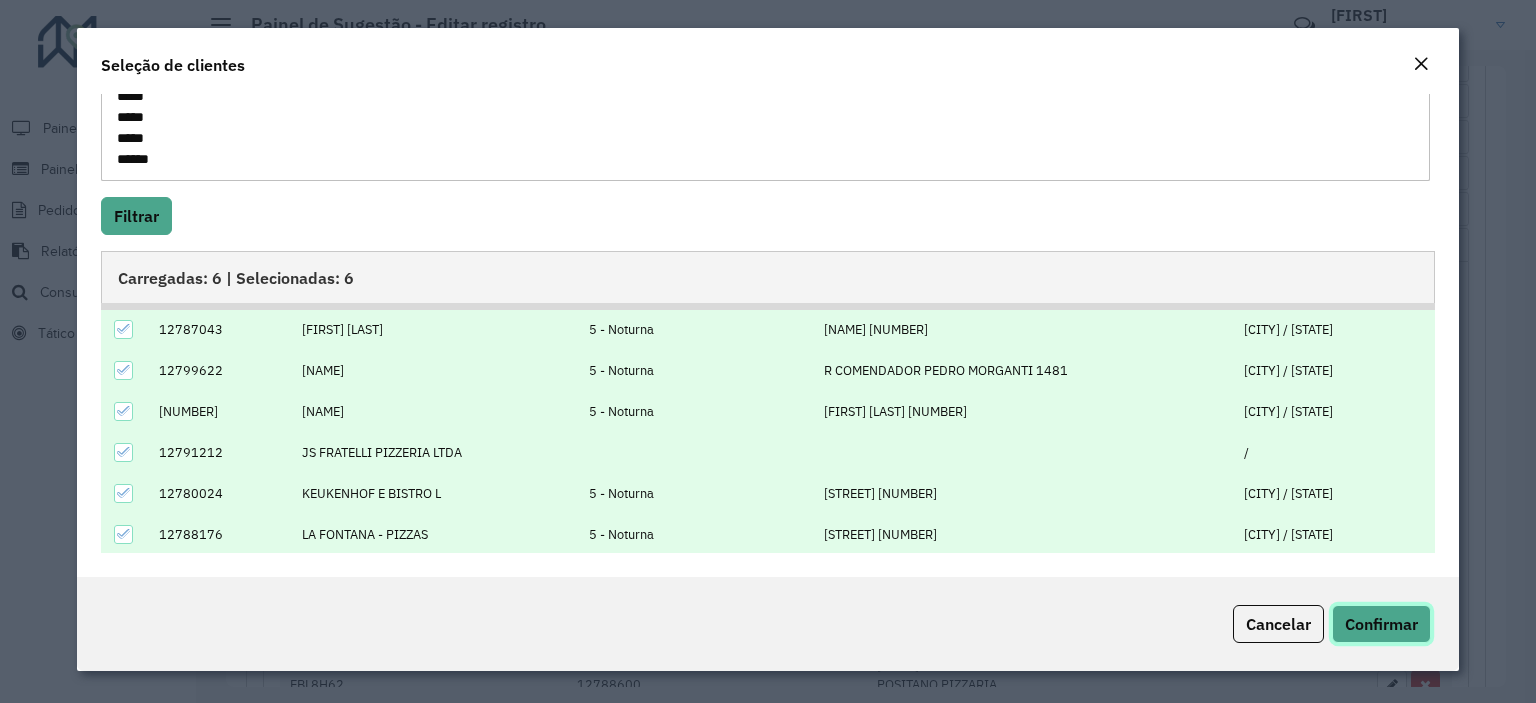 click on "Confirmar" 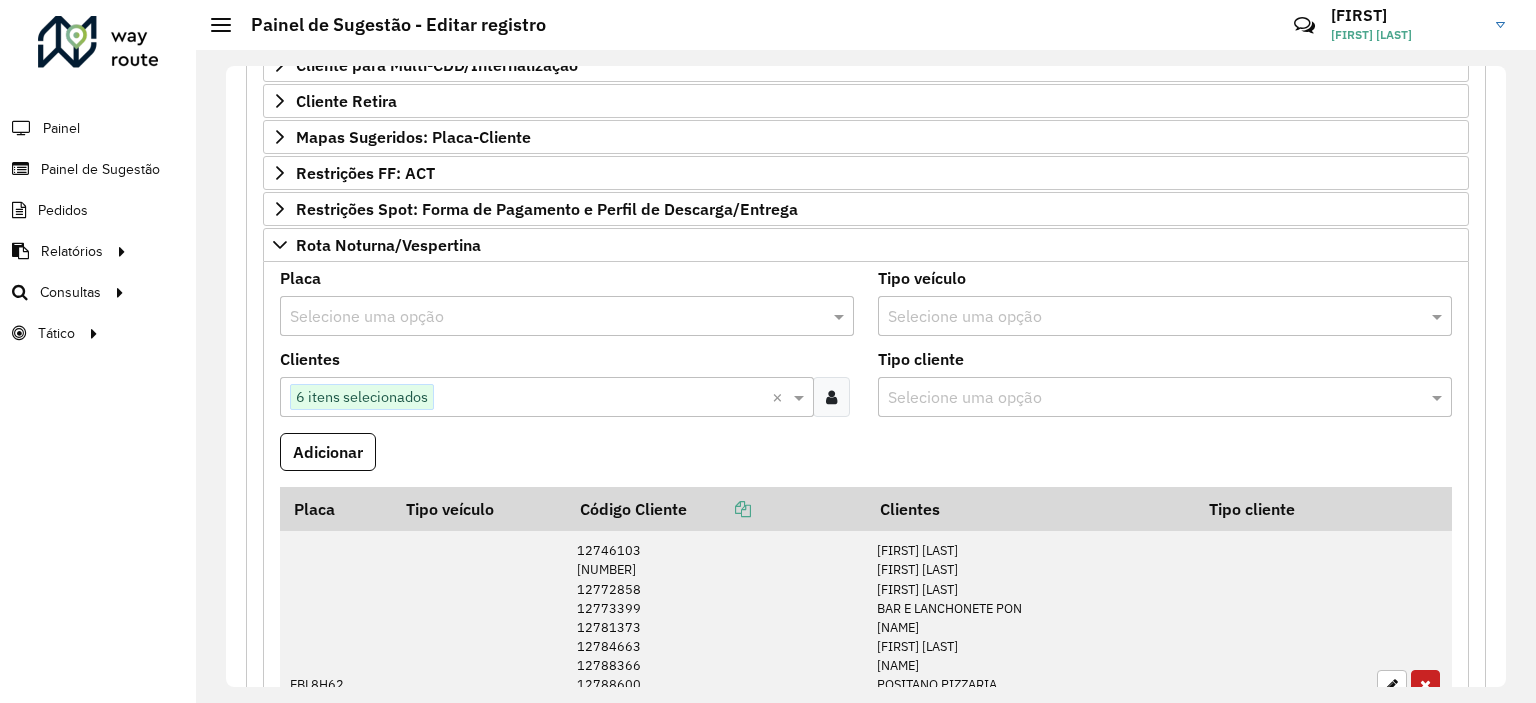 click at bounding box center (547, 317) 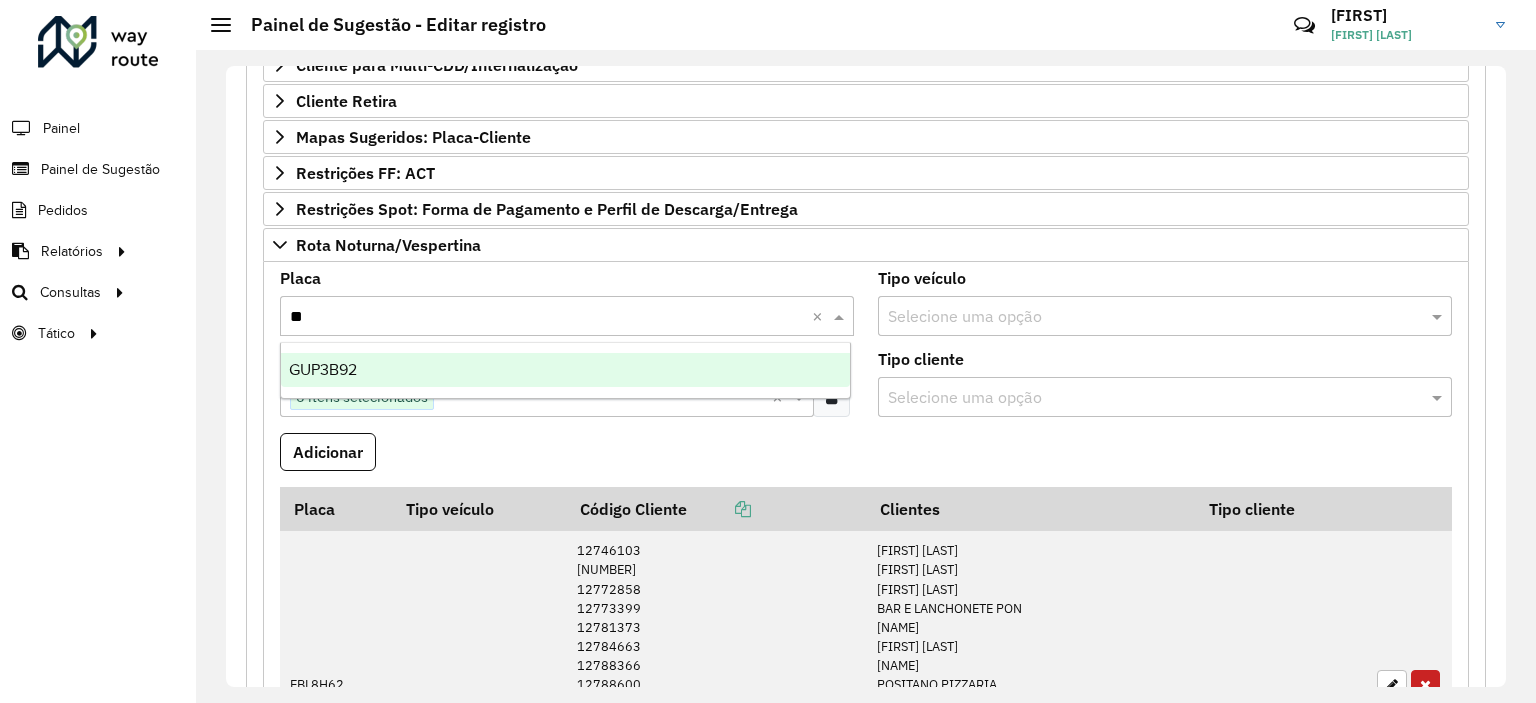 type on "***" 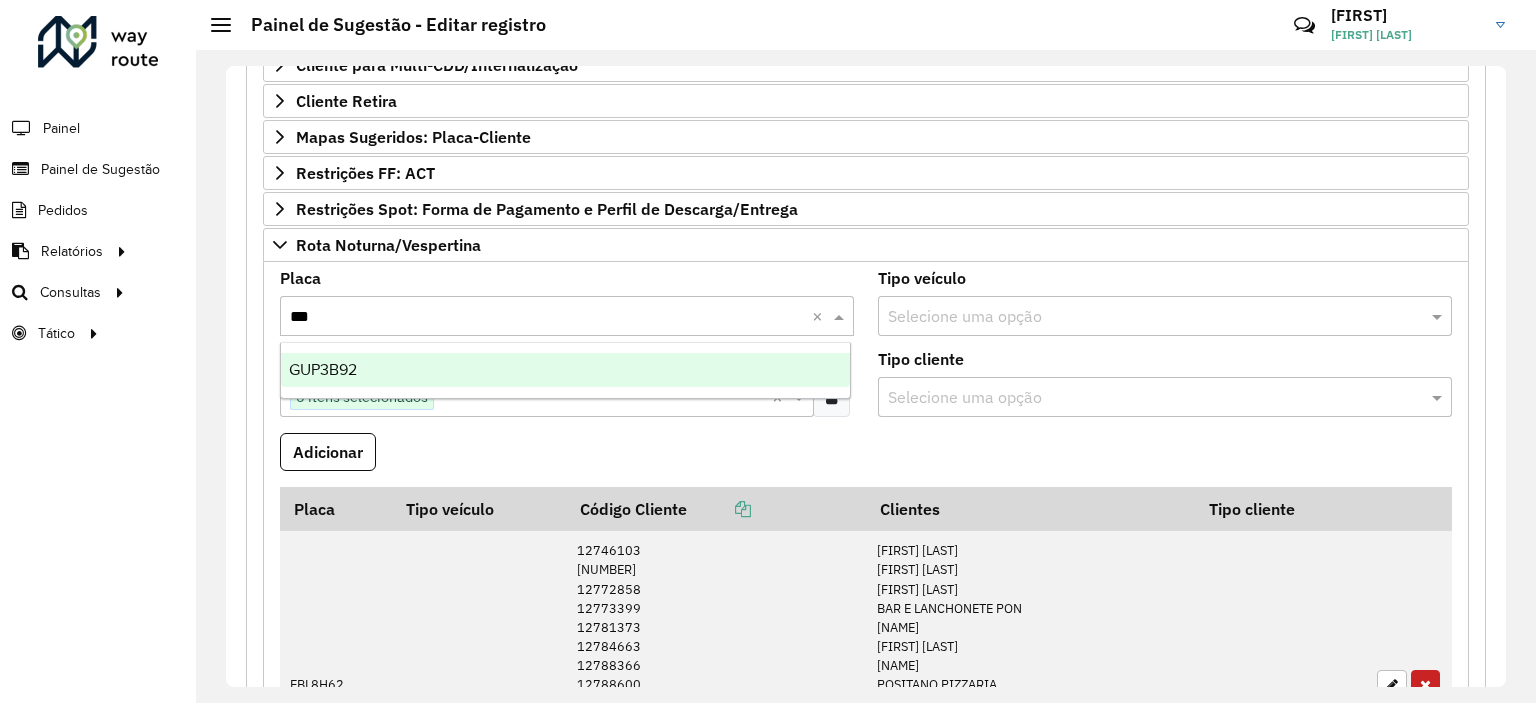 click on "GUP3B92" at bounding box center [566, 370] 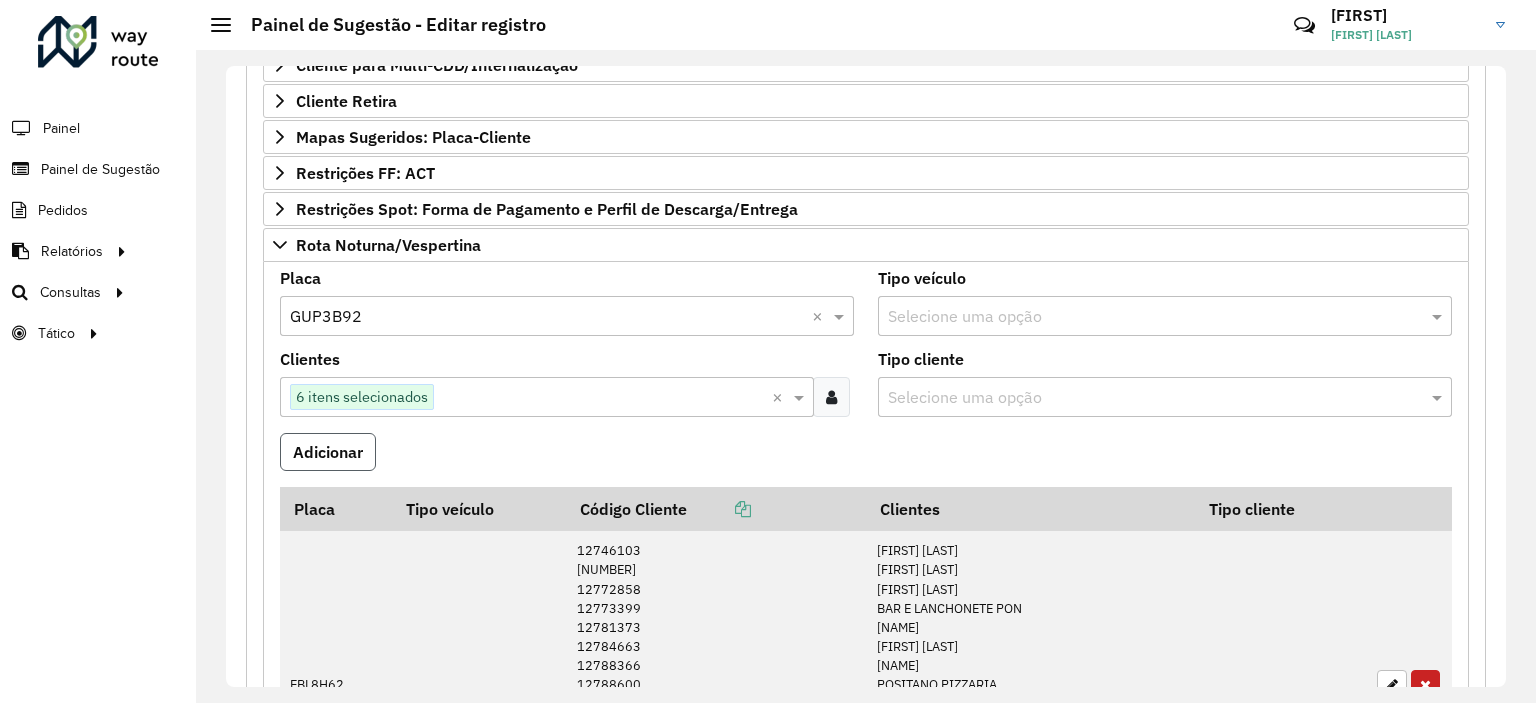 click on "Adicionar" at bounding box center [328, 452] 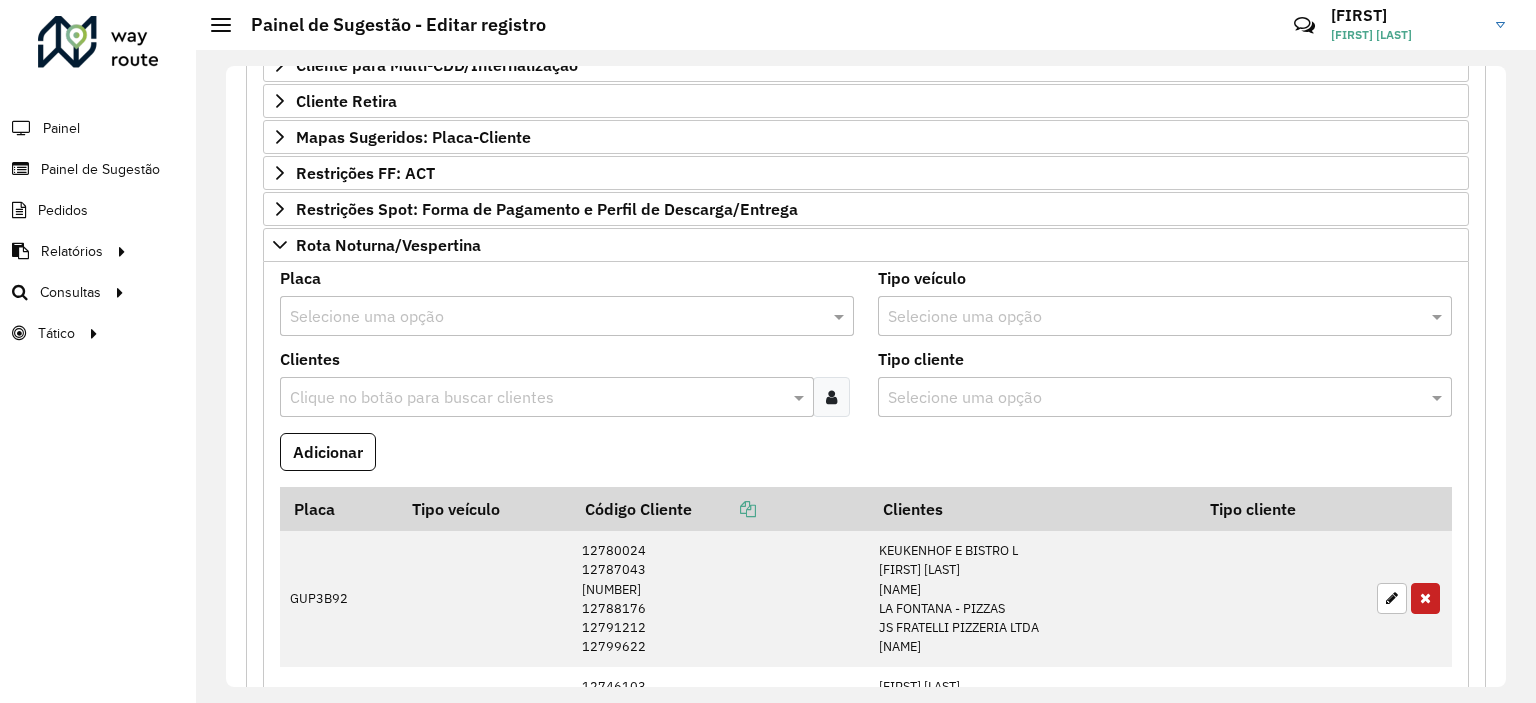 click at bounding box center (537, 398) 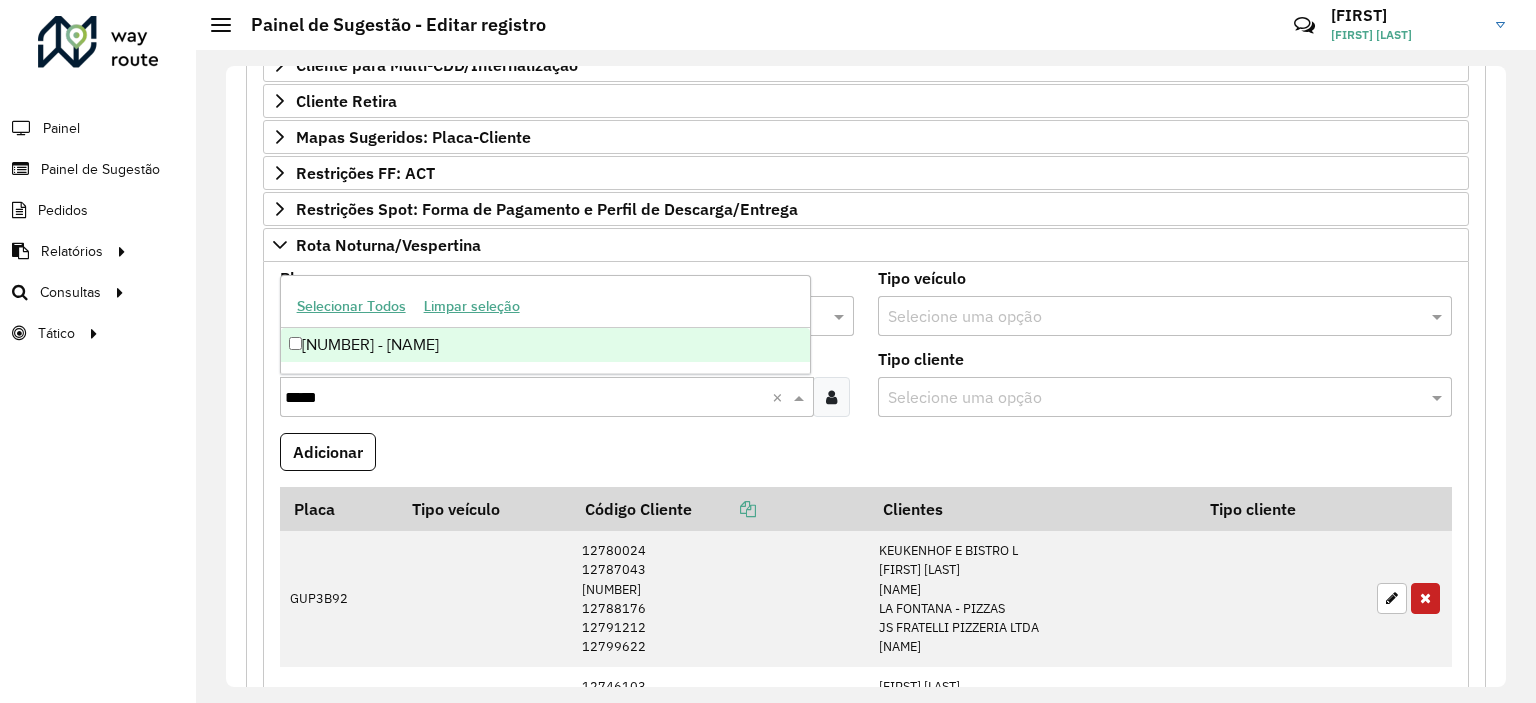 click on "[NUMBER] - [NAME]" at bounding box center (546, 345) 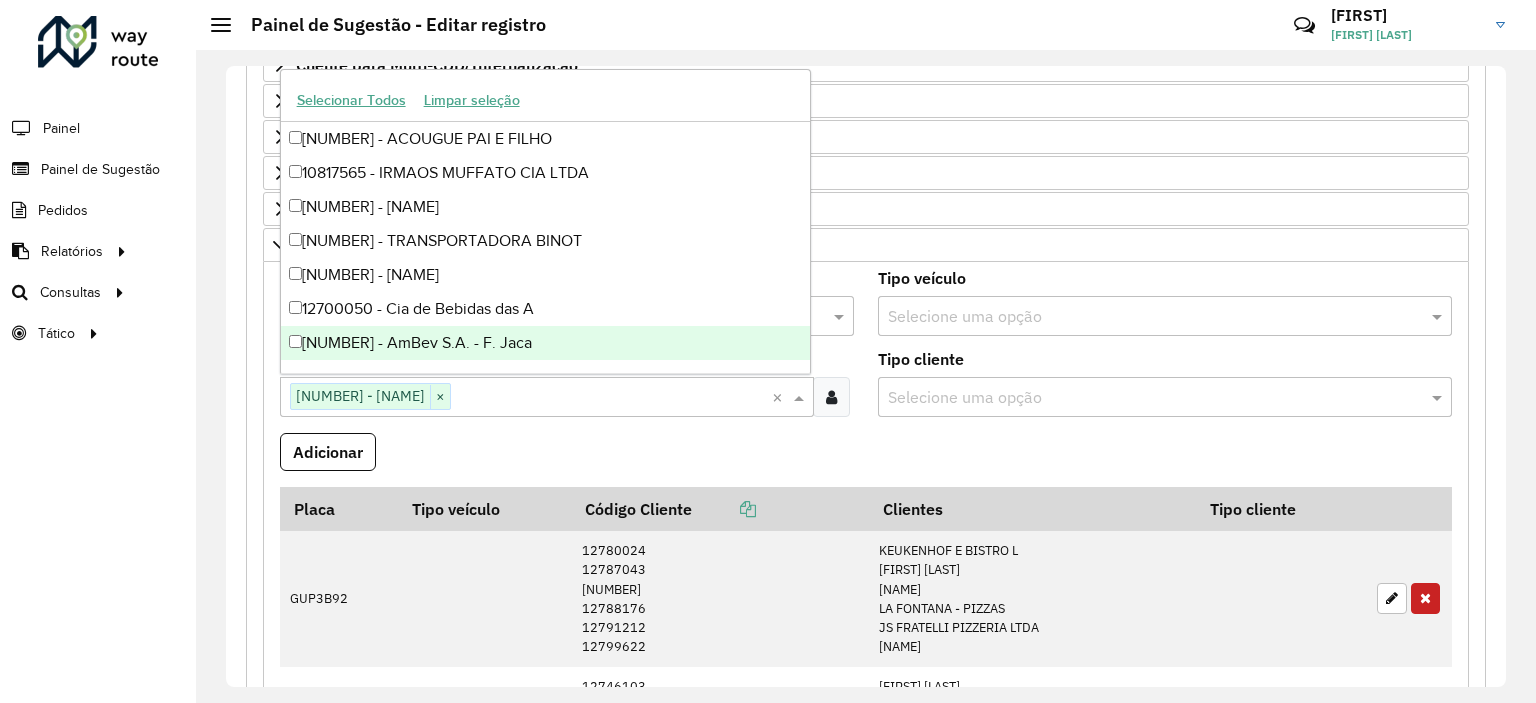 paste on "*****" 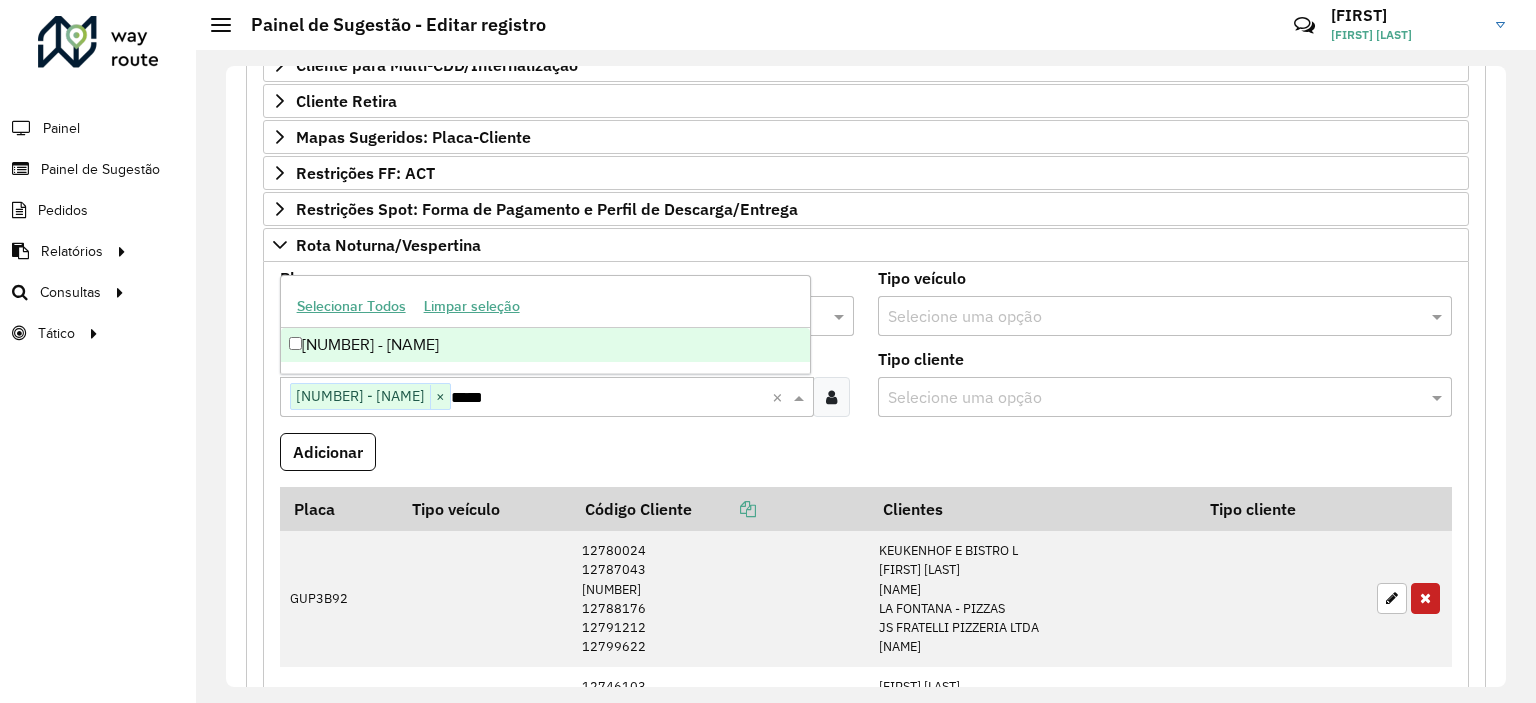 click on "[NUMBER] - [NAME]" at bounding box center [546, 345] 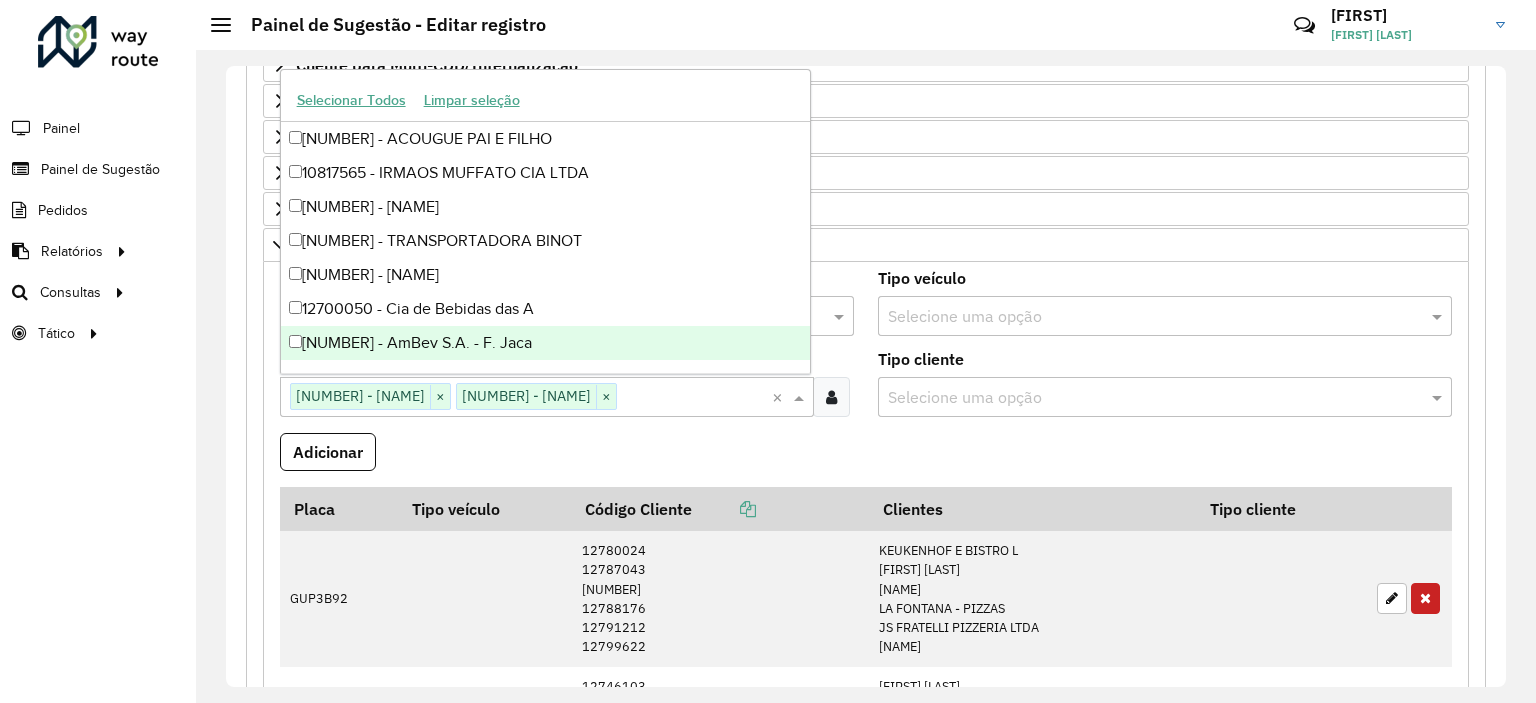 paste on "*****" 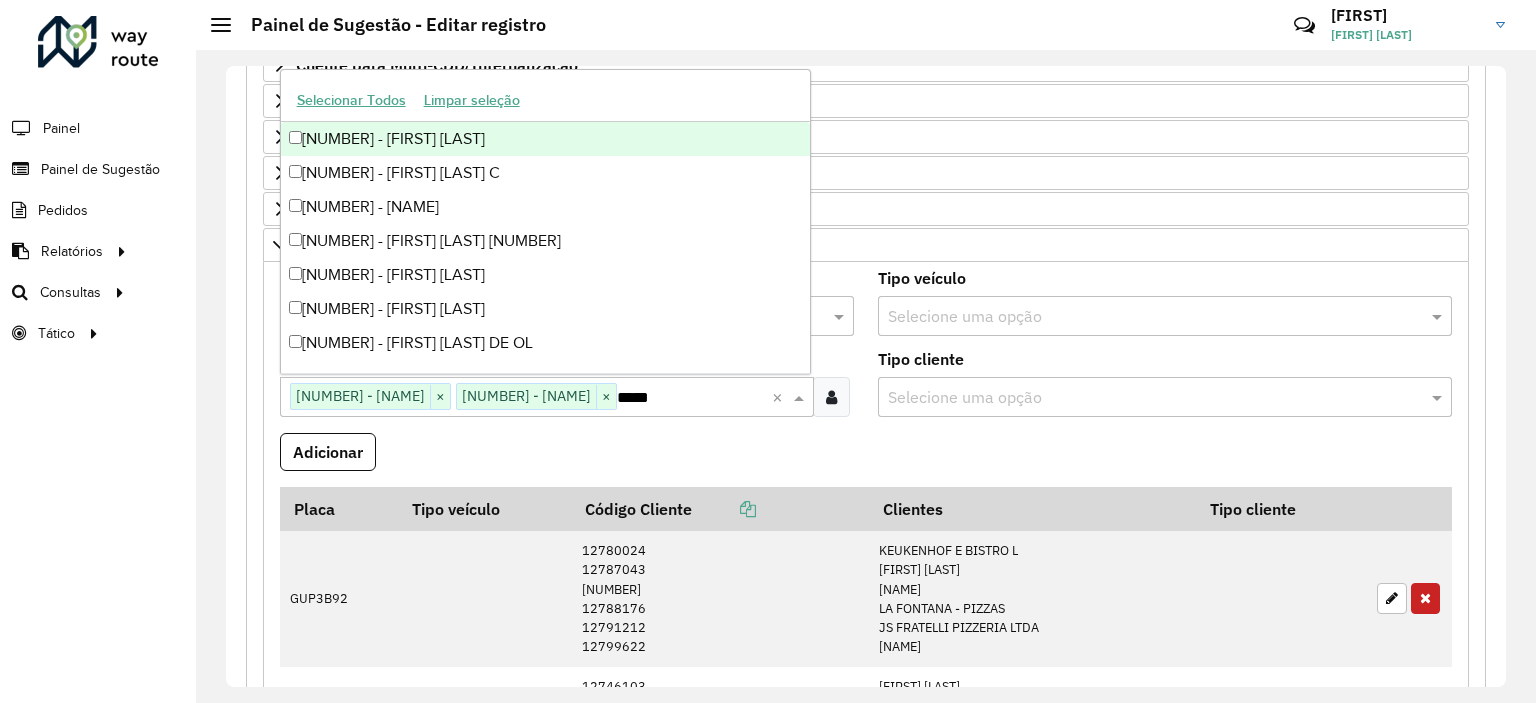 click on "[NUMBER] - [FIRST] [LAST]" at bounding box center (546, 139) 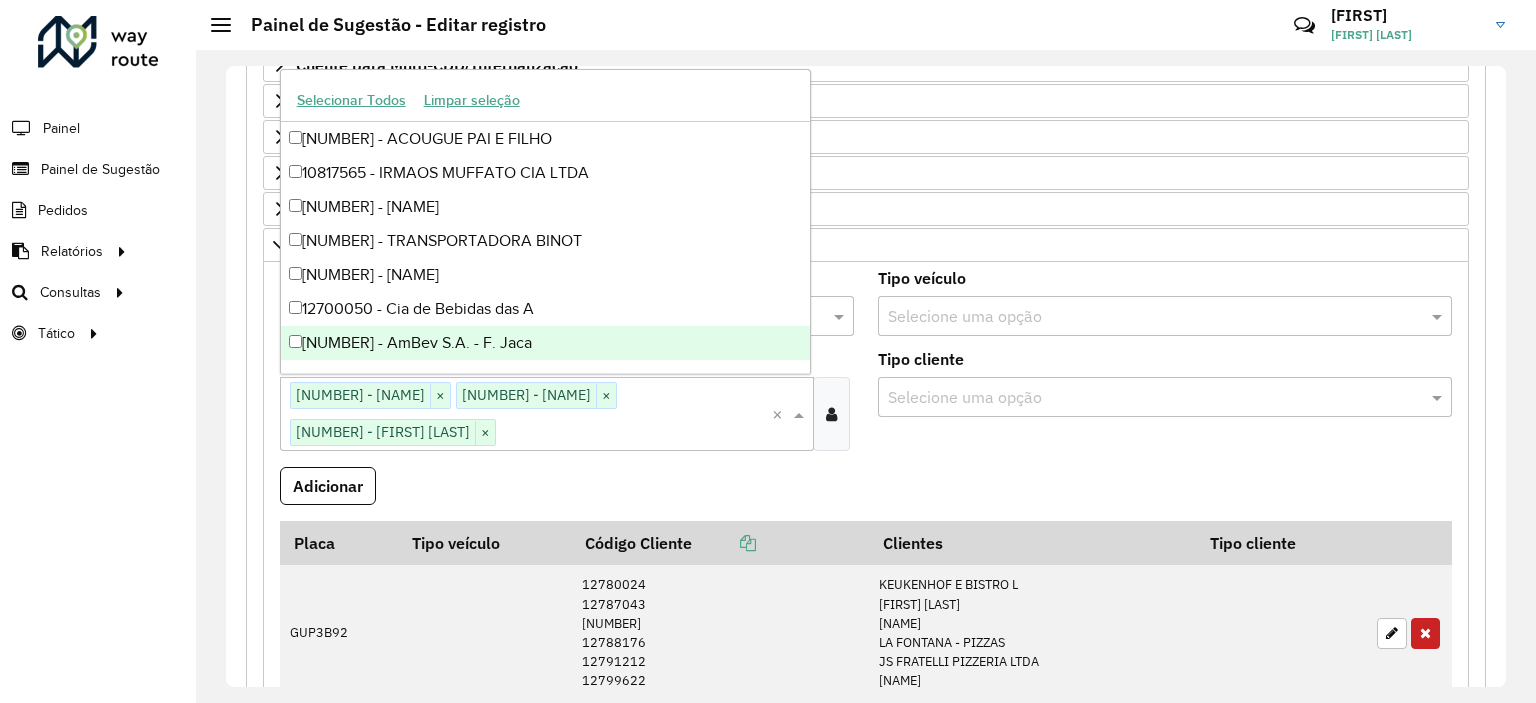 paste on "*****" 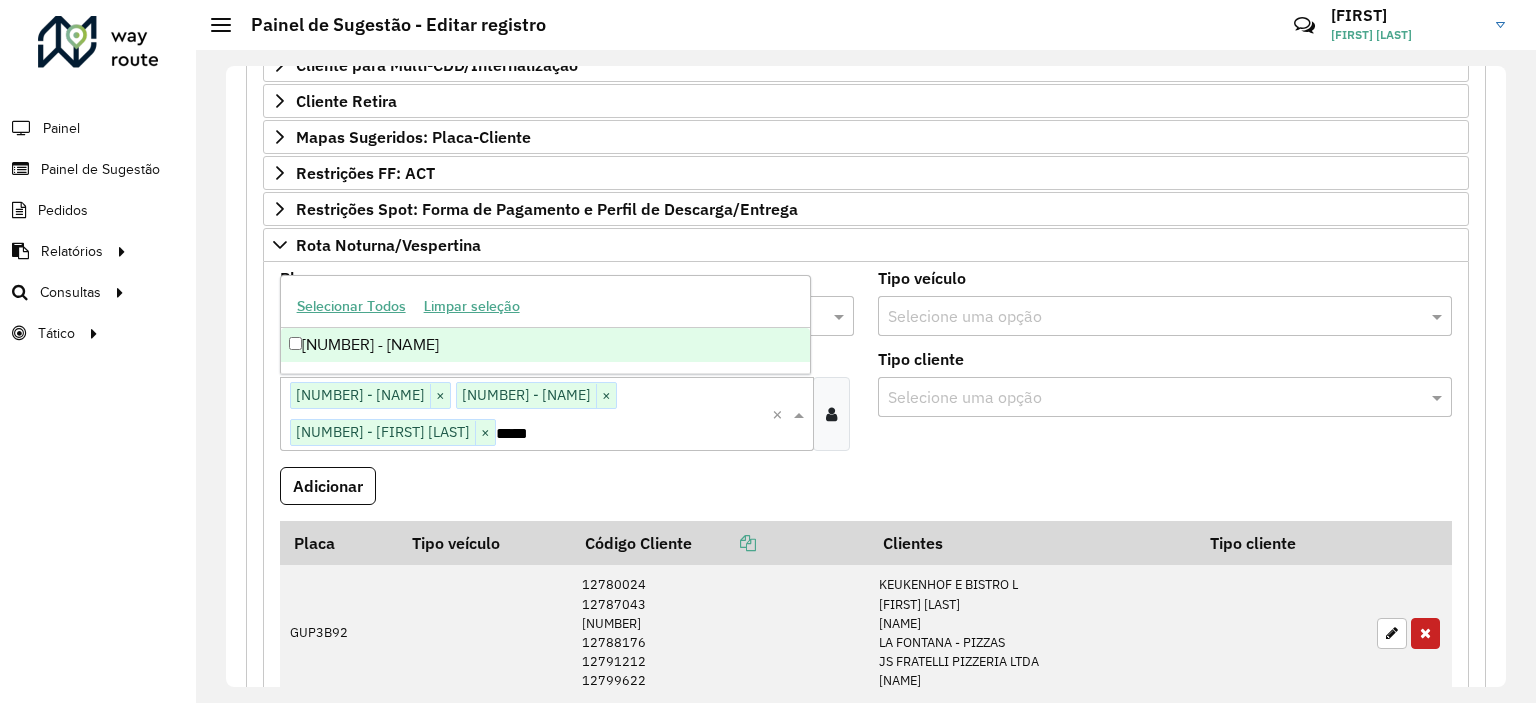 click on "[NUMBER] - [NAME]" at bounding box center (546, 345) 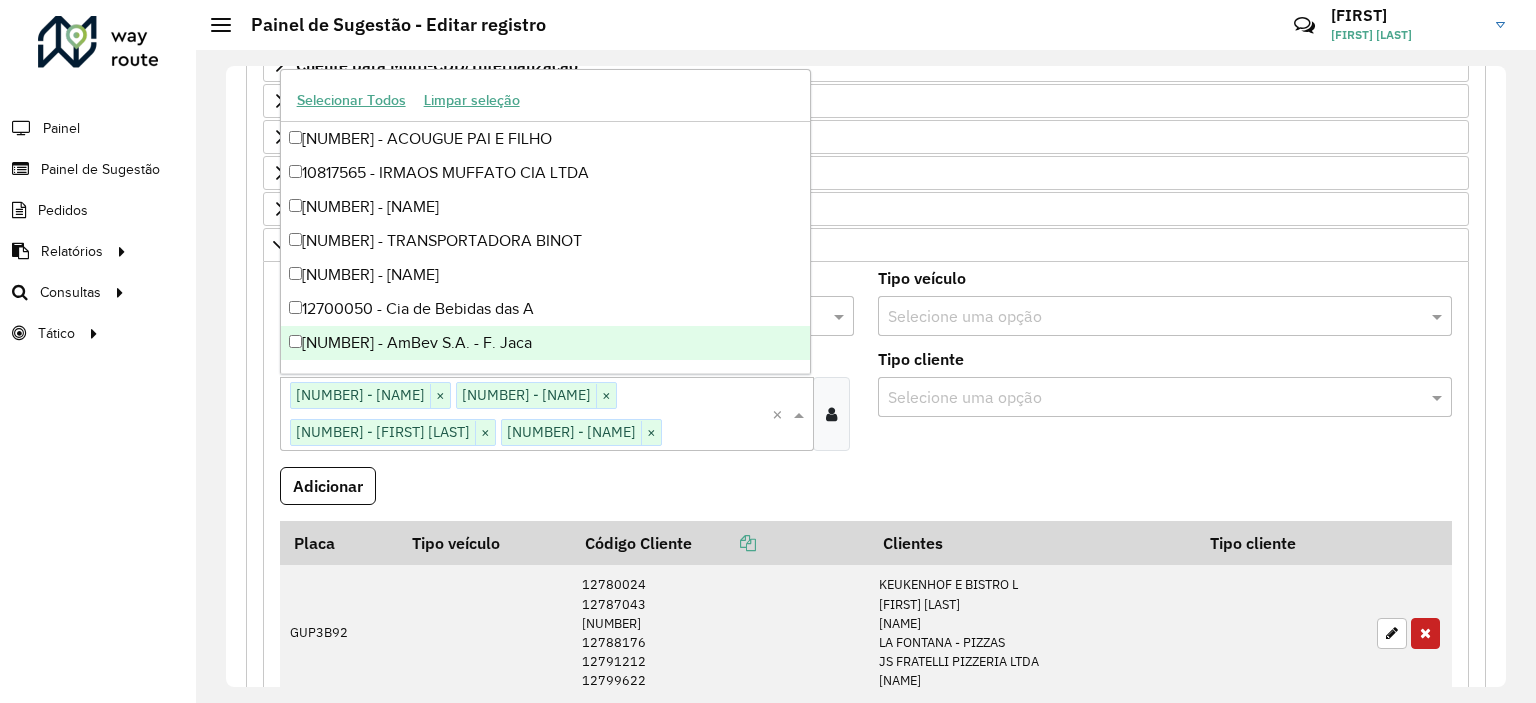 paste on "*****" 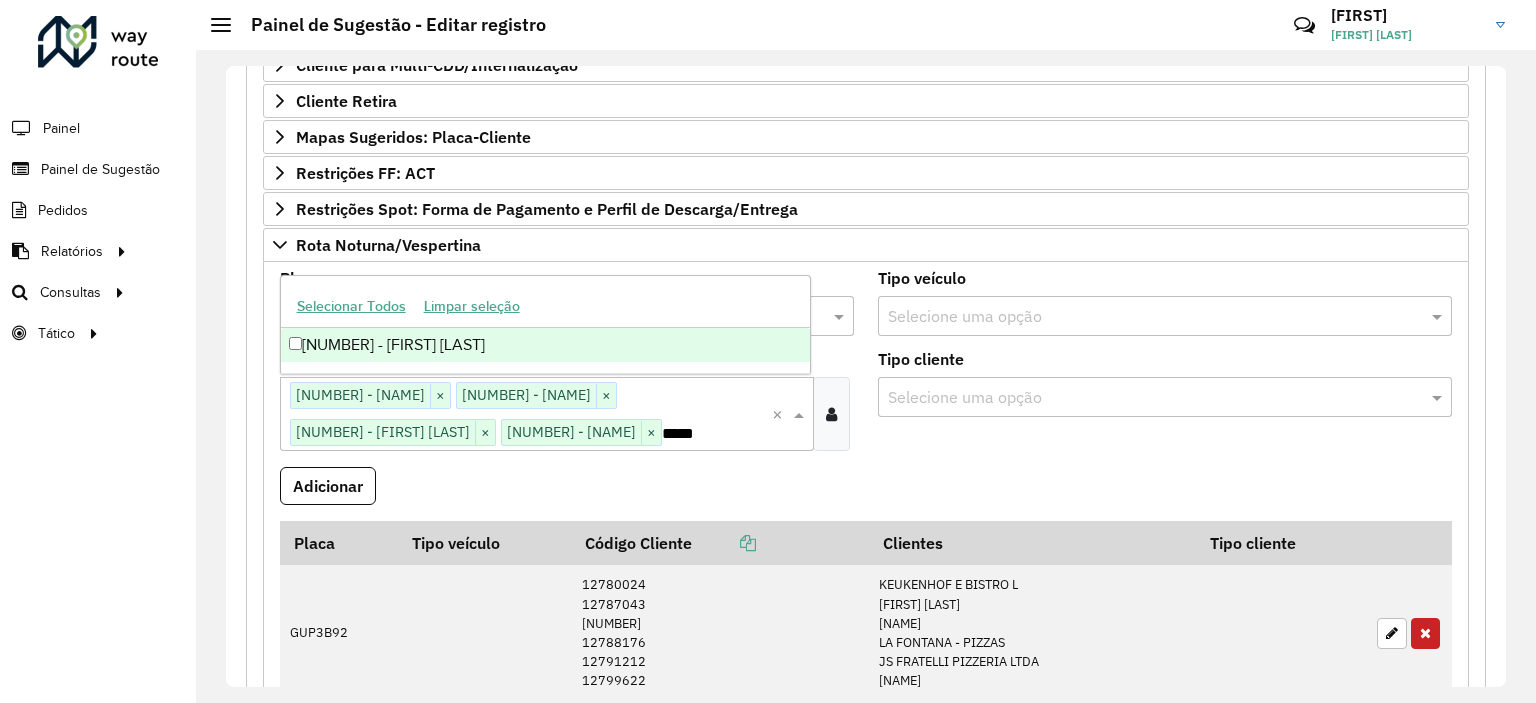 click on "[NUMBER] - [FIRST] [LAST]" at bounding box center (546, 345) 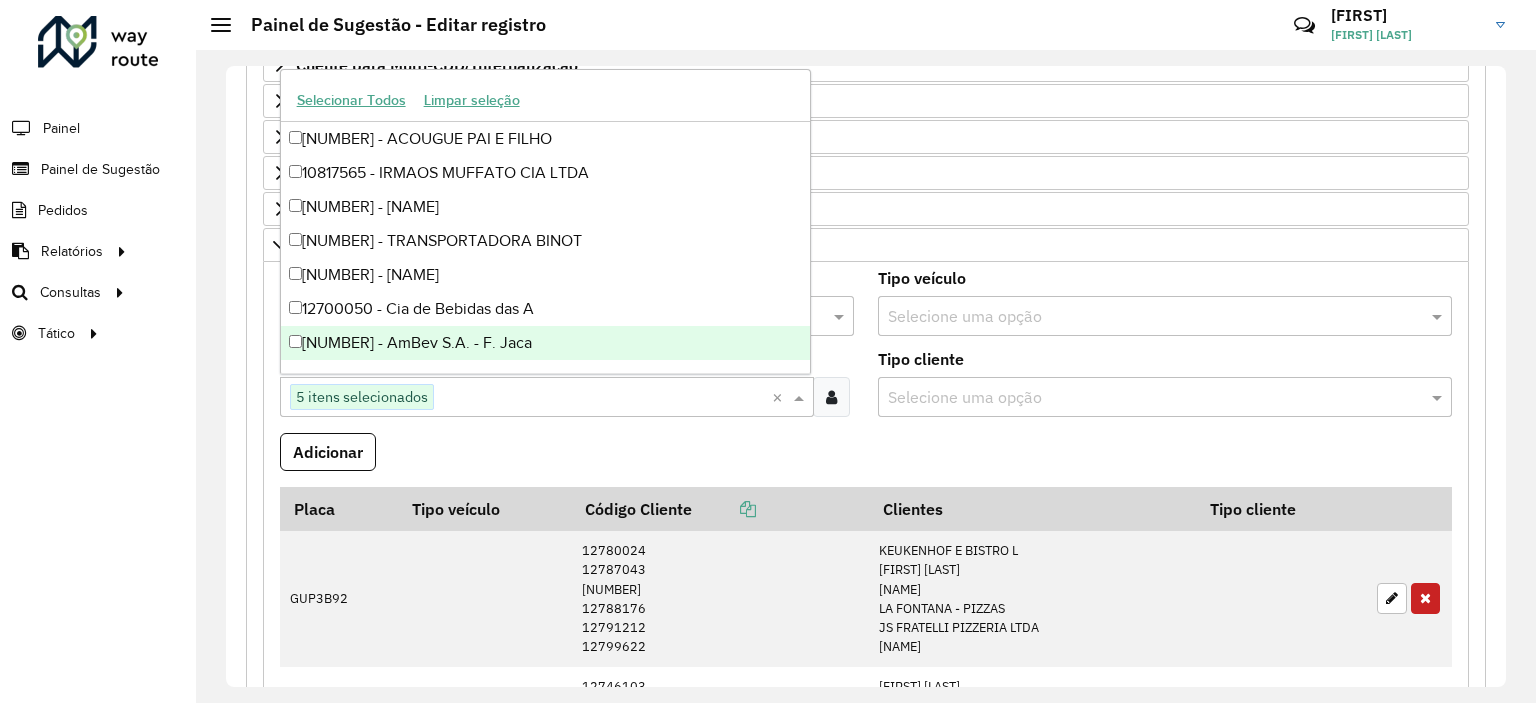 paste on "*****" 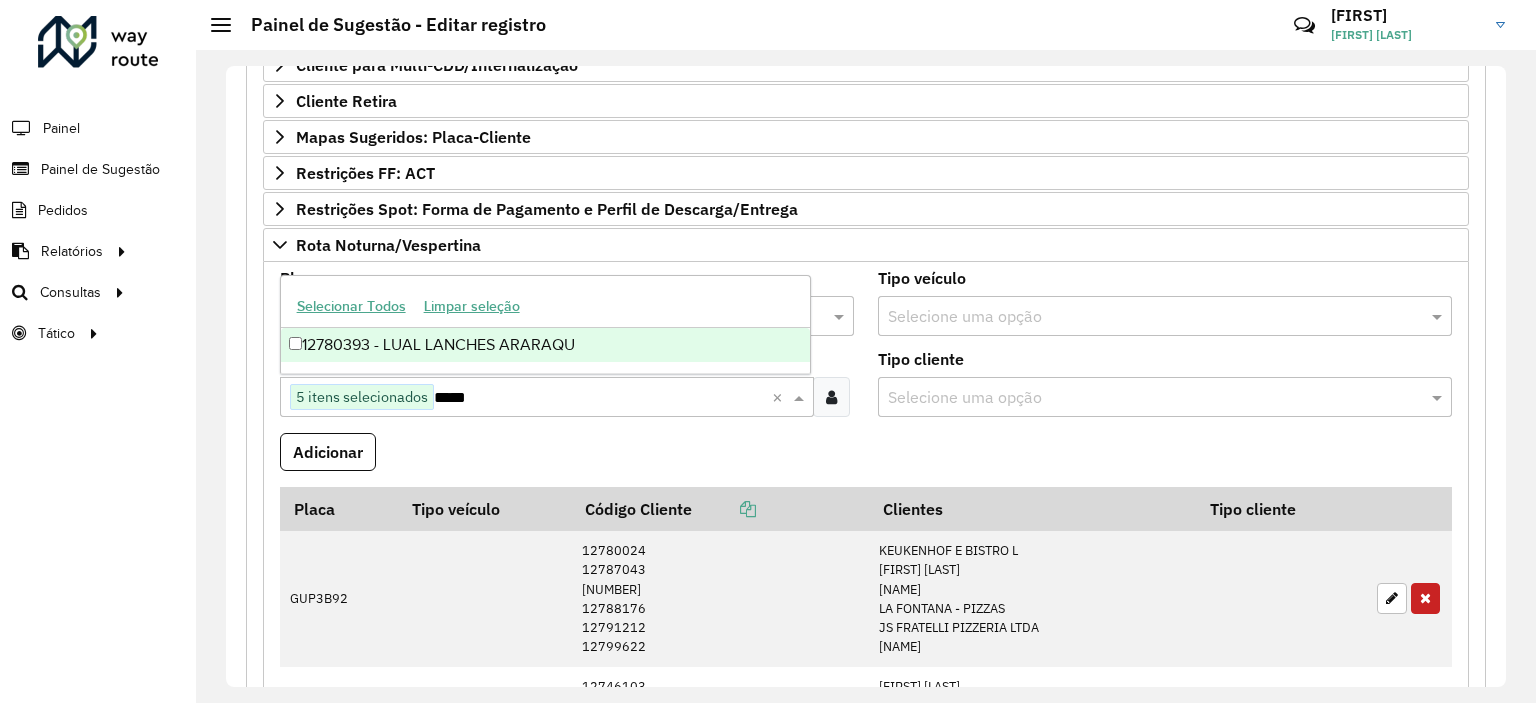click on "12780393 - LUAL LANCHES ARARAQU" at bounding box center [546, 345] 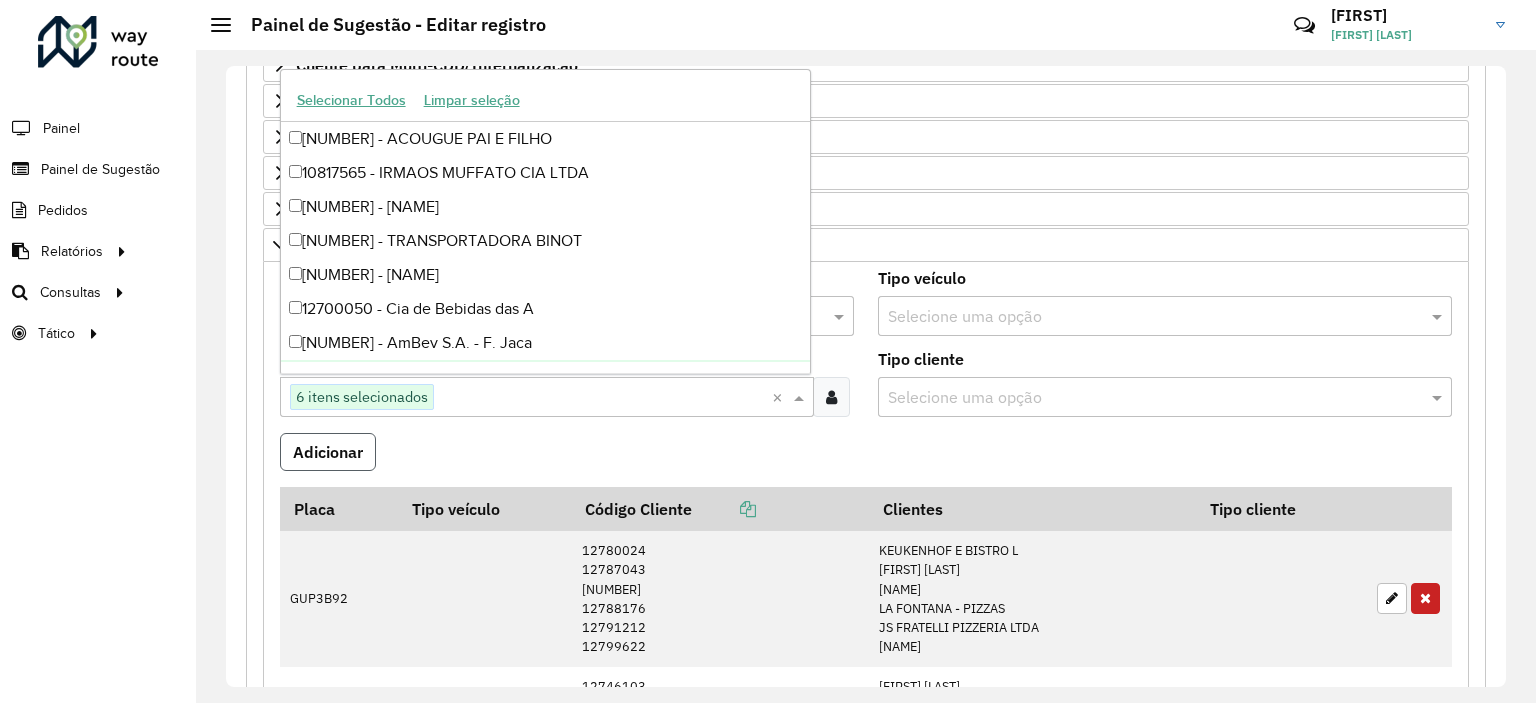 click on "Adicionar" at bounding box center [328, 452] 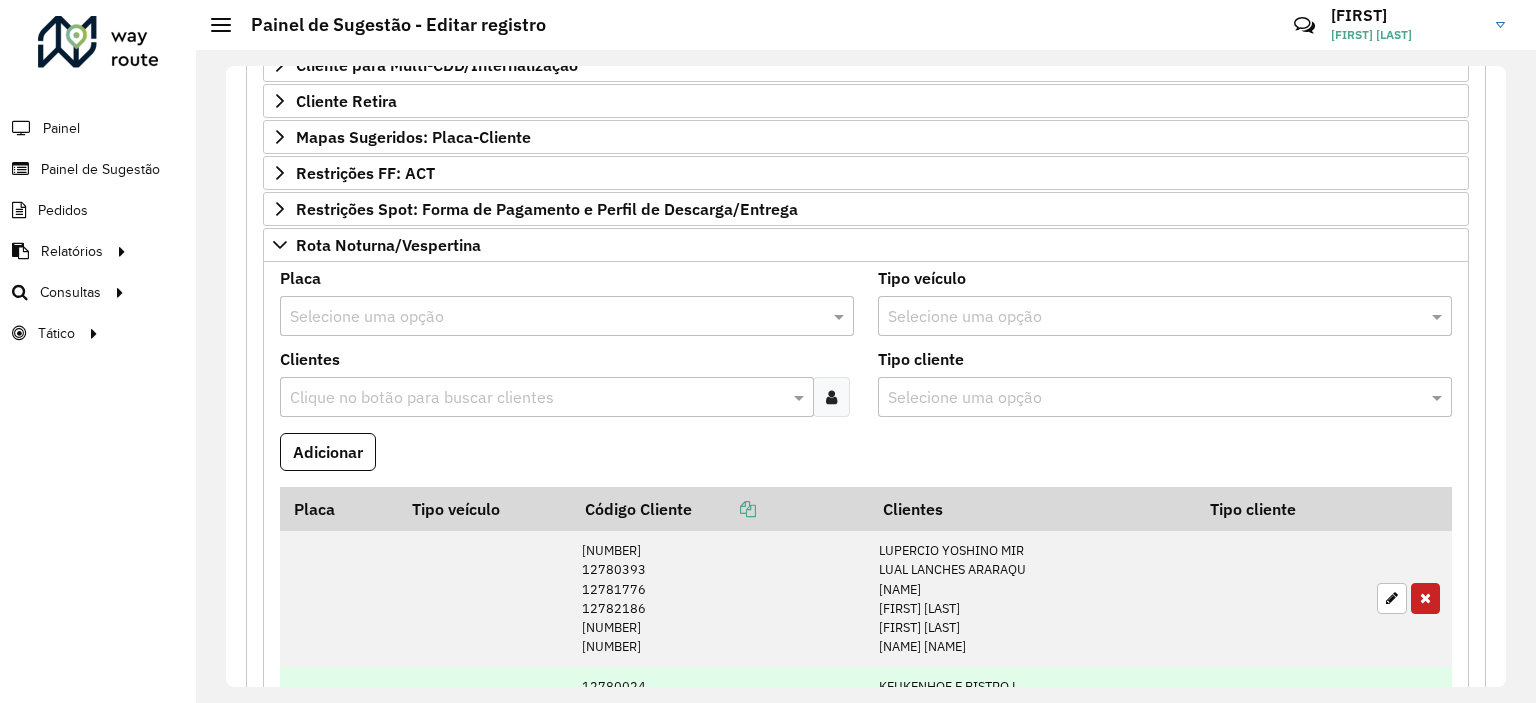 scroll, scrollTop: 1121, scrollLeft: 0, axis: vertical 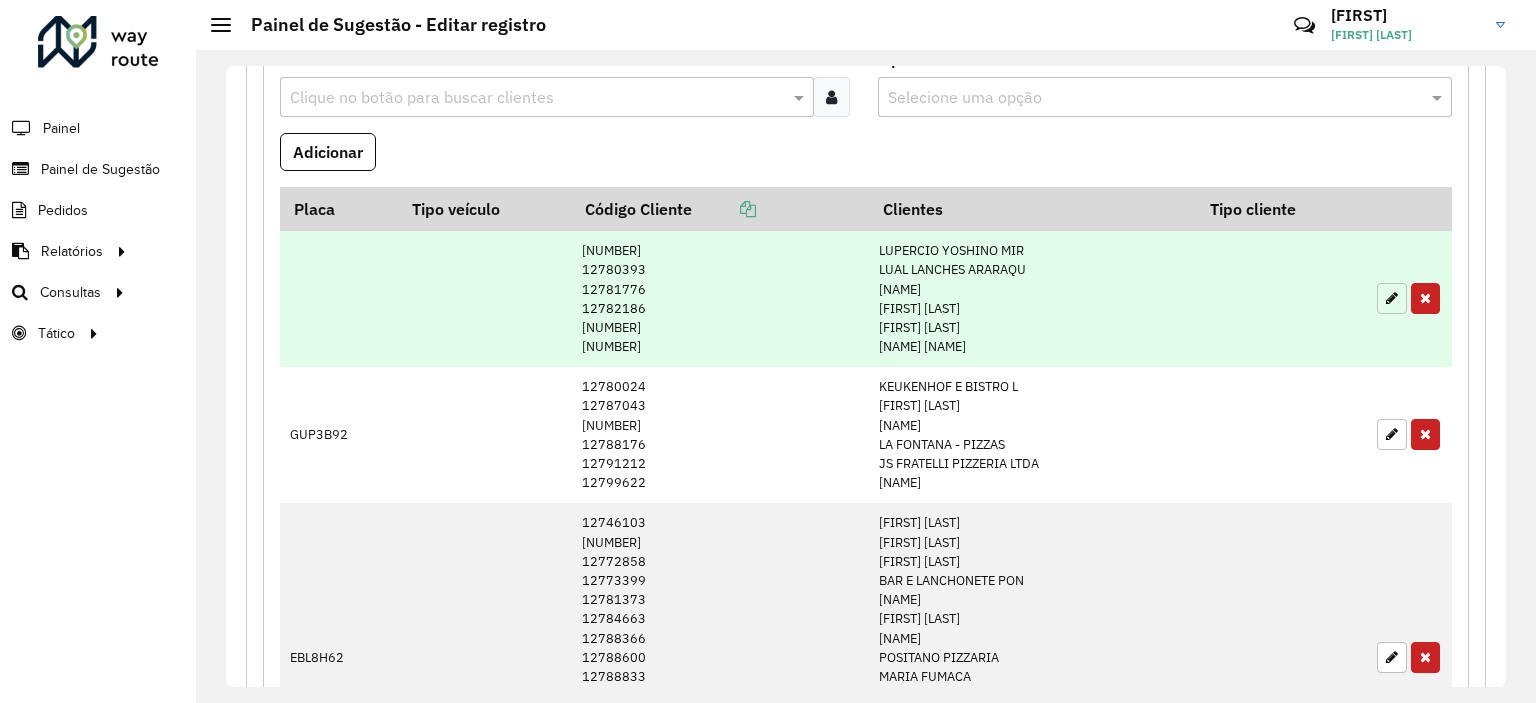 click at bounding box center (1392, 298) 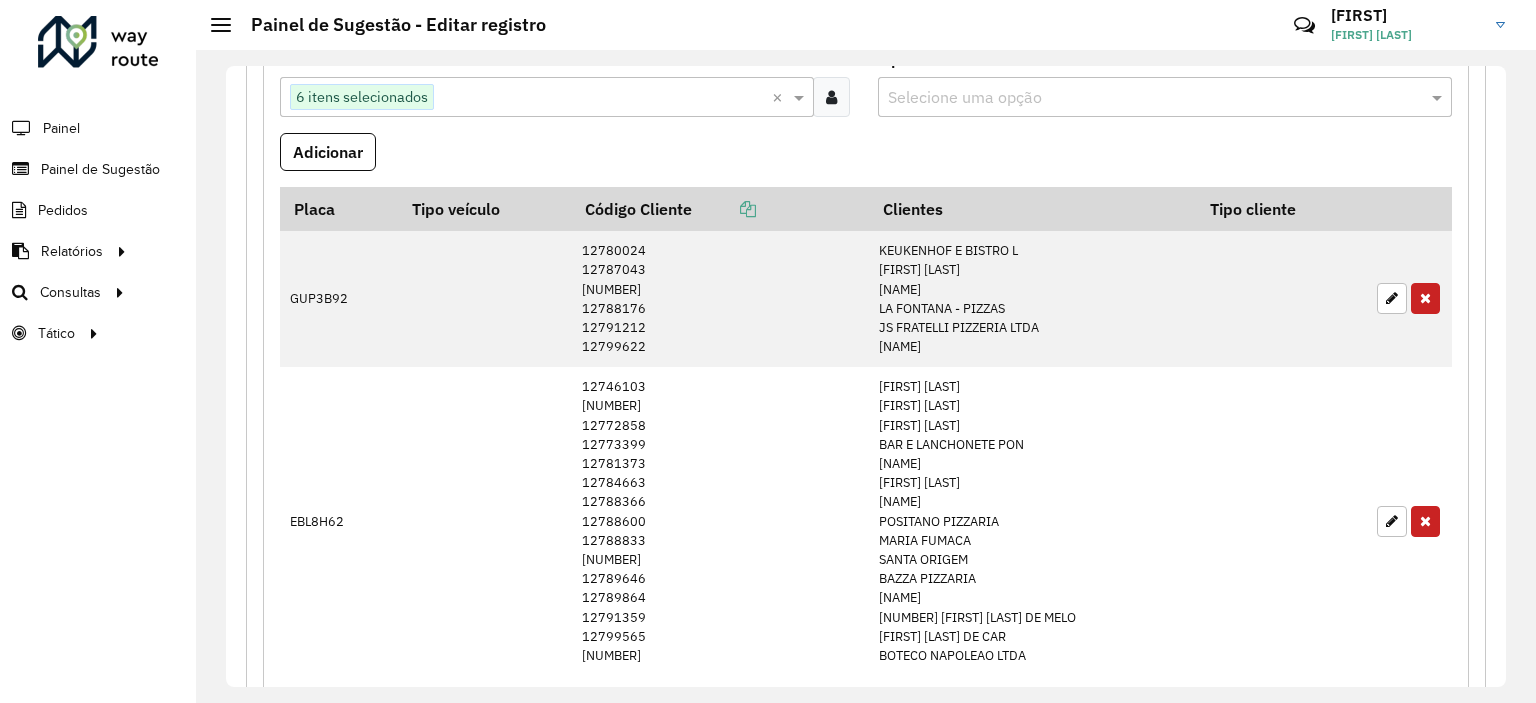 scroll, scrollTop: 921, scrollLeft: 0, axis: vertical 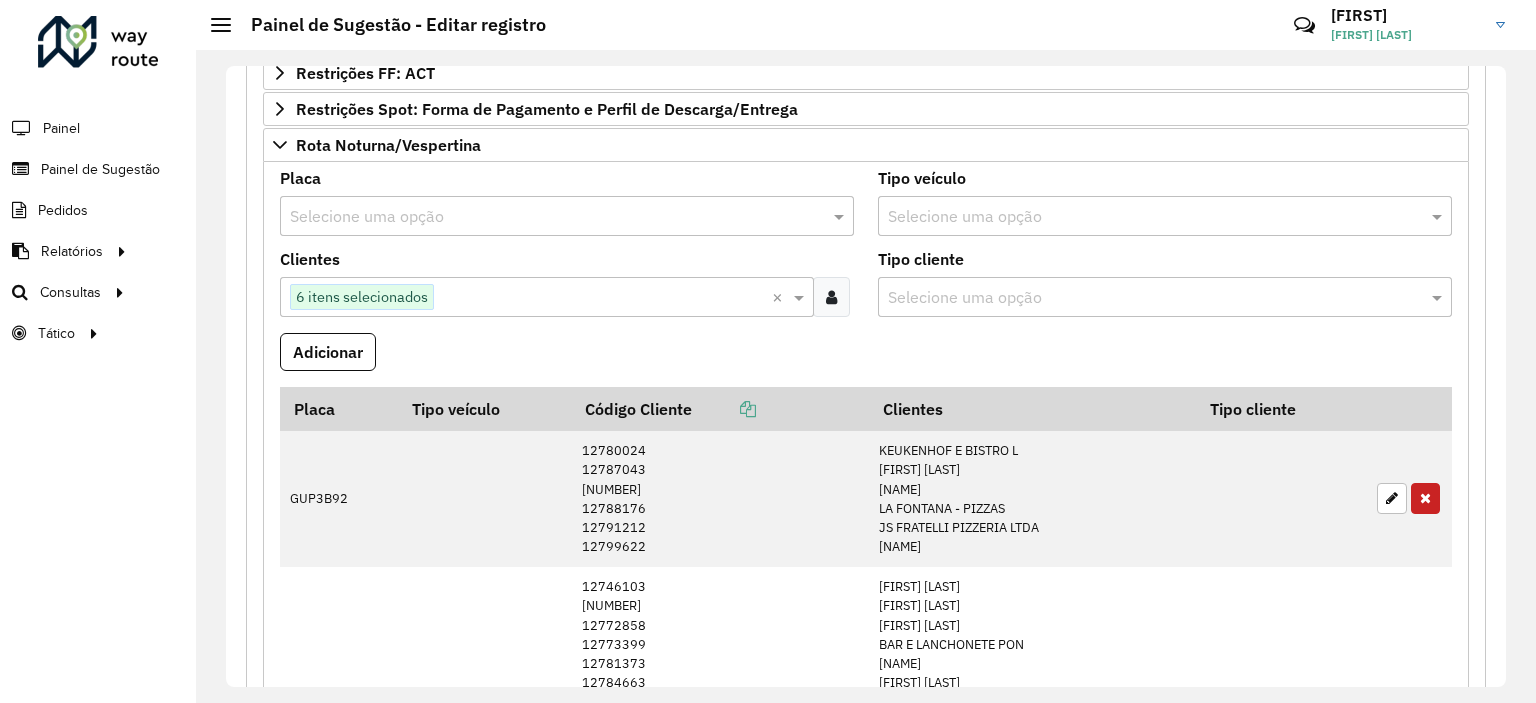 click at bounding box center (547, 217) 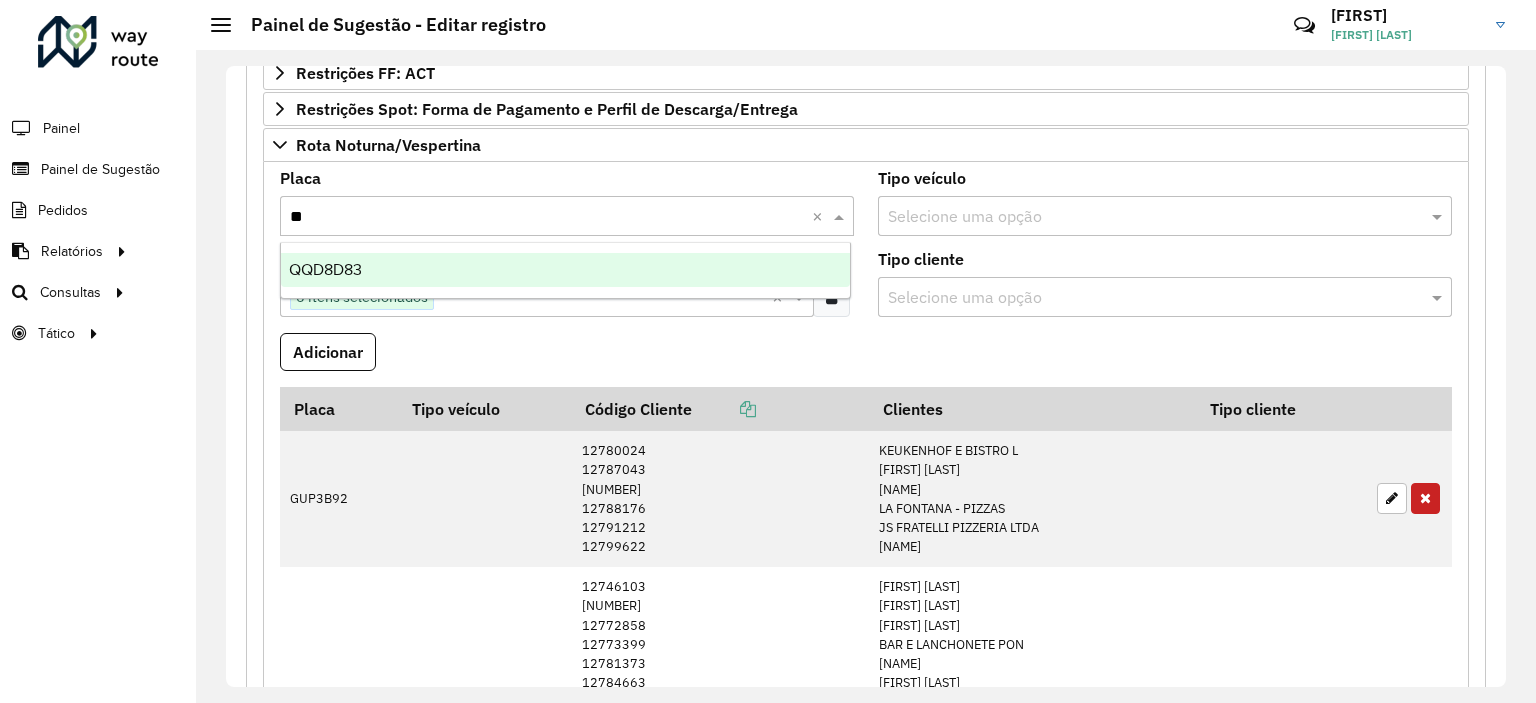 type on "***" 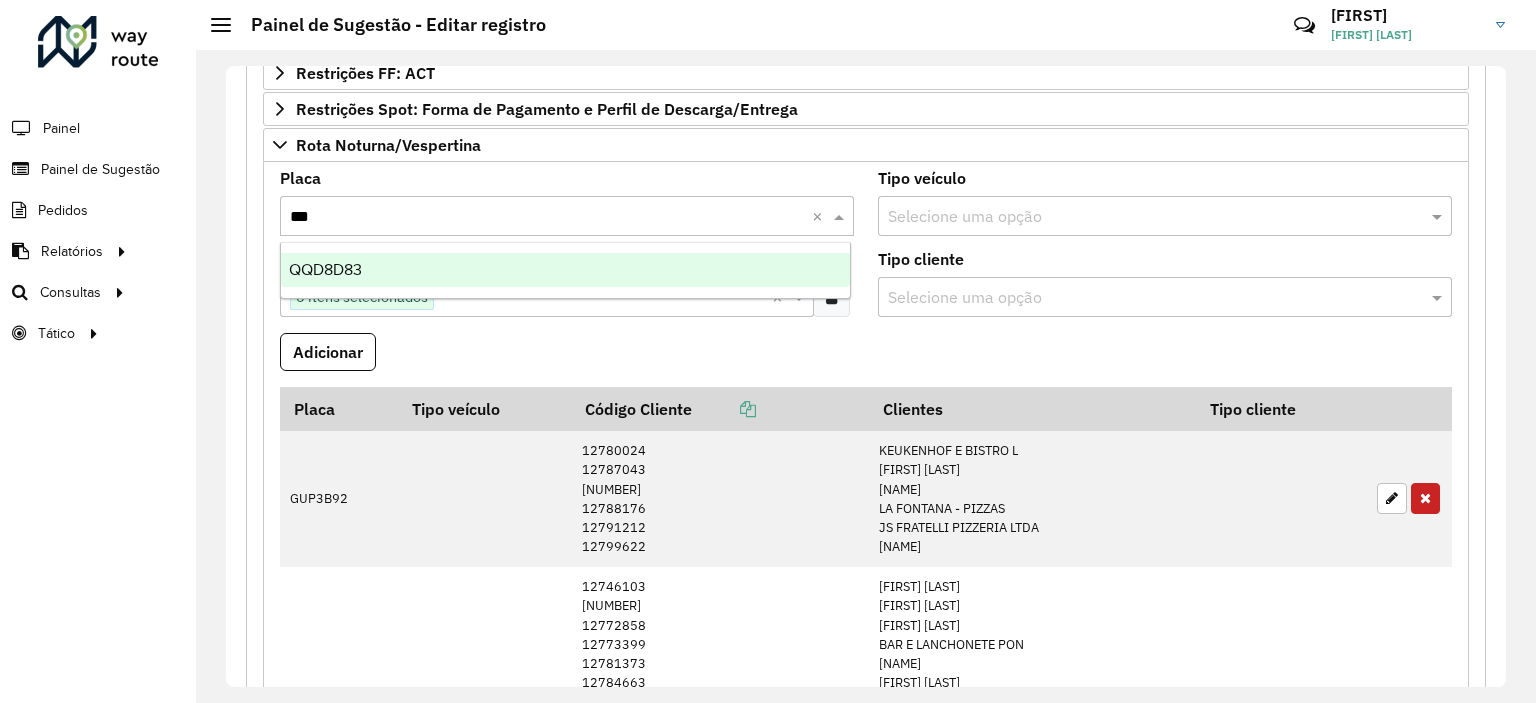 click on "QQD8D83" at bounding box center [566, 270] 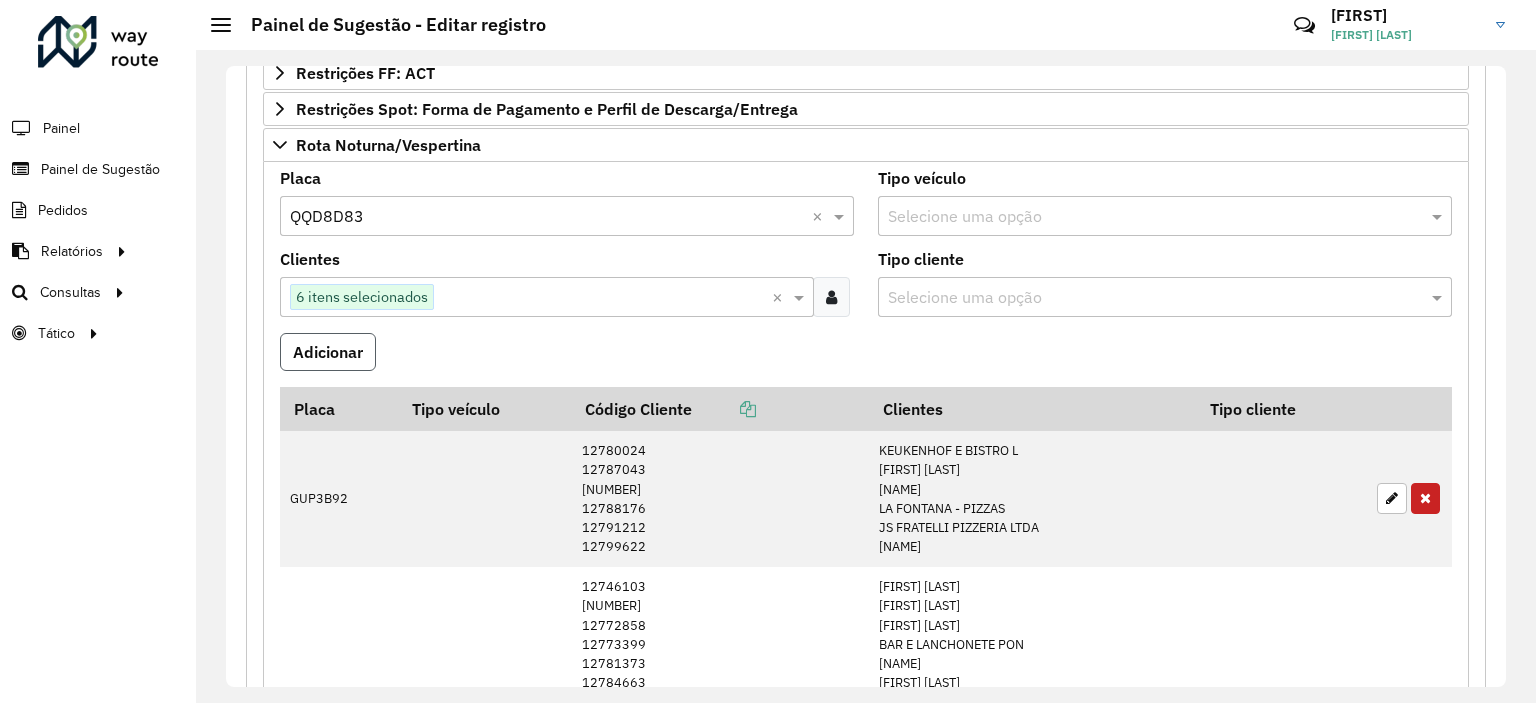click on "Adicionar" at bounding box center [328, 352] 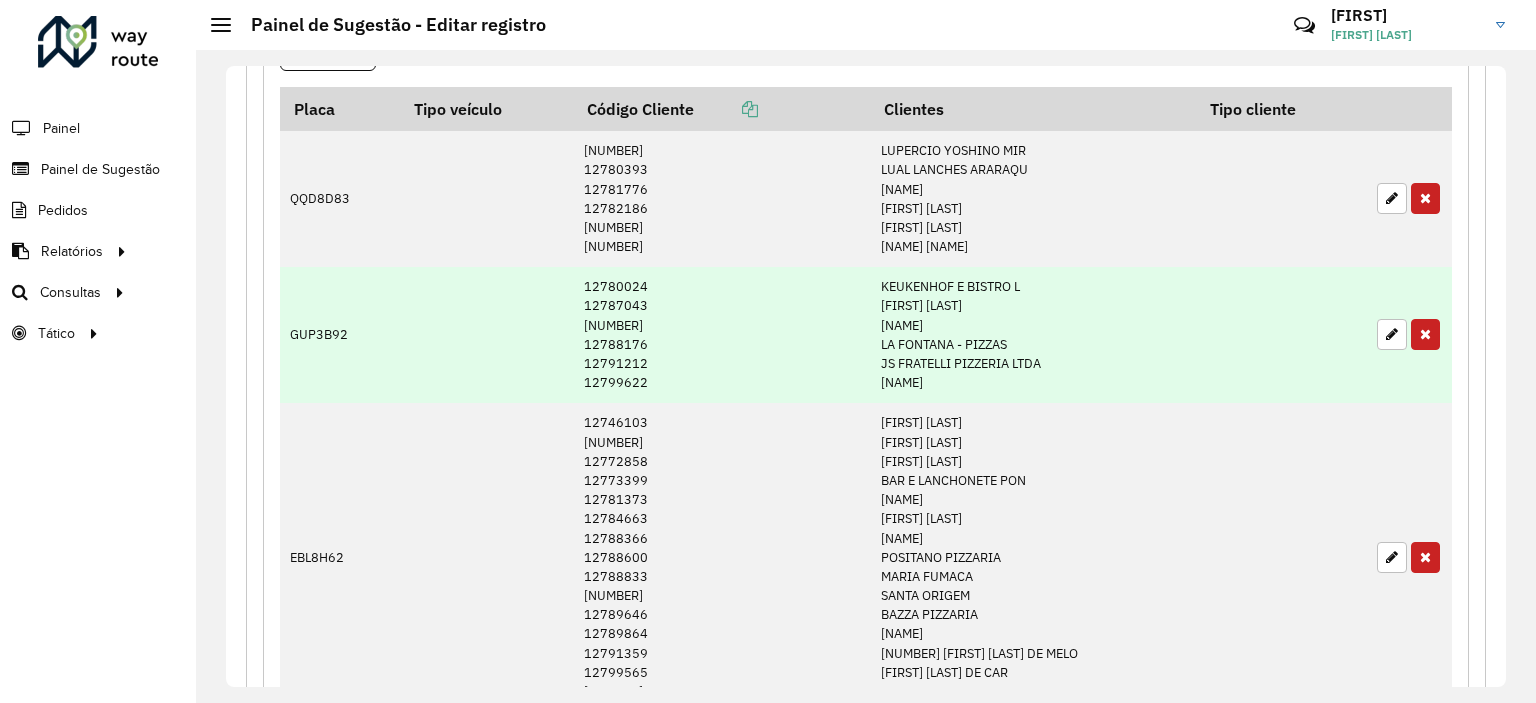 scroll, scrollTop: 1321, scrollLeft: 0, axis: vertical 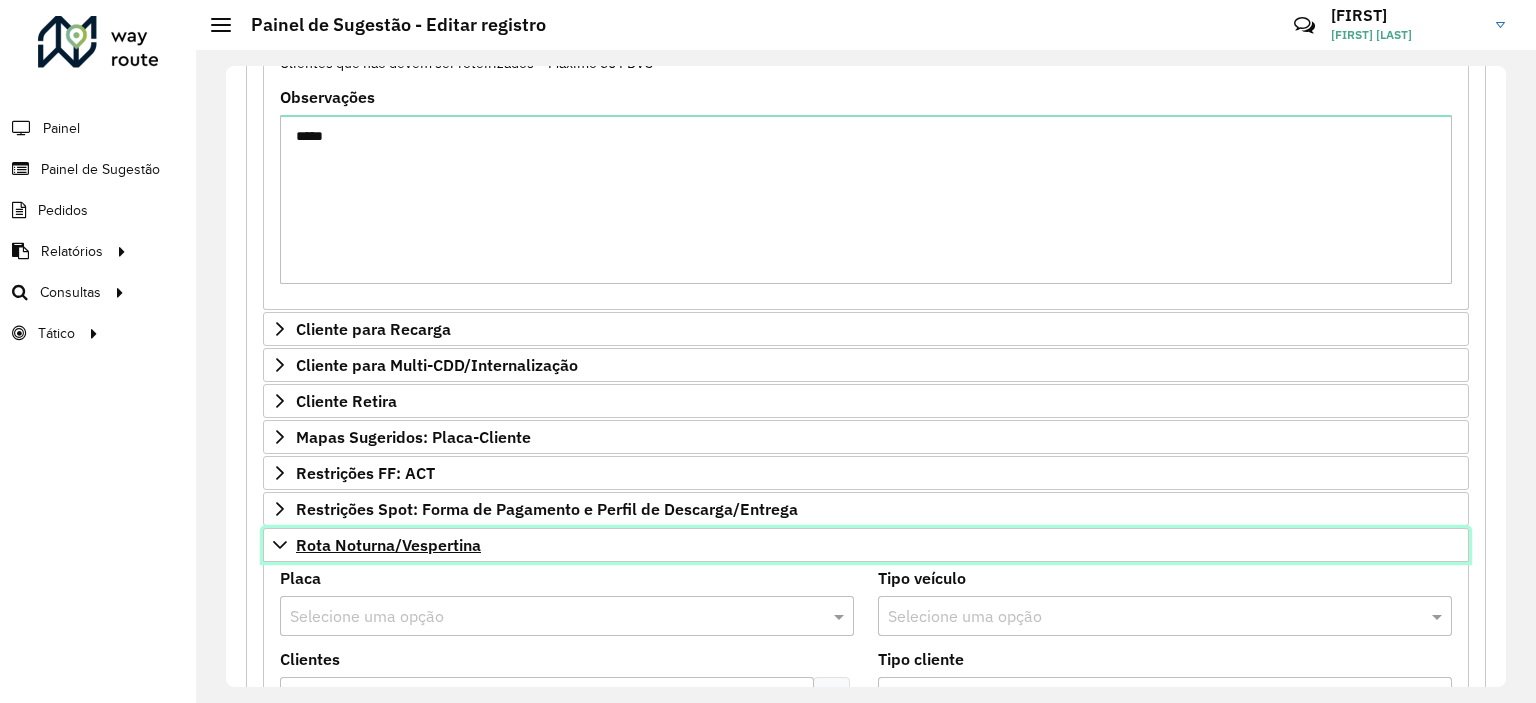 click on "Rota Noturna/Vespertina" at bounding box center (866, 545) 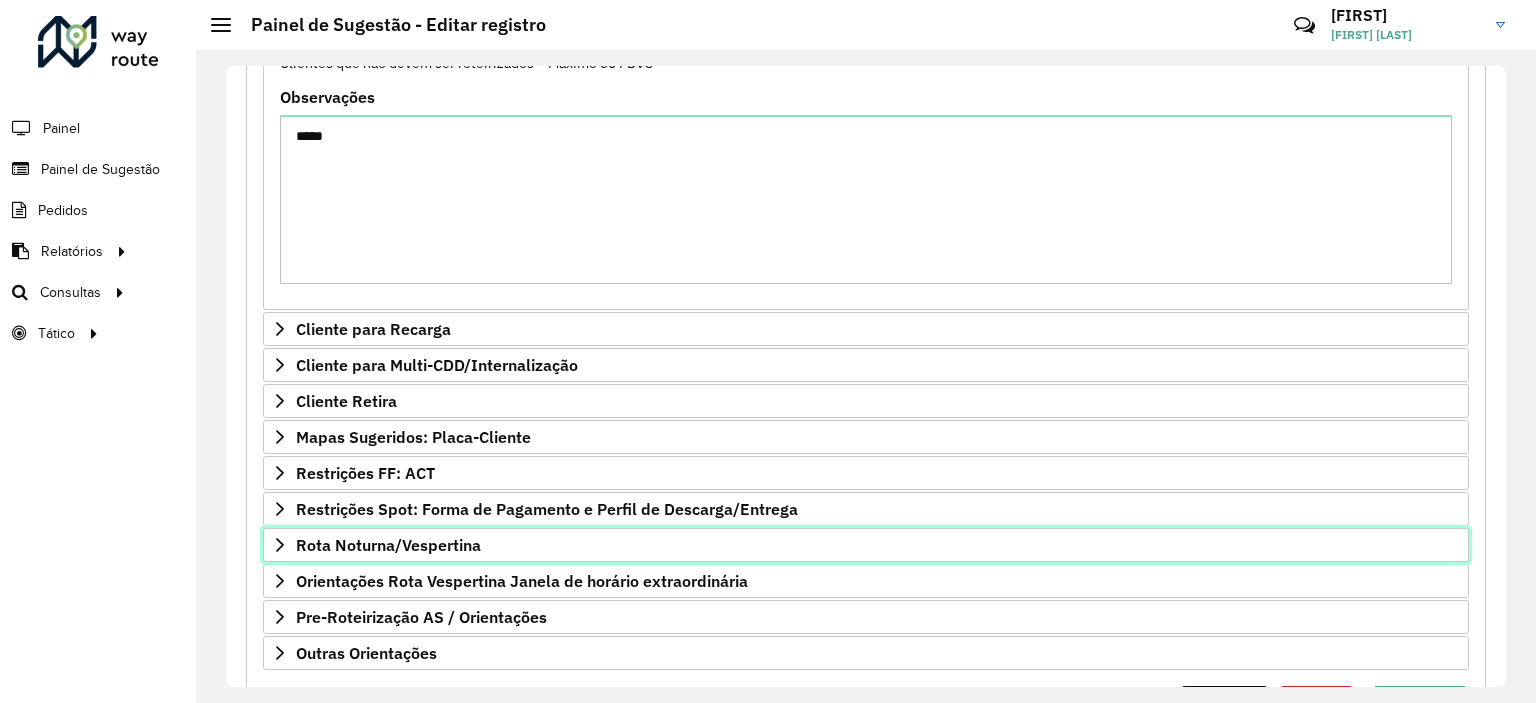 scroll, scrollTop: 621, scrollLeft: 0, axis: vertical 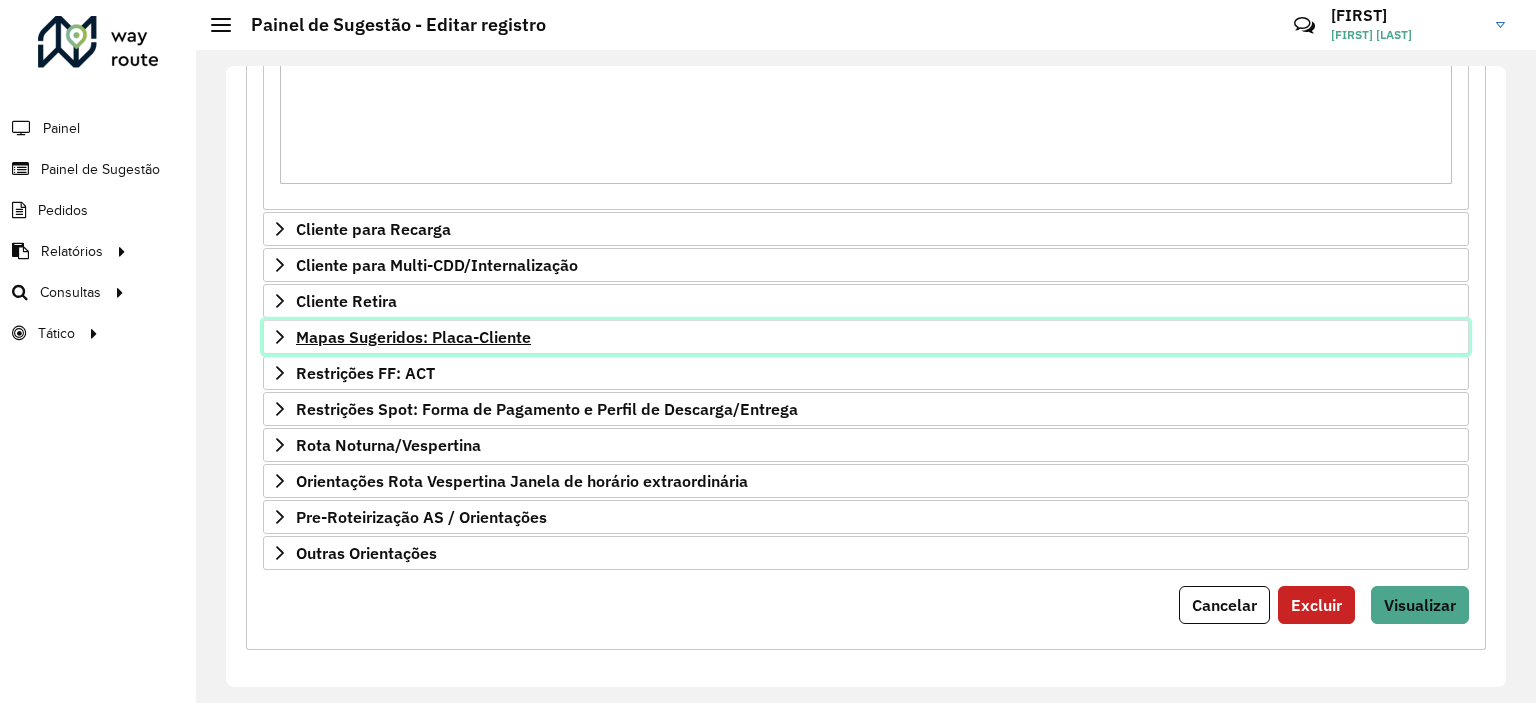 click on "Mapas Sugeridos: Placa-Cliente" at bounding box center [413, 337] 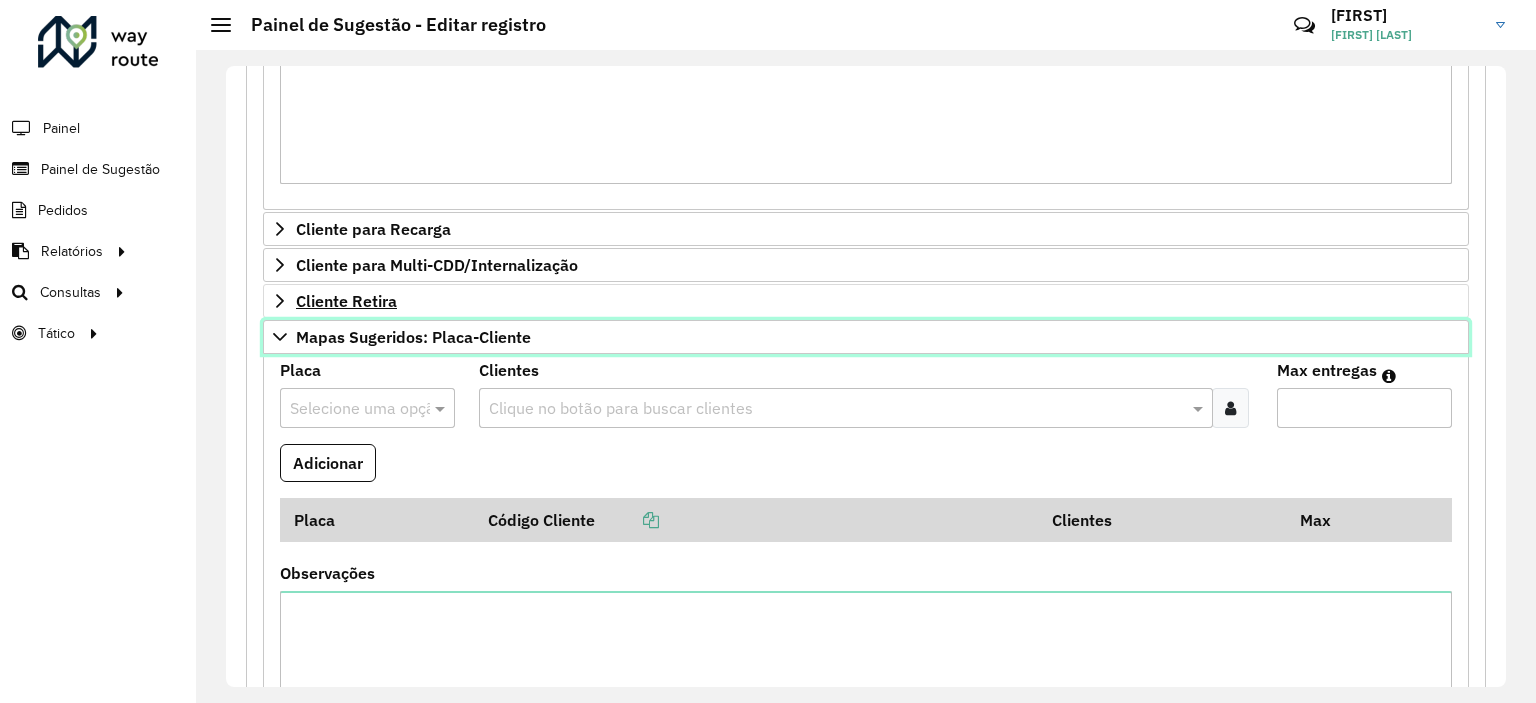 scroll, scrollTop: 921, scrollLeft: 0, axis: vertical 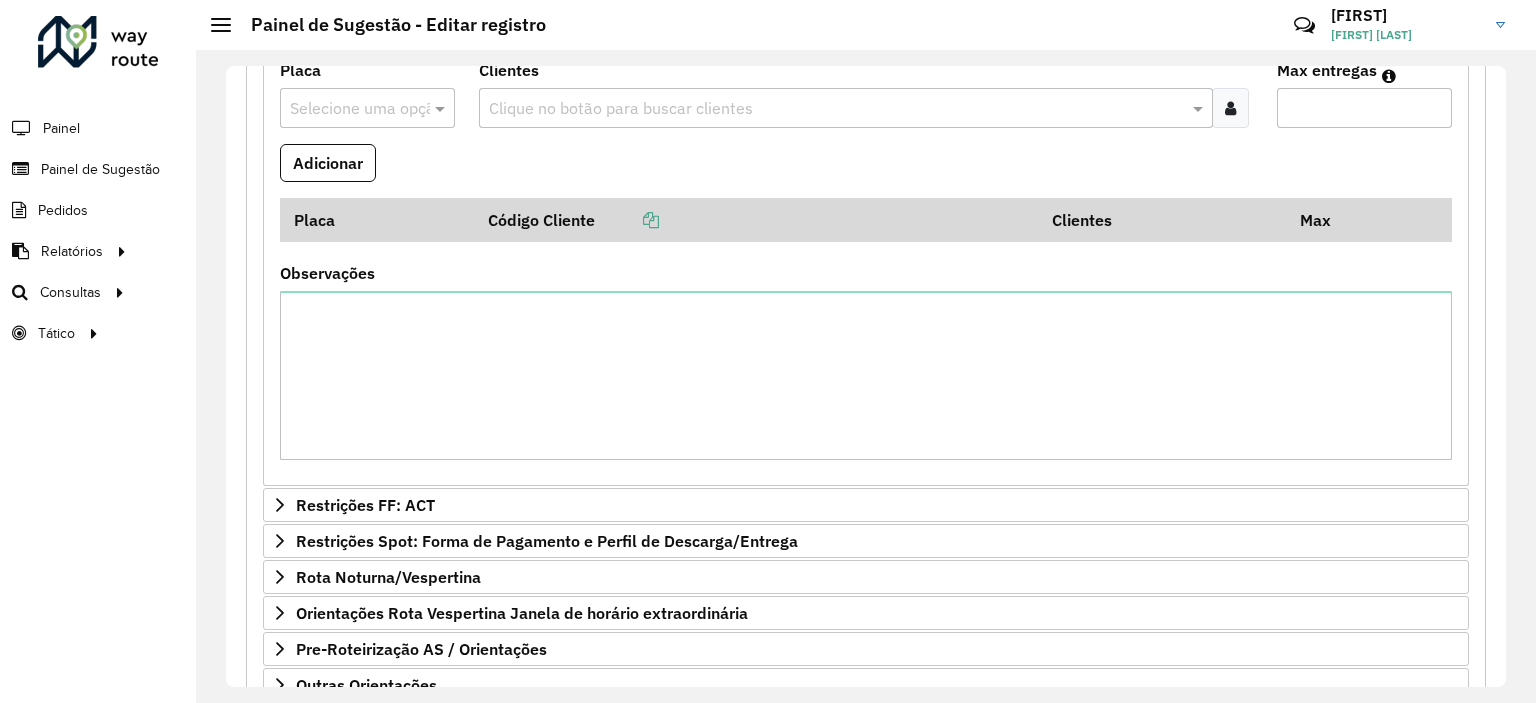 click at bounding box center (1230, 108) 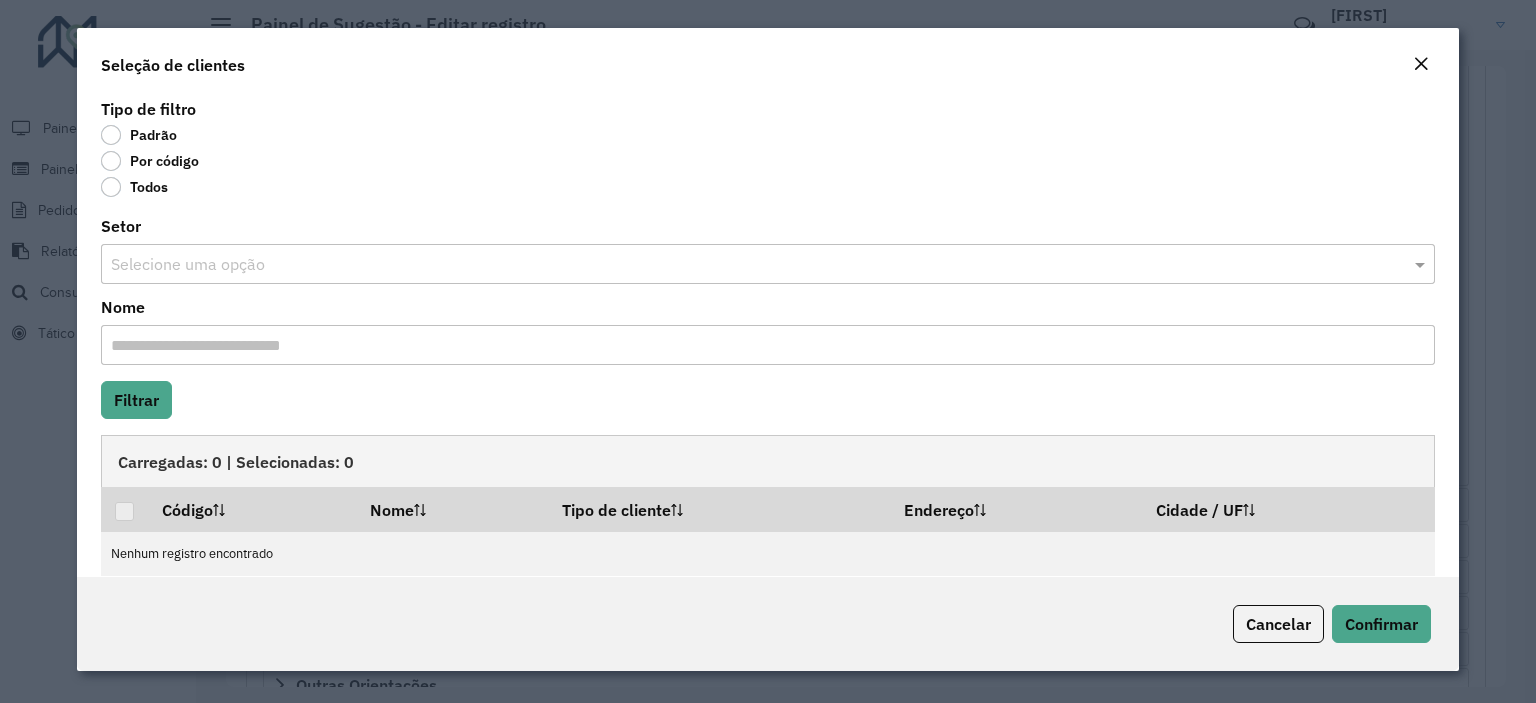 click on "Por código" 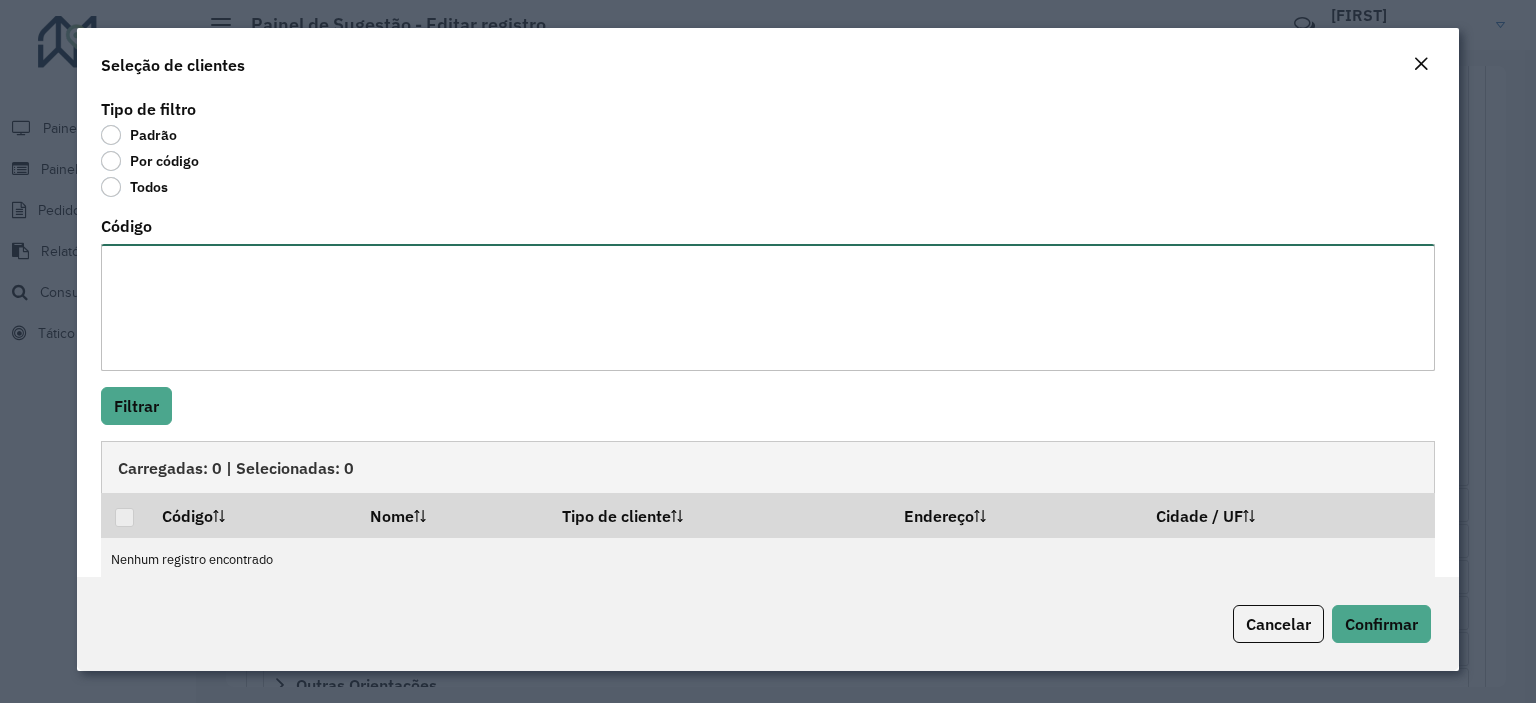 click on "Código" at bounding box center [768, 307] 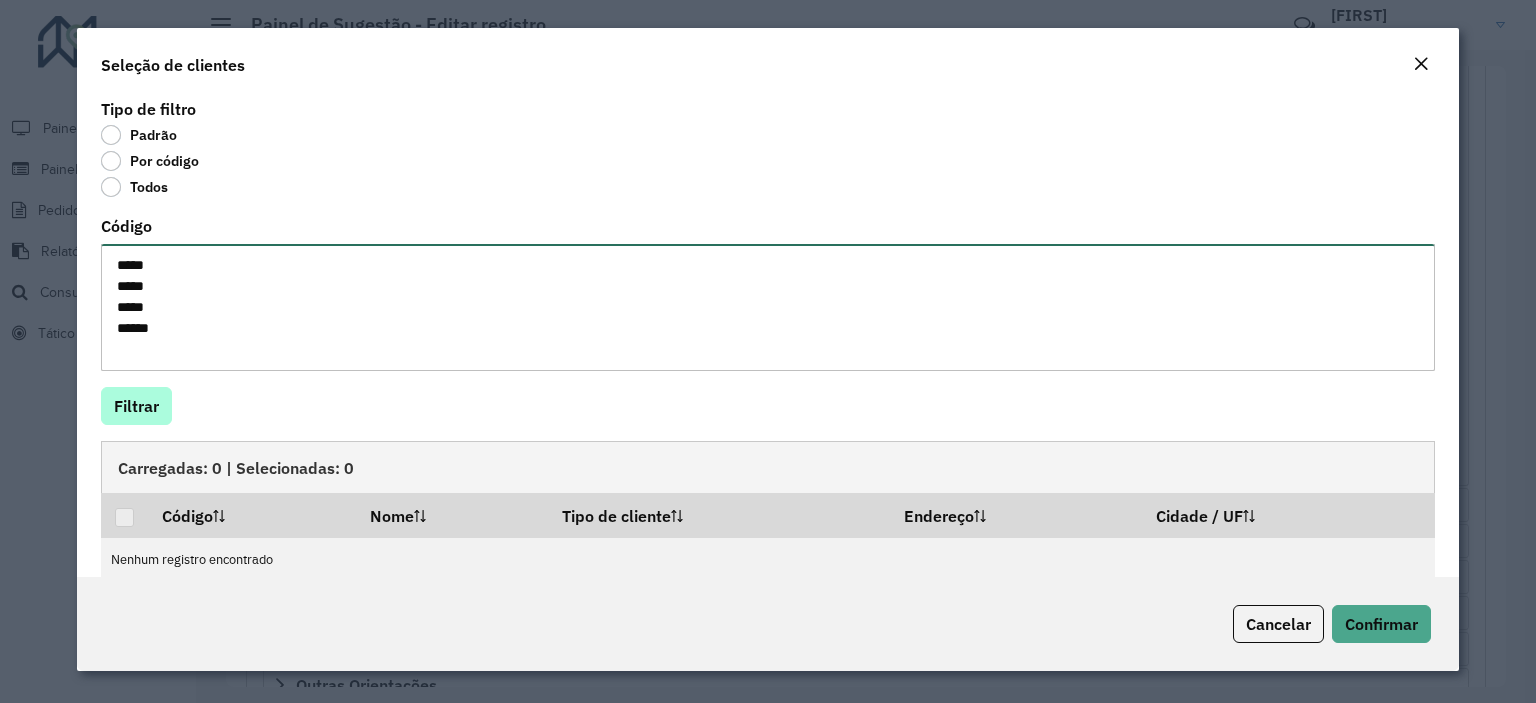 type on "*****
*****
*****
*****" 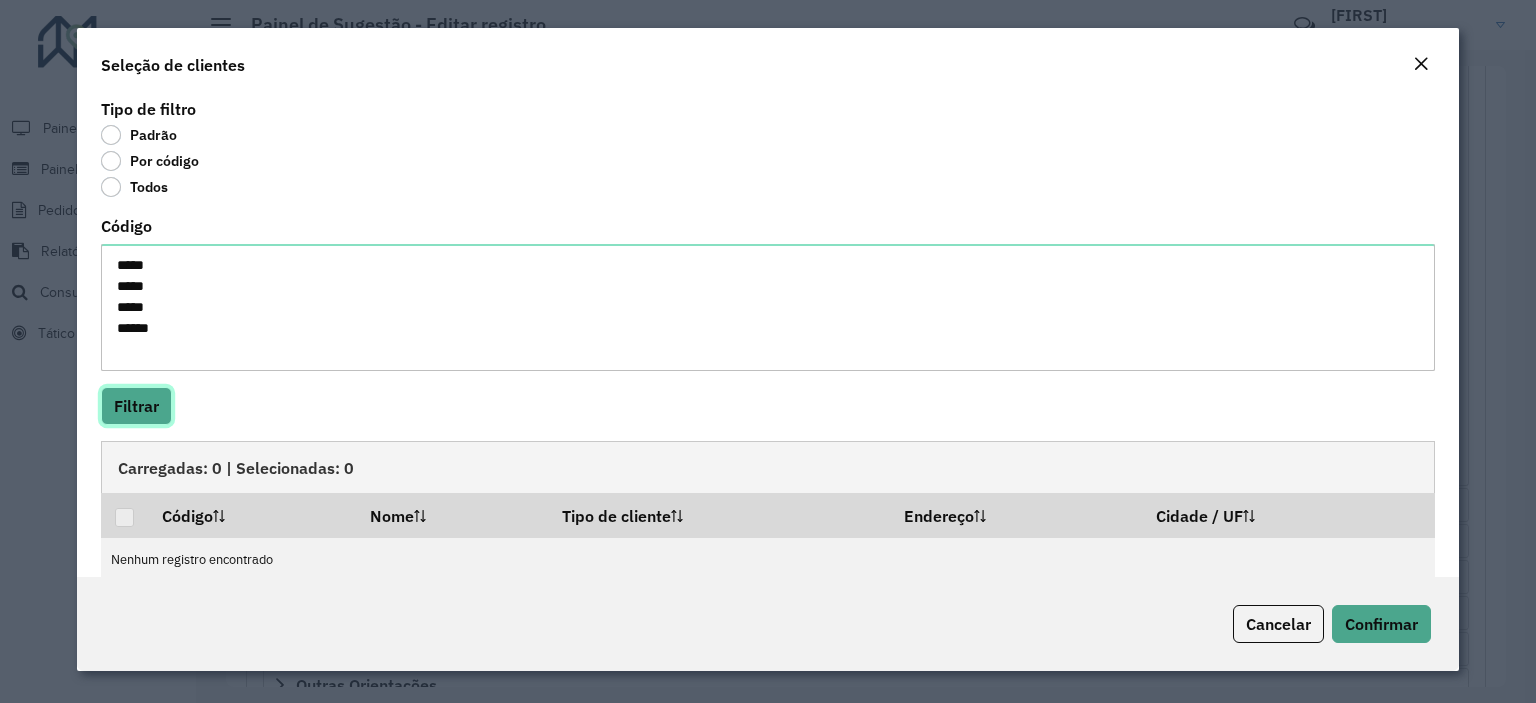 click on "Filtrar" 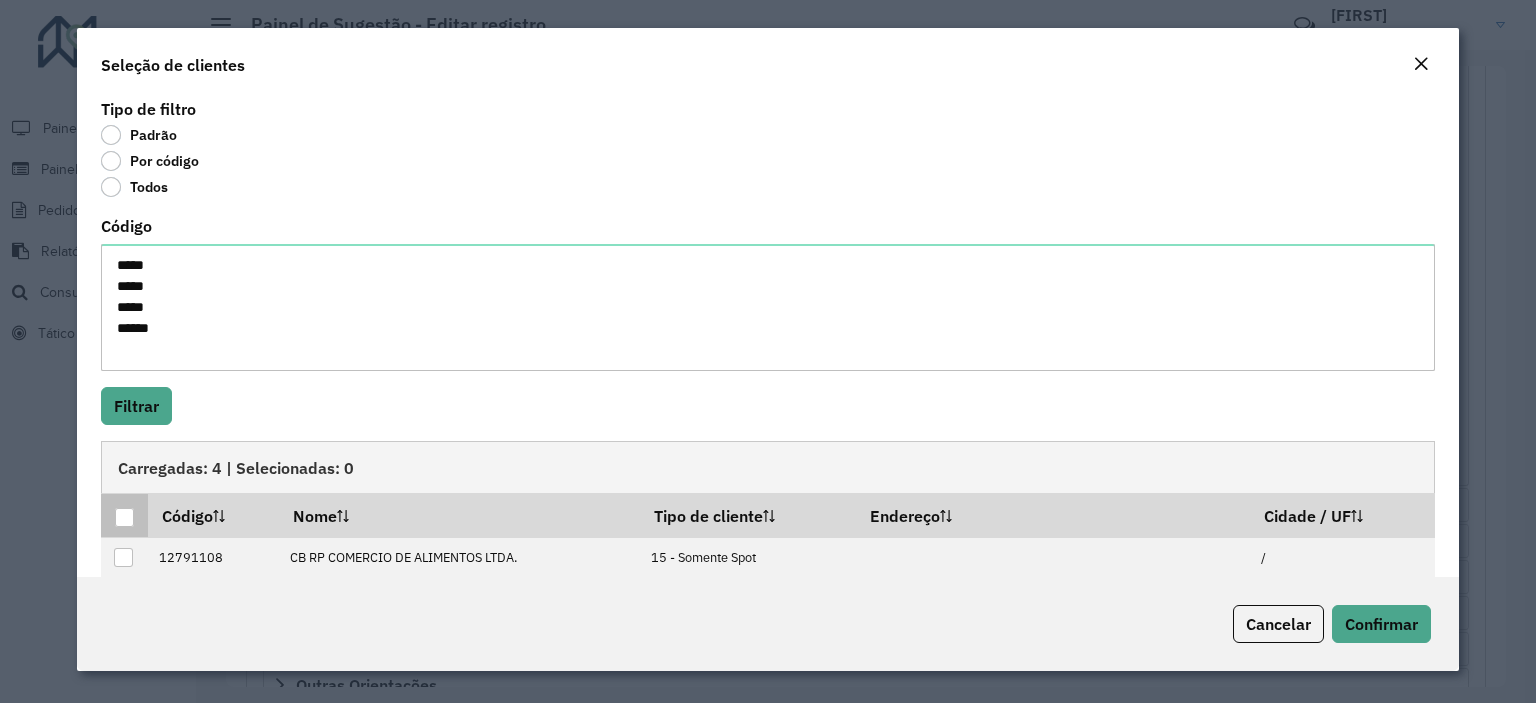 click at bounding box center [124, 517] 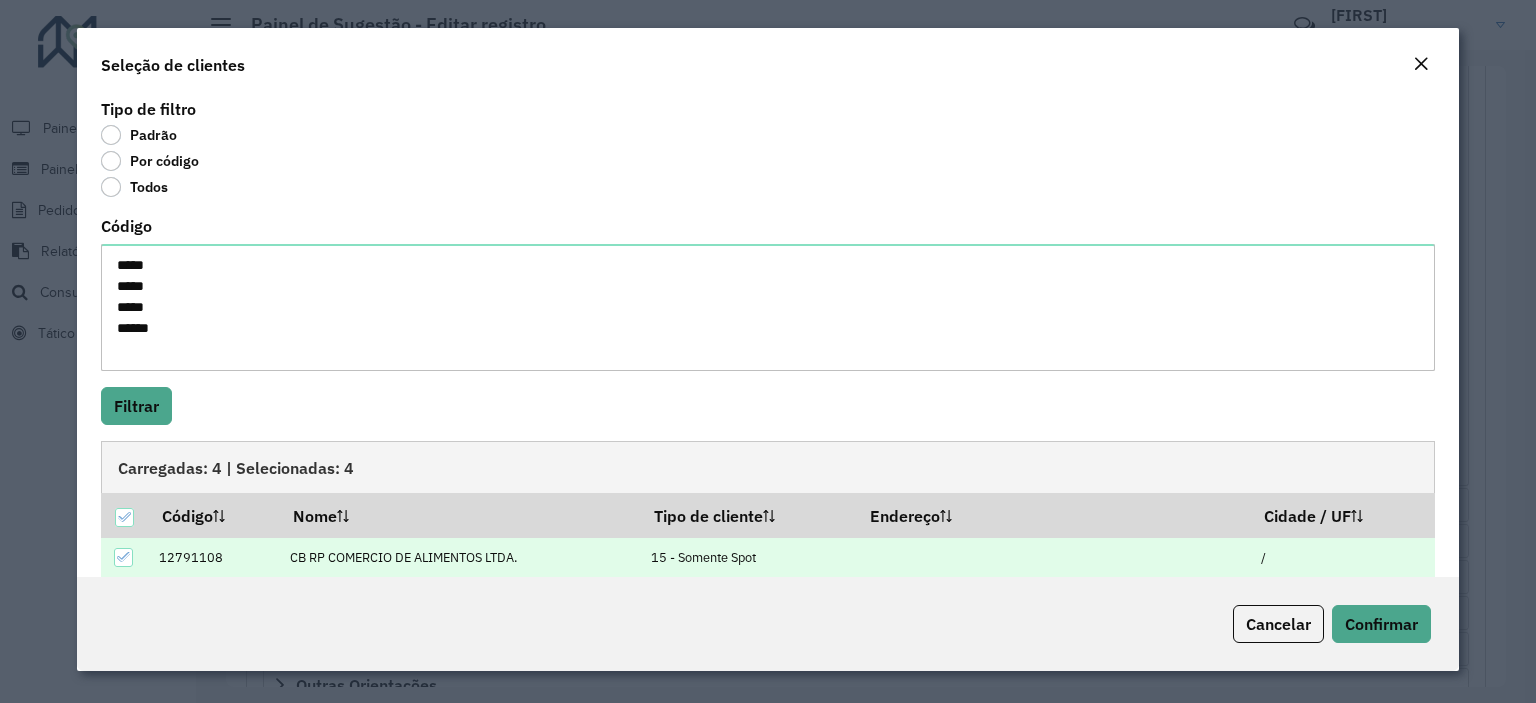scroll, scrollTop: 147, scrollLeft: 0, axis: vertical 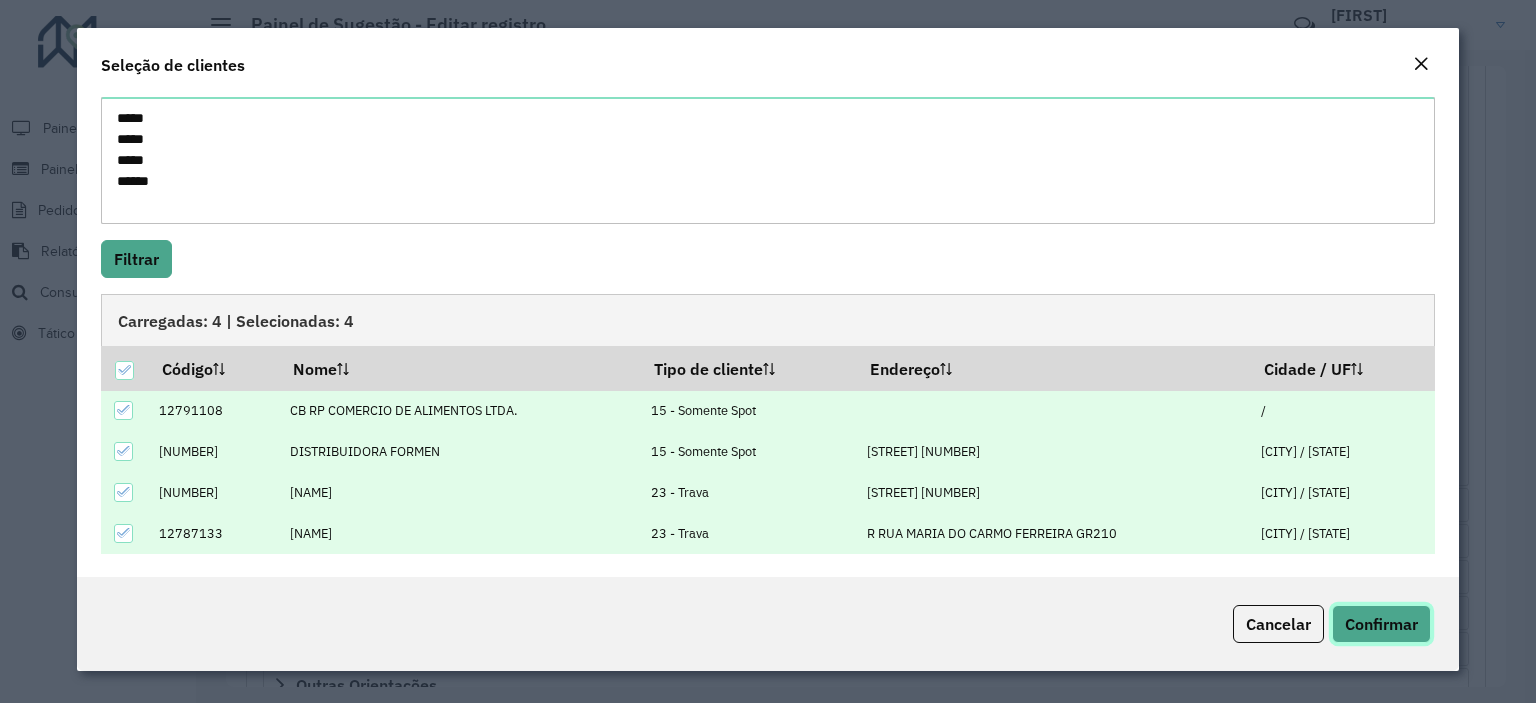 click on "Confirmar" 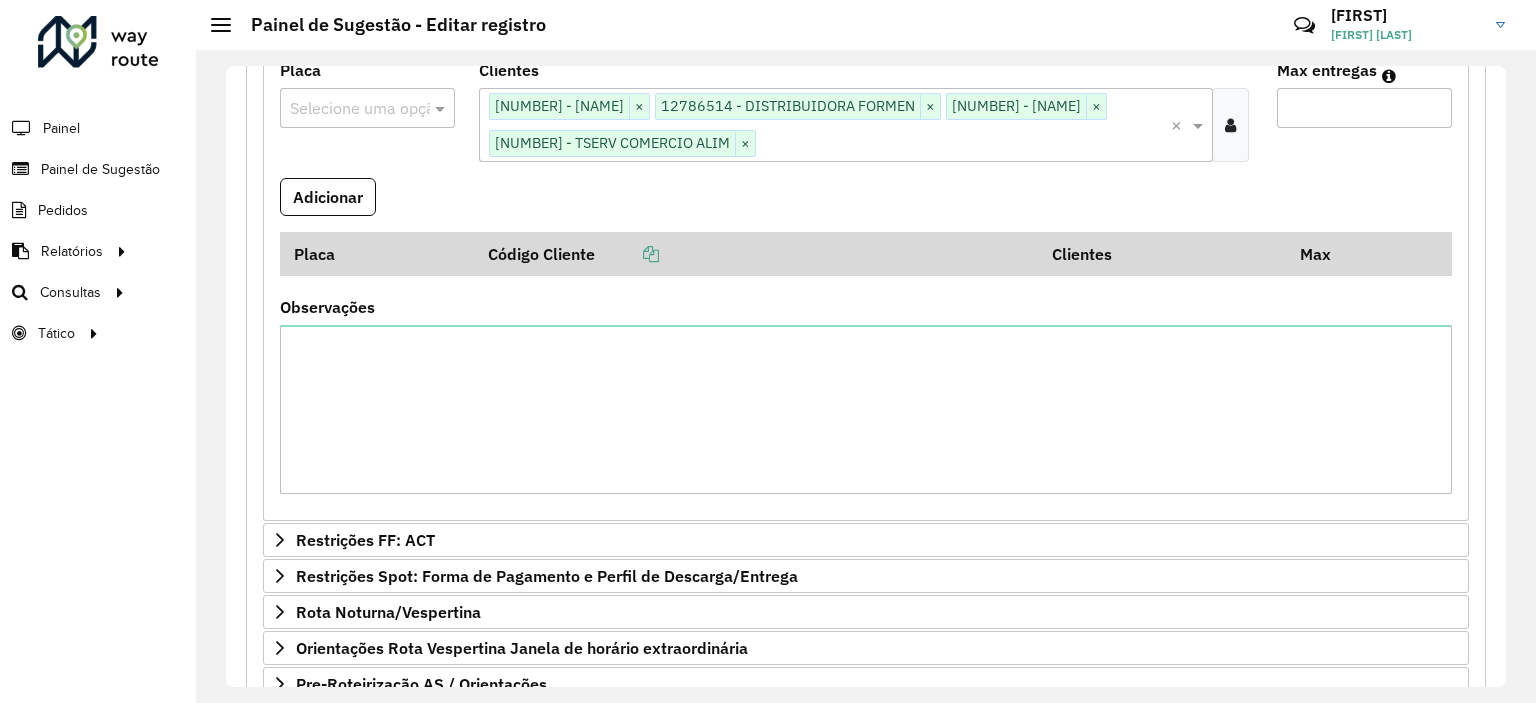 click at bounding box center [347, 109] 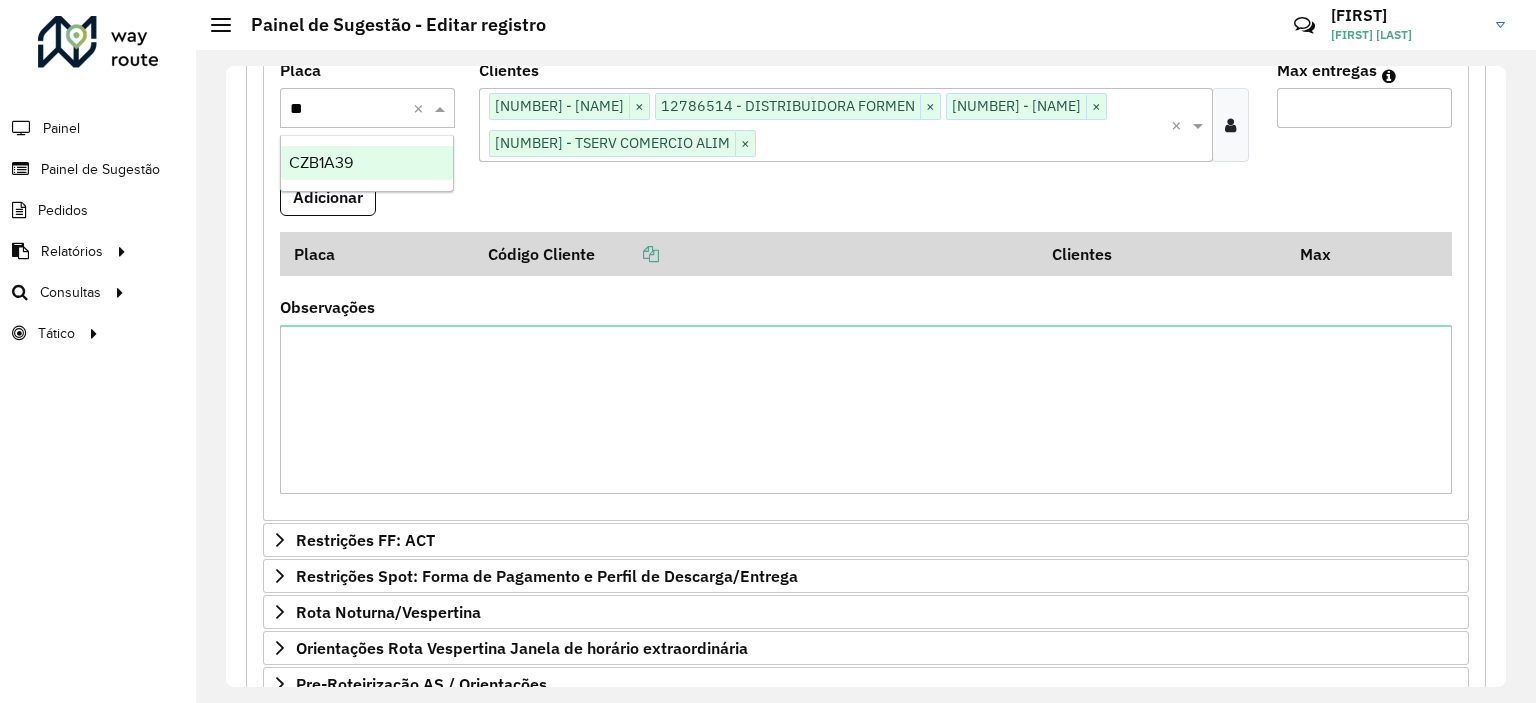 type on "***" 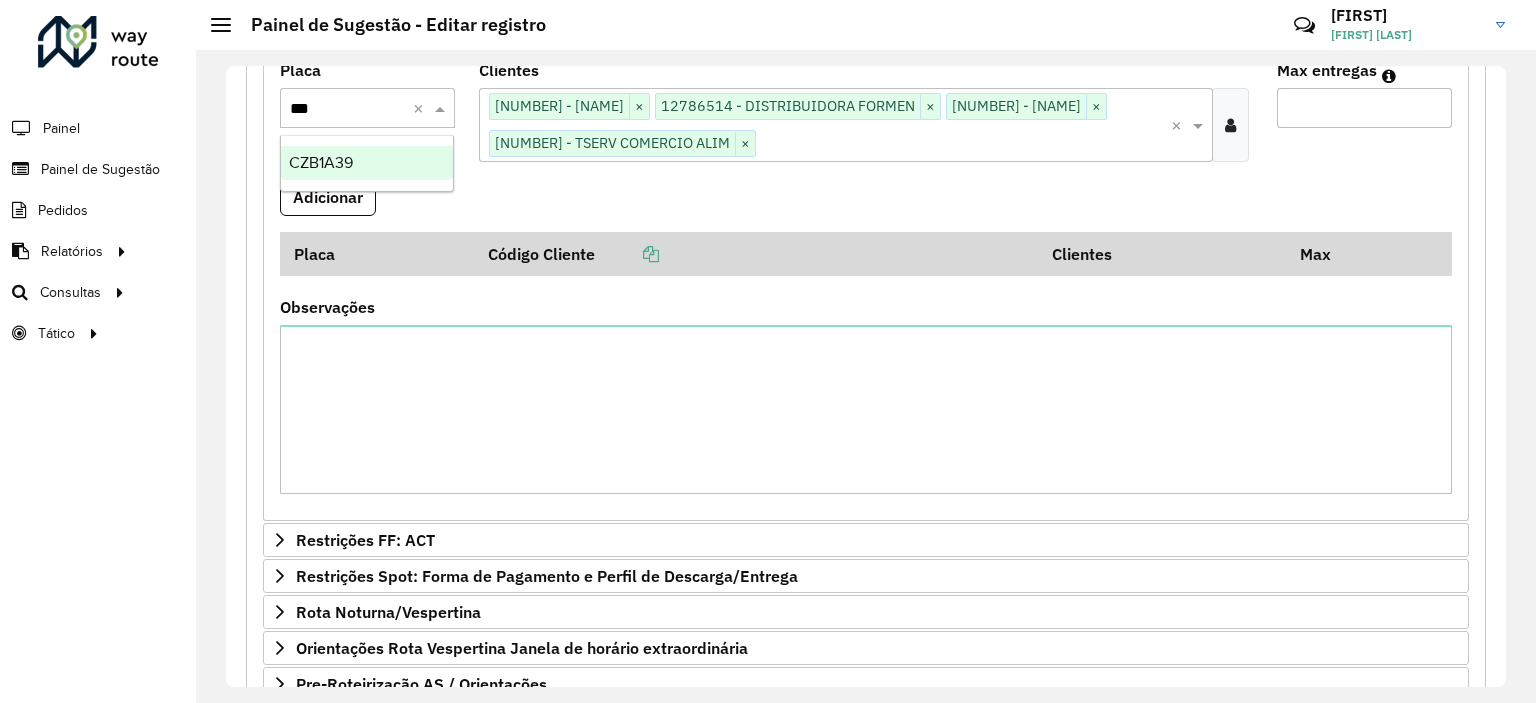 click on "CZB1A39" at bounding box center [367, 163] 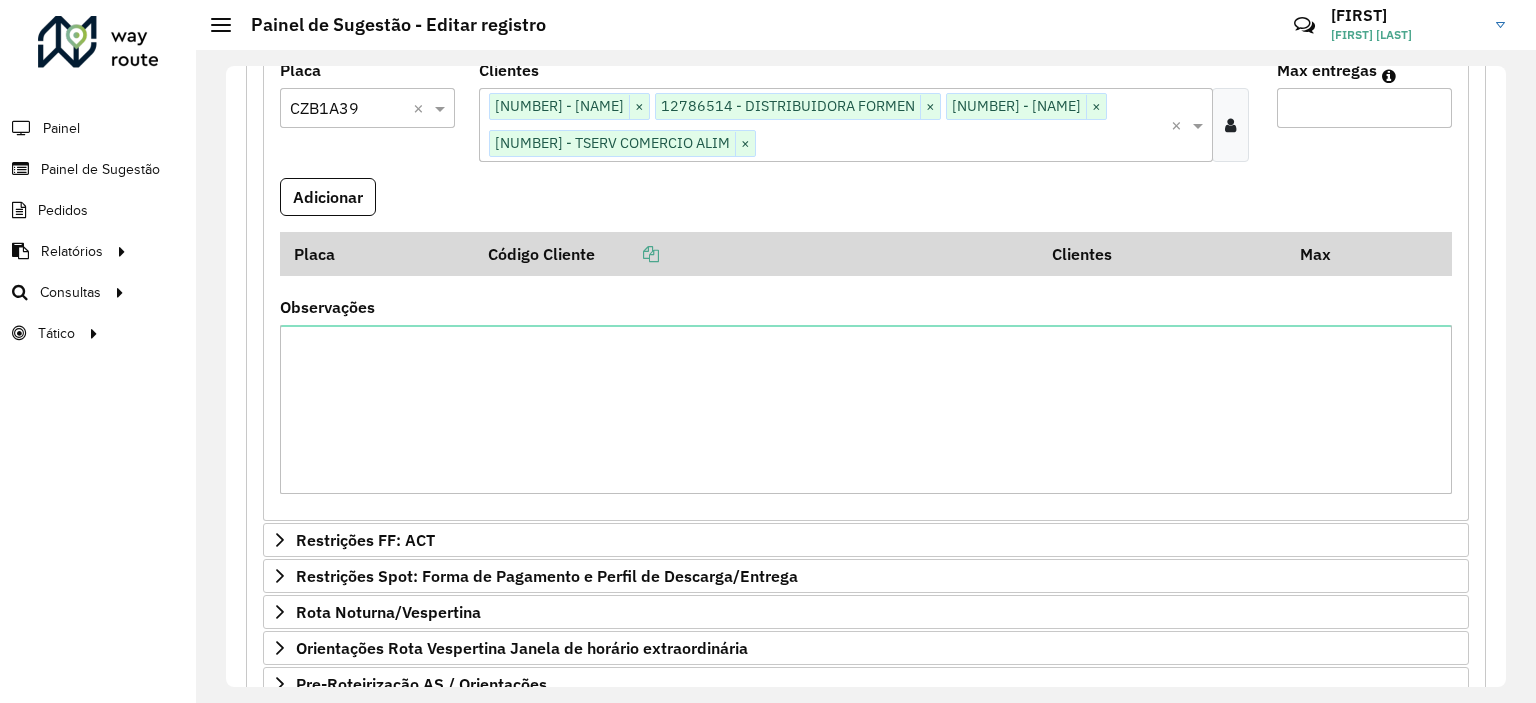 scroll, scrollTop: 721, scrollLeft: 0, axis: vertical 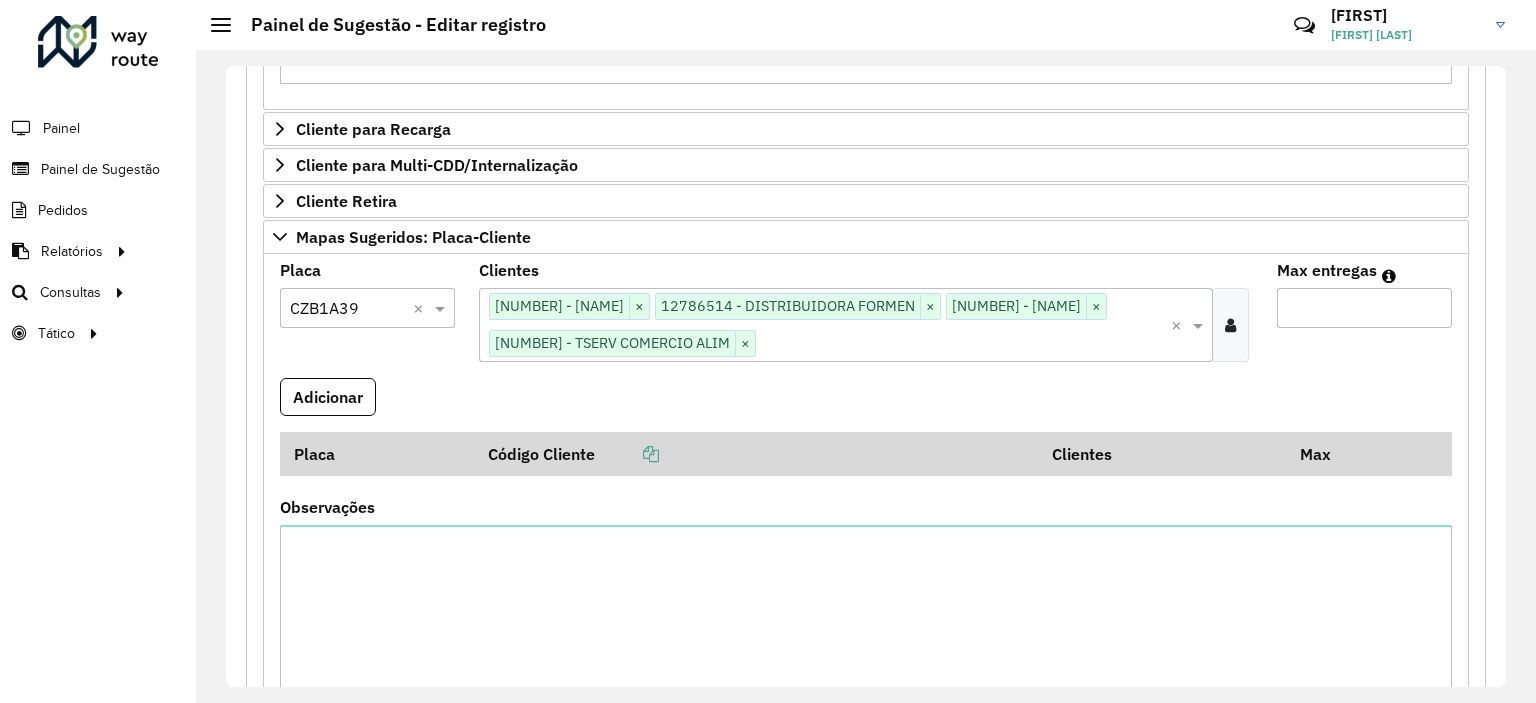 click on "Max entregas" at bounding box center (1364, 308) 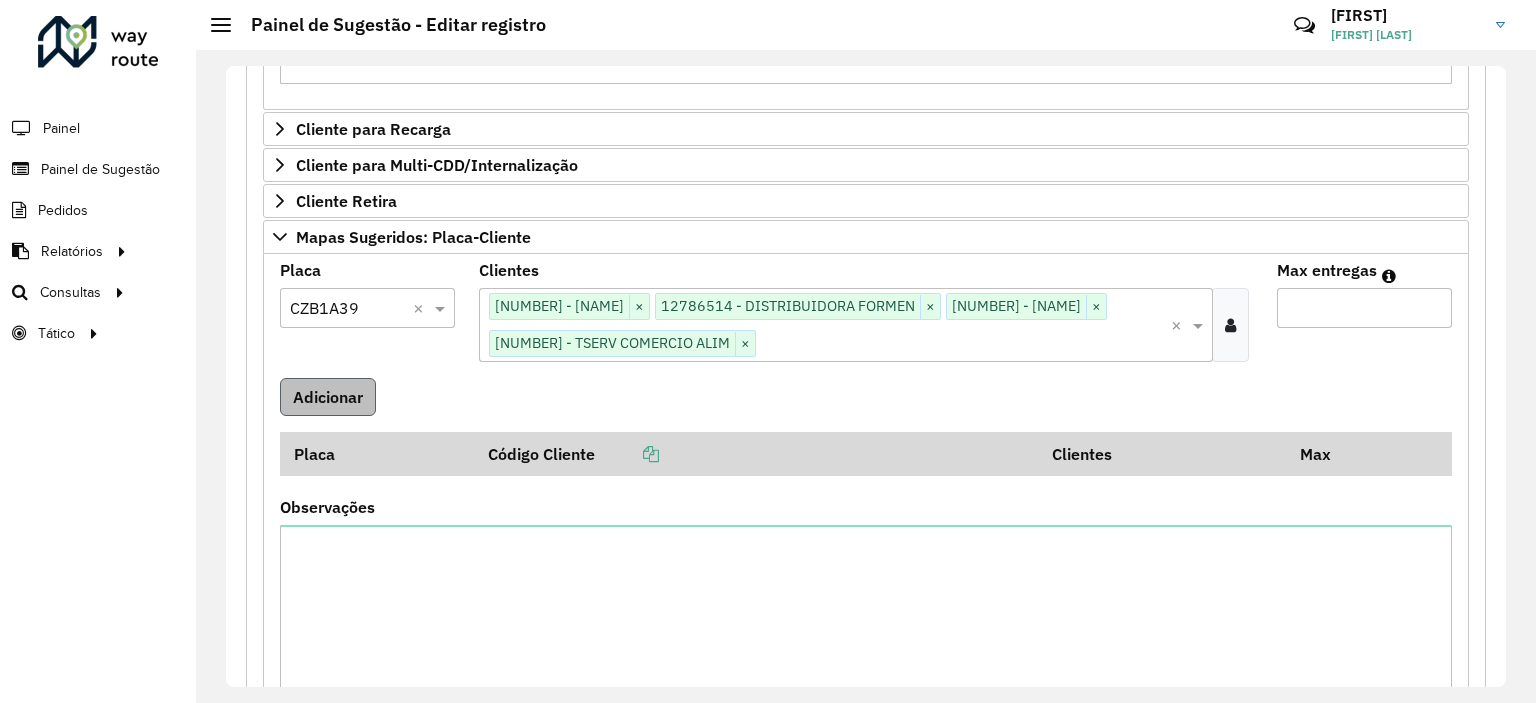 type on "**" 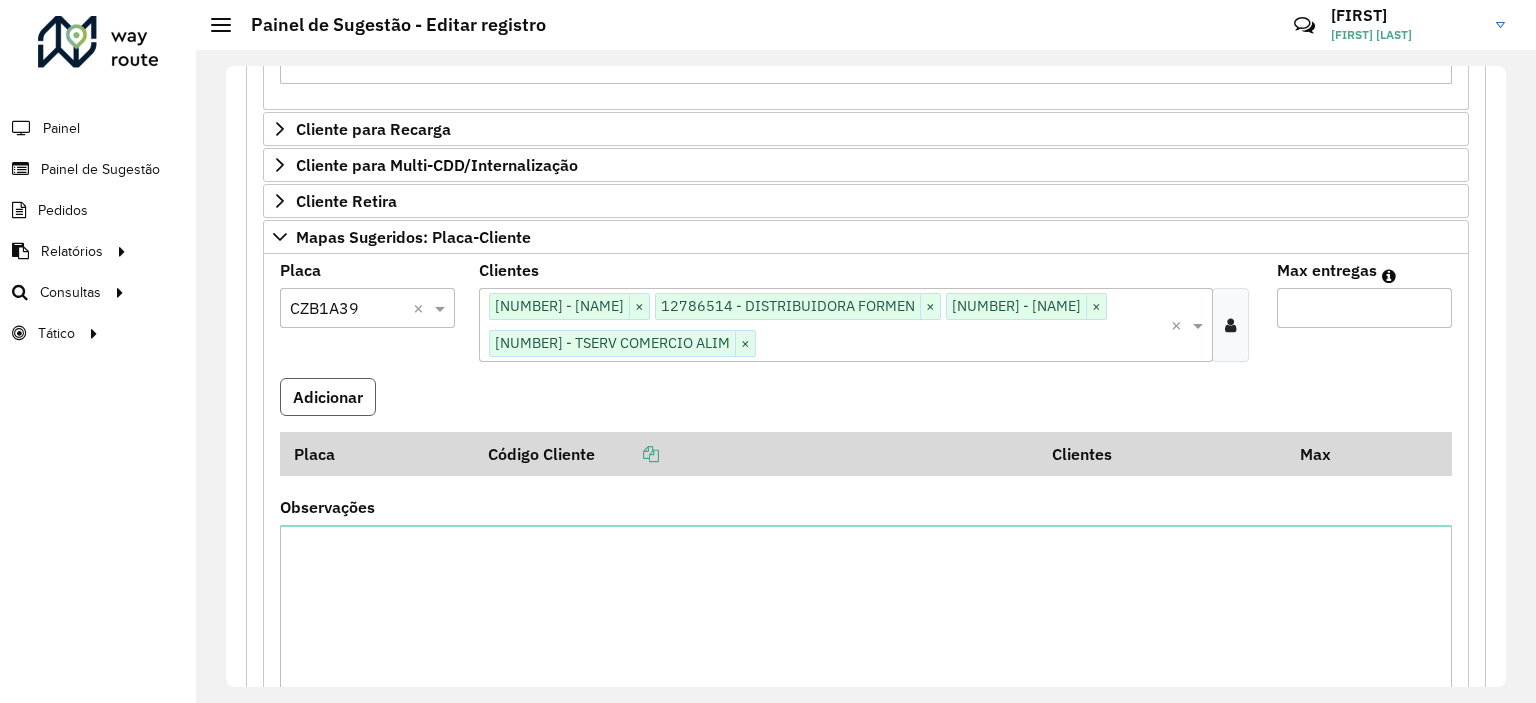 click on "Adicionar" at bounding box center [328, 397] 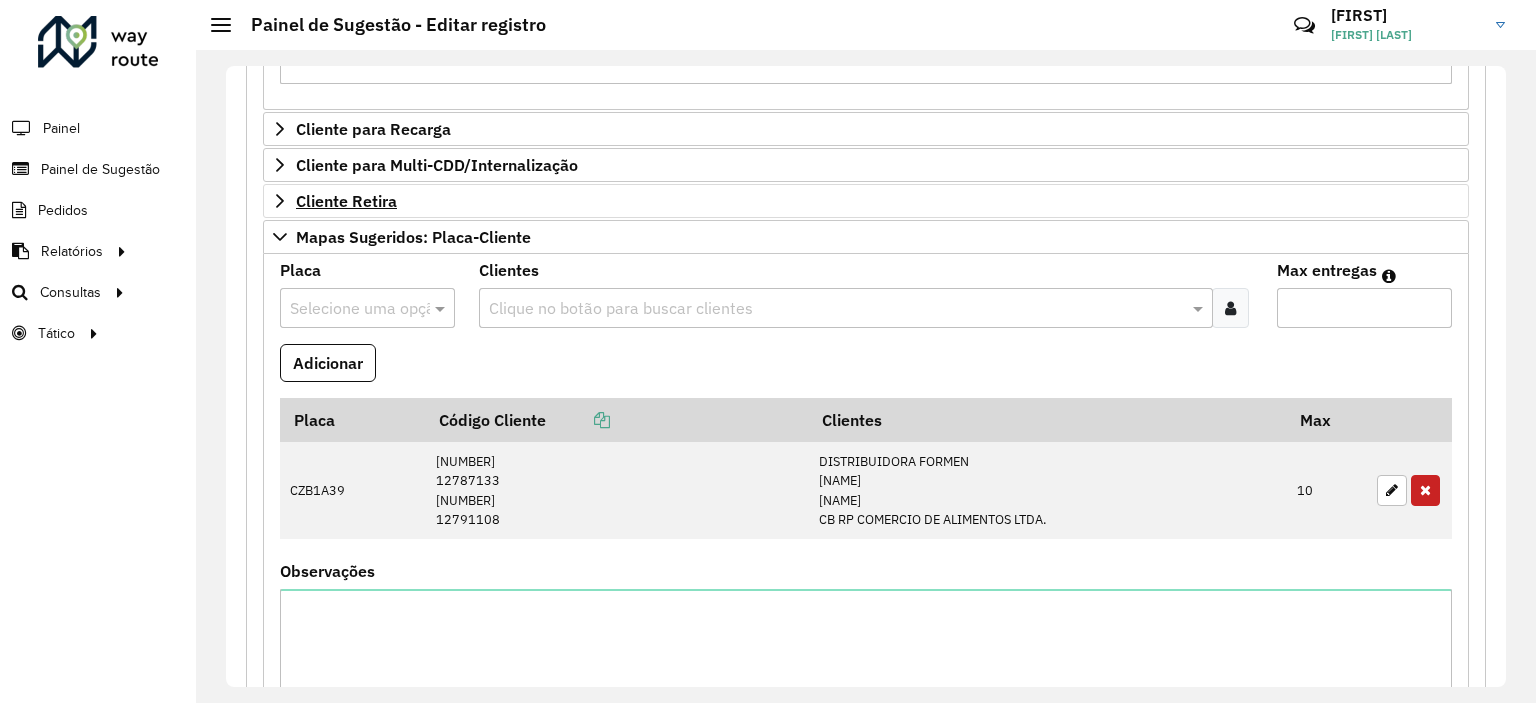 type 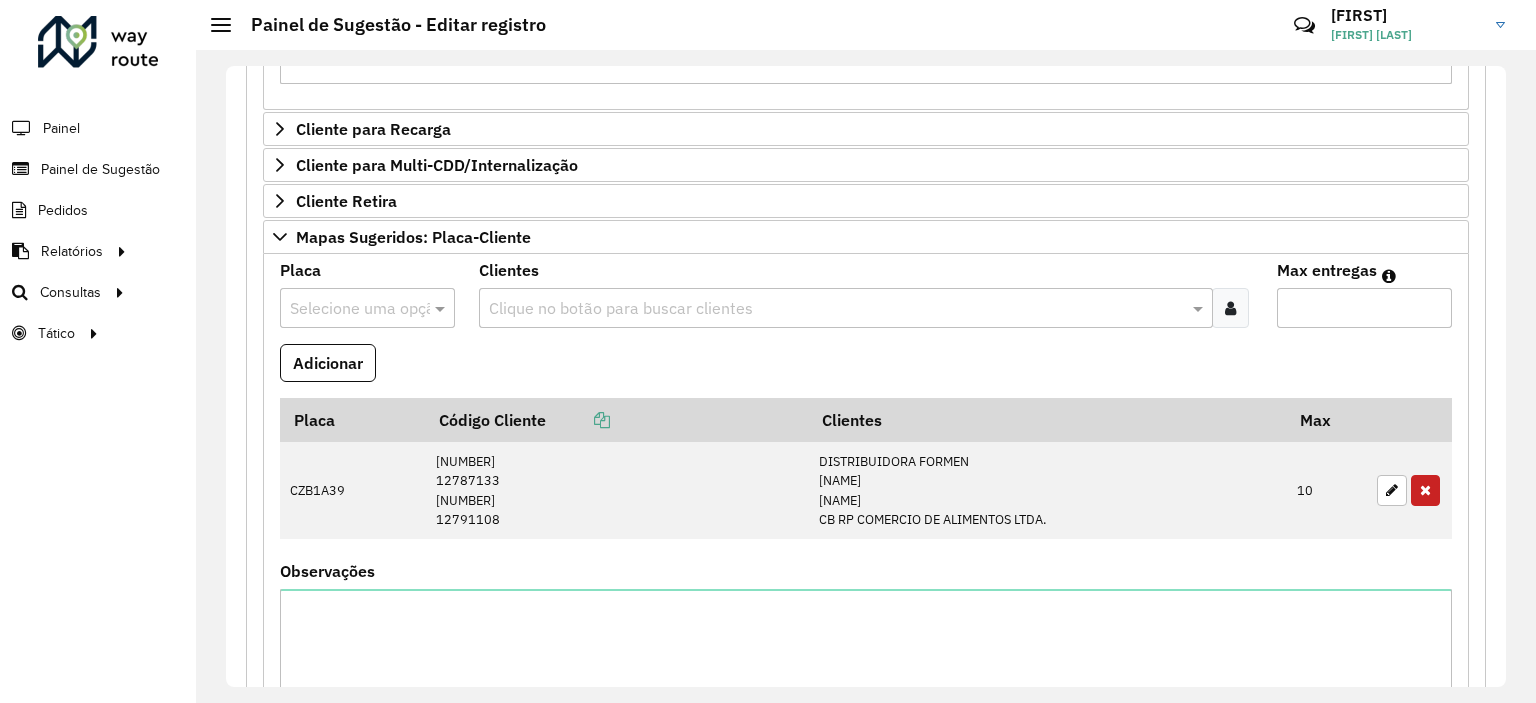 click at bounding box center [835, 309] 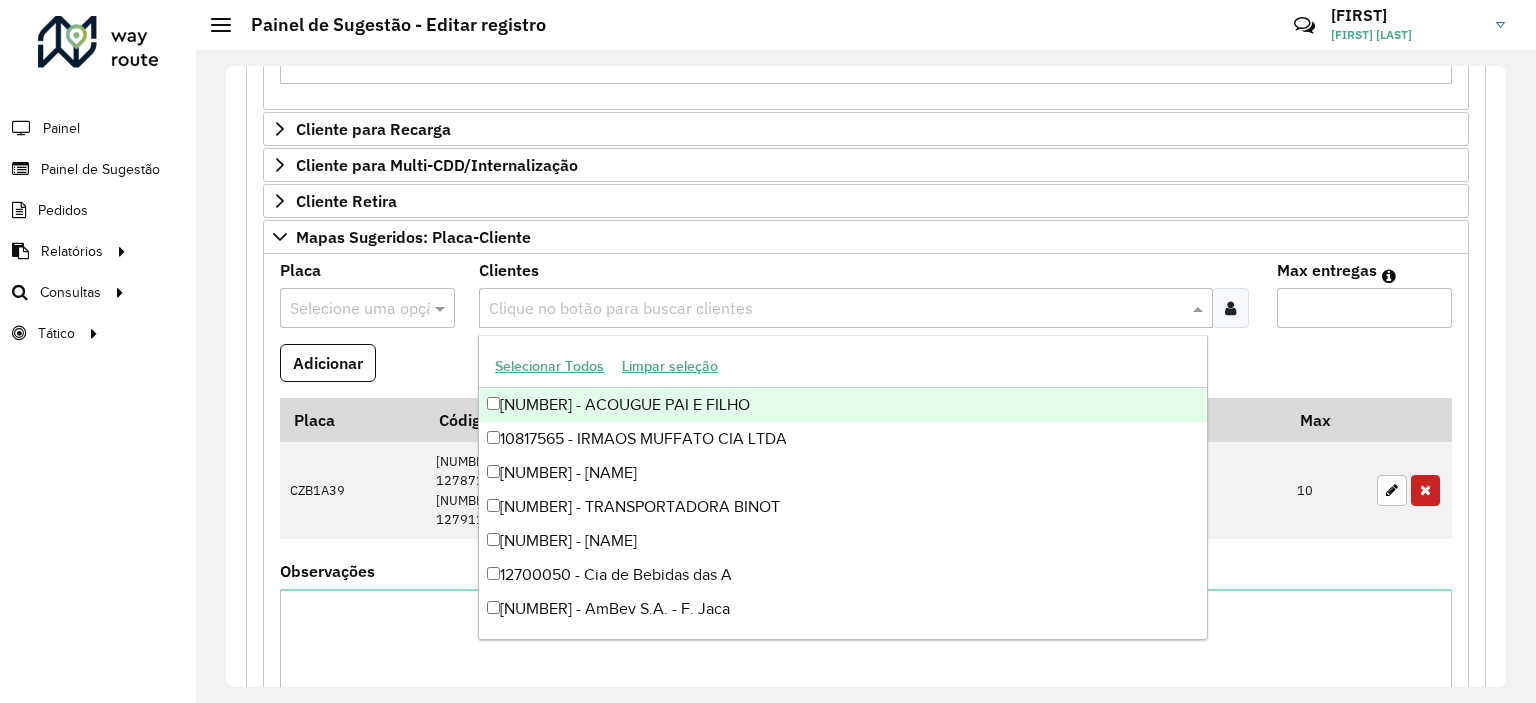 paste on "*****" 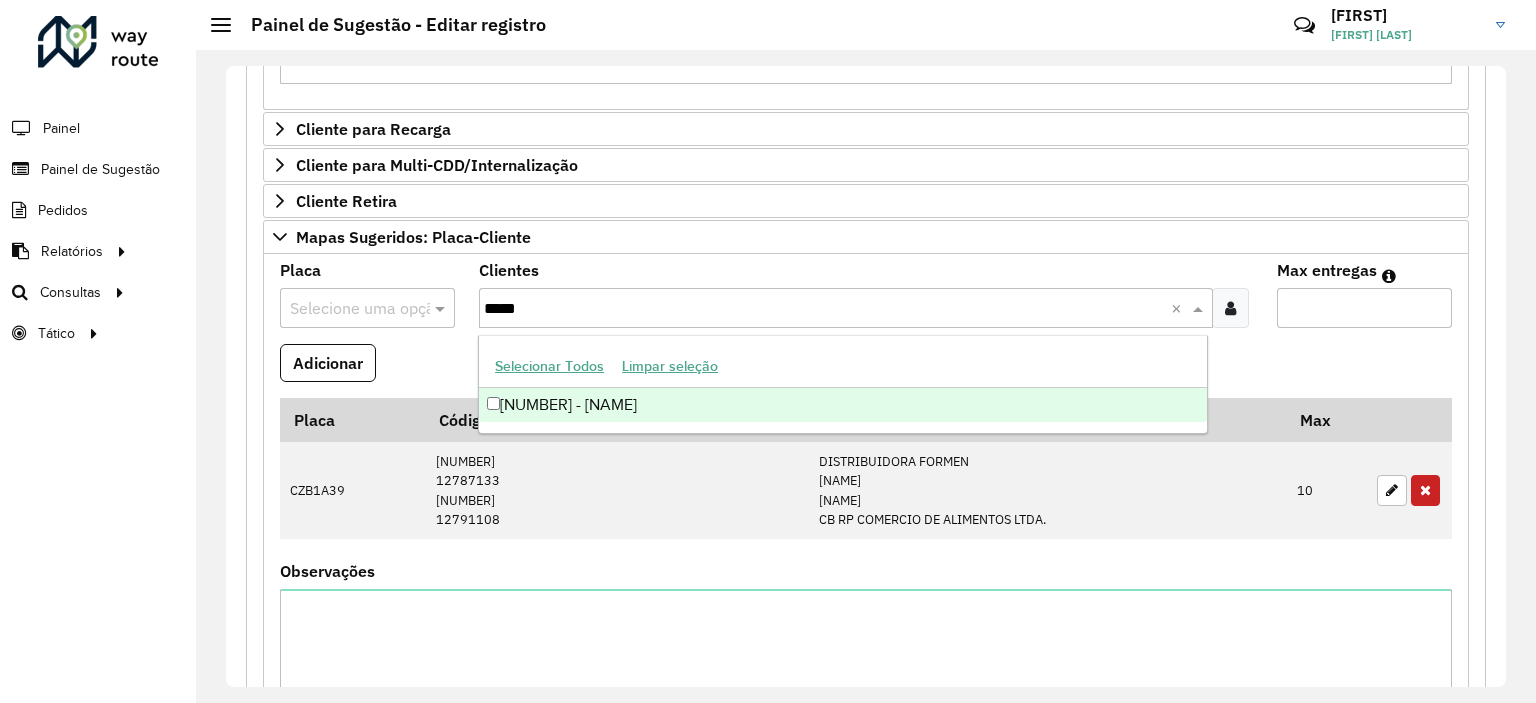 click on "[NUMBER] - [NAME]" at bounding box center [843, 405] 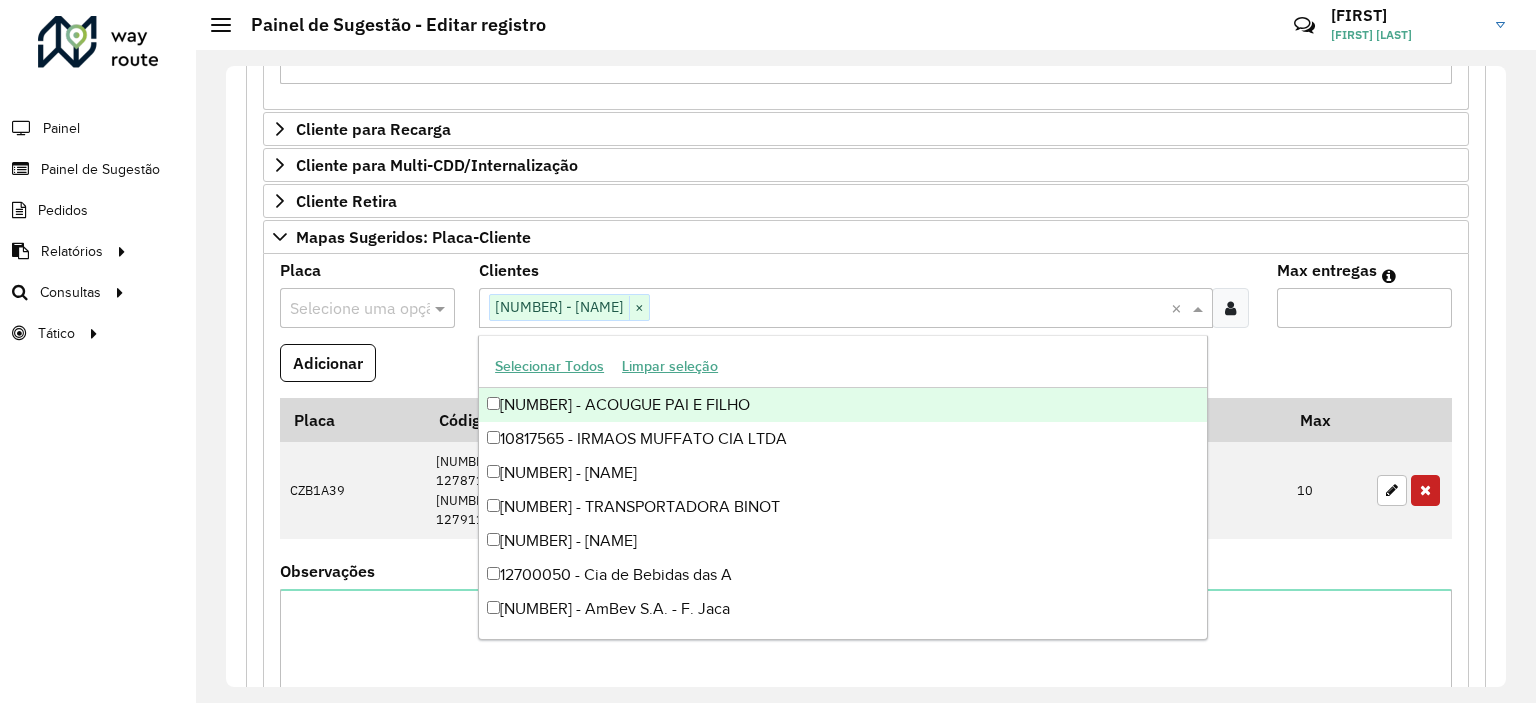 click at bounding box center [347, 309] 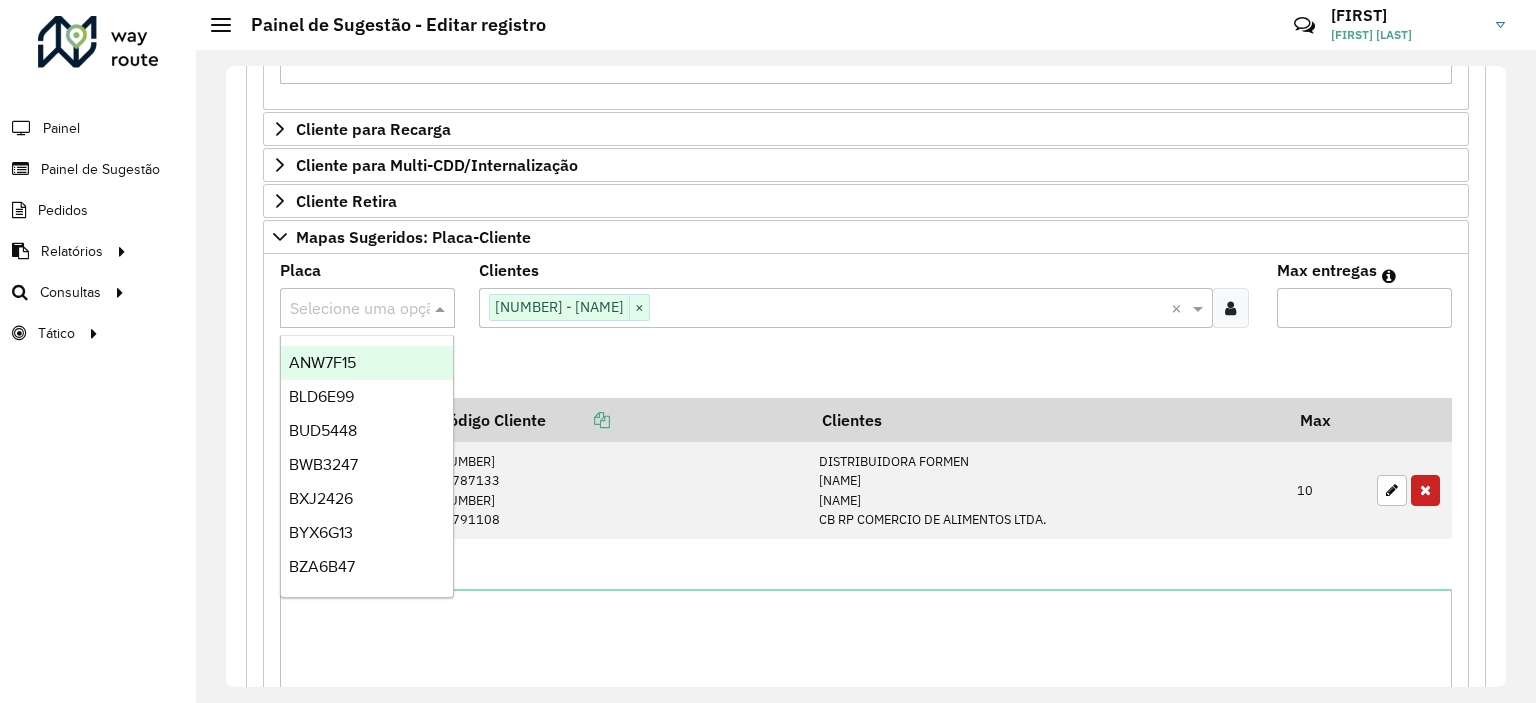 paste on "*******" 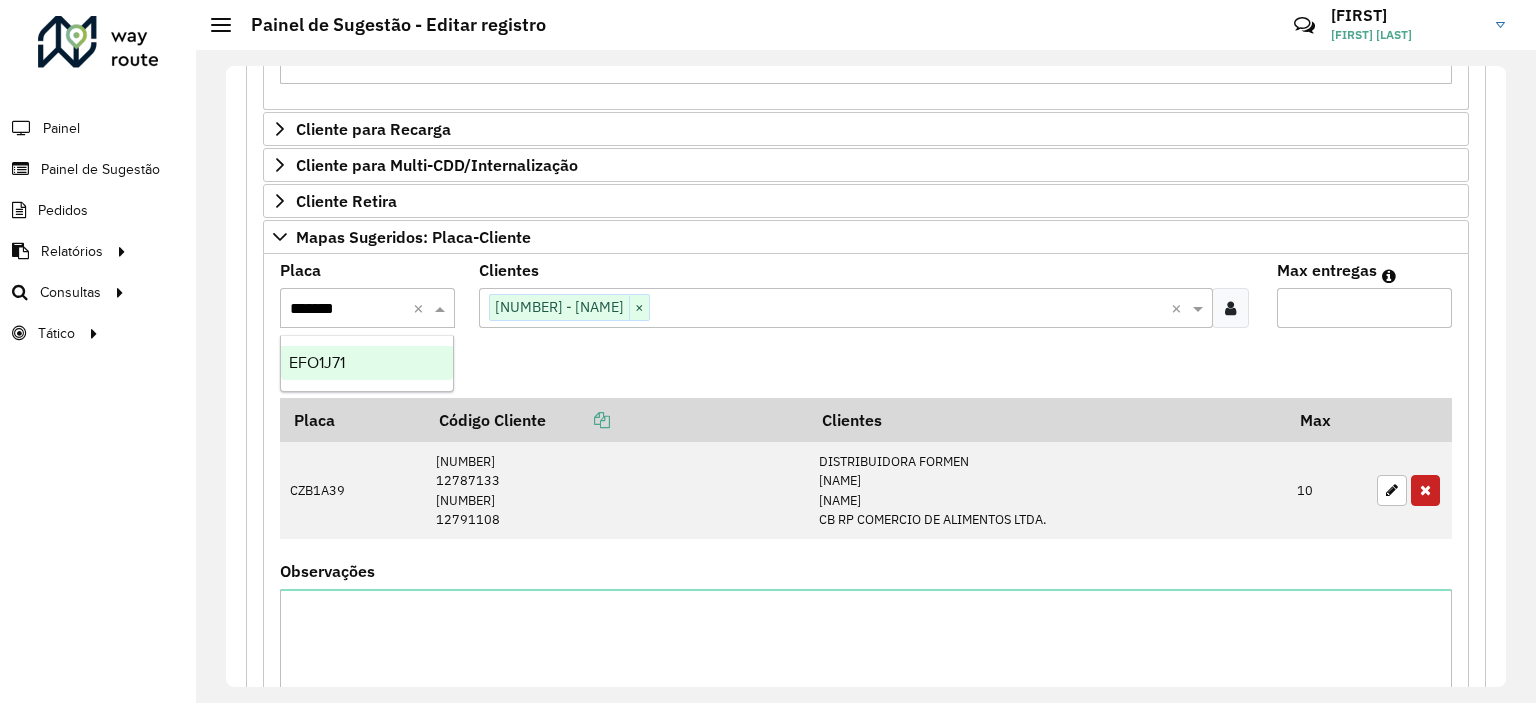 click on "EFO1J71" at bounding box center (367, 363) 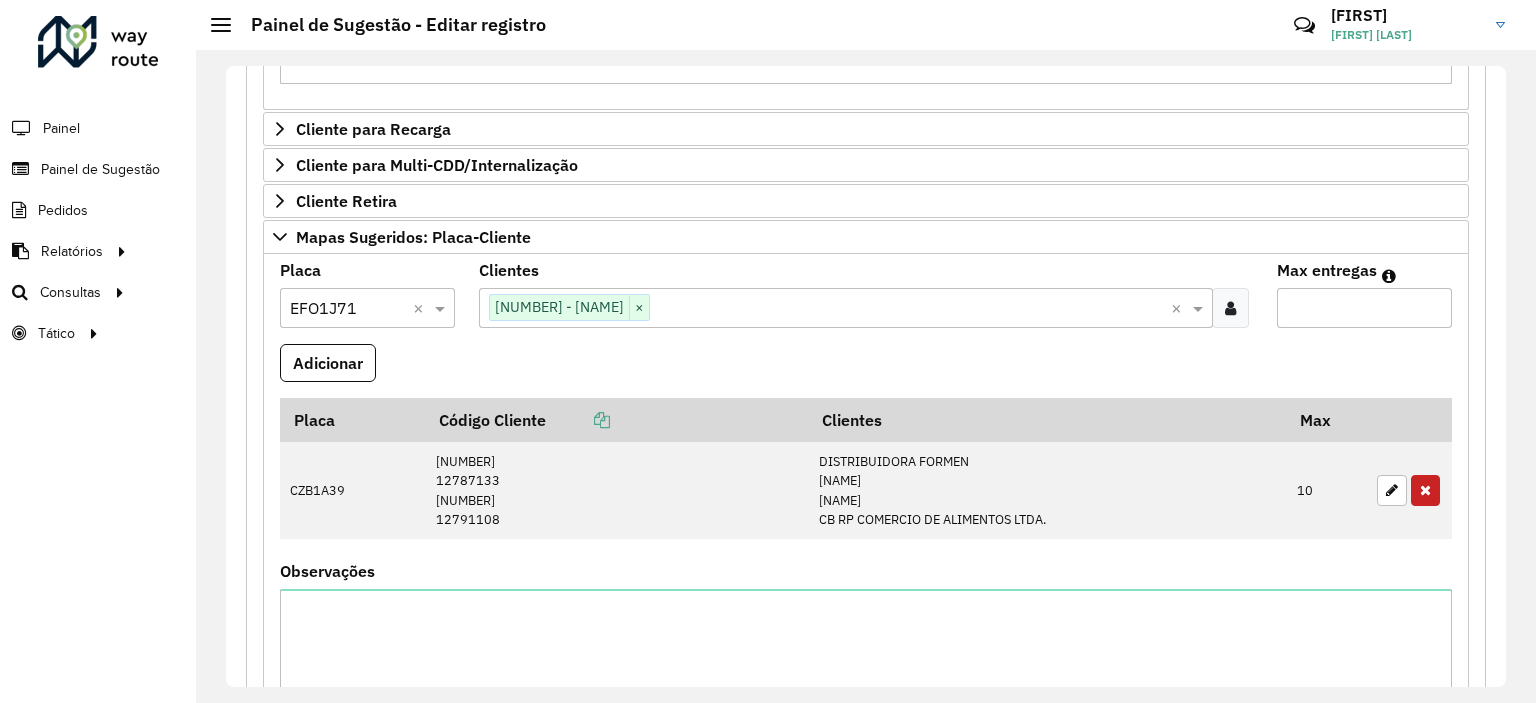 click on "Max entregas" at bounding box center [1364, 308] 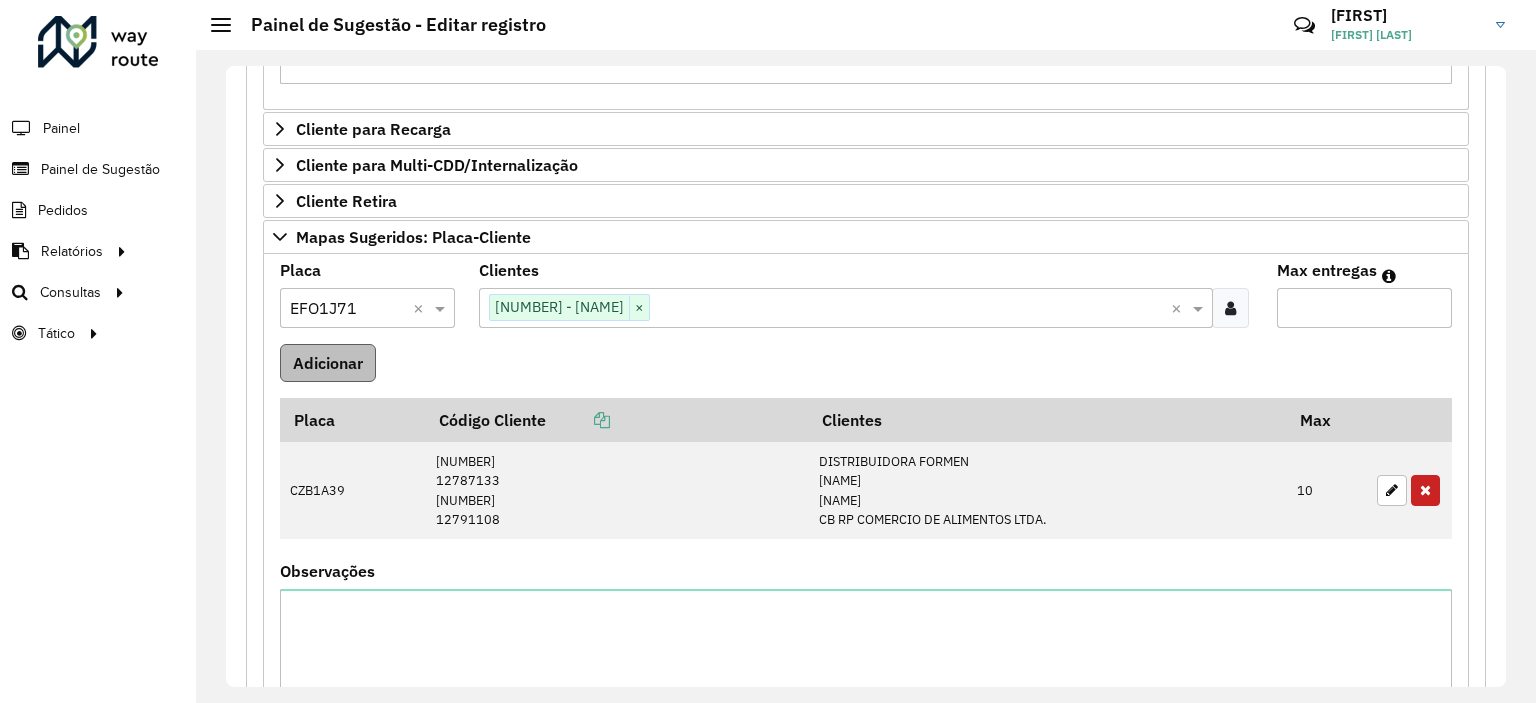type on "**" 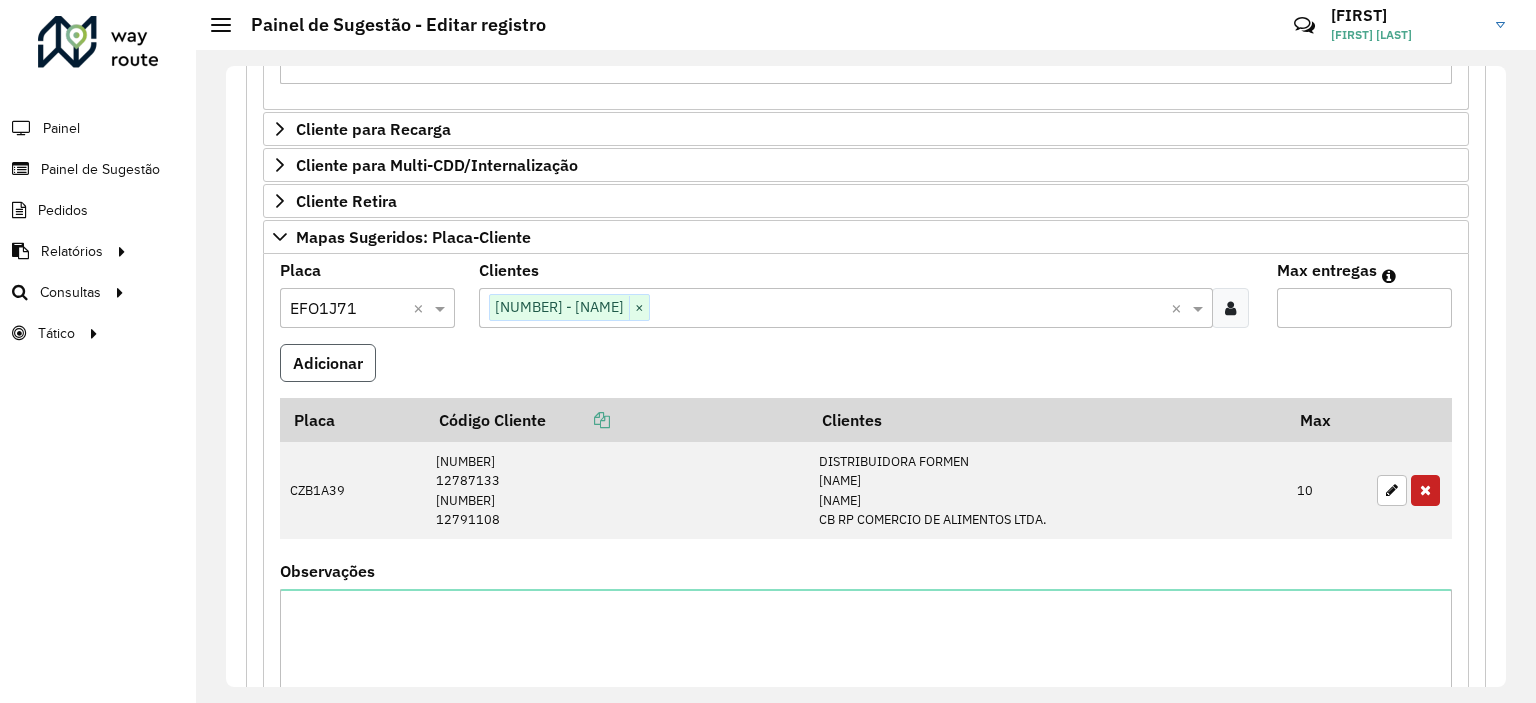 click on "Adicionar" at bounding box center [328, 363] 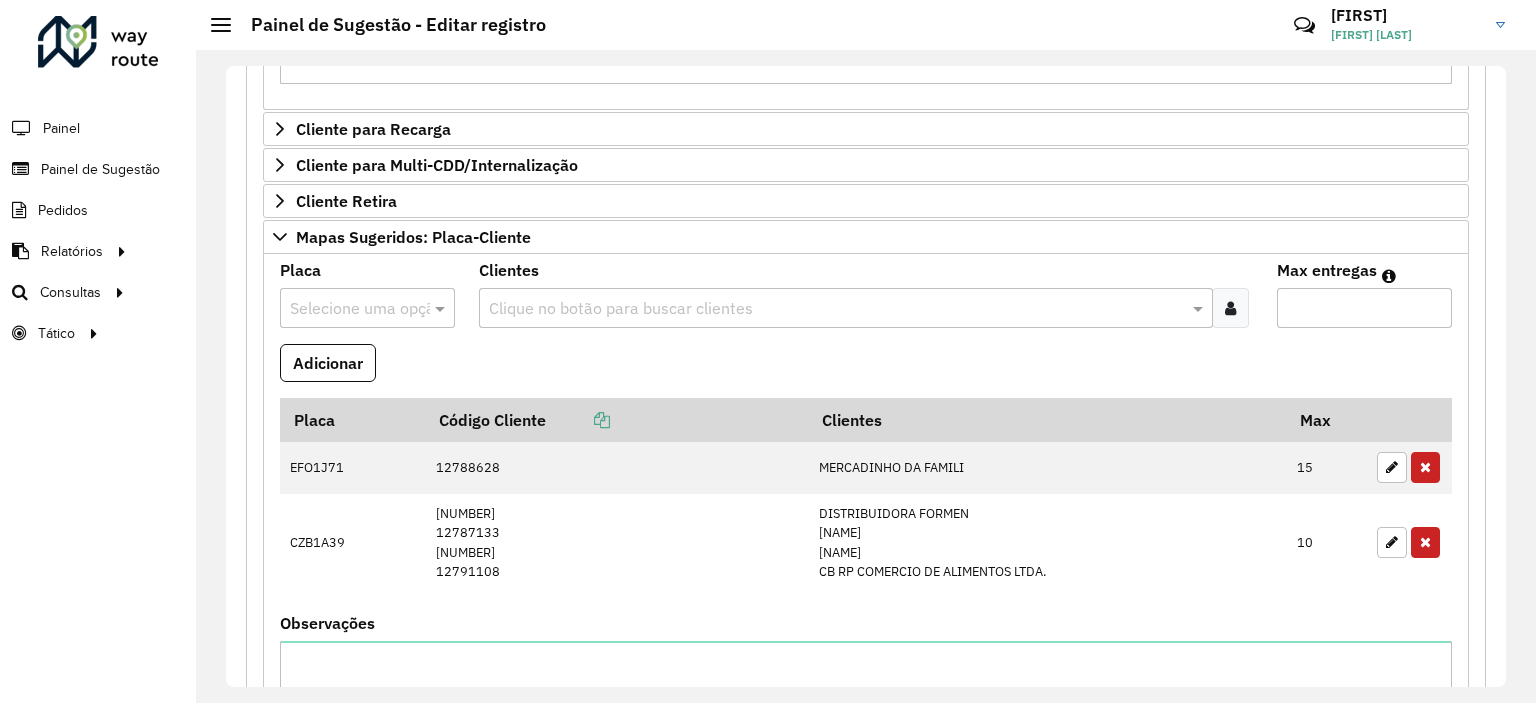 scroll, scrollTop: 221, scrollLeft: 0, axis: vertical 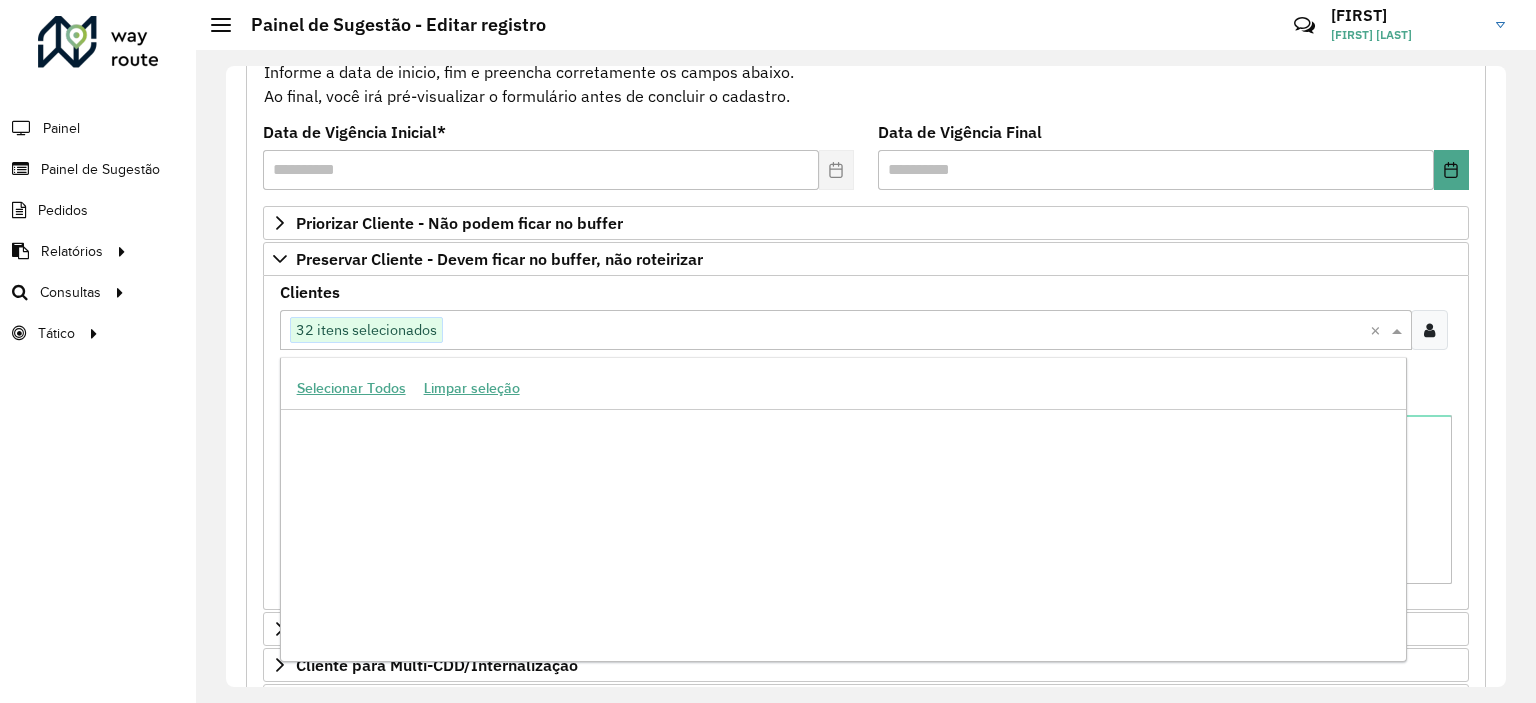 click at bounding box center (906, 331) 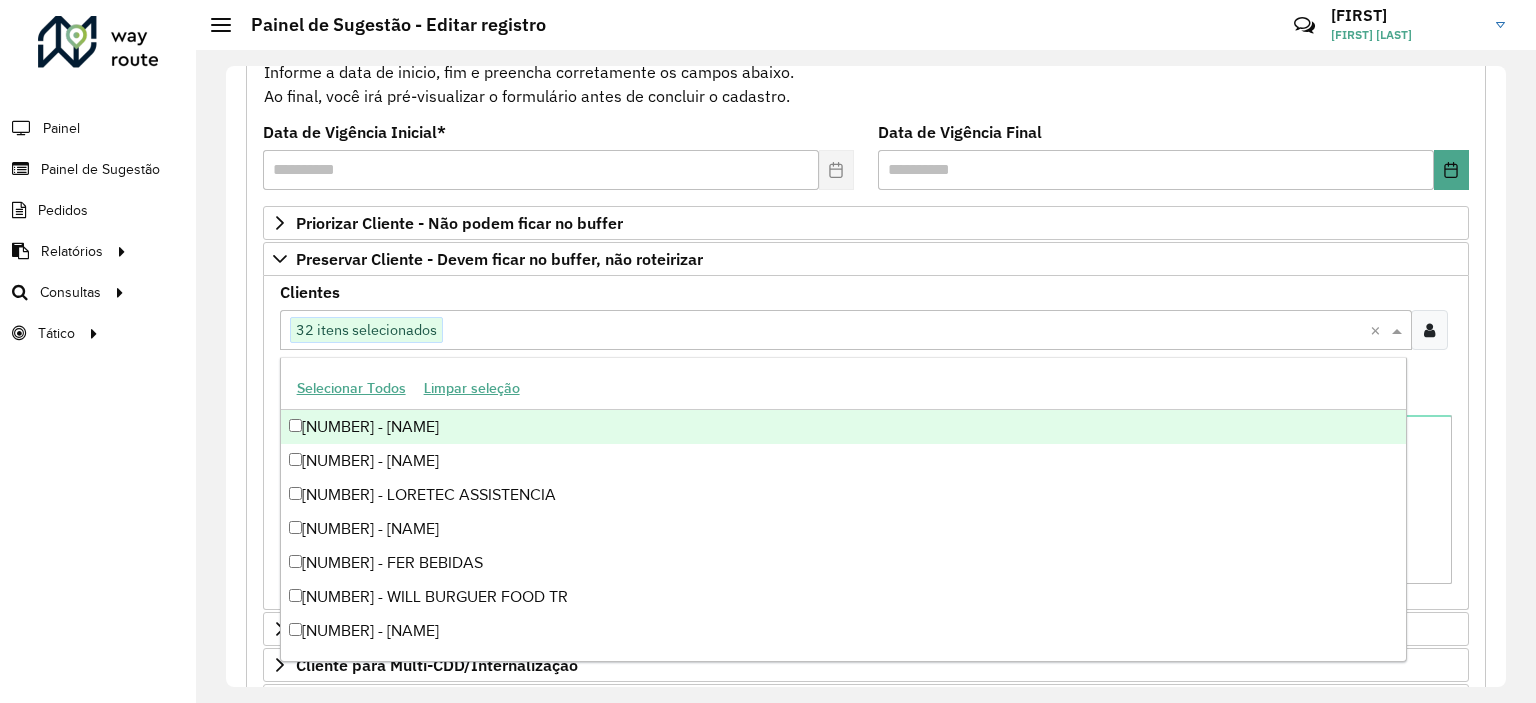 paste on "*****" 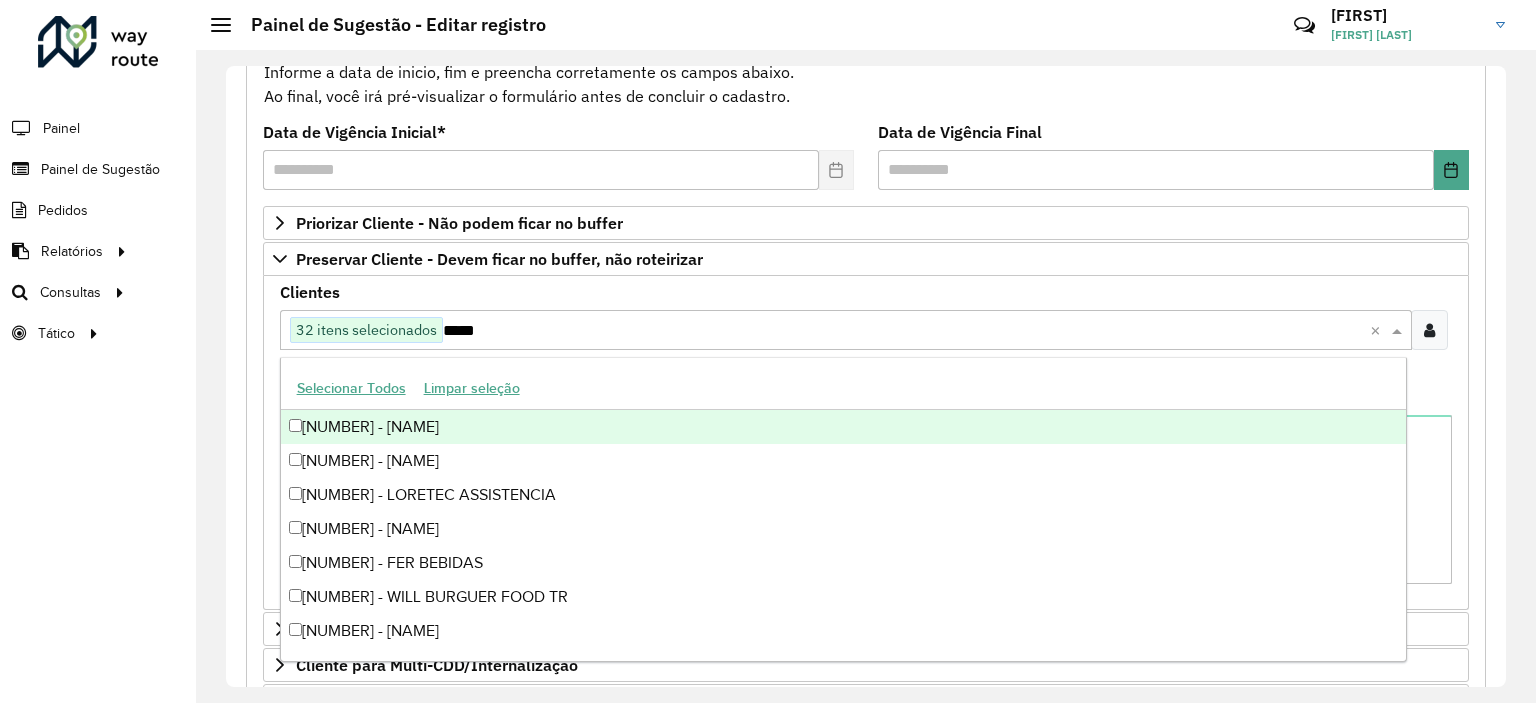 scroll, scrollTop: 0, scrollLeft: 0, axis: both 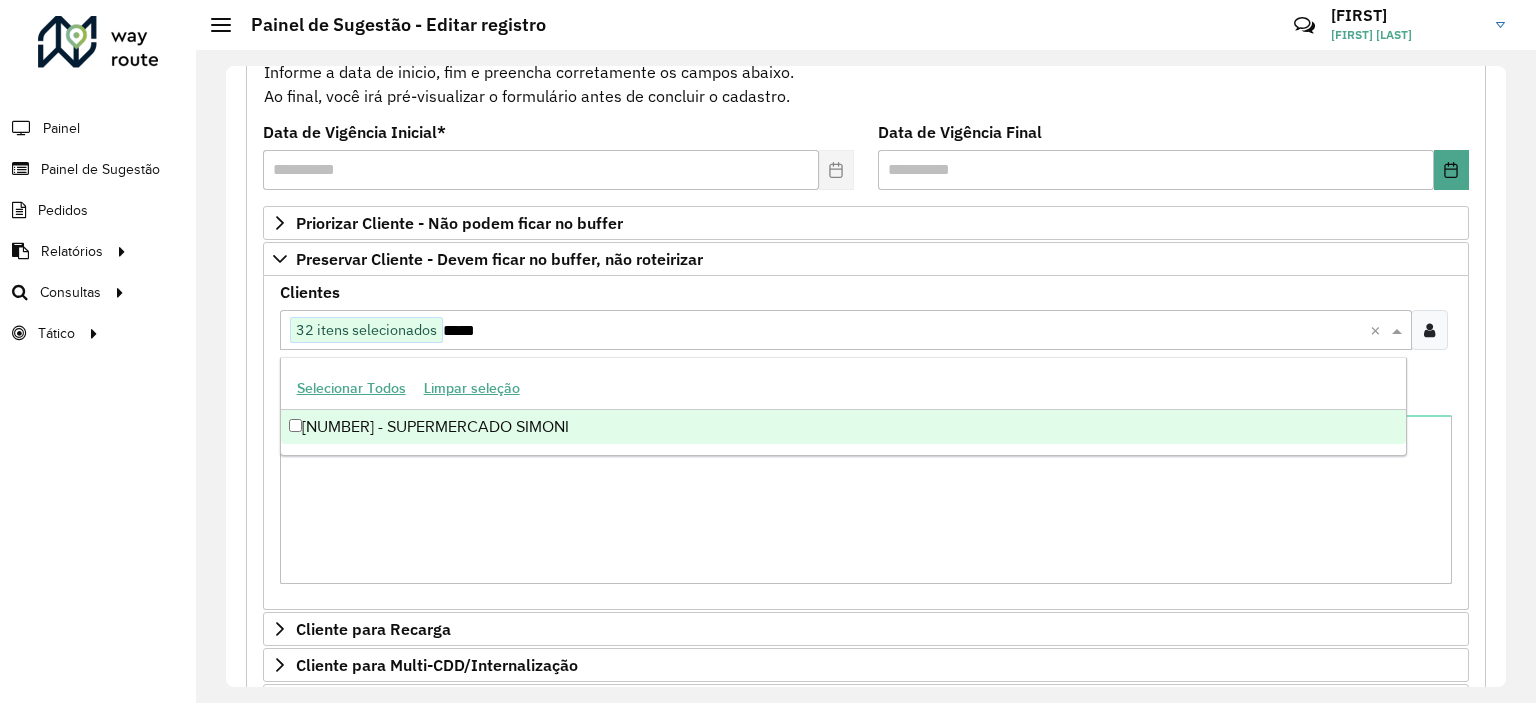 click on "[NUMBER] - SUPERMERCADO SIMONI" at bounding box center (843, 427) 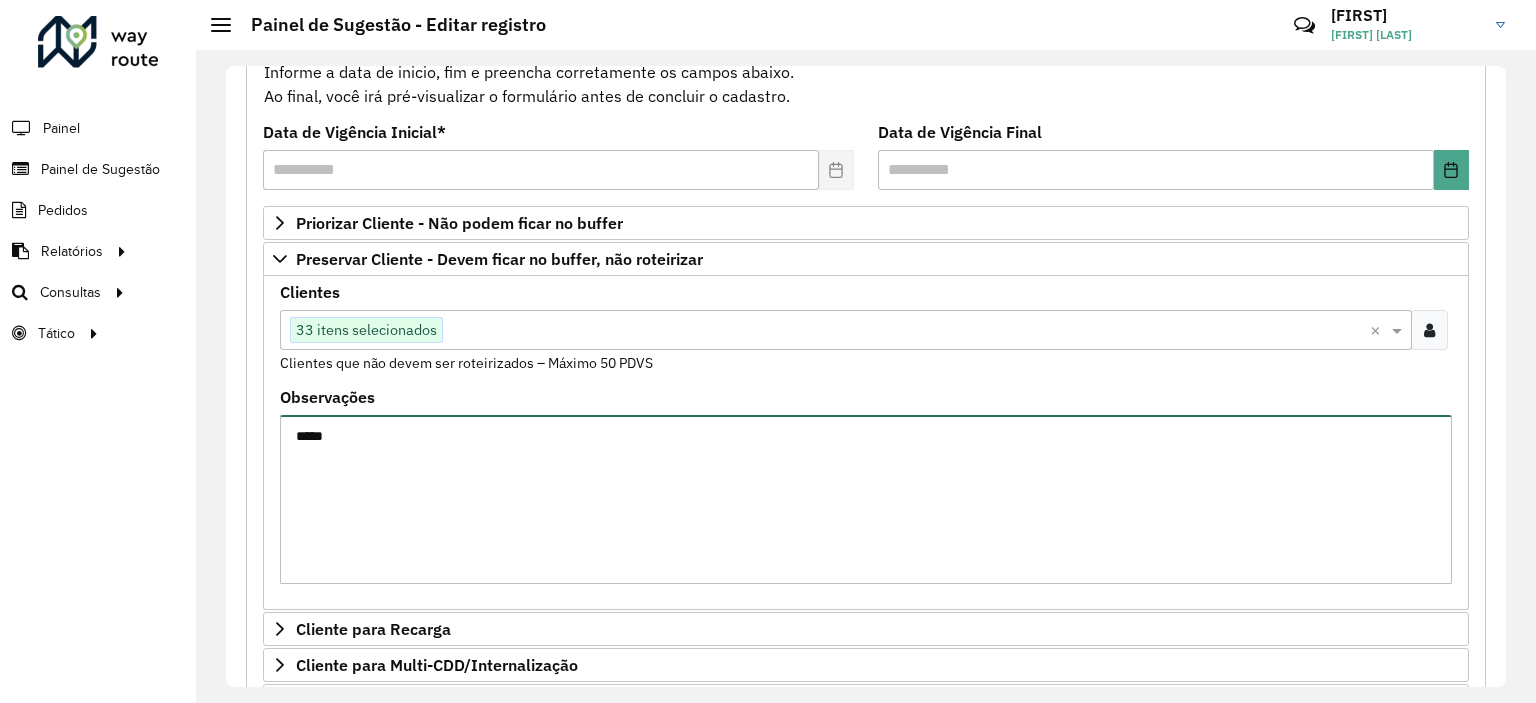 click on "*****" at bounding box center (866, 499) 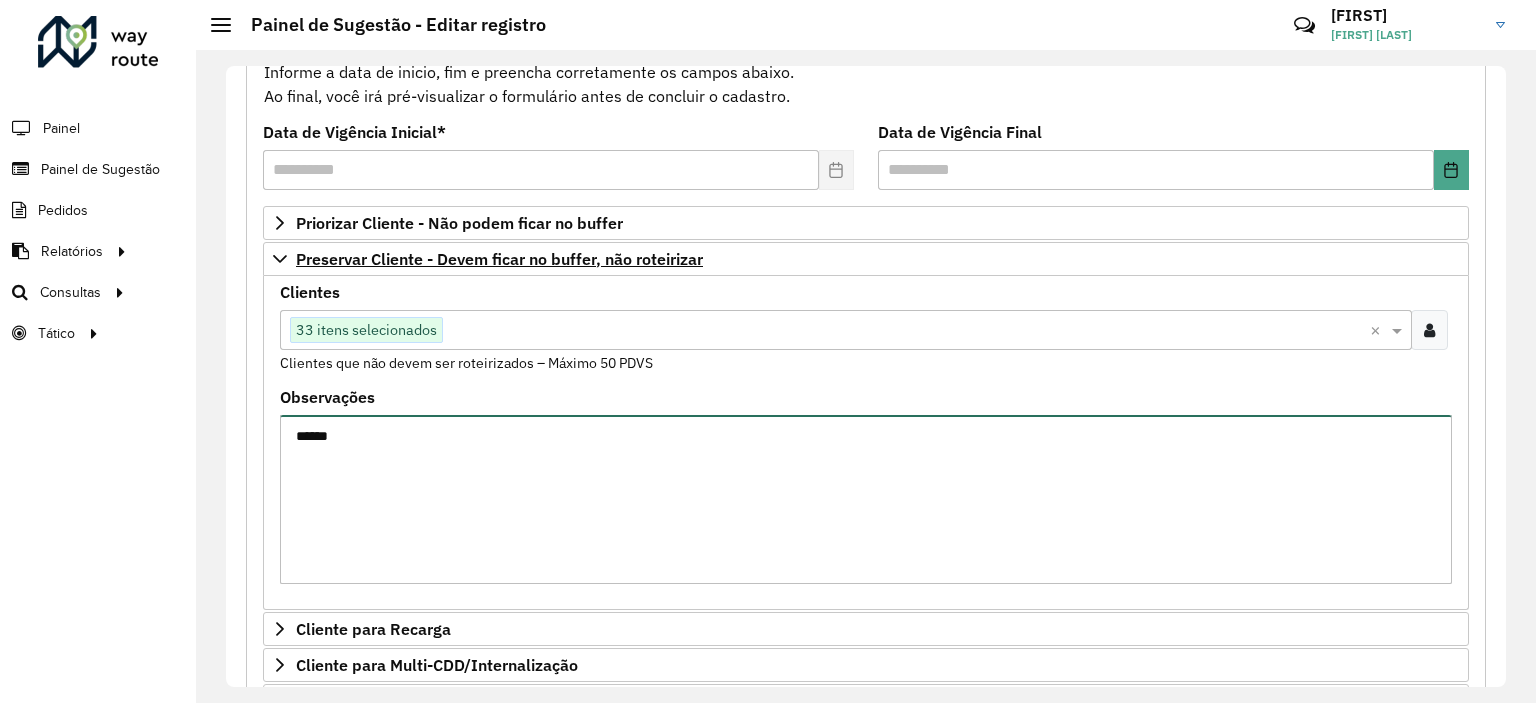 paste on "*****" 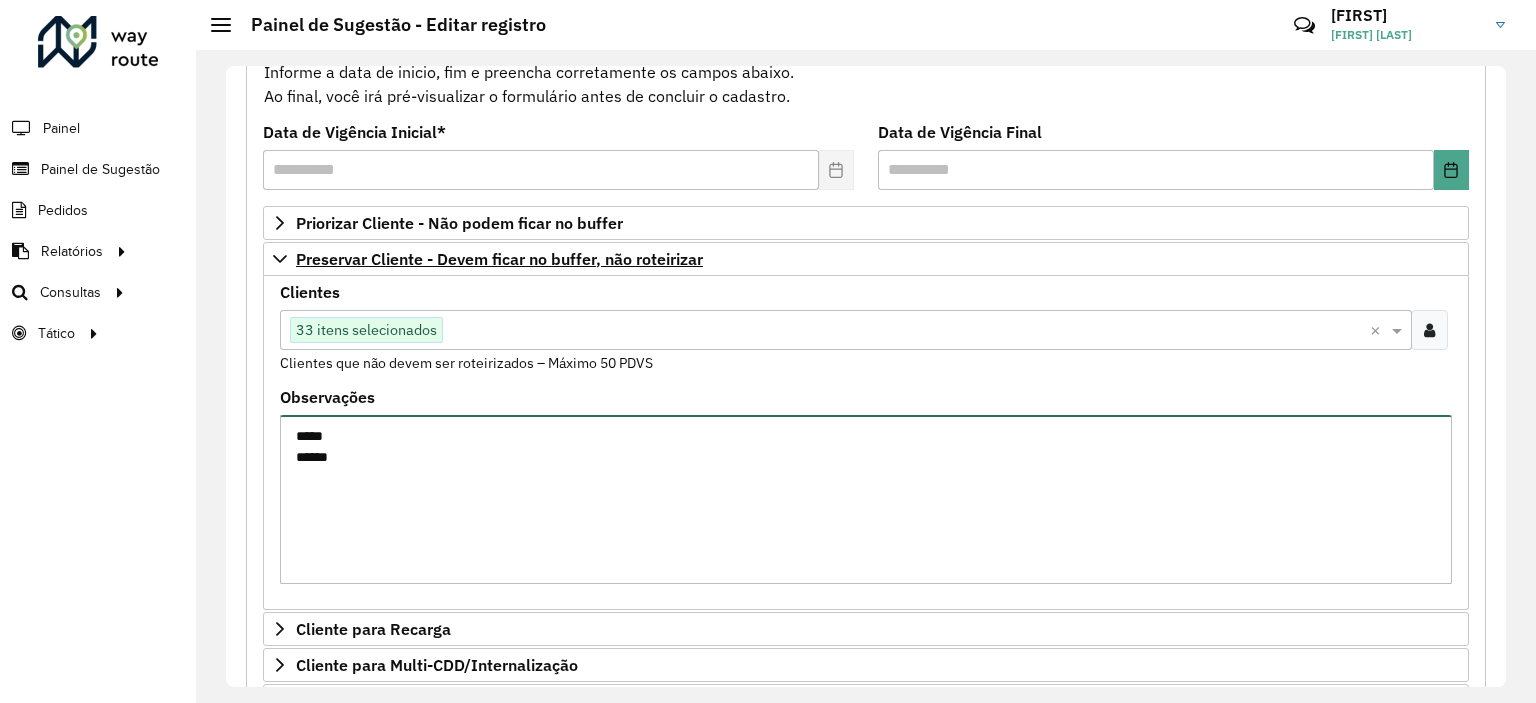 type on "*****
*****" 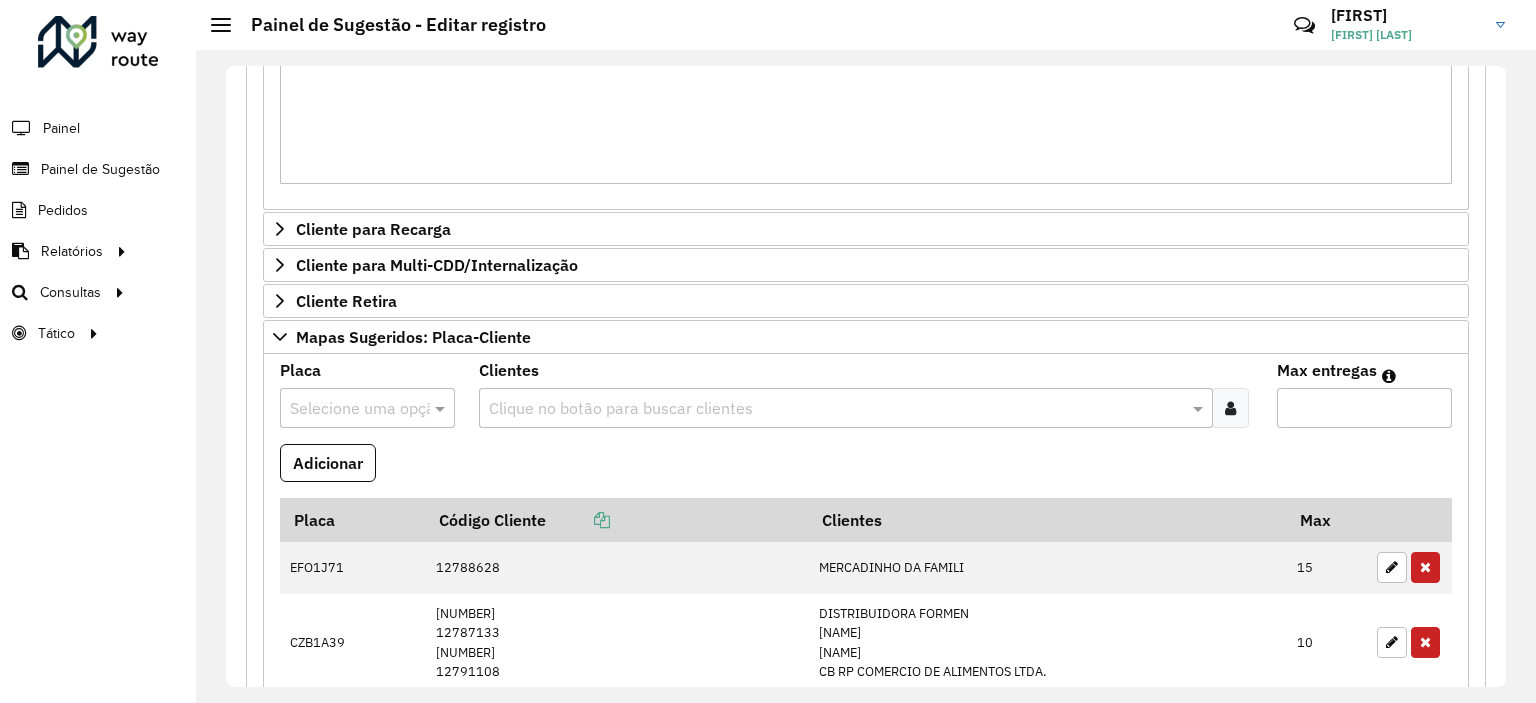 scroll, scrollTop: 721, scrollLeft: 0, axis: vertical 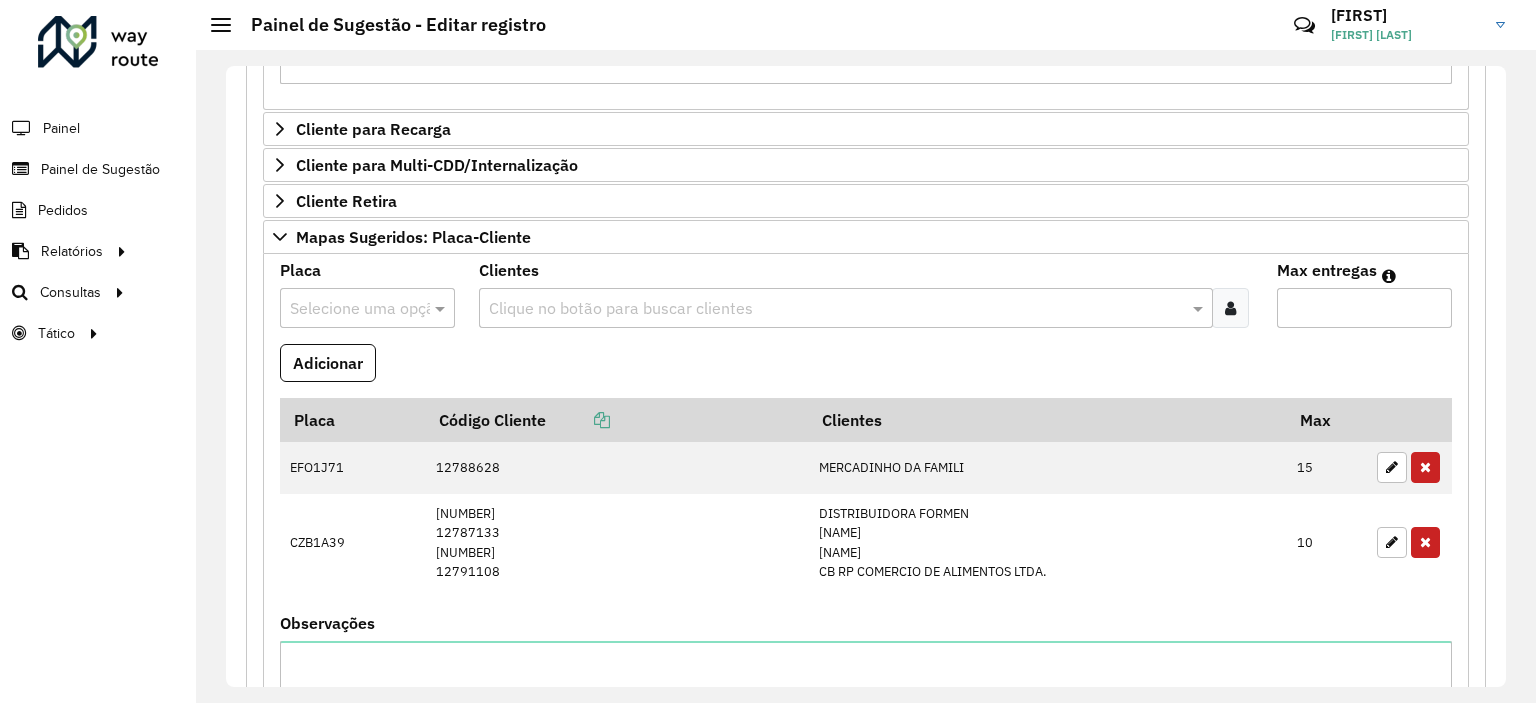 click at bounding box center [835, 309] 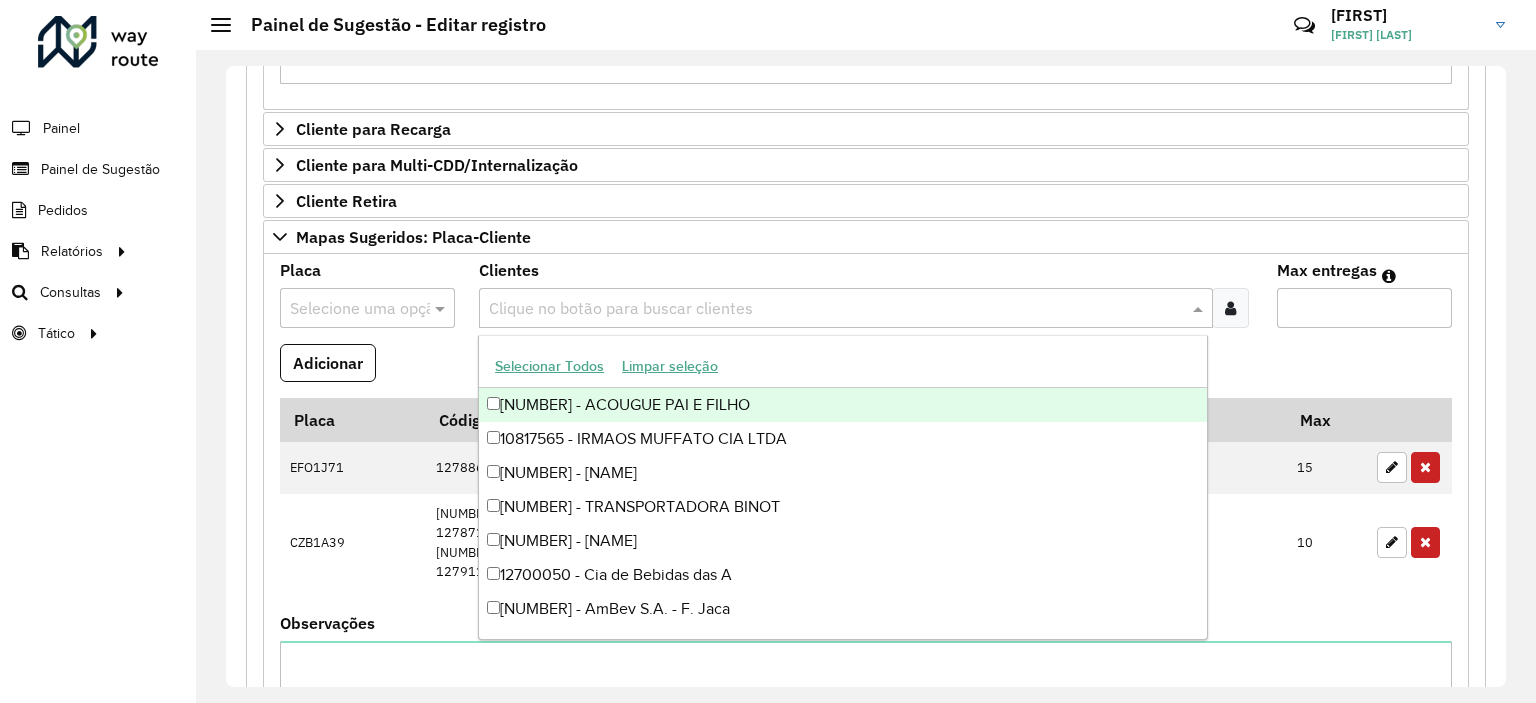 paste on "*****" 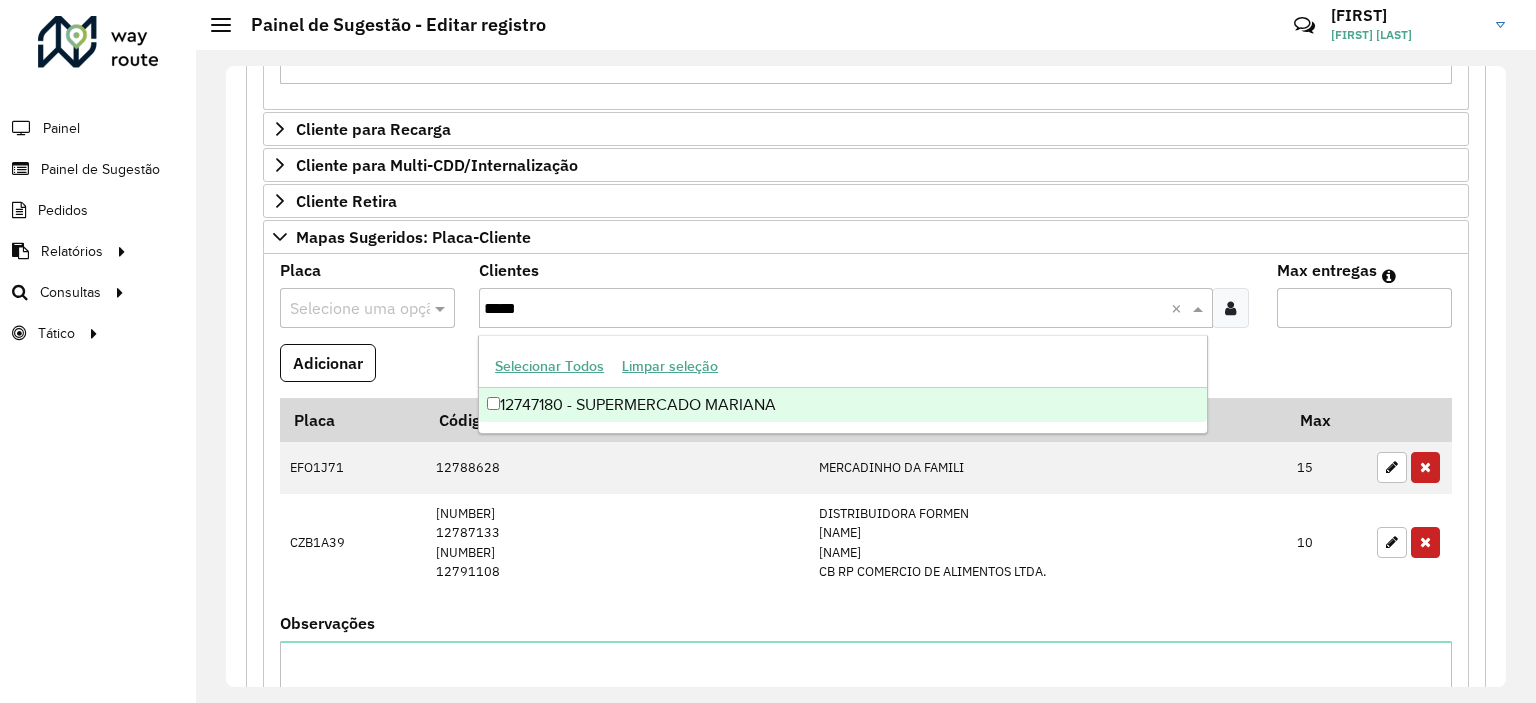 click on "12747180 - SUPERMERCADO MARIANA" at bounding box center (843, 405) 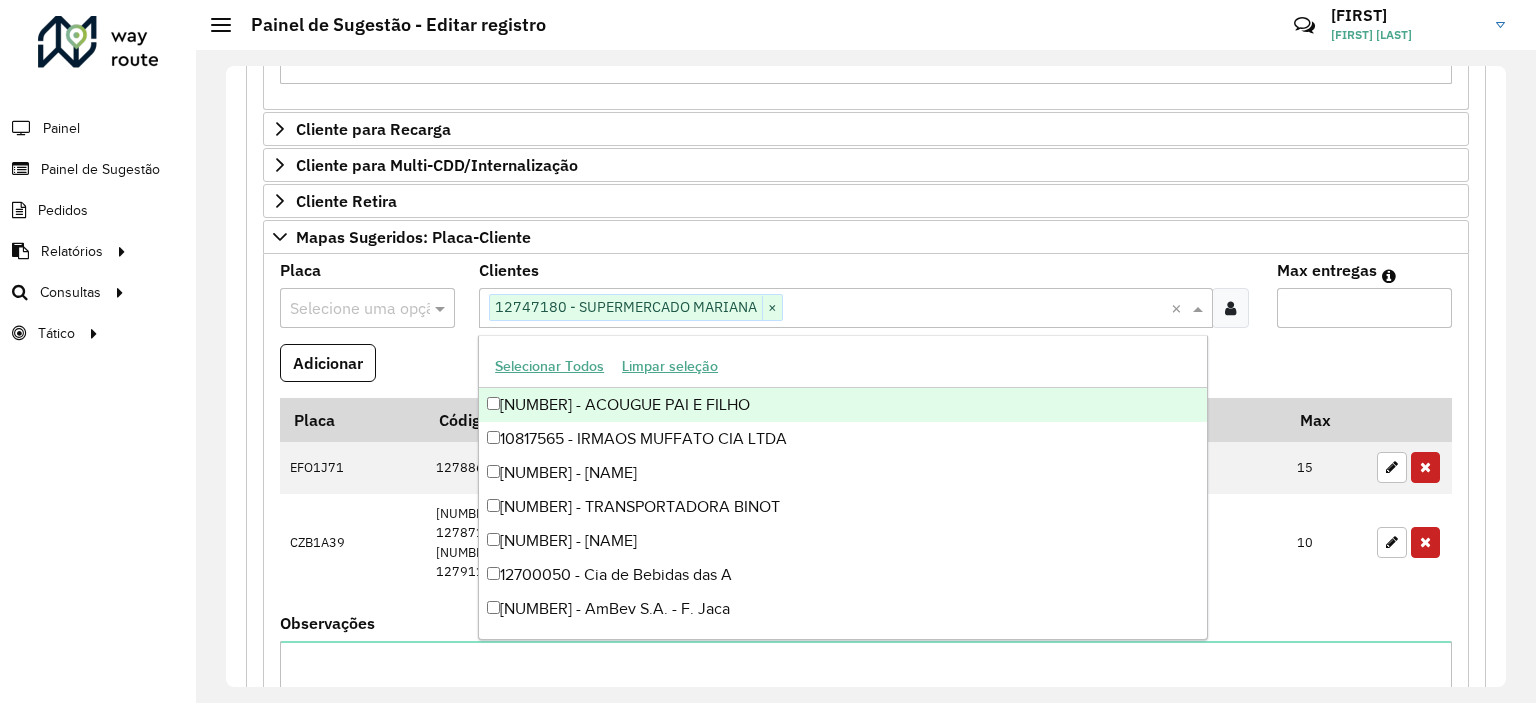click at bounding box center (347, 309) 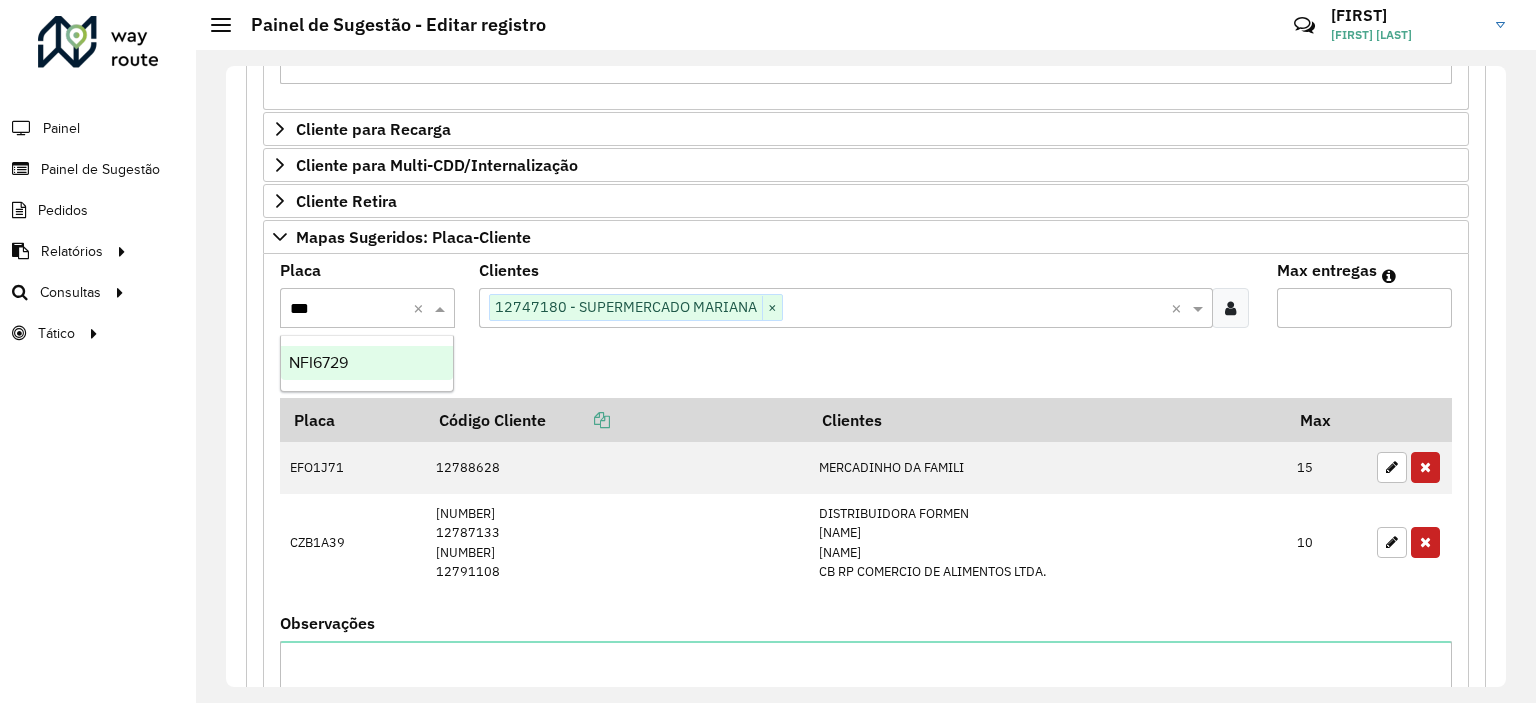 type on "****" 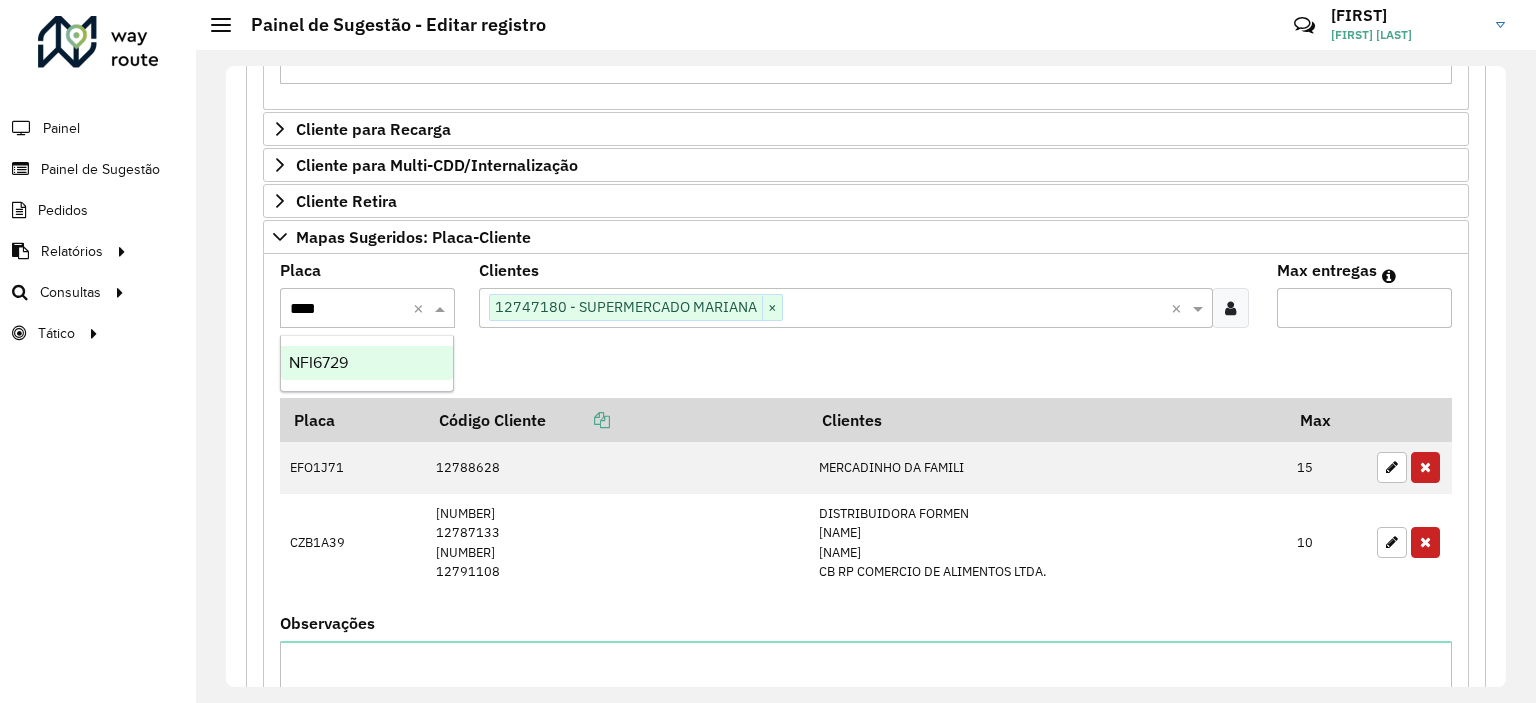 click on "NFI6729" at bounding box center [367, 363] 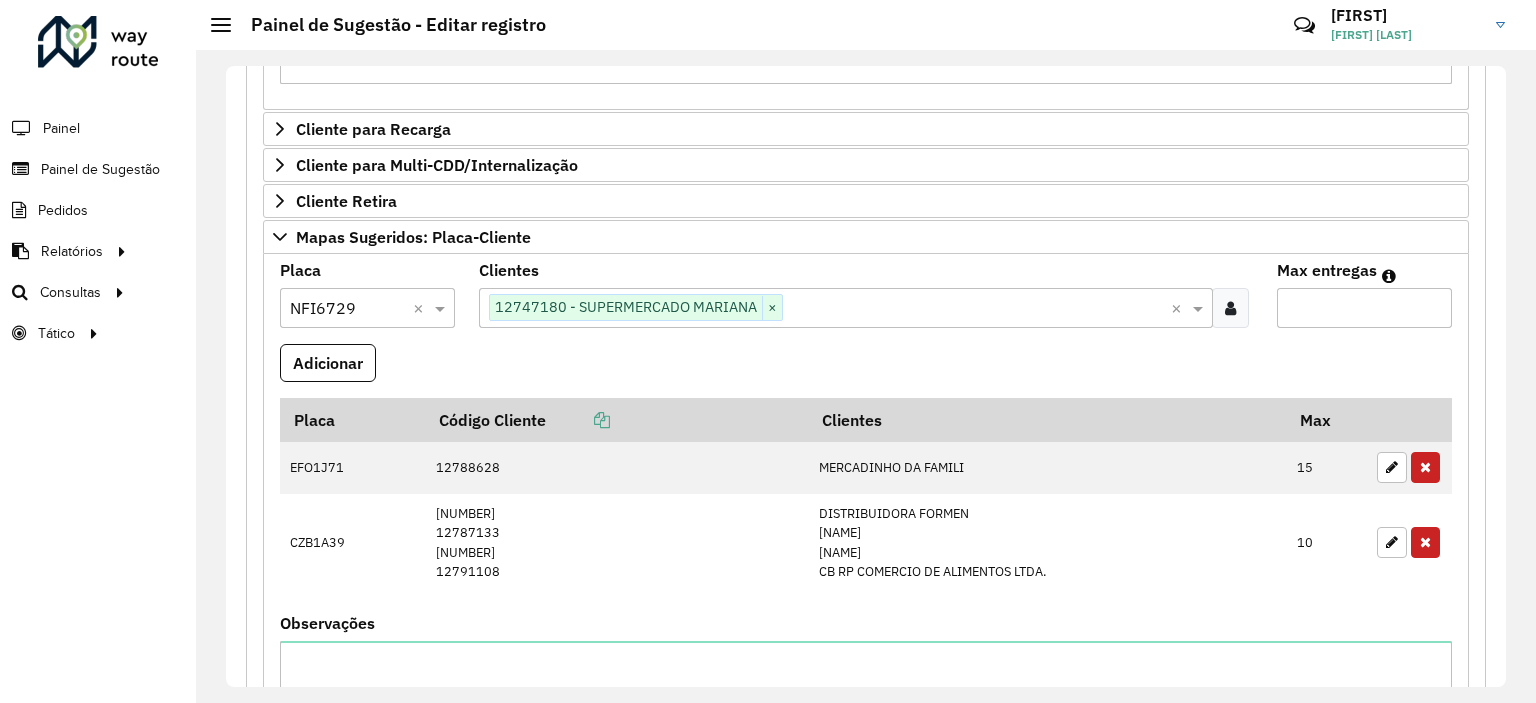 click on "Max entregas" at bounding box center [1364, 308] 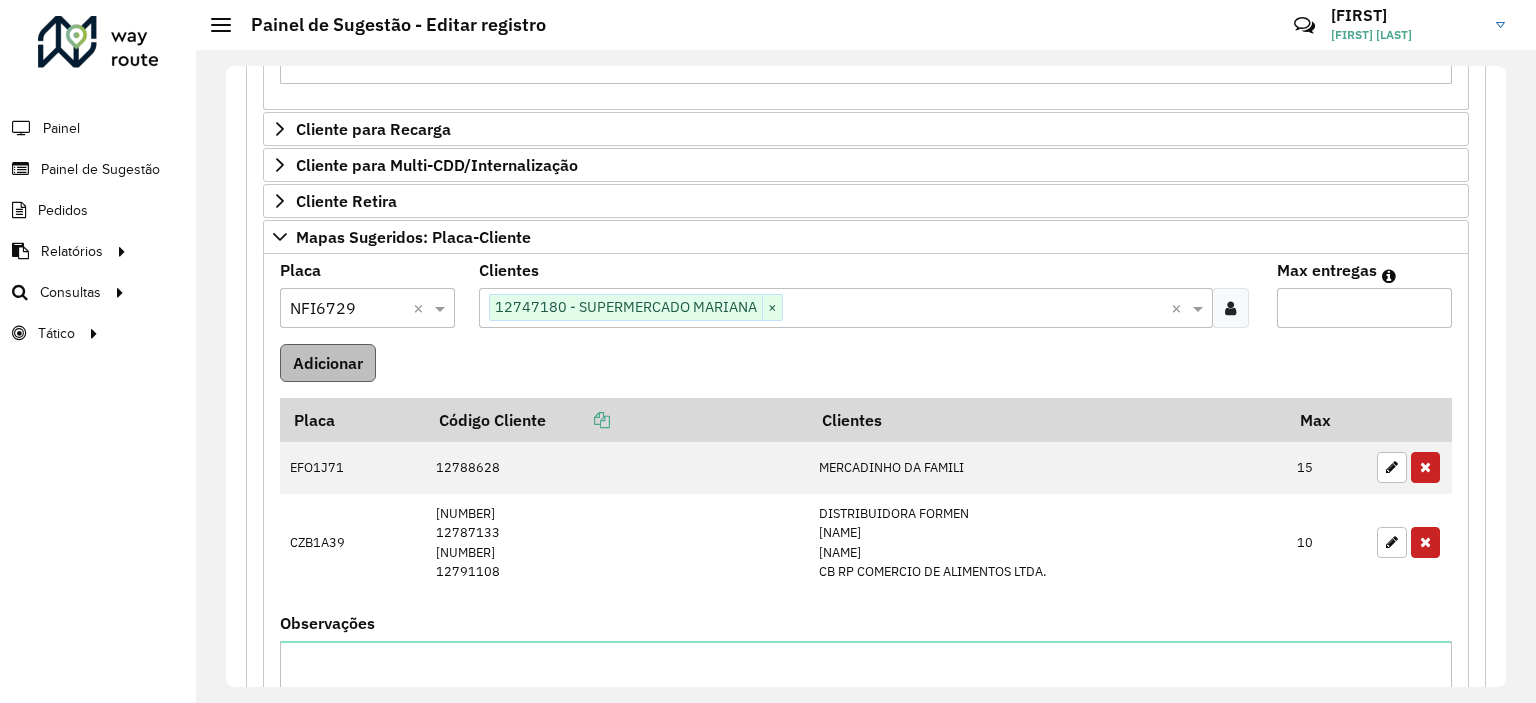 type on "**" 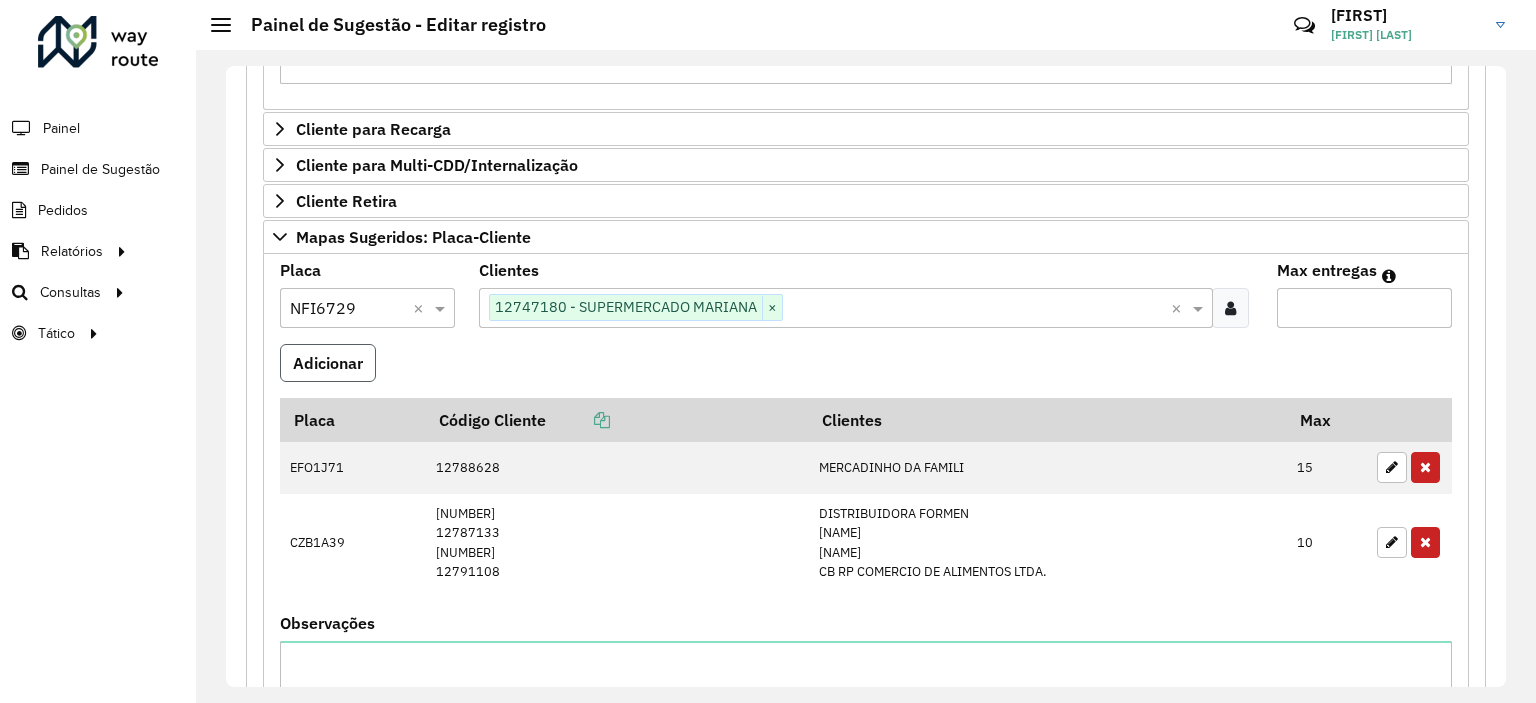 click on "Adicionar" at bounding box center [328, 363] 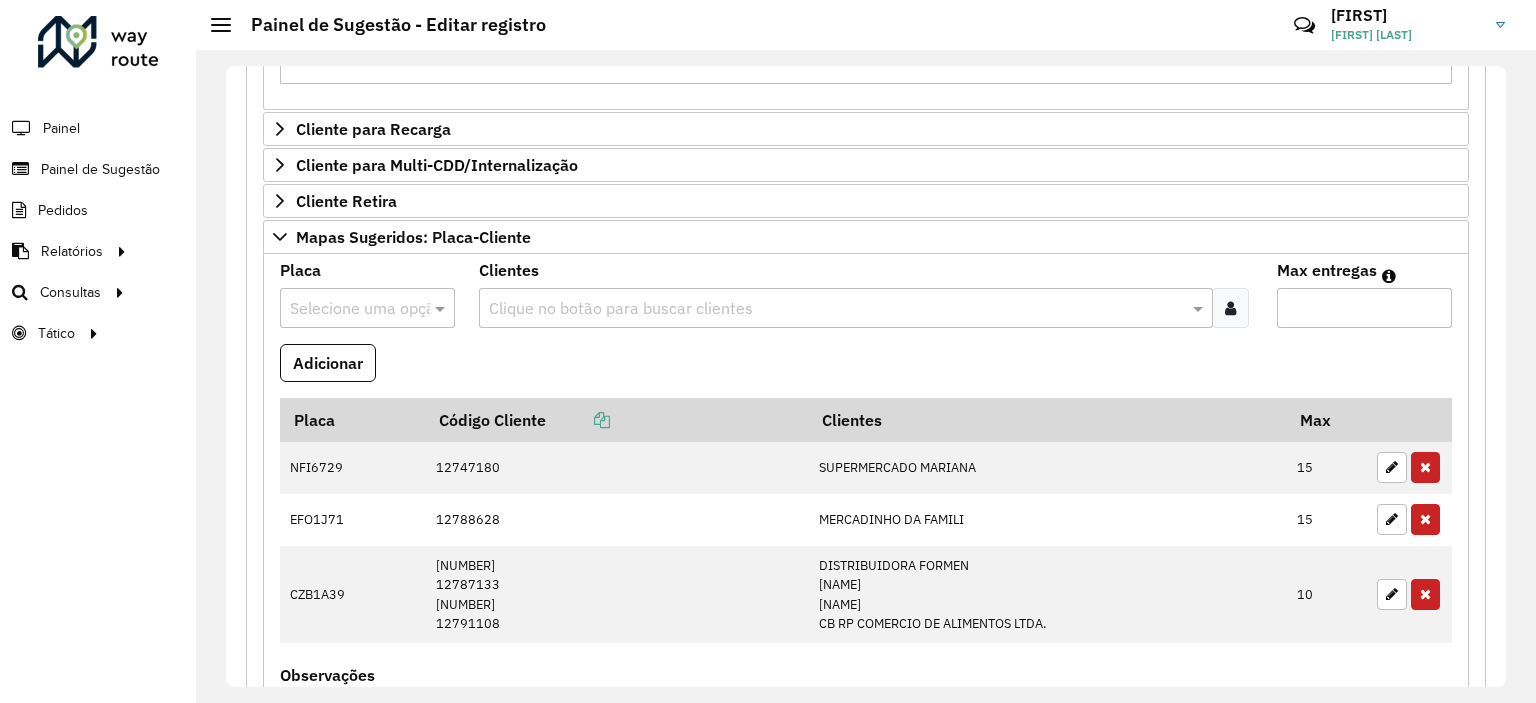 click at bounding box center (835, 309) 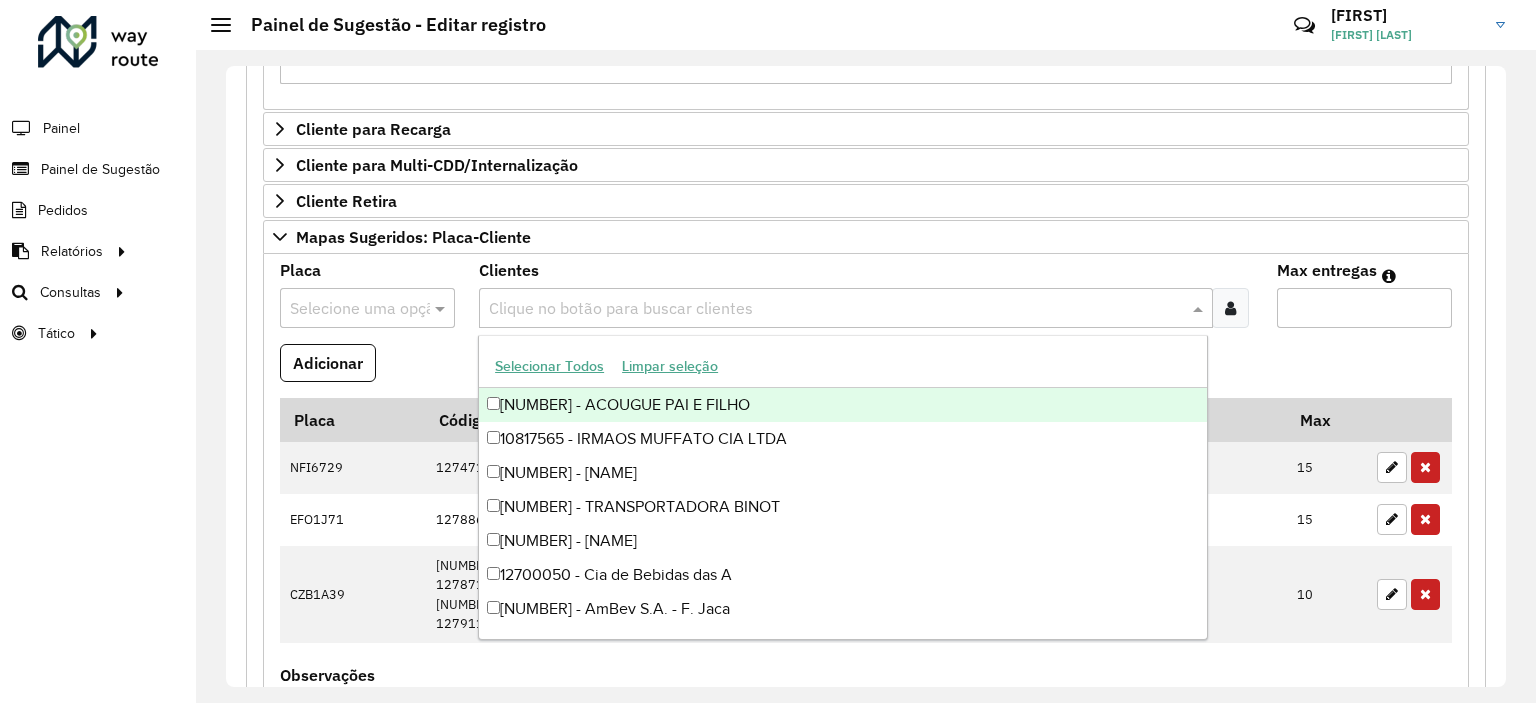 paste on "*****" 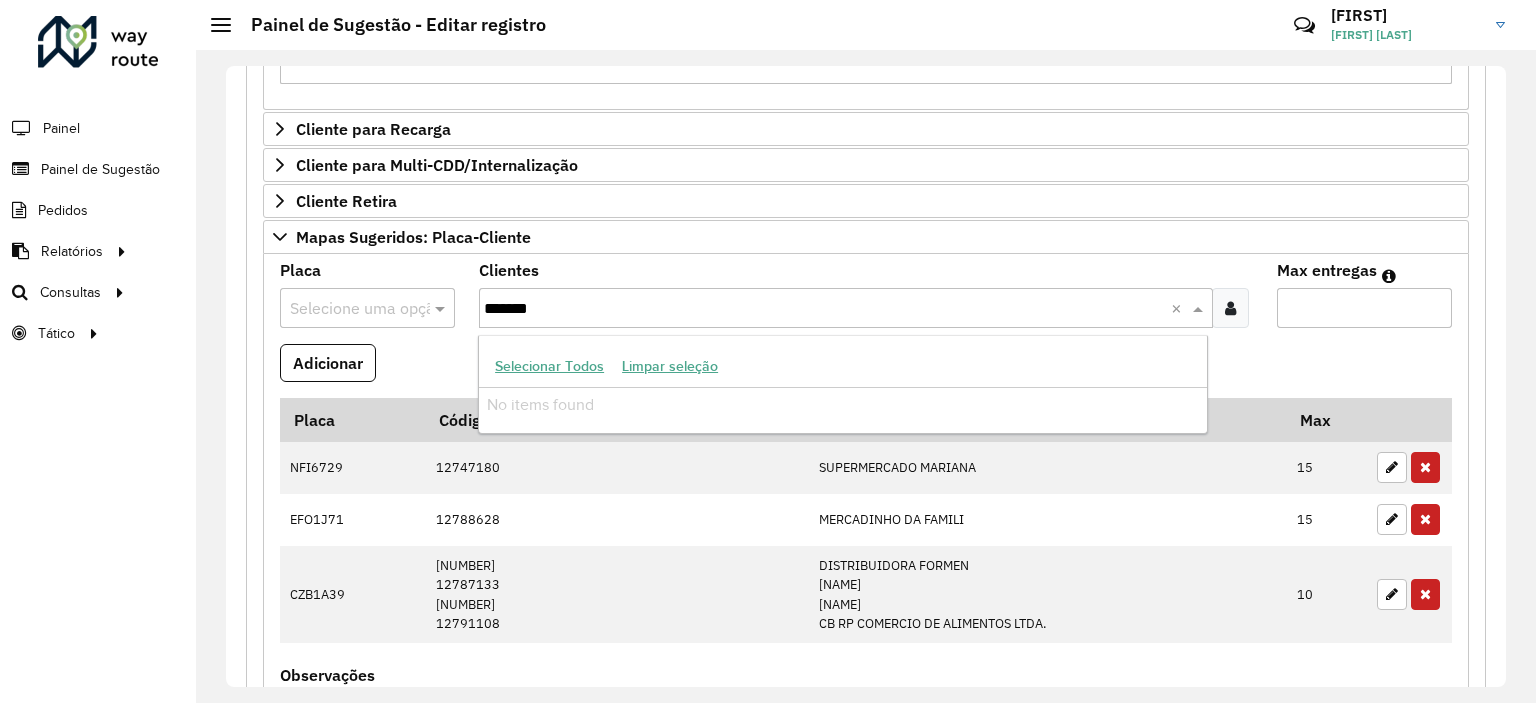 type on "*****" 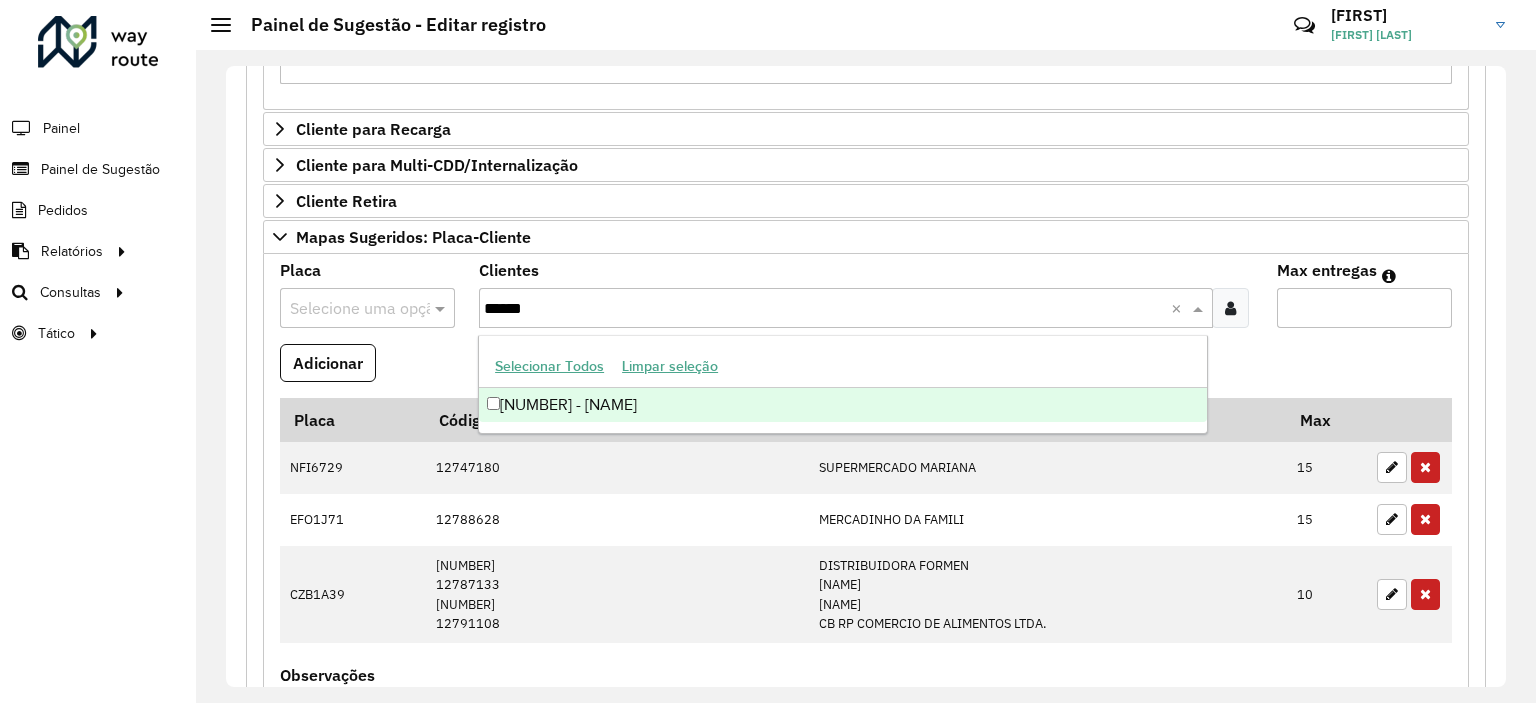 click on "[NUMBER] - [NAME]" at bounding box center [843, 405] 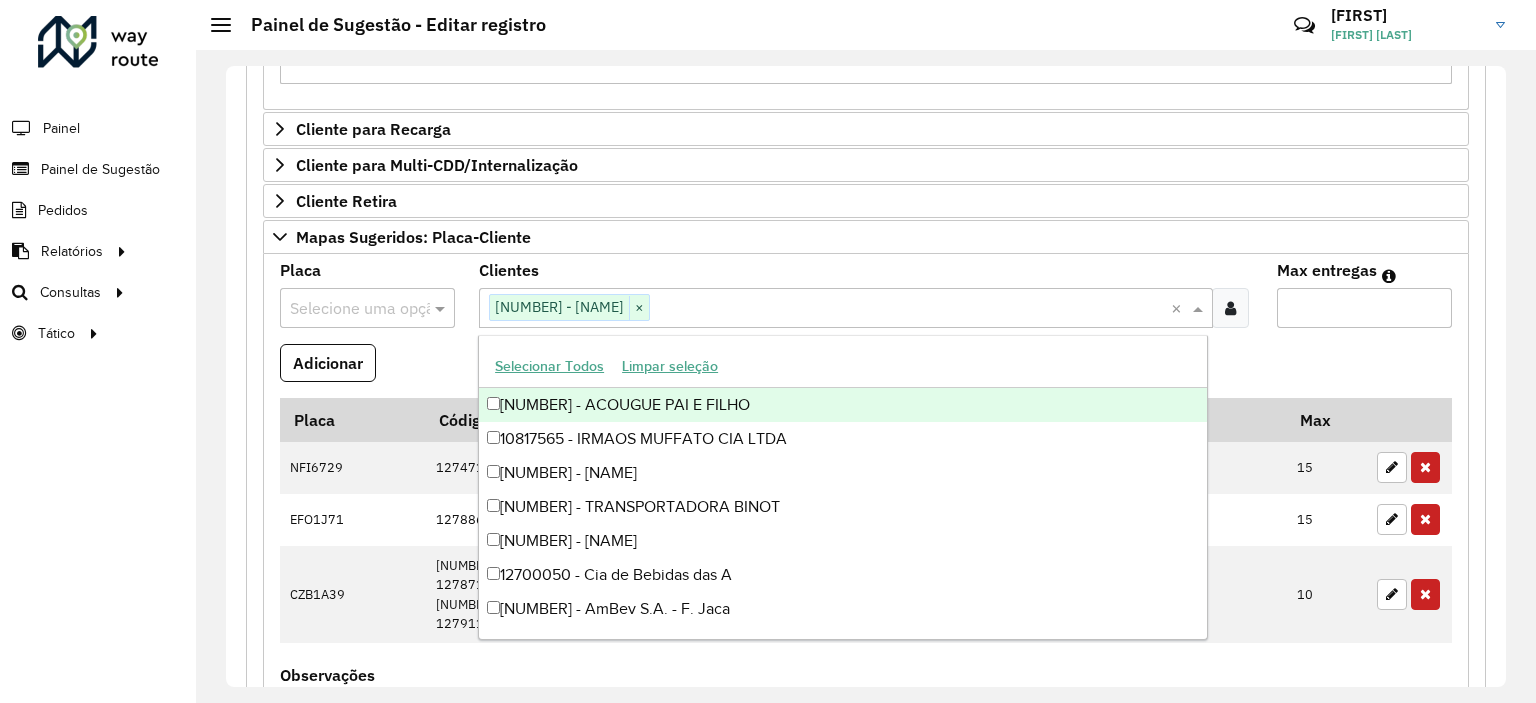 click at bounding box center [347, 309] 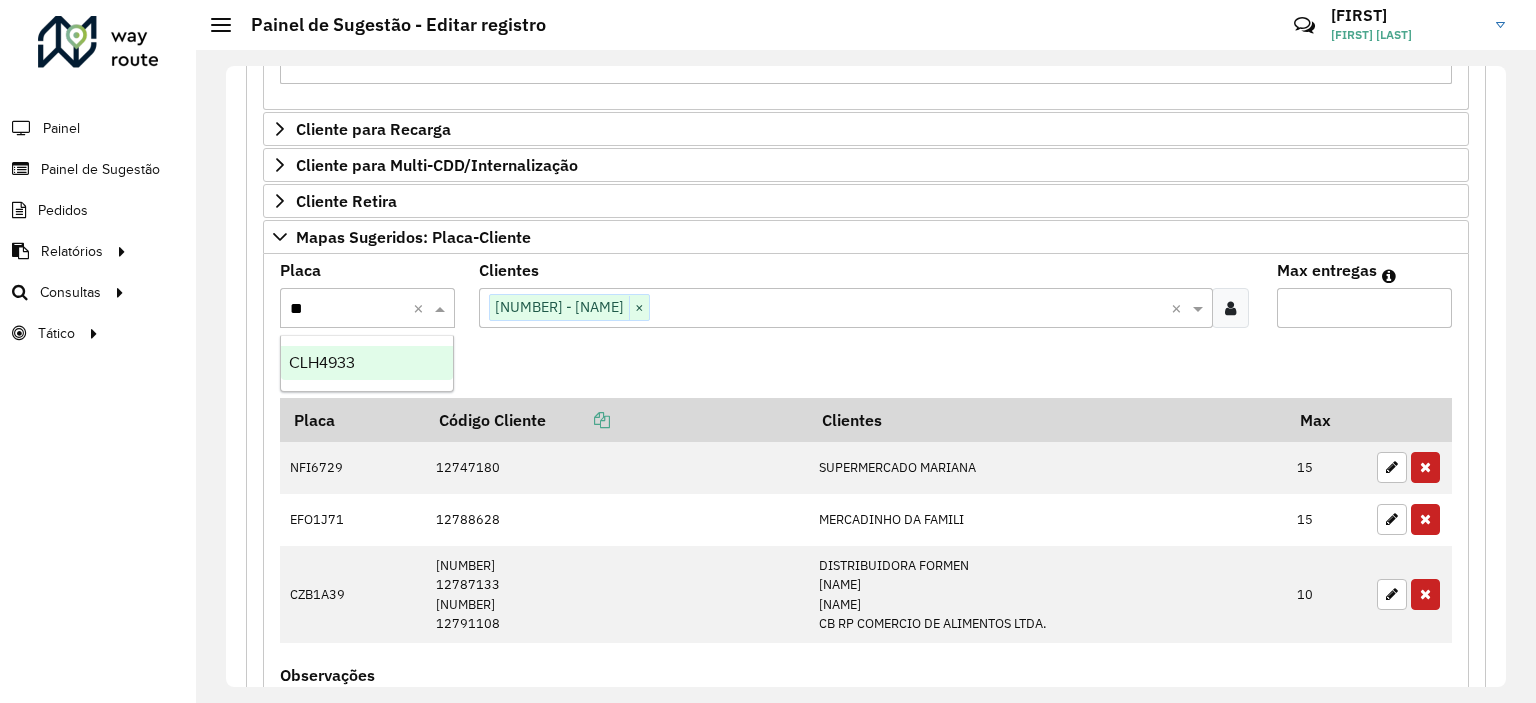 type on "***" 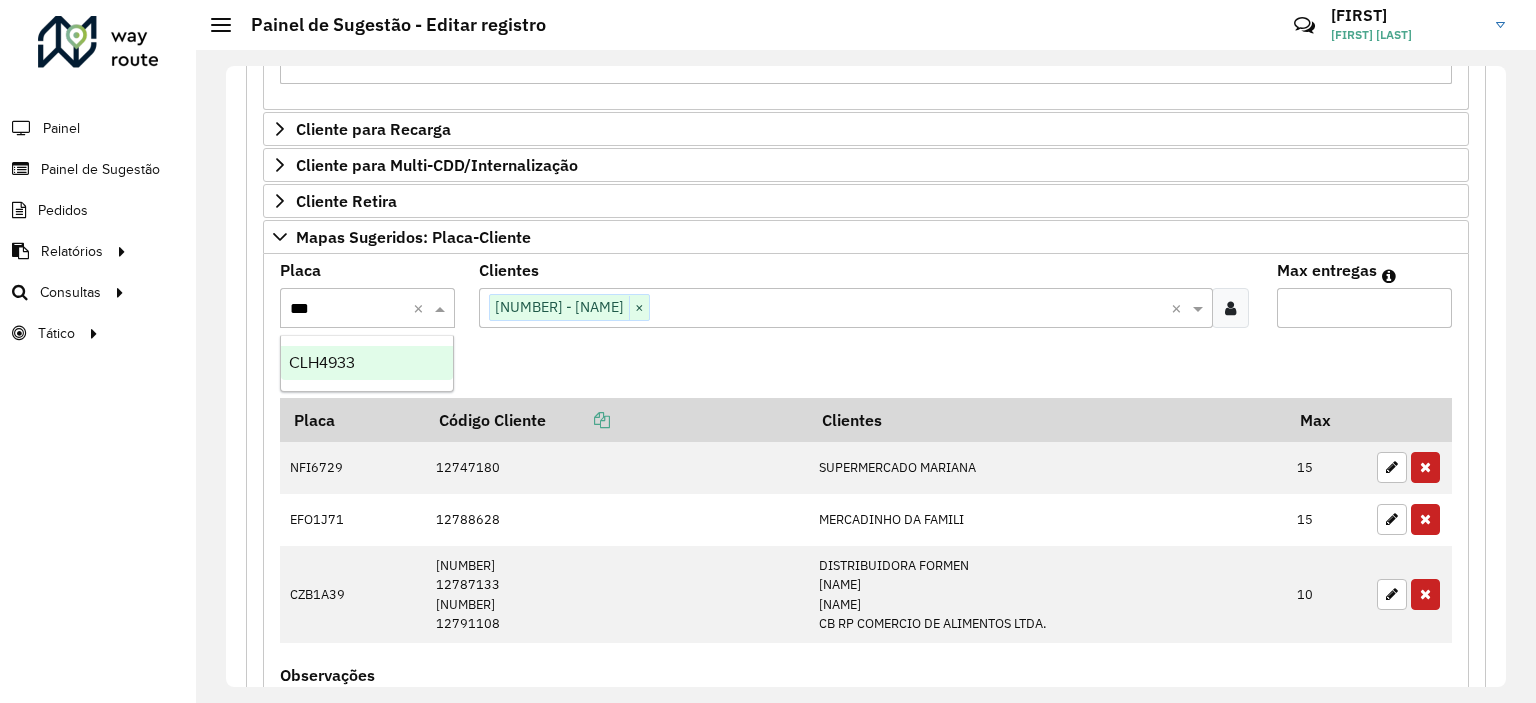 click on "CLH4933" at bounding box center (367, 363) 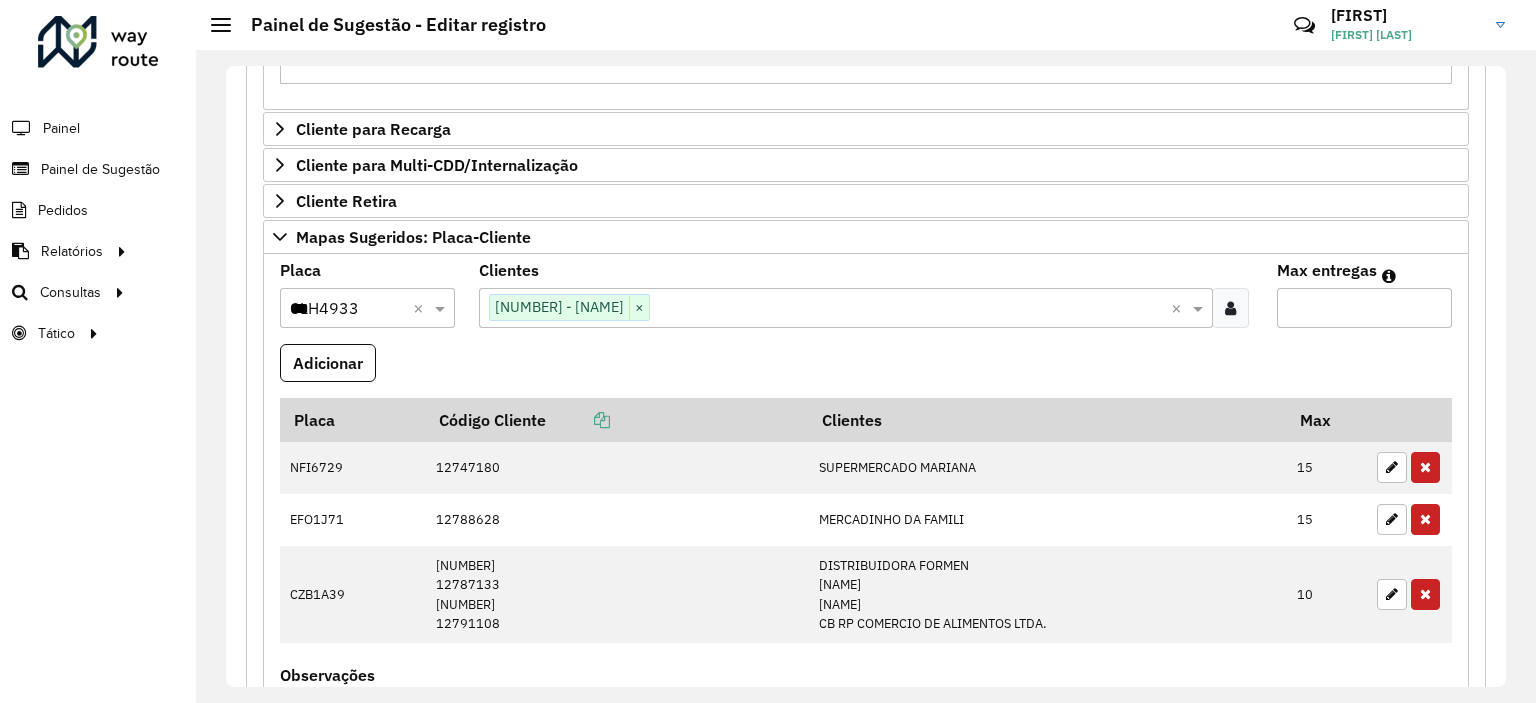 type 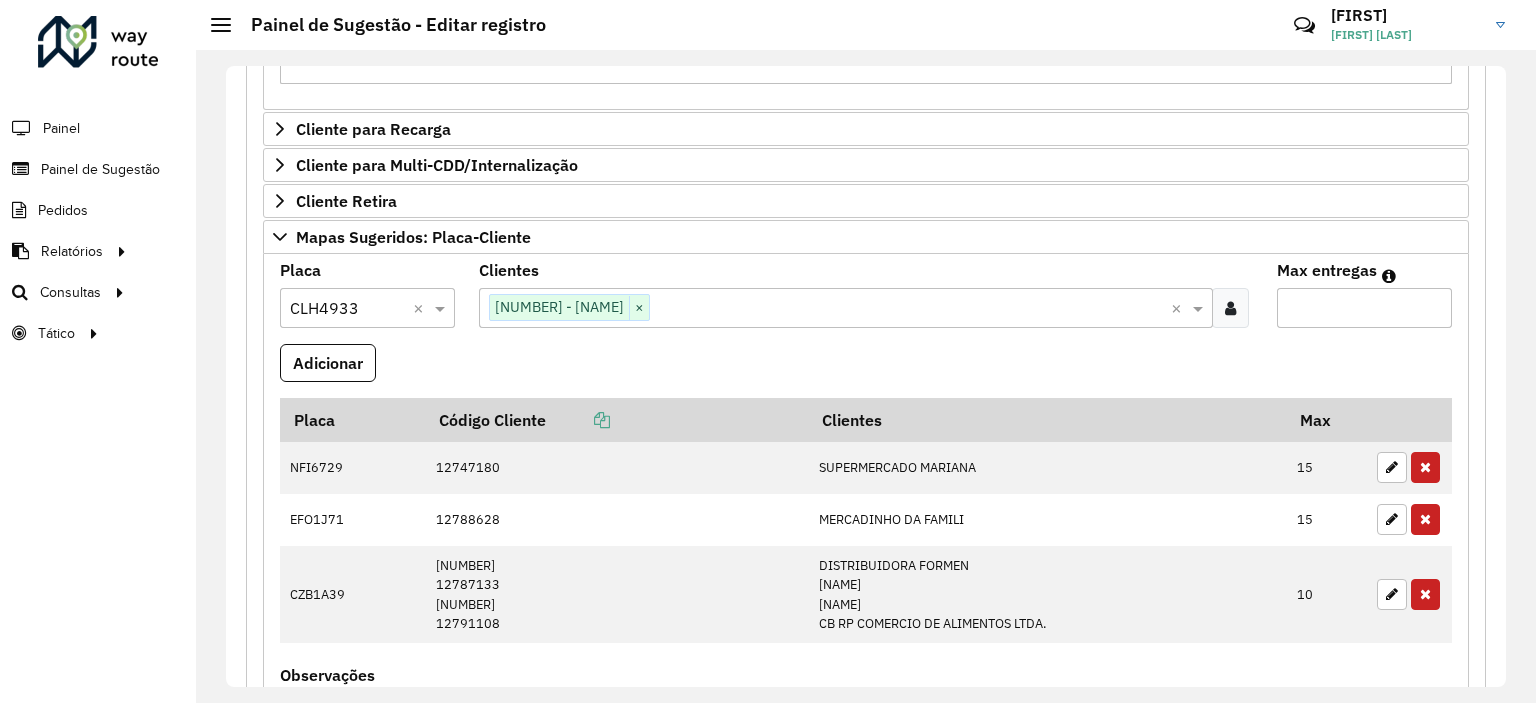 click on "Max entregas" at bounding box center (1364, 308) 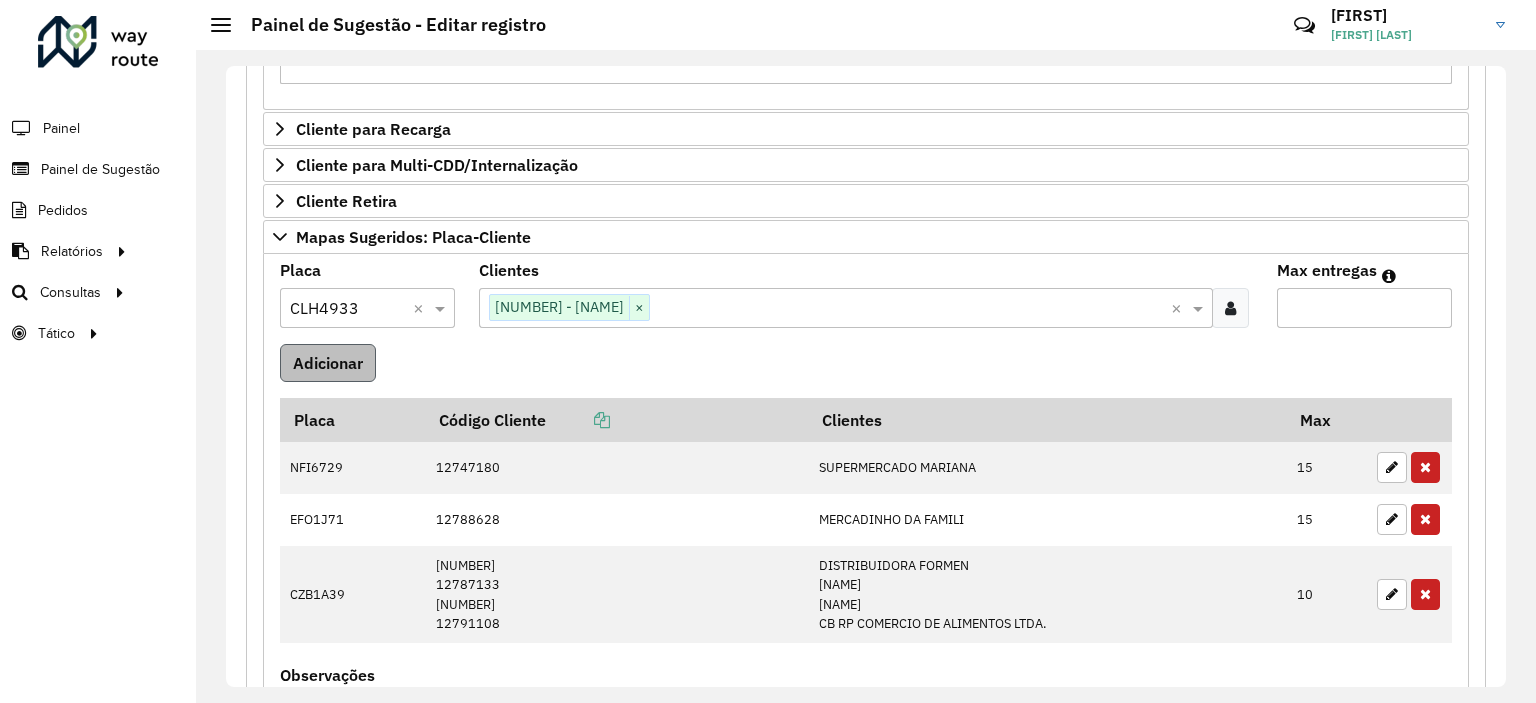 type on "**" 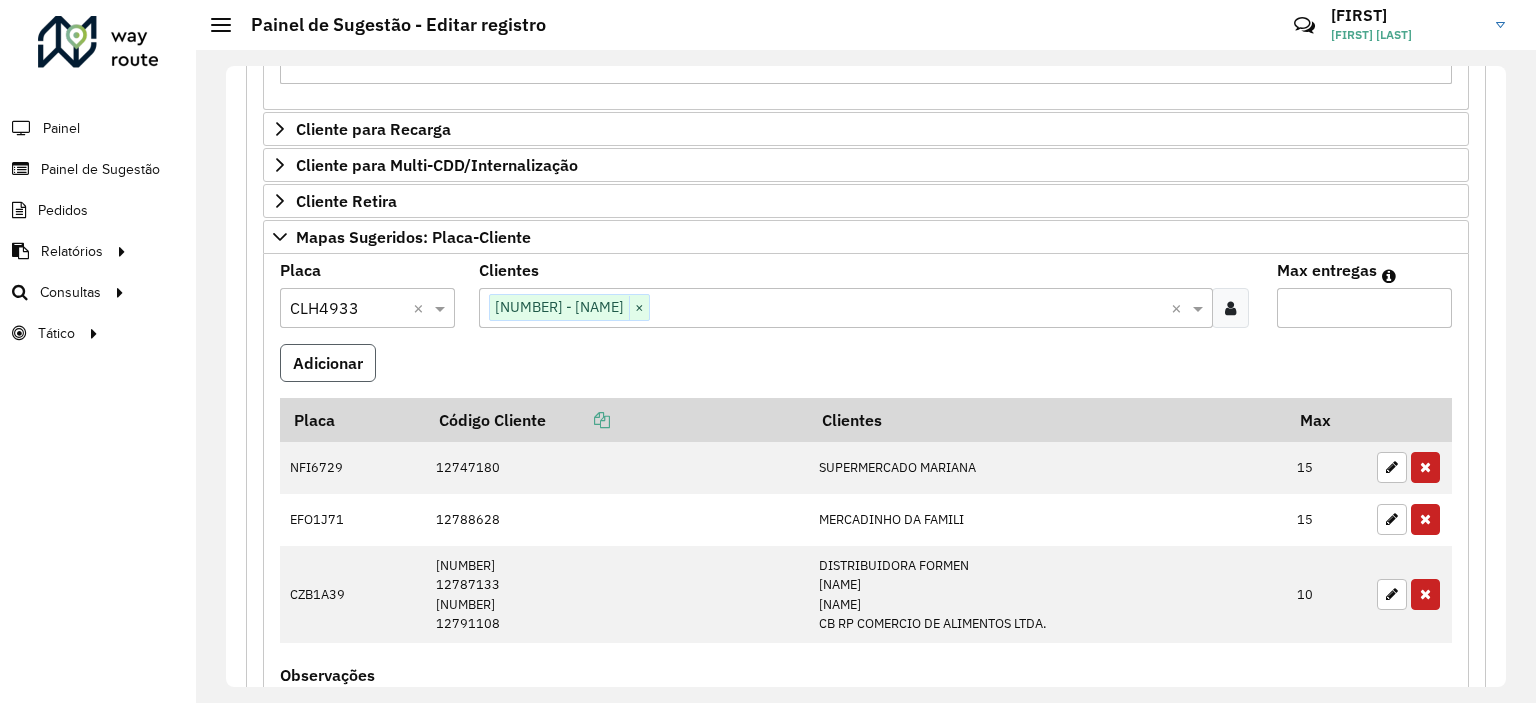 click on "Adicionar" at bounding box center [328, 363] 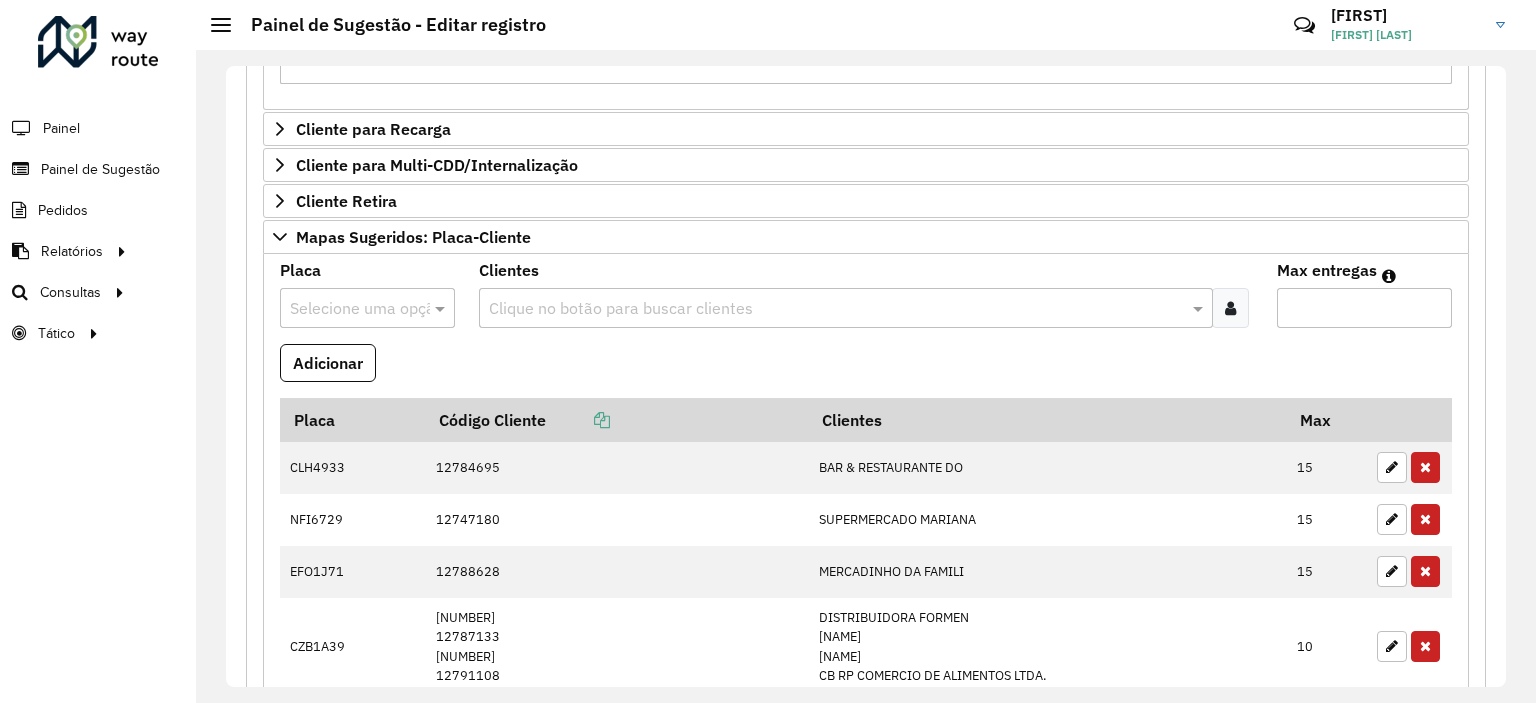 click at bounding box center (347, 309) 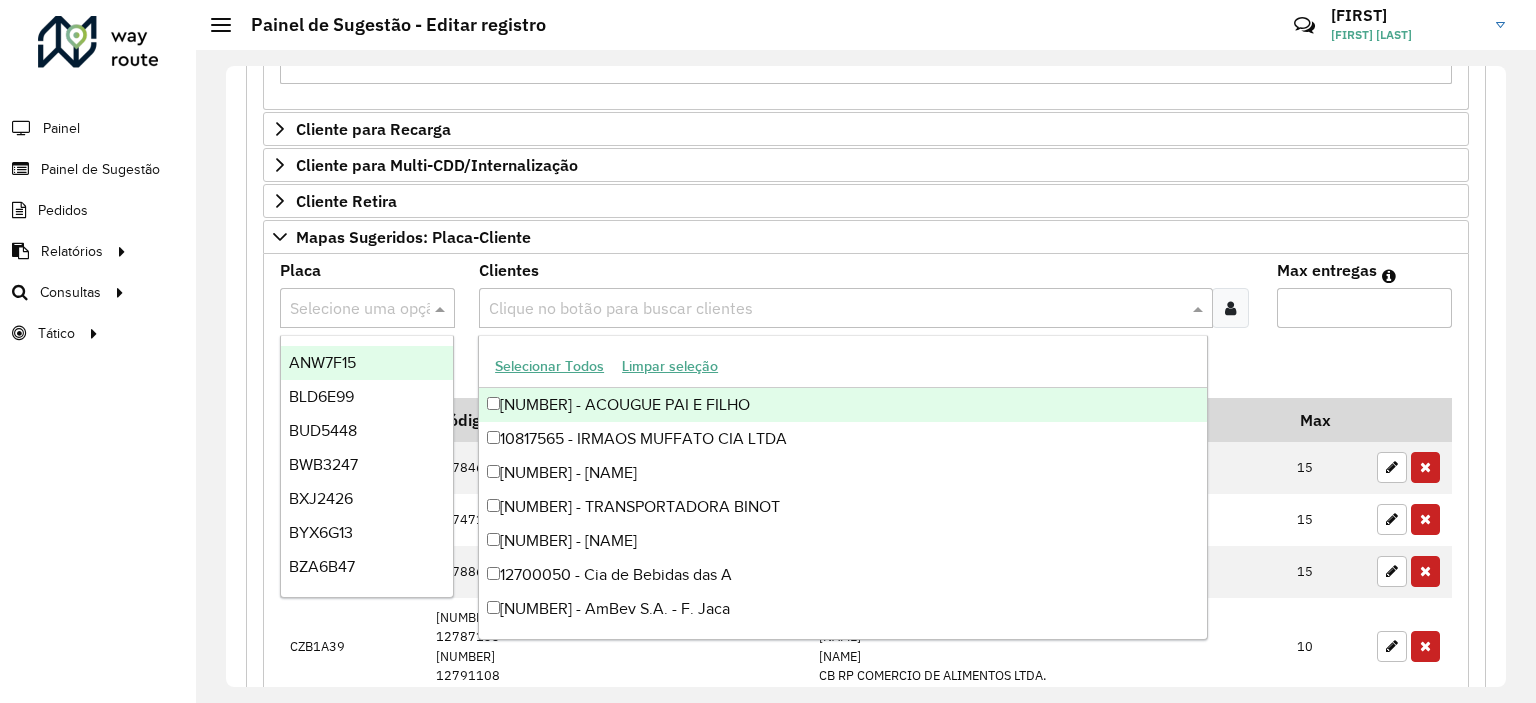 click at bounding box center [835, 309] 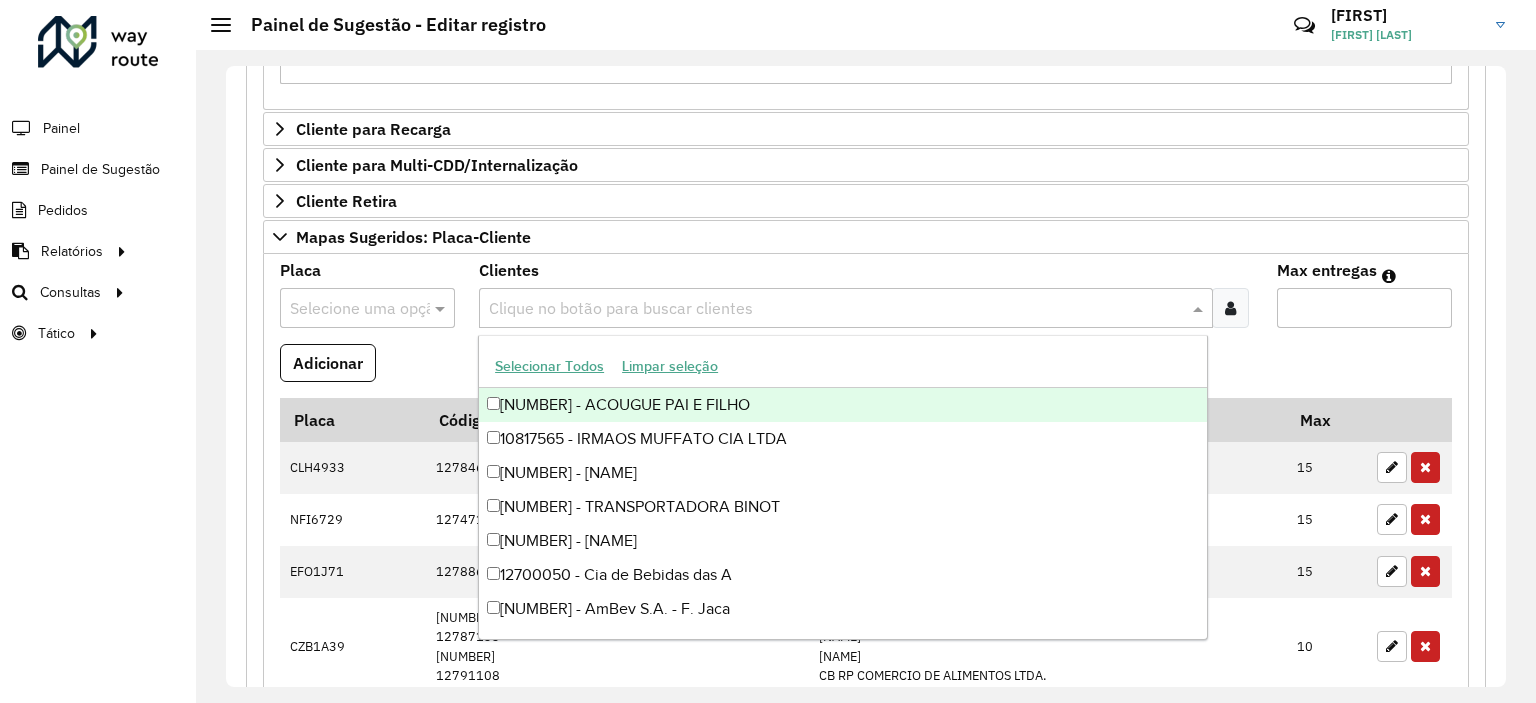 paste on "*****" 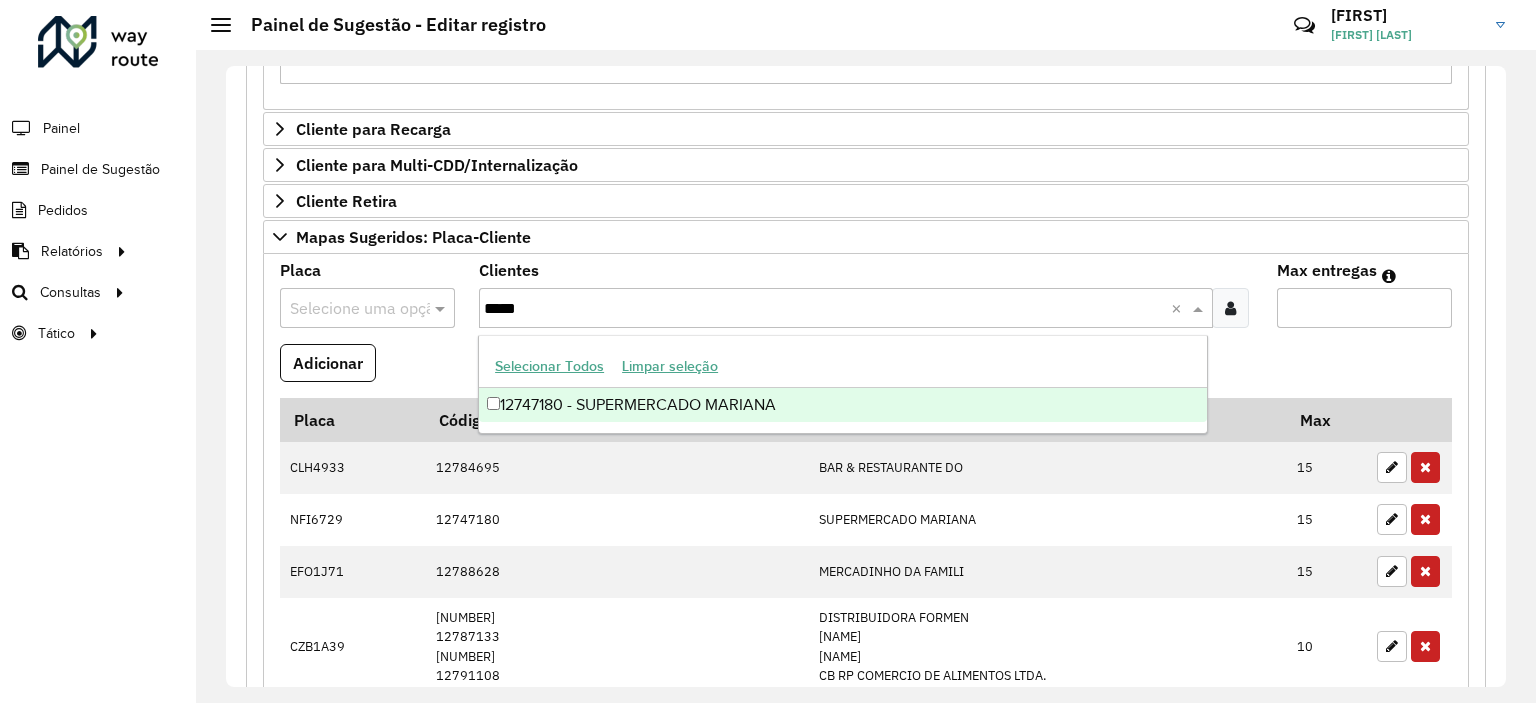 click on "12747180 - SUPERMERCADO MARIANA" at bounding box center (843, 405) 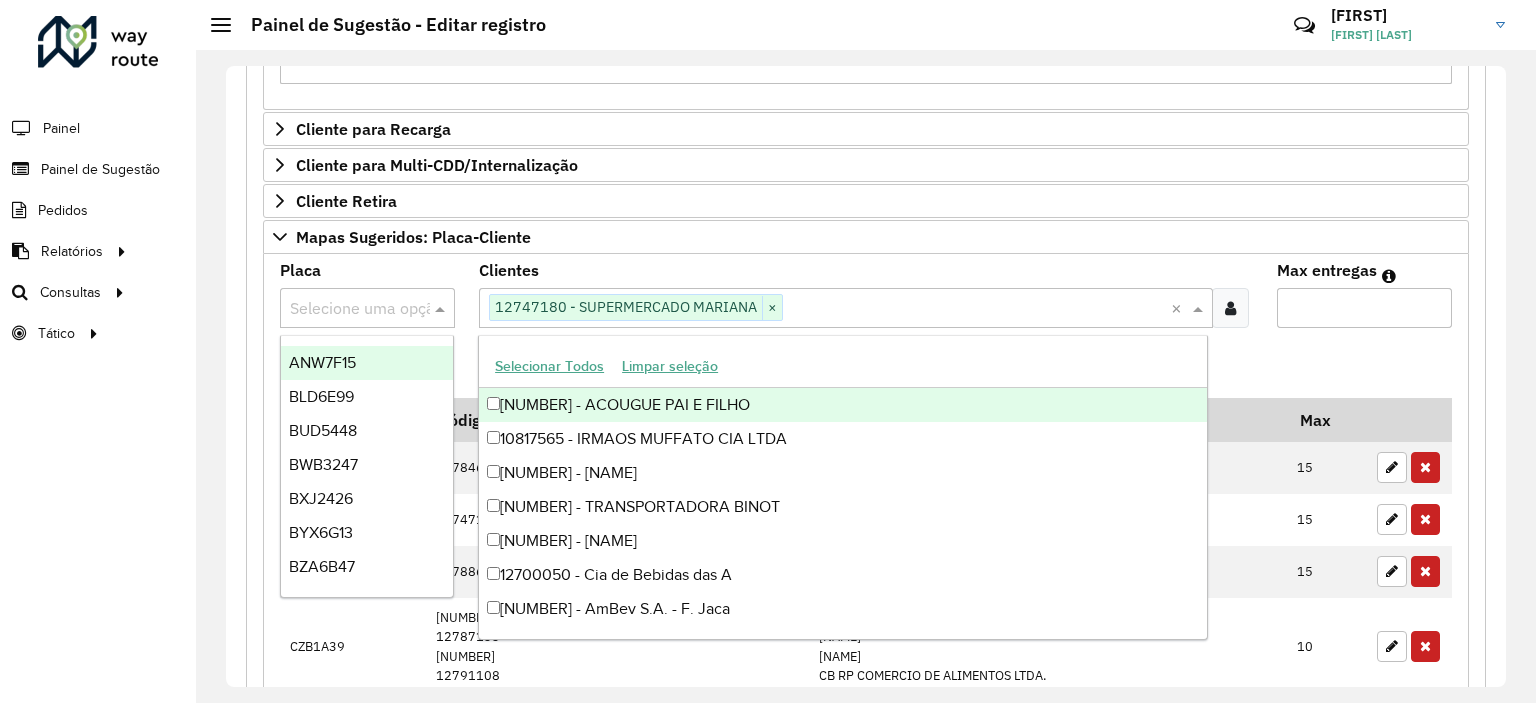 click at bounding box center [347, 309] 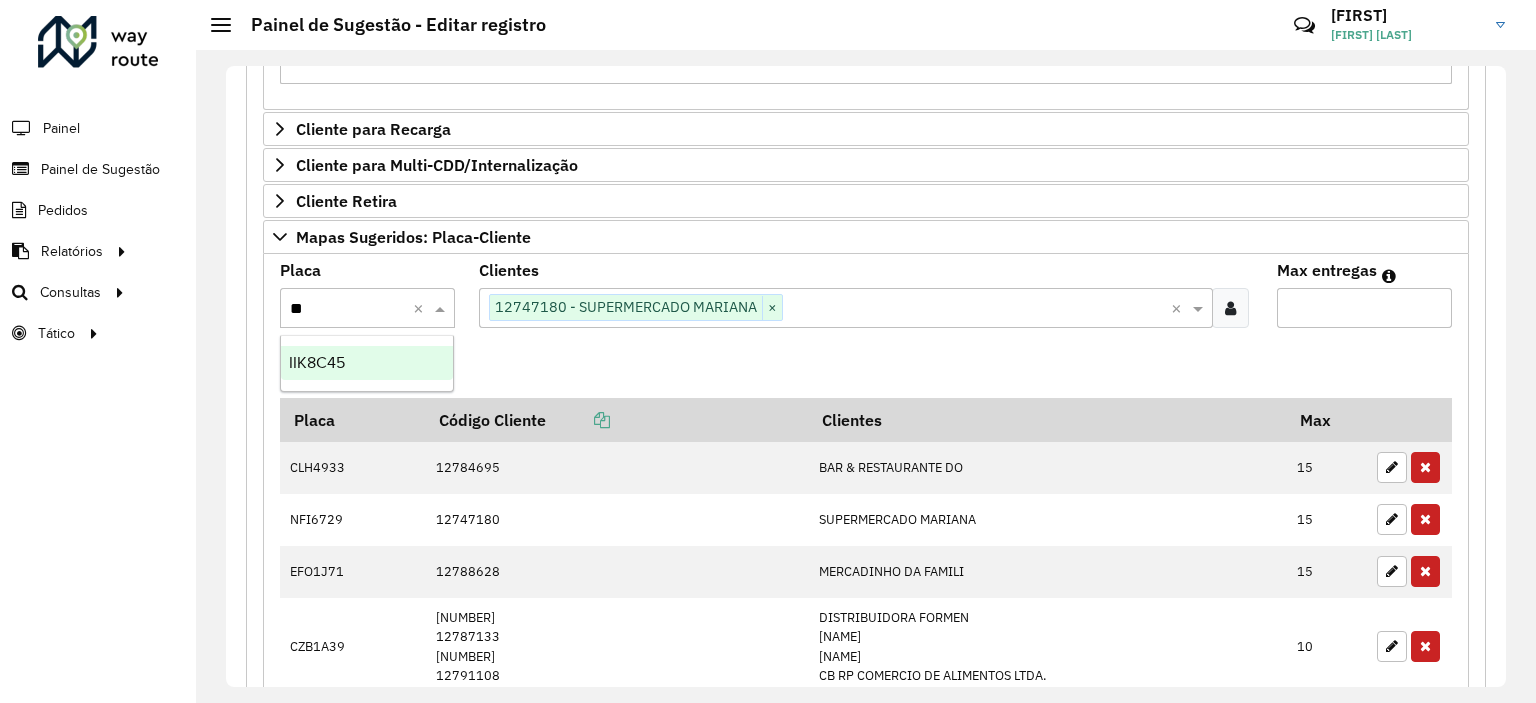 type on "***" 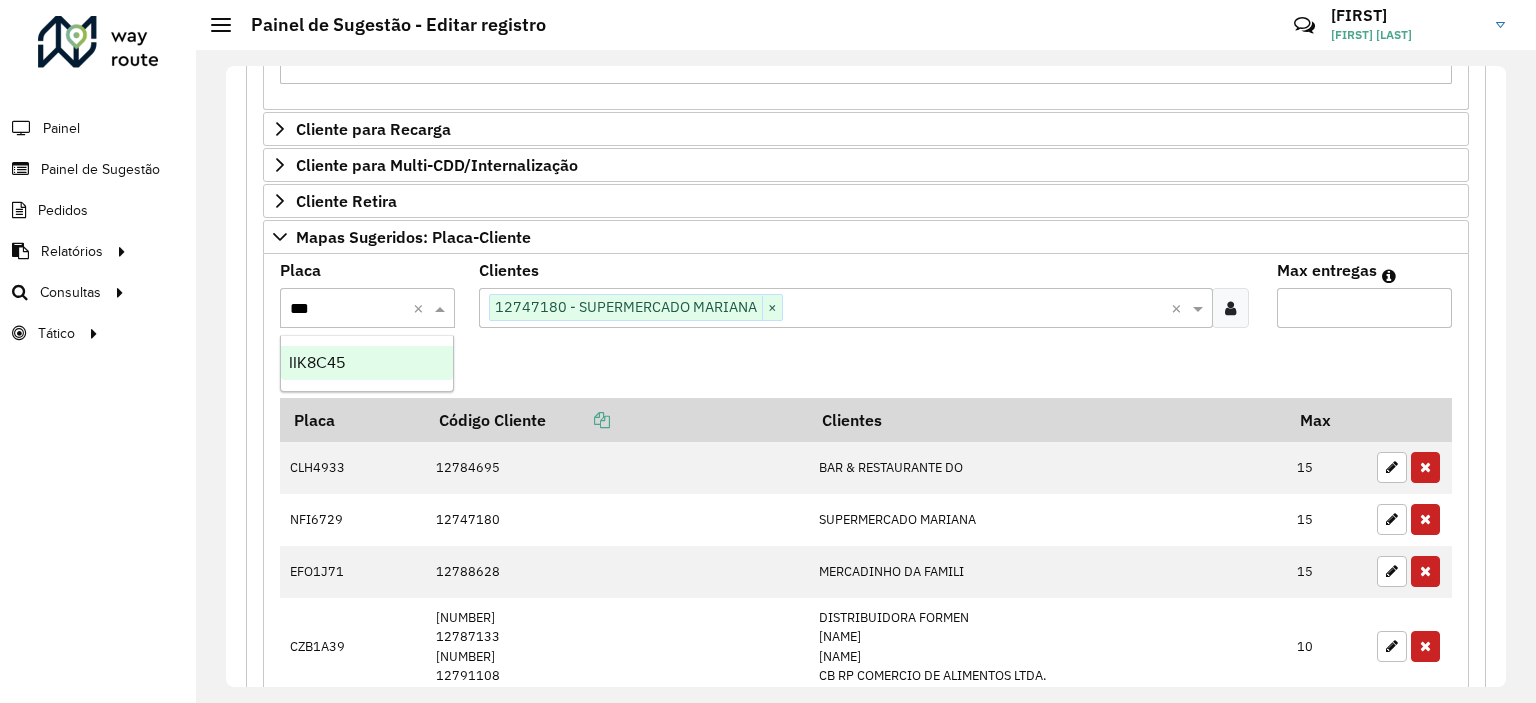 click on "IIK8C45" at bounding box center (317, 362) 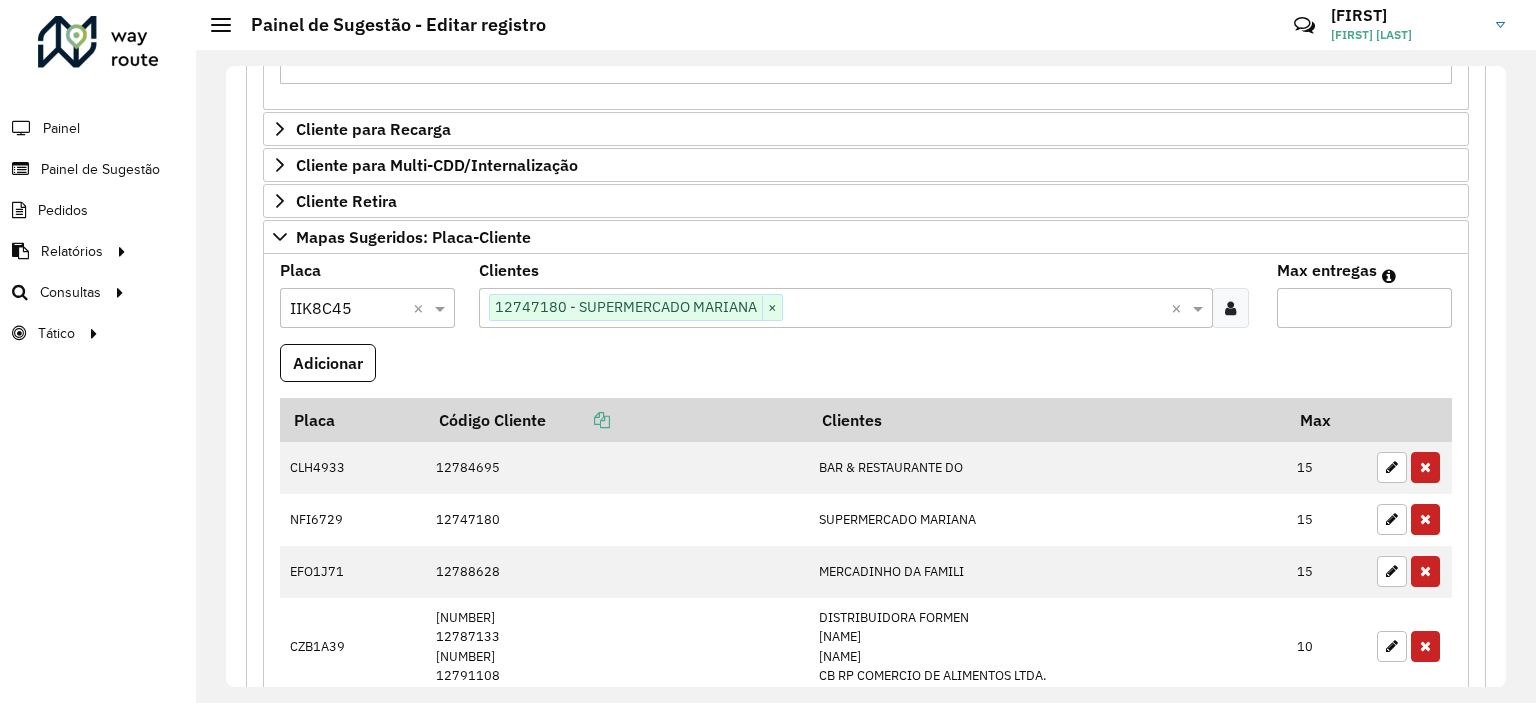 click on "Max entregas" at bounding box center [1364, 308] 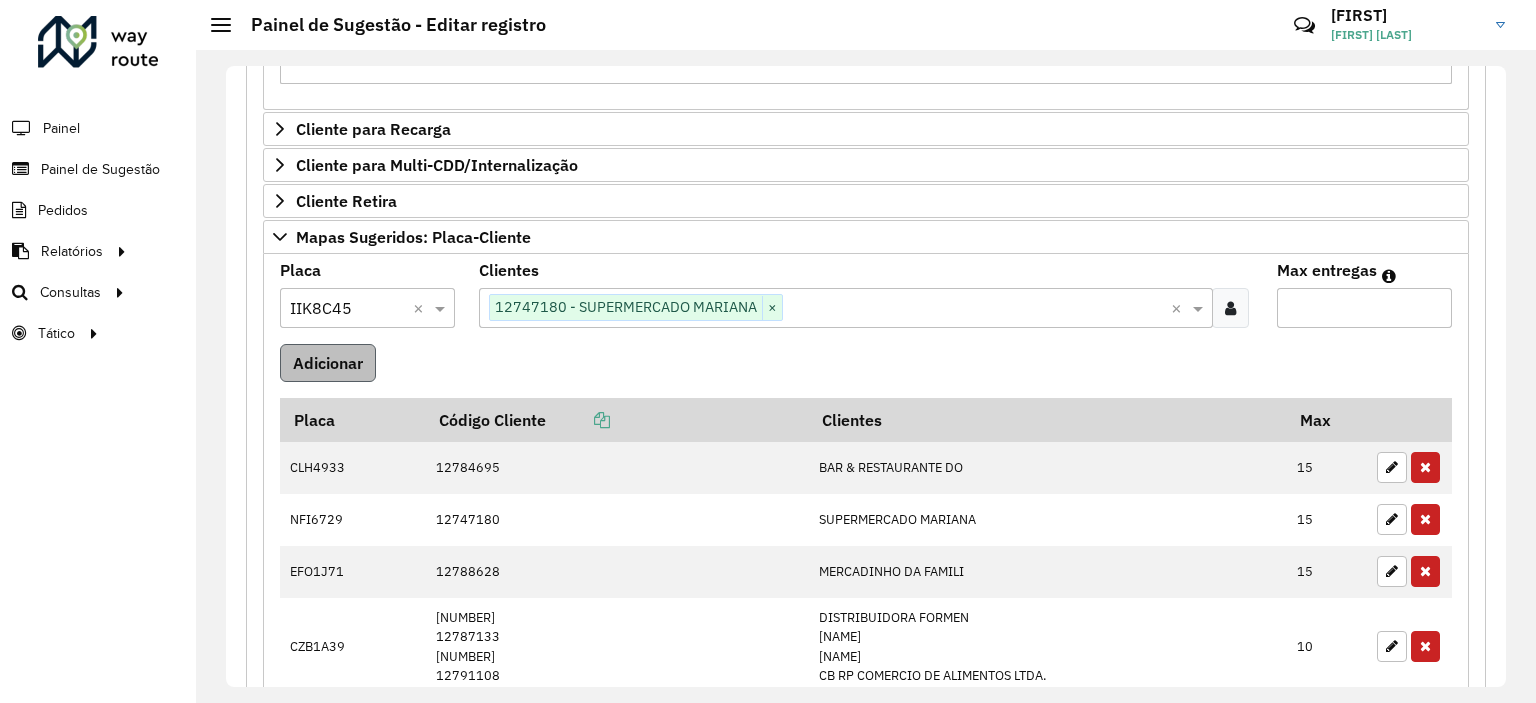 type on "**" 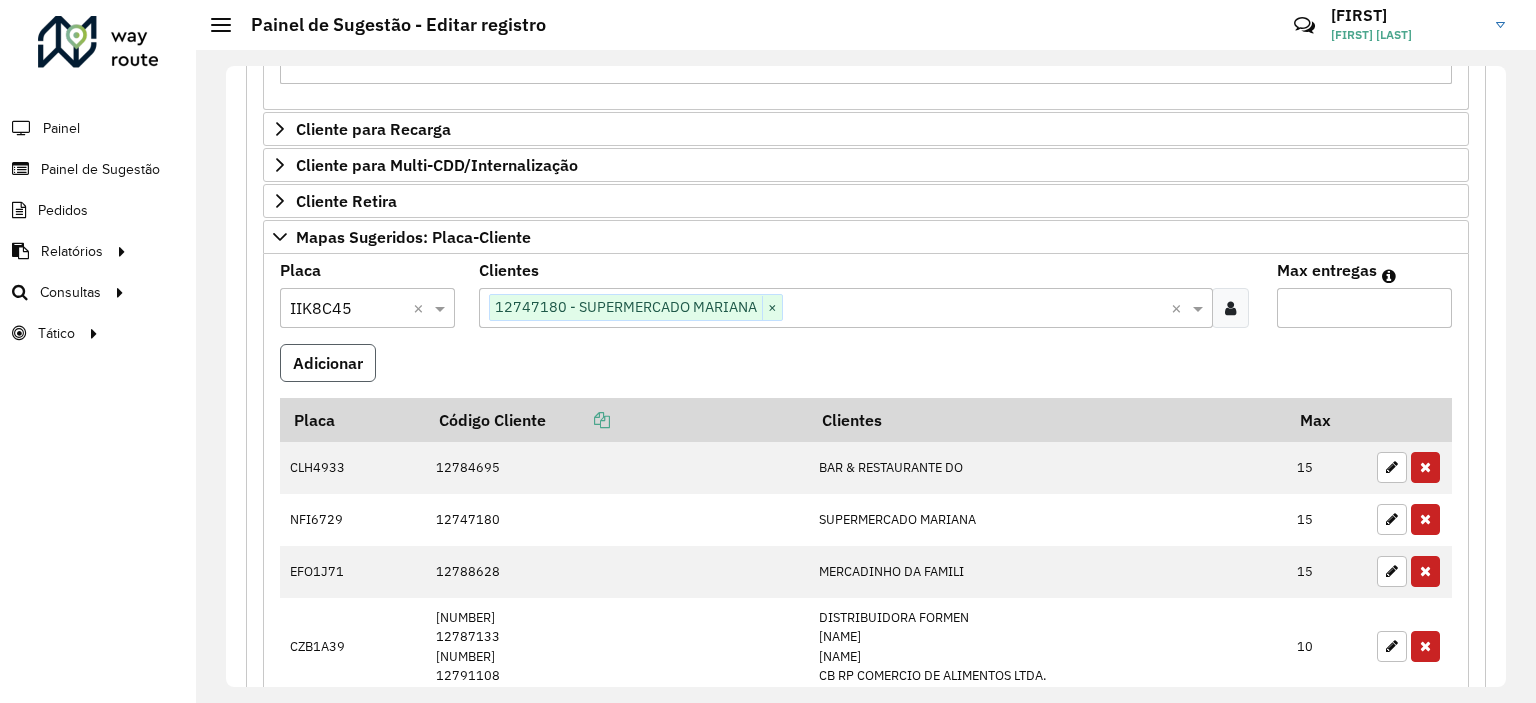 click on "Adicionar" at bounding box center [328, 363] 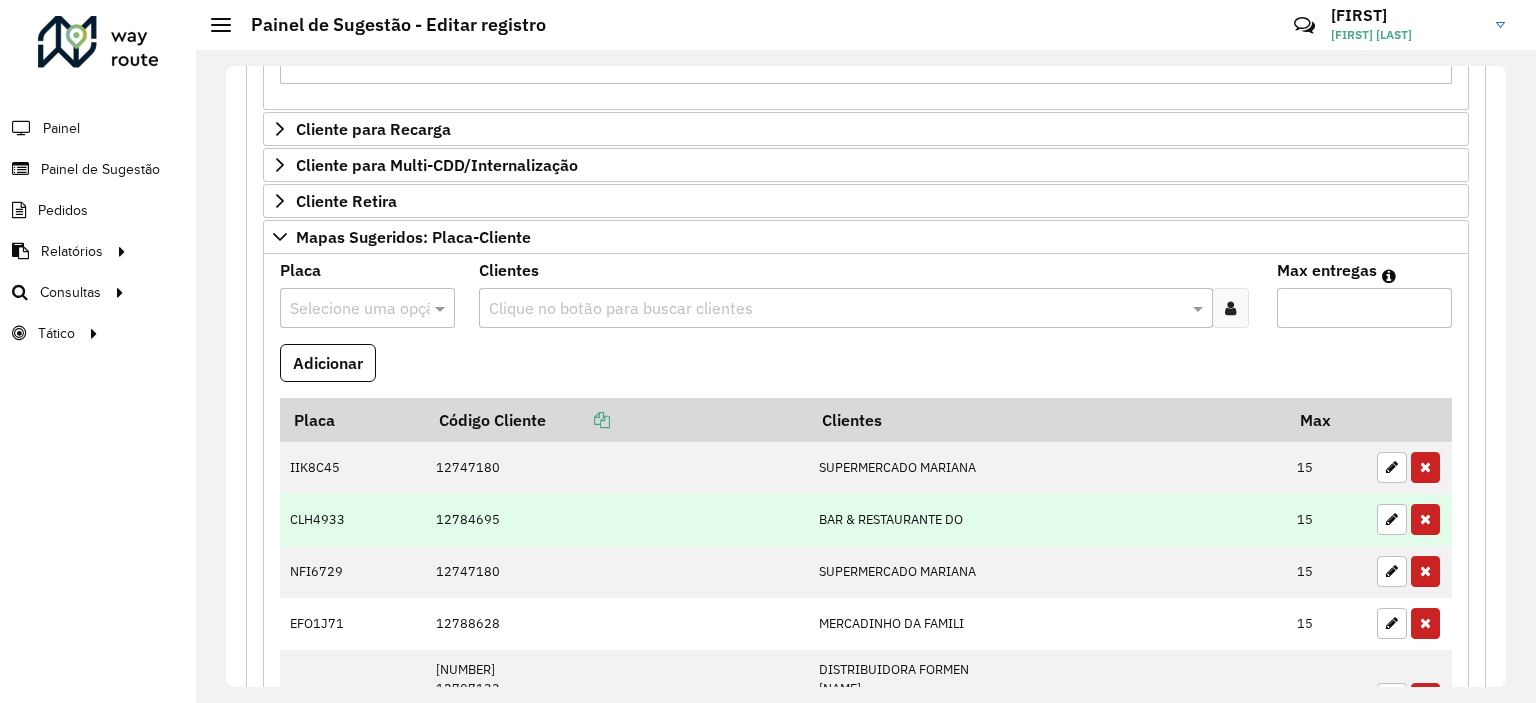 click on "12784695" at bounding box center (617, 520) 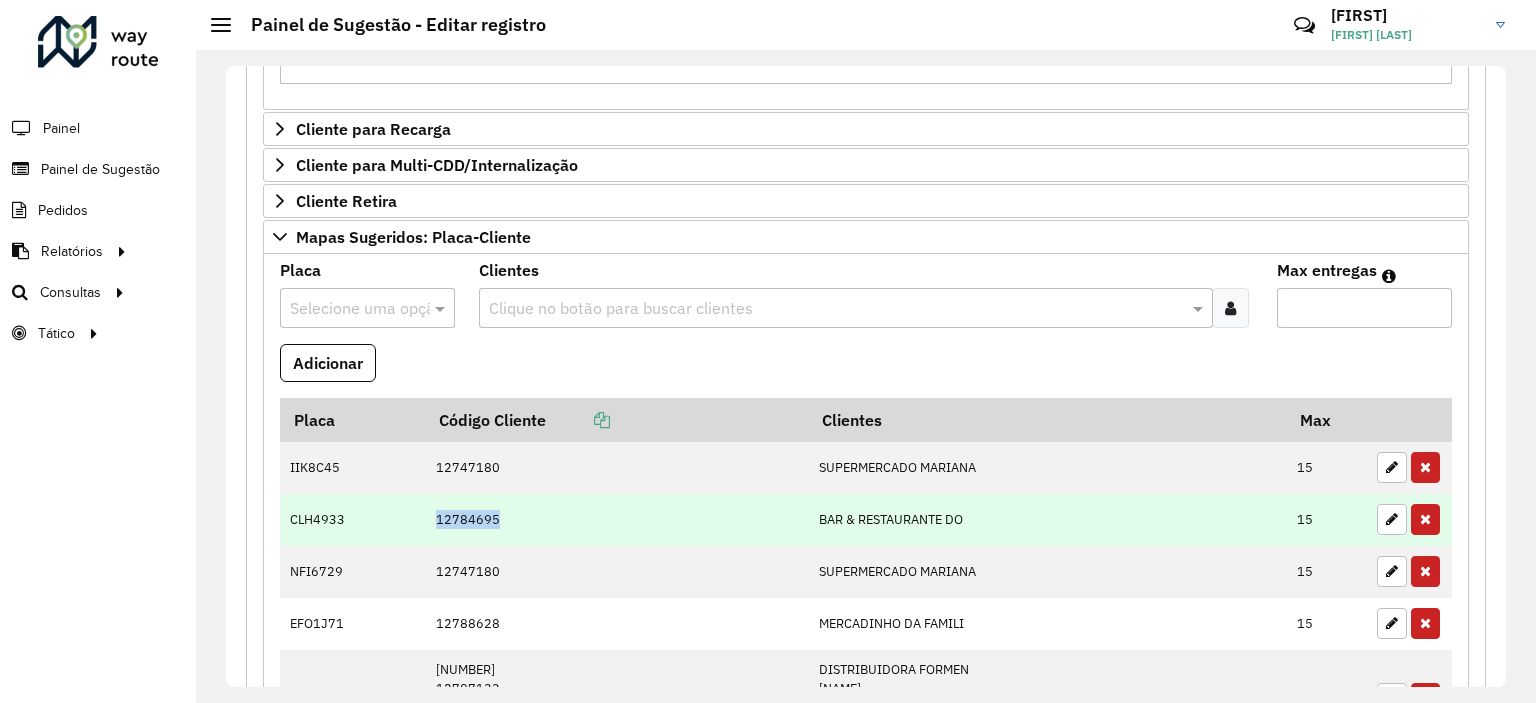 click on "12784695" at bounding box center [617, 520] 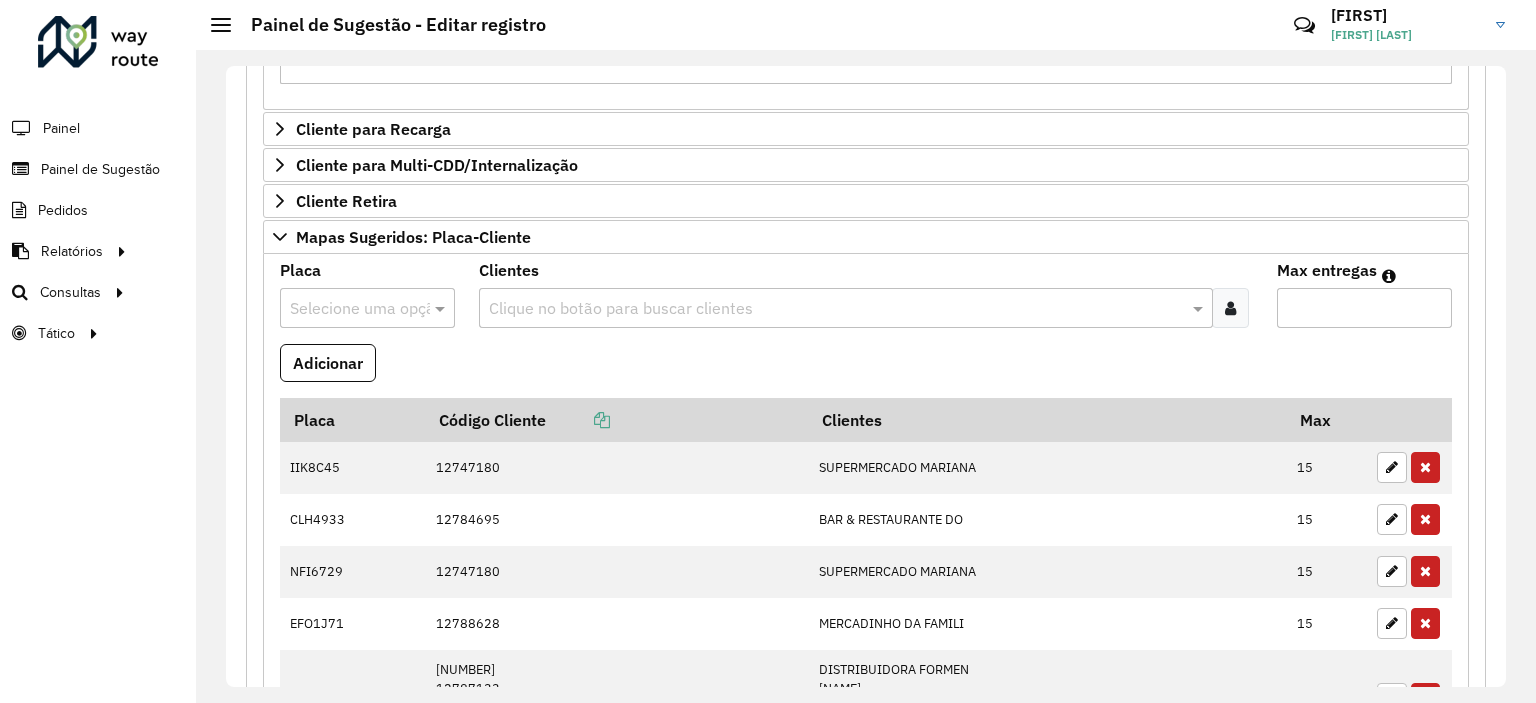 click at bounding box center (835, 309) 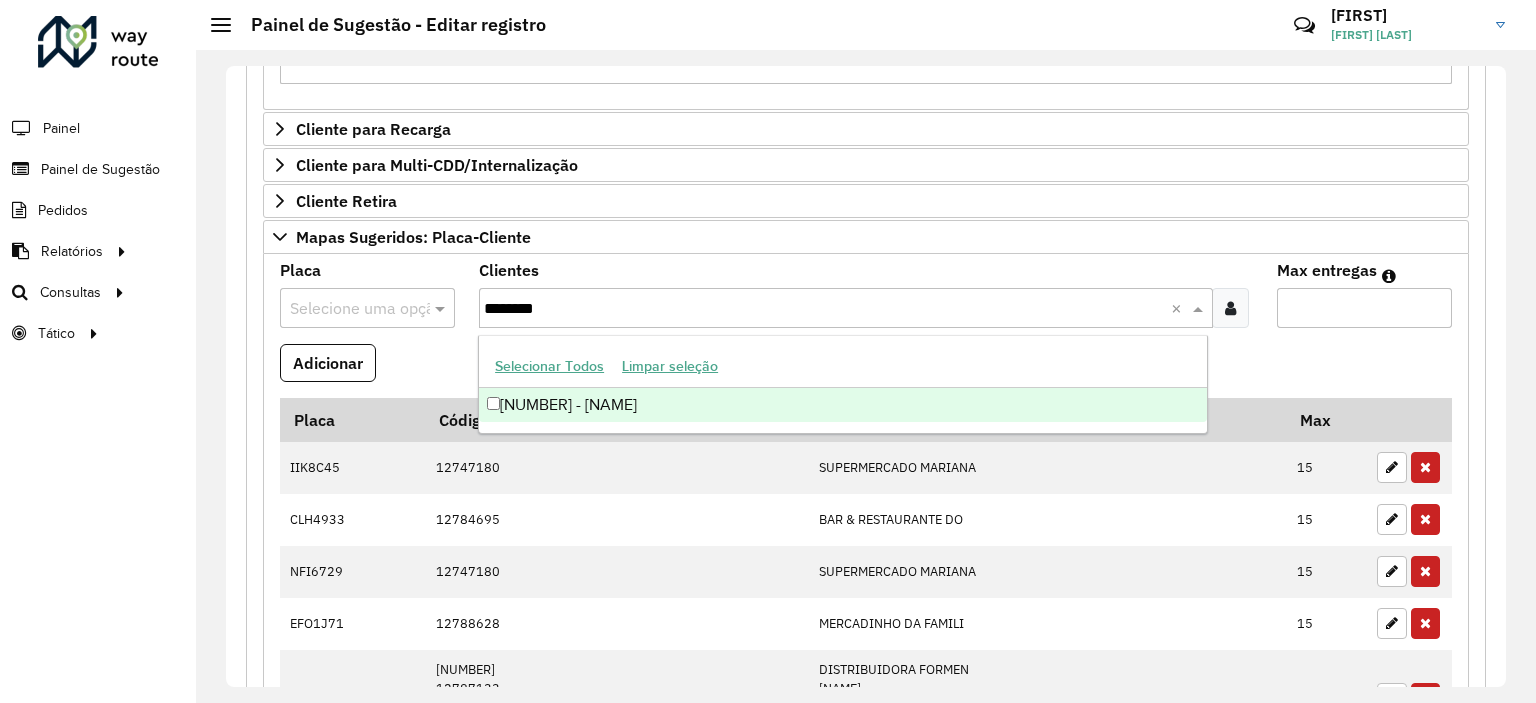 click on "[NUMBER] - [NAME]" at bounding box center (843, 405) 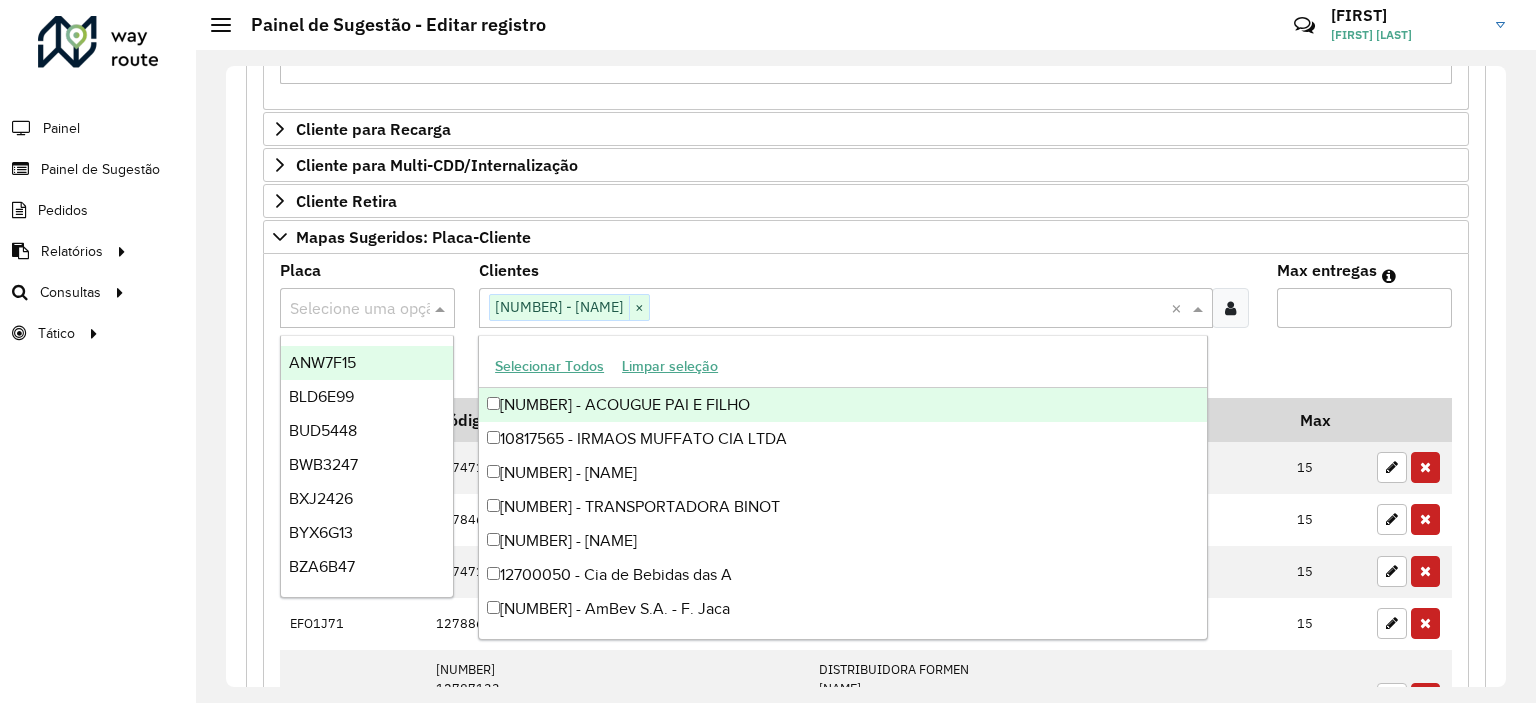 click at bounding box center (347, 309) 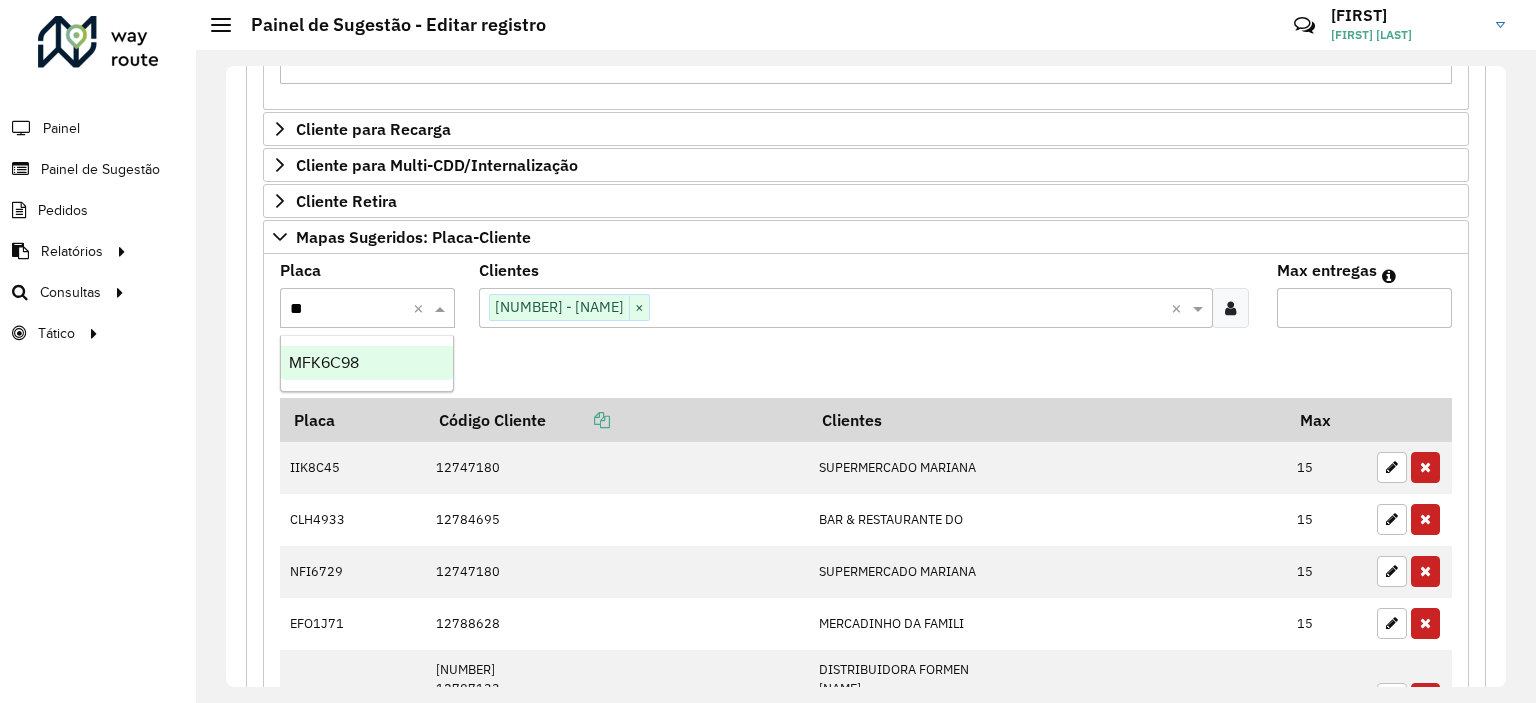 type on "***" 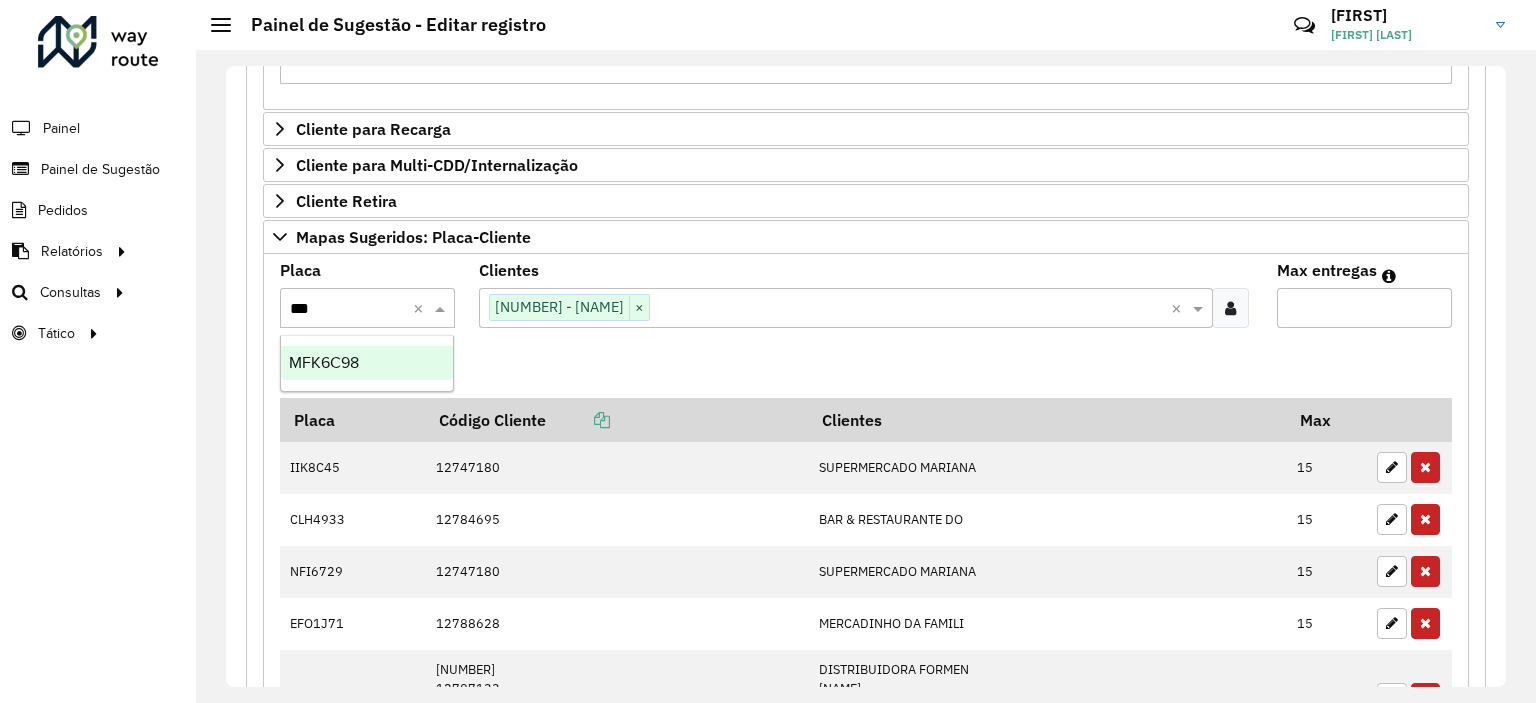 drag, startPoint x: 376, startPoint y: 363, endPoint x: 409, endPoint y: 357, distance: 33.54102 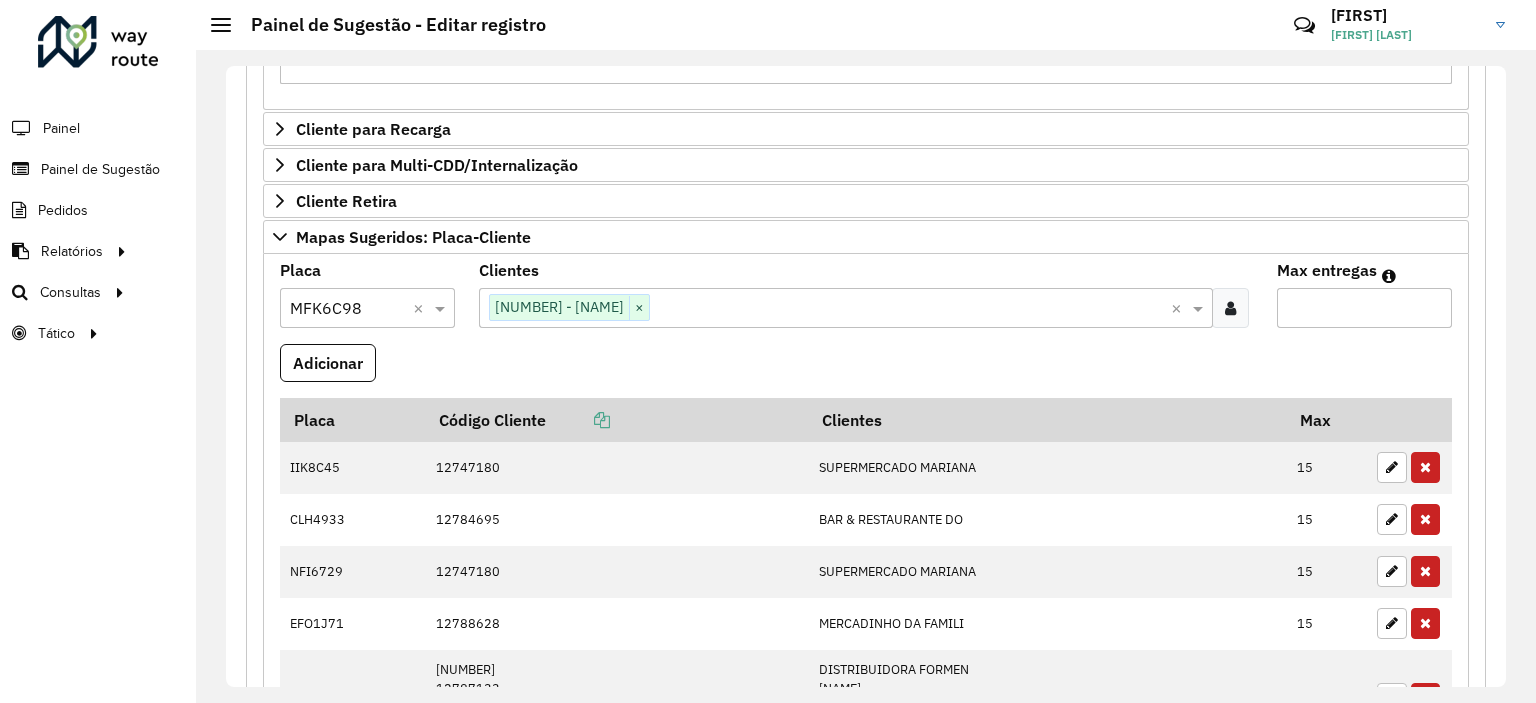 click on "Max entregas" at bounding box center [1364, 308] 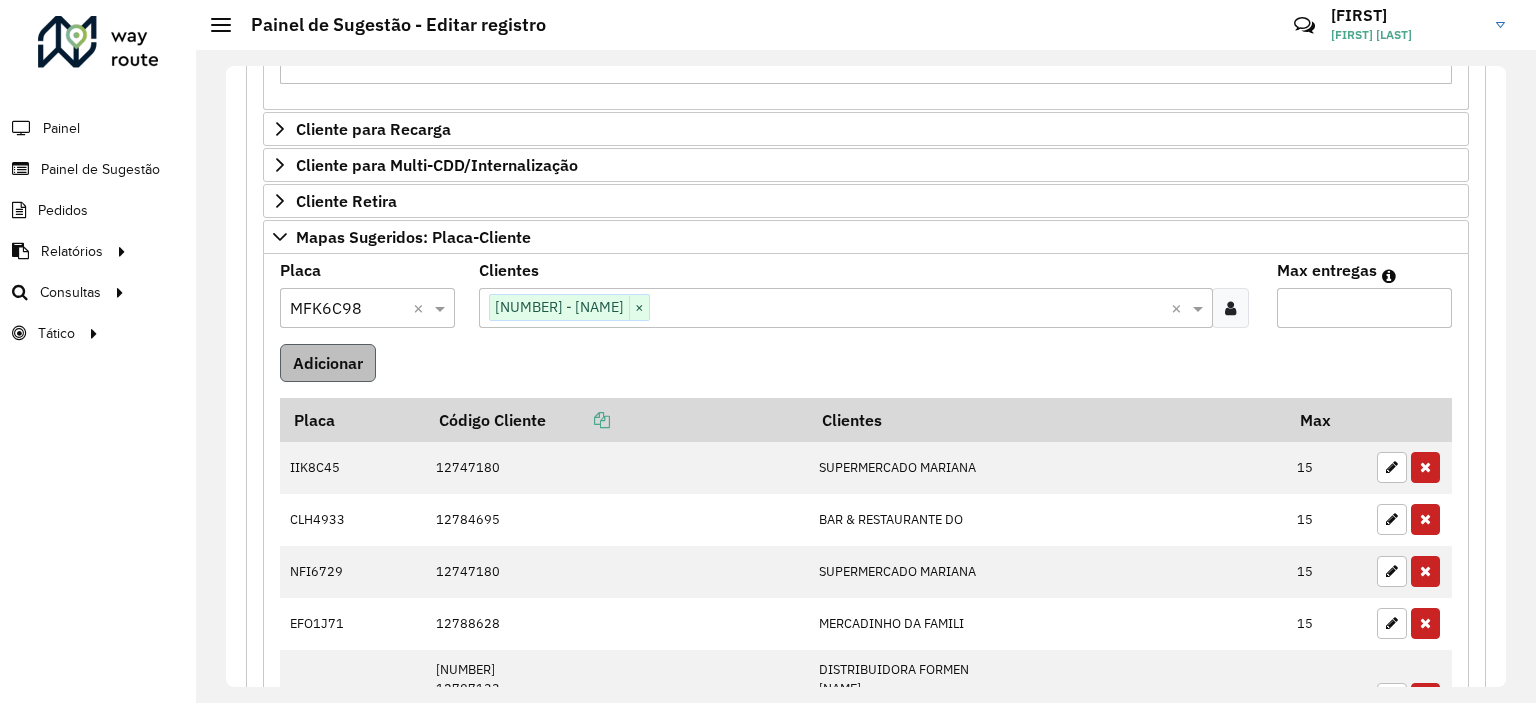 type on "**" 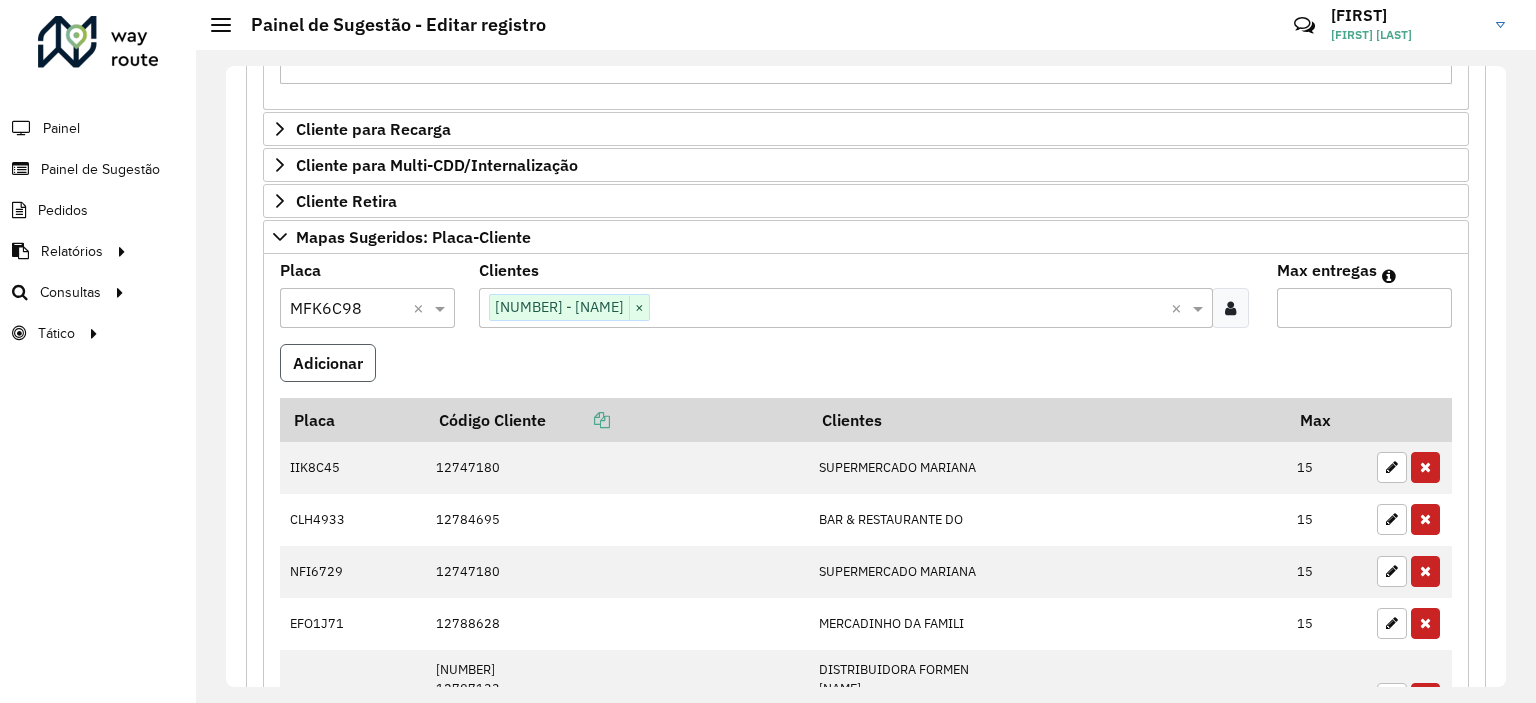 click on "Adicionar" at bounding box center [328, 363] 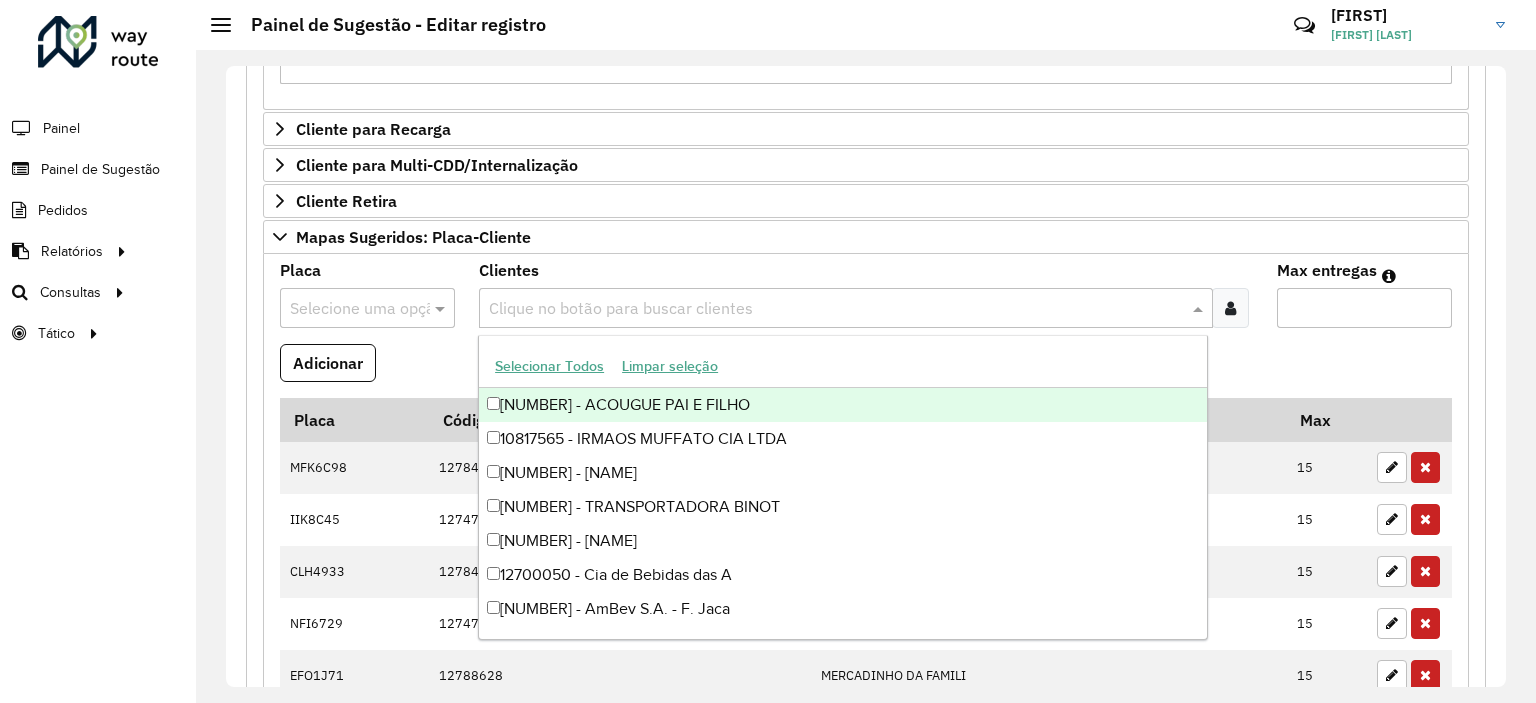 click at bounding box center [835, 309] 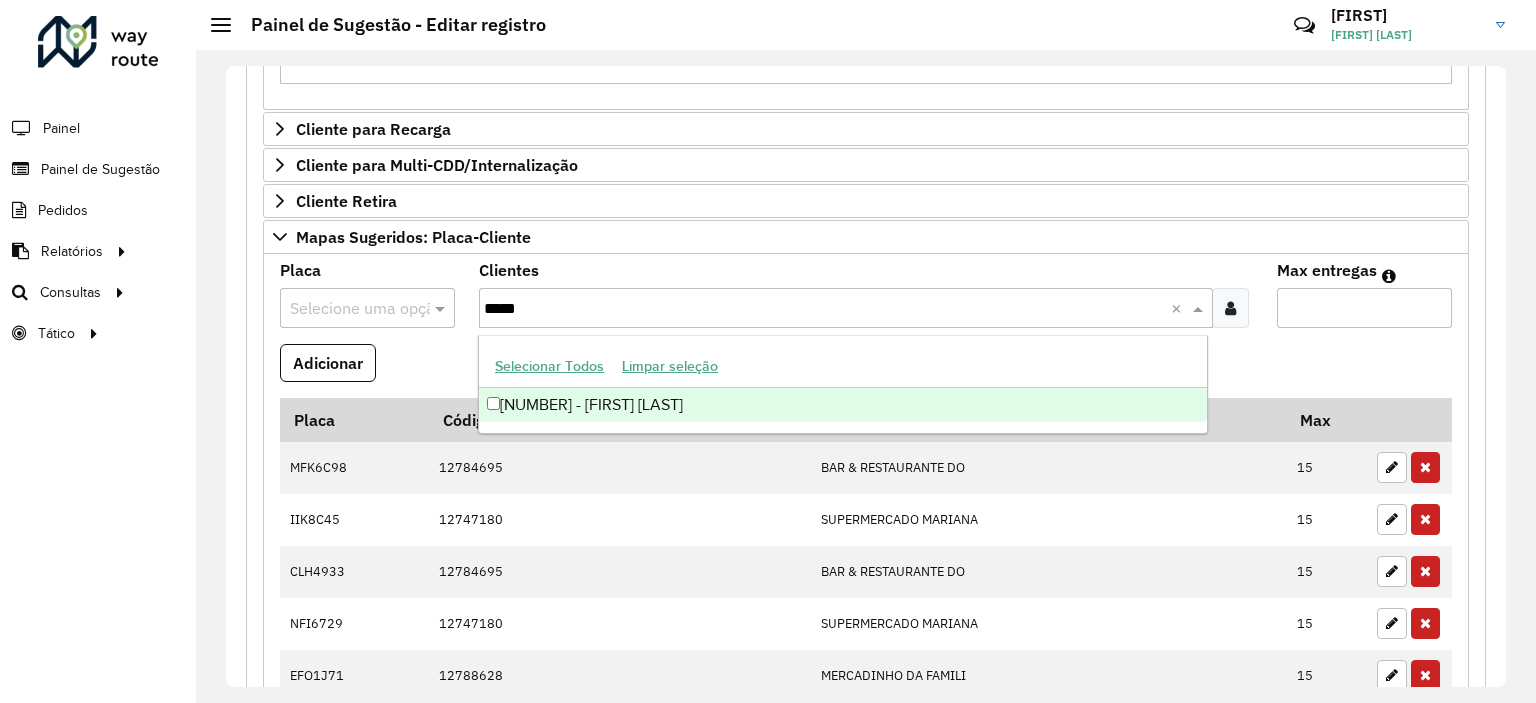 click on "[NUMBER] - [FIRST] [LAST]" at bounding box center [843, 405] 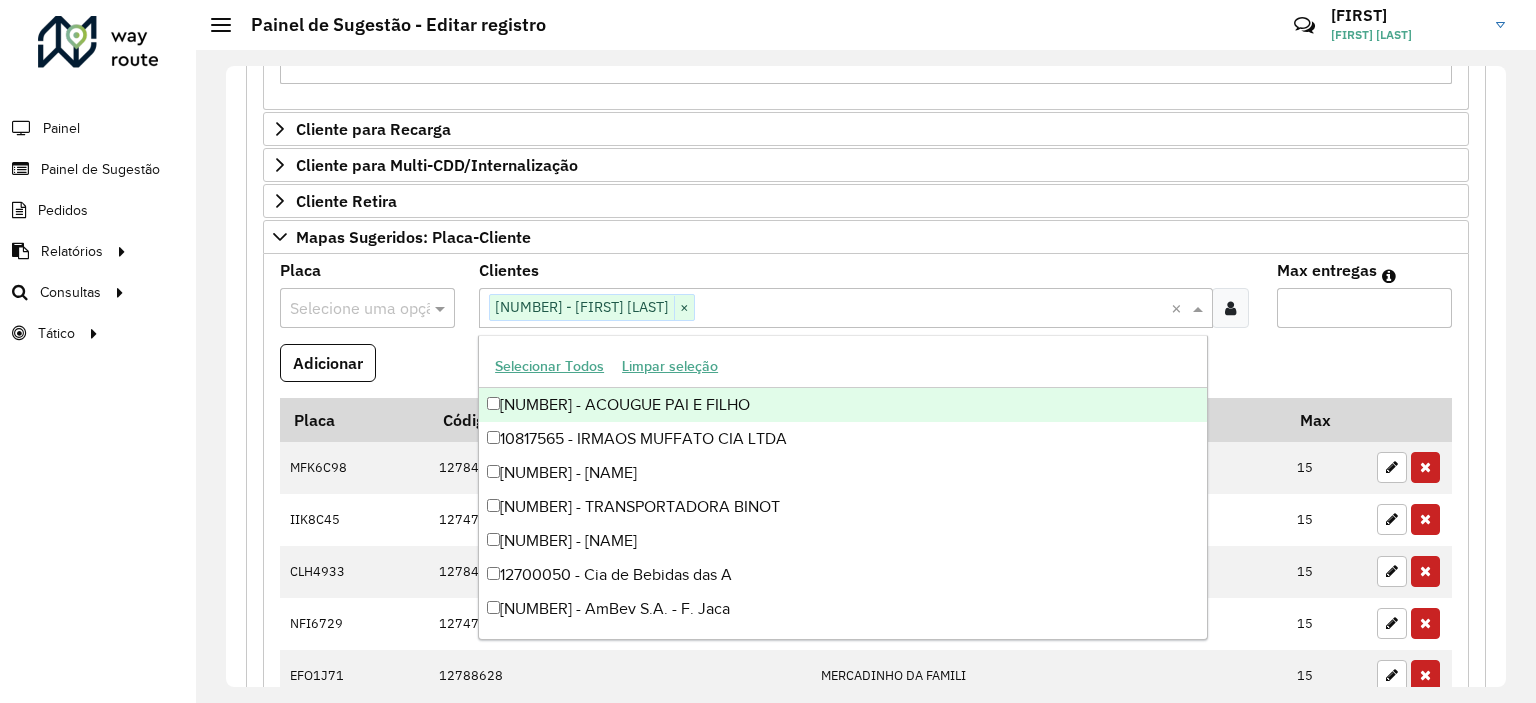 click on "Clientes  Clique no botão para buscar clientes [NUMBER] - [FIRST] eamp × ×" at bounding box center [865, 295] 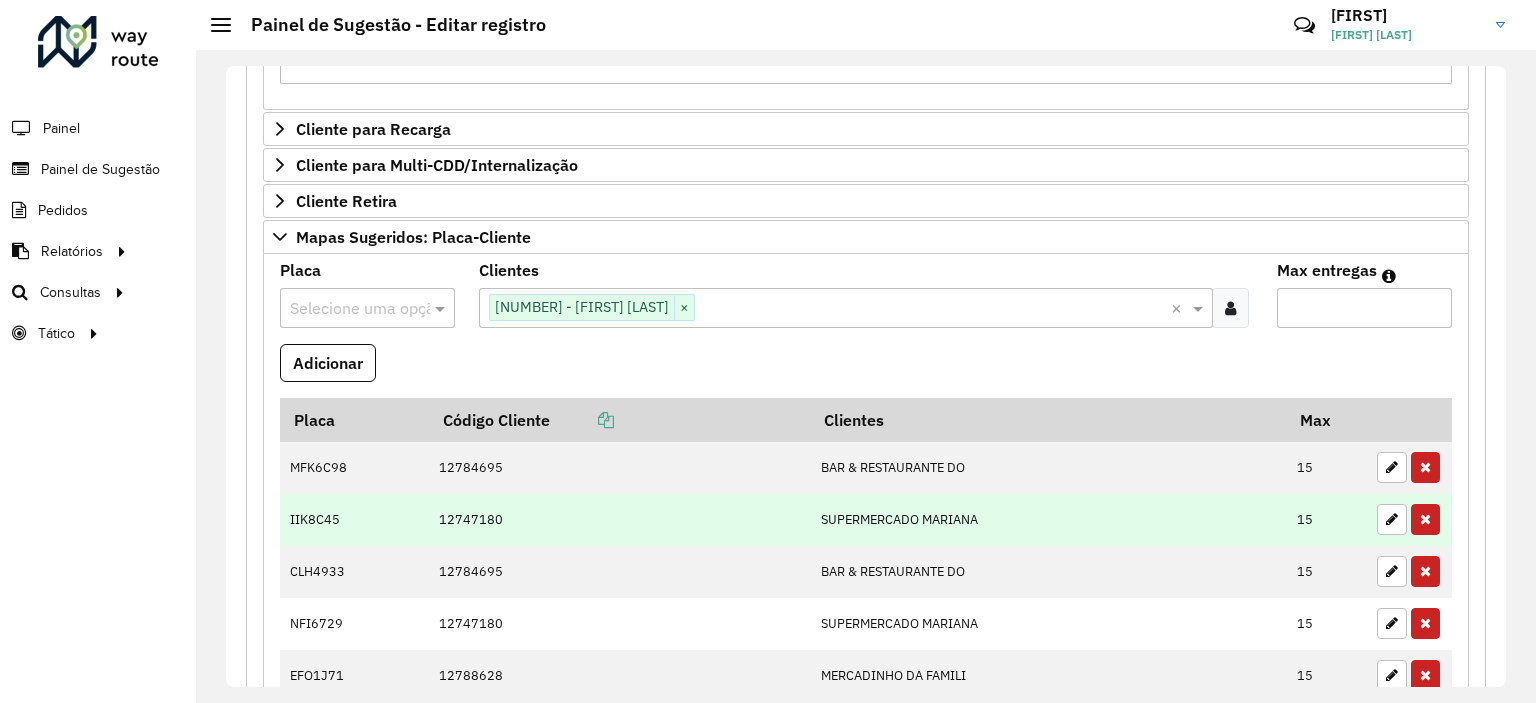 scroll, scrollTop: 821, scrollLeft: 0, axis: vertical 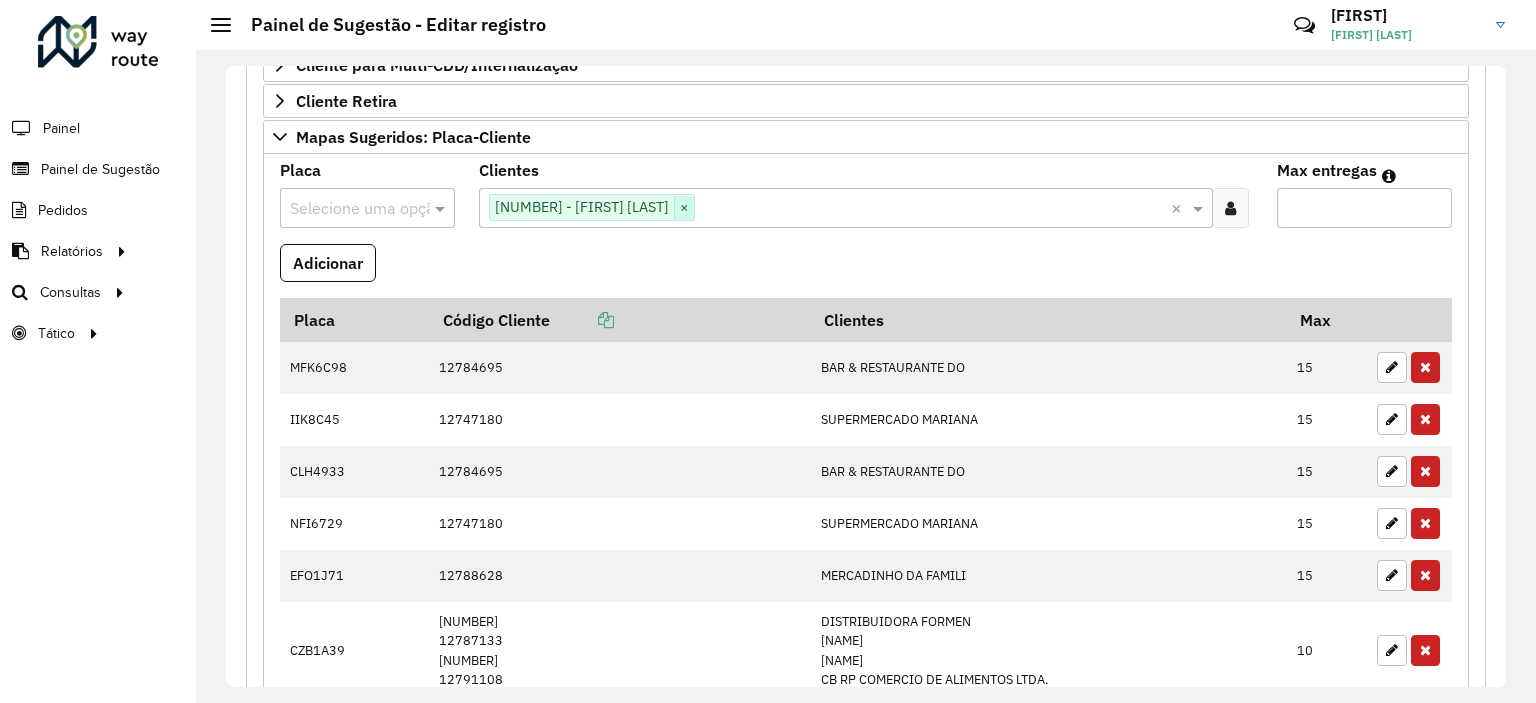 click on "×" at bounding box center [684, 208] 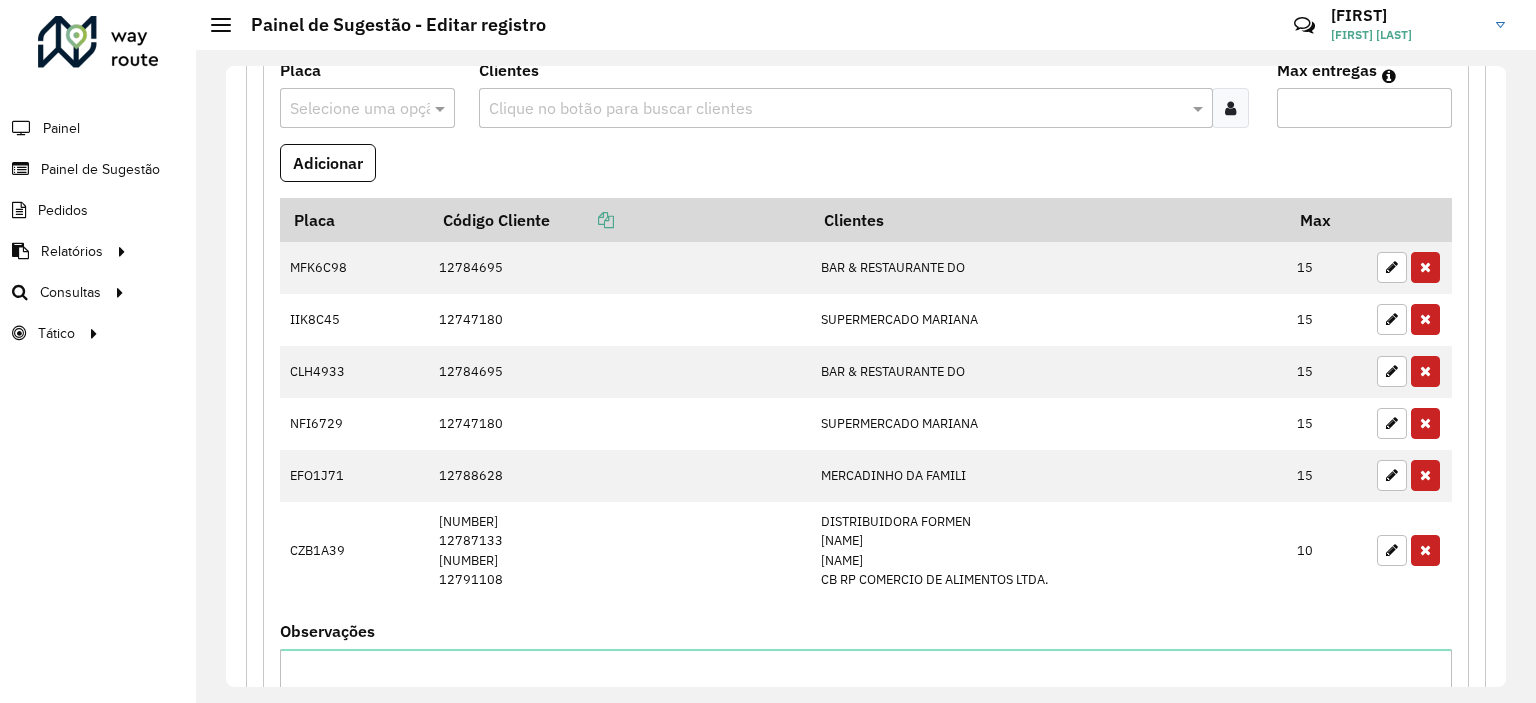 scroll, scrollTop: 1021, scrollLeft: 0, axis: vertical 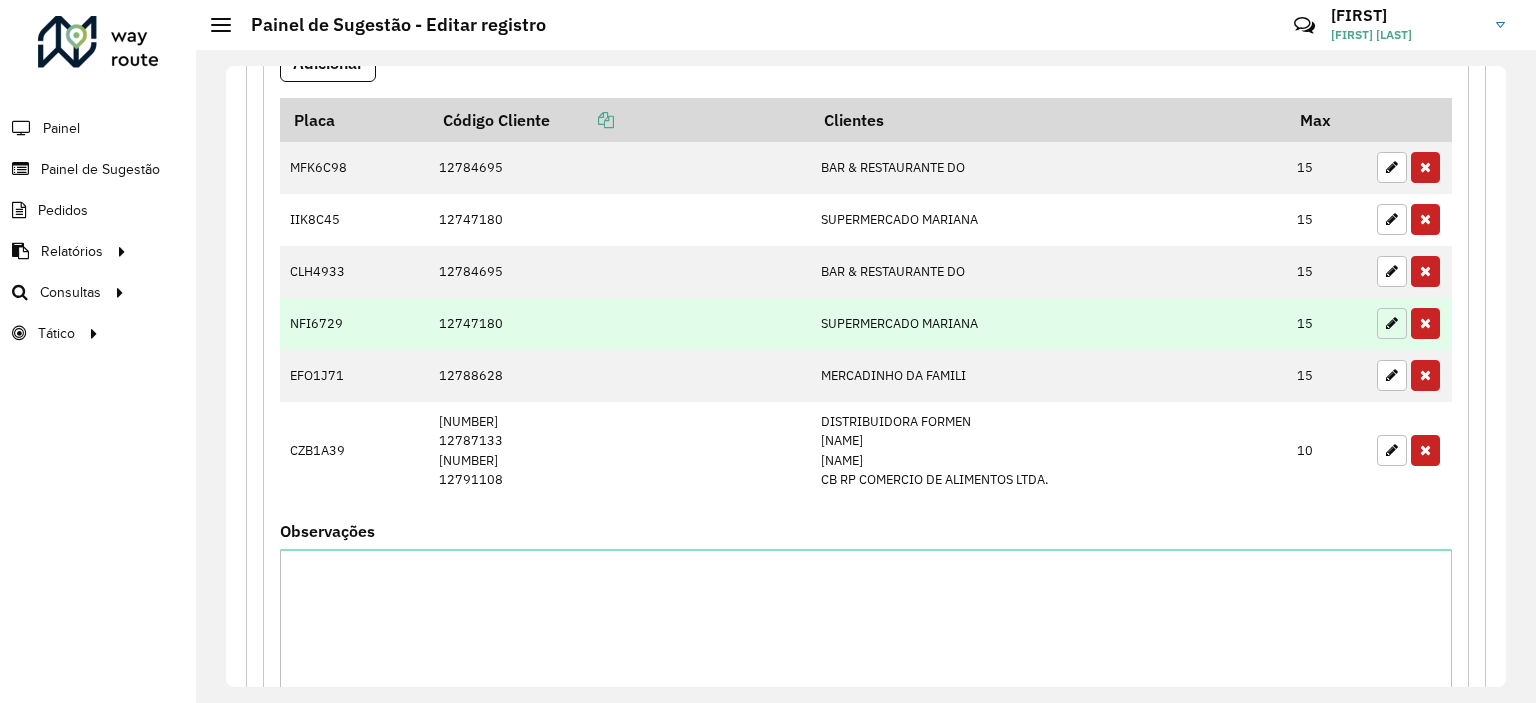 click at bounding box center [1392, 323] 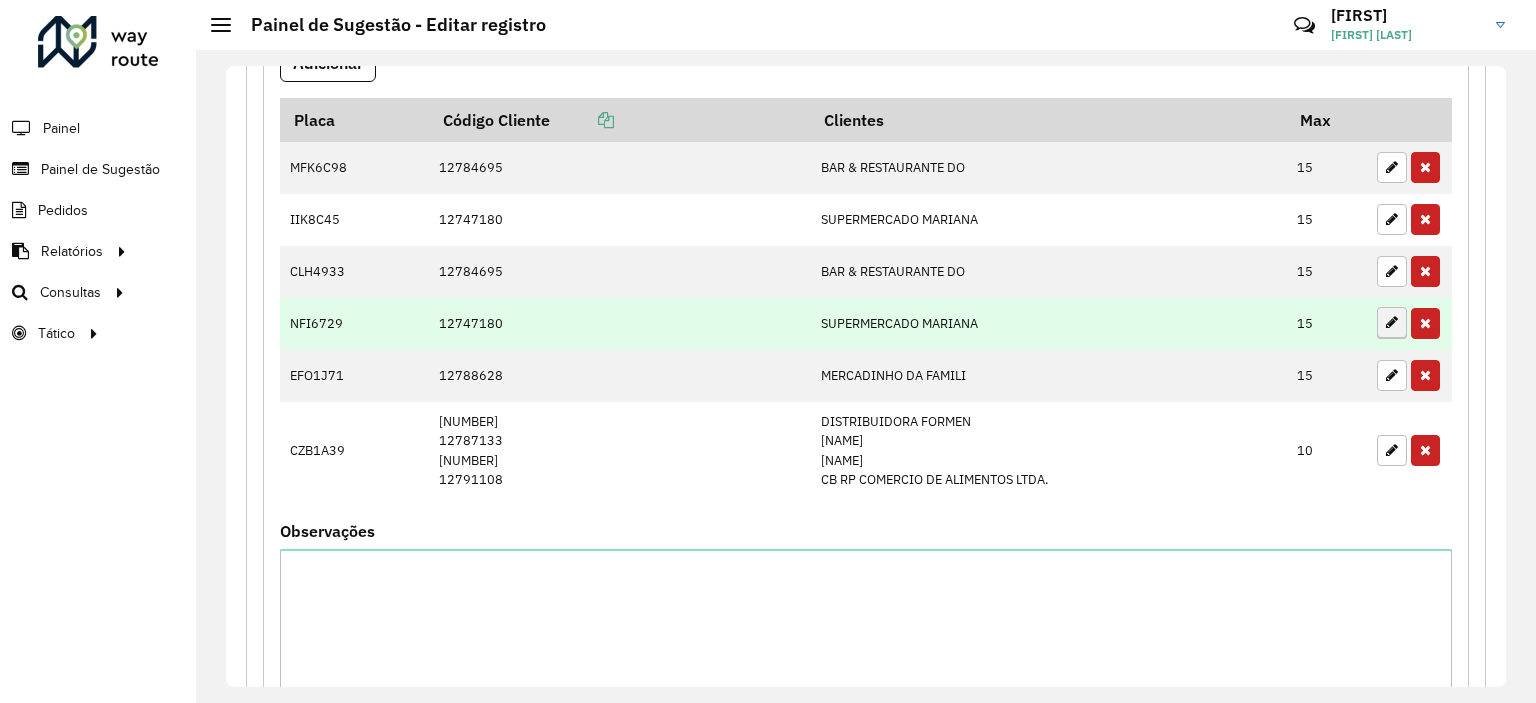 type on "**" 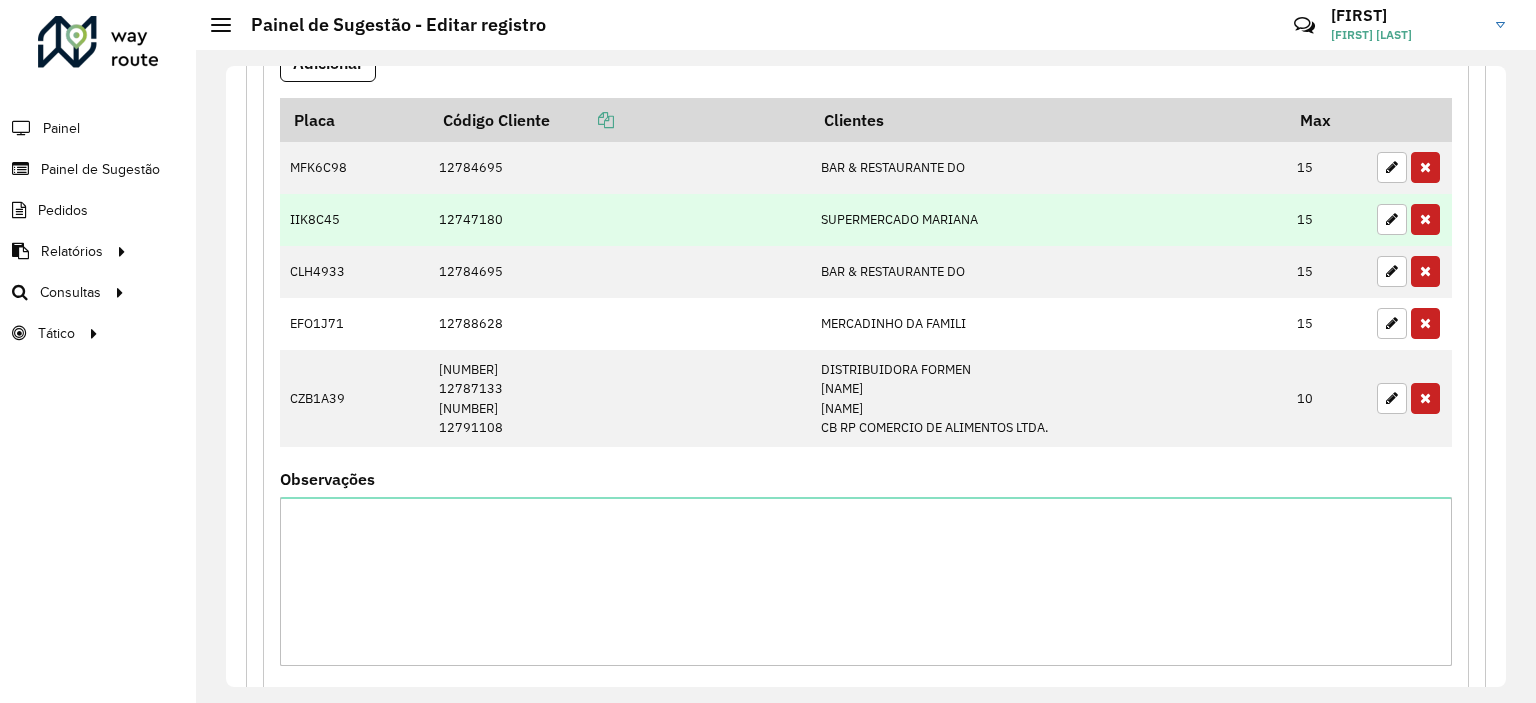 scroll, scrollTop: 821, scrollLeft: 0, axis: vertical 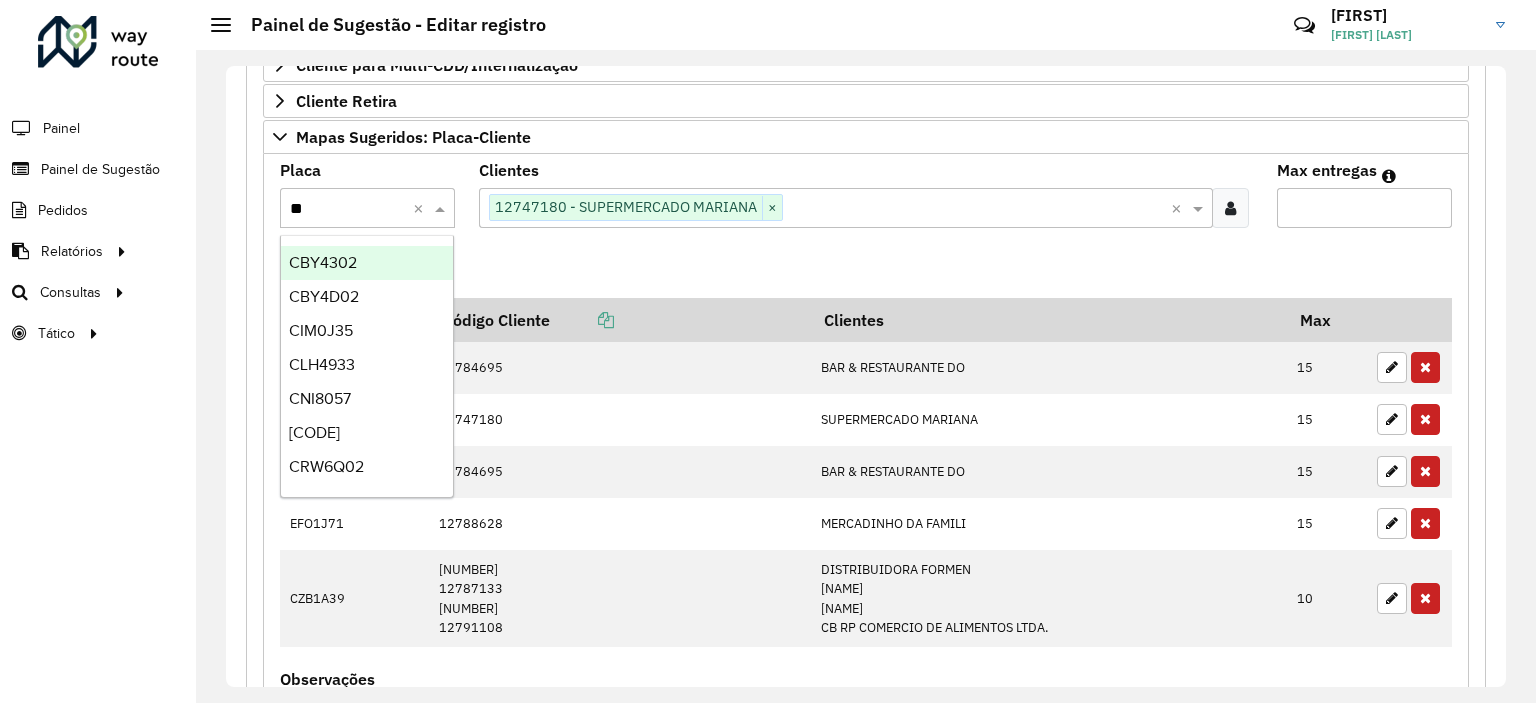 type on "***" 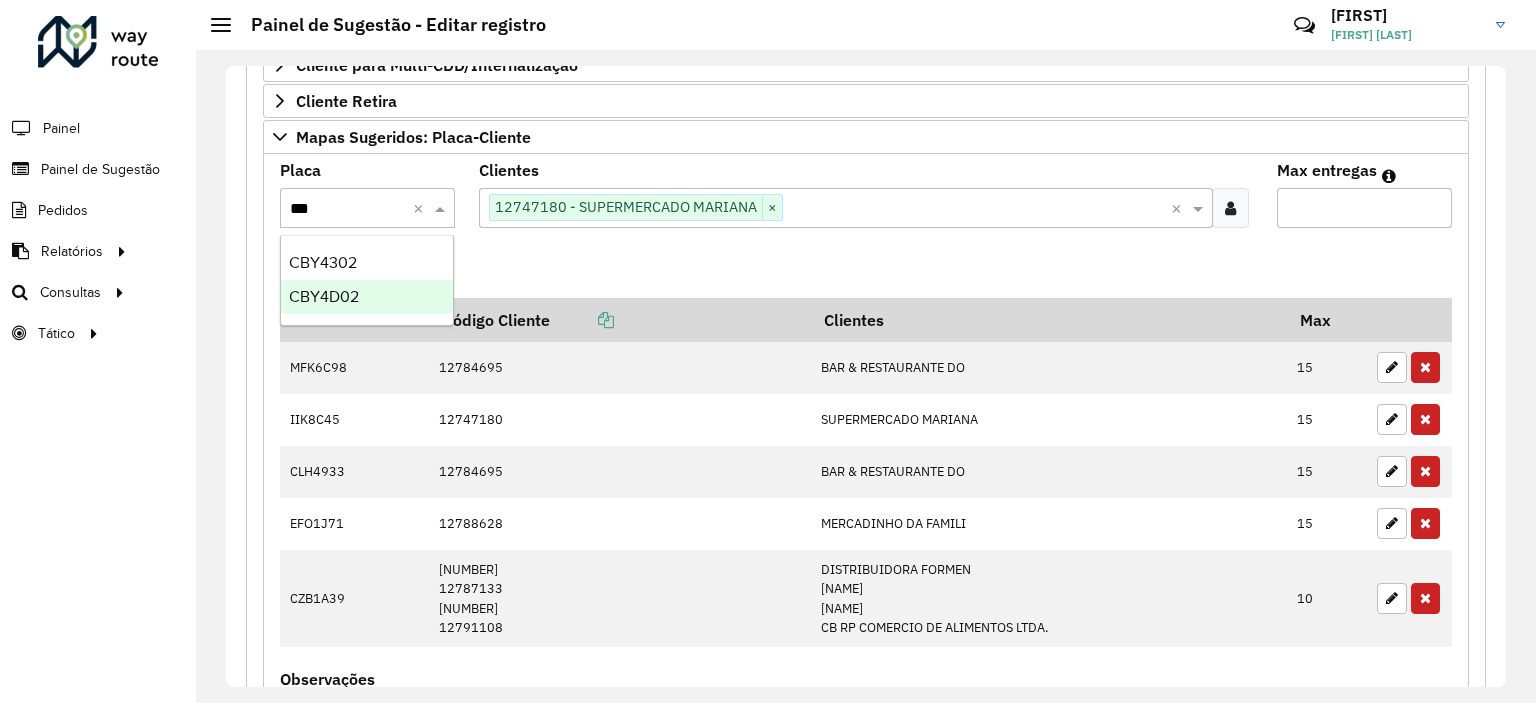 click on "CBY4D02" at bounding box center [367, 297] 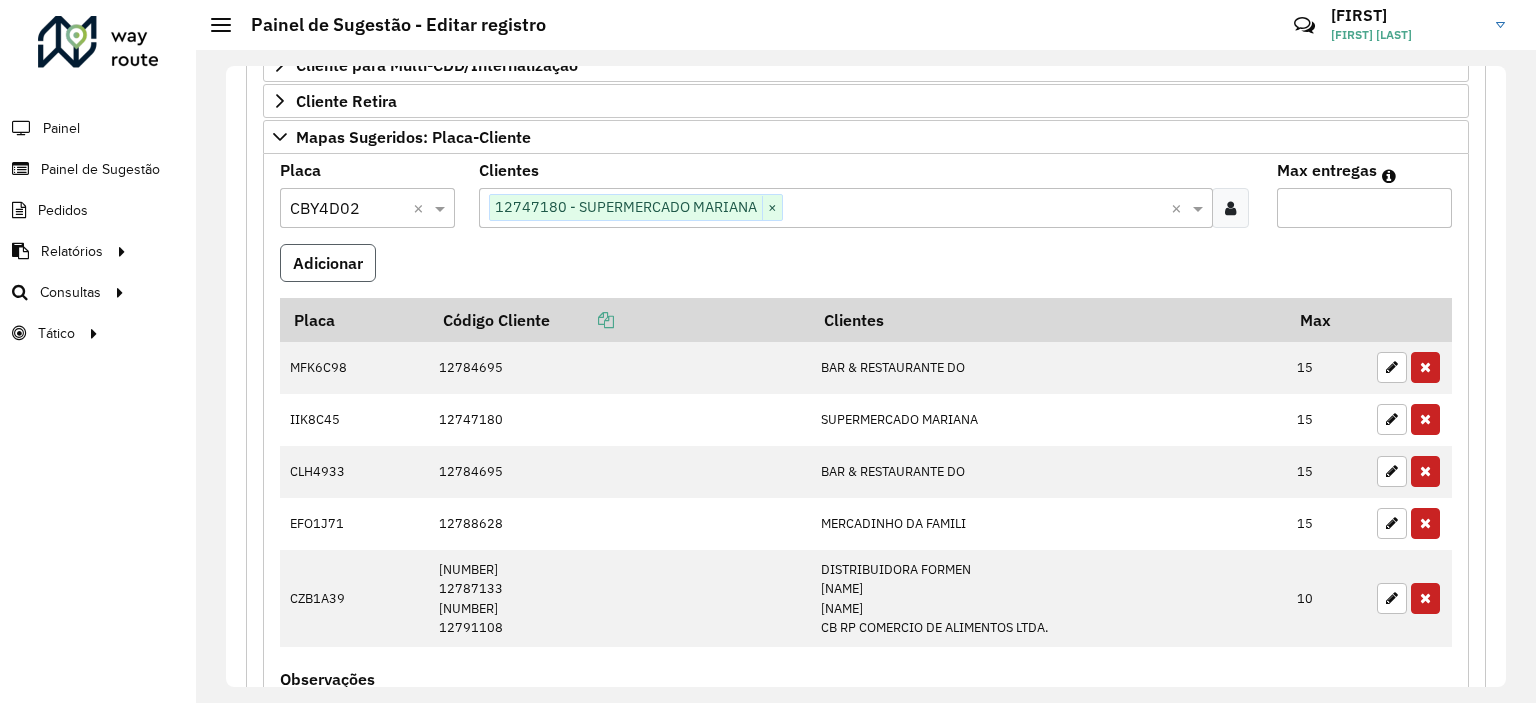 click on "Adicionar" at bounding box center [328, 263] 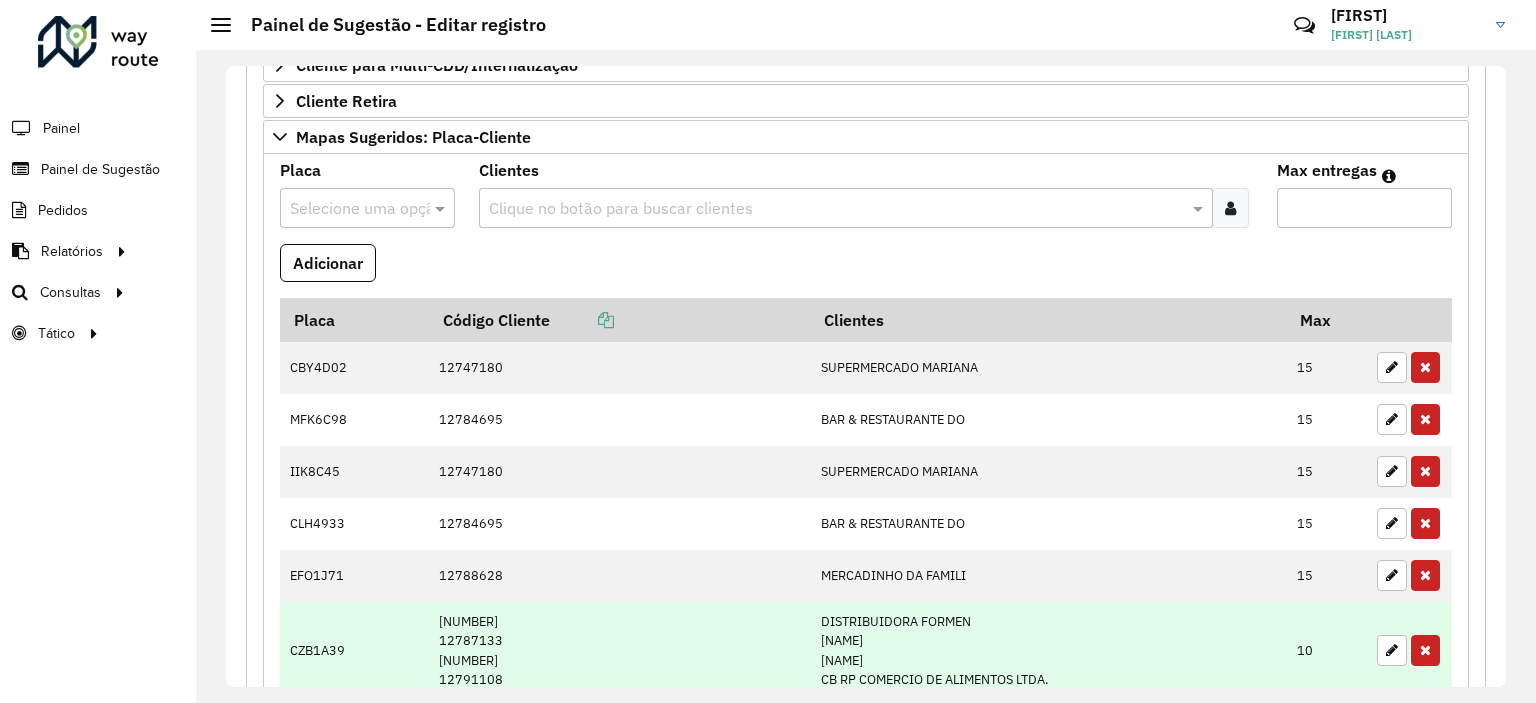 scroll, scrollTop: 1021, scrollLeft: 0, axis: vertical 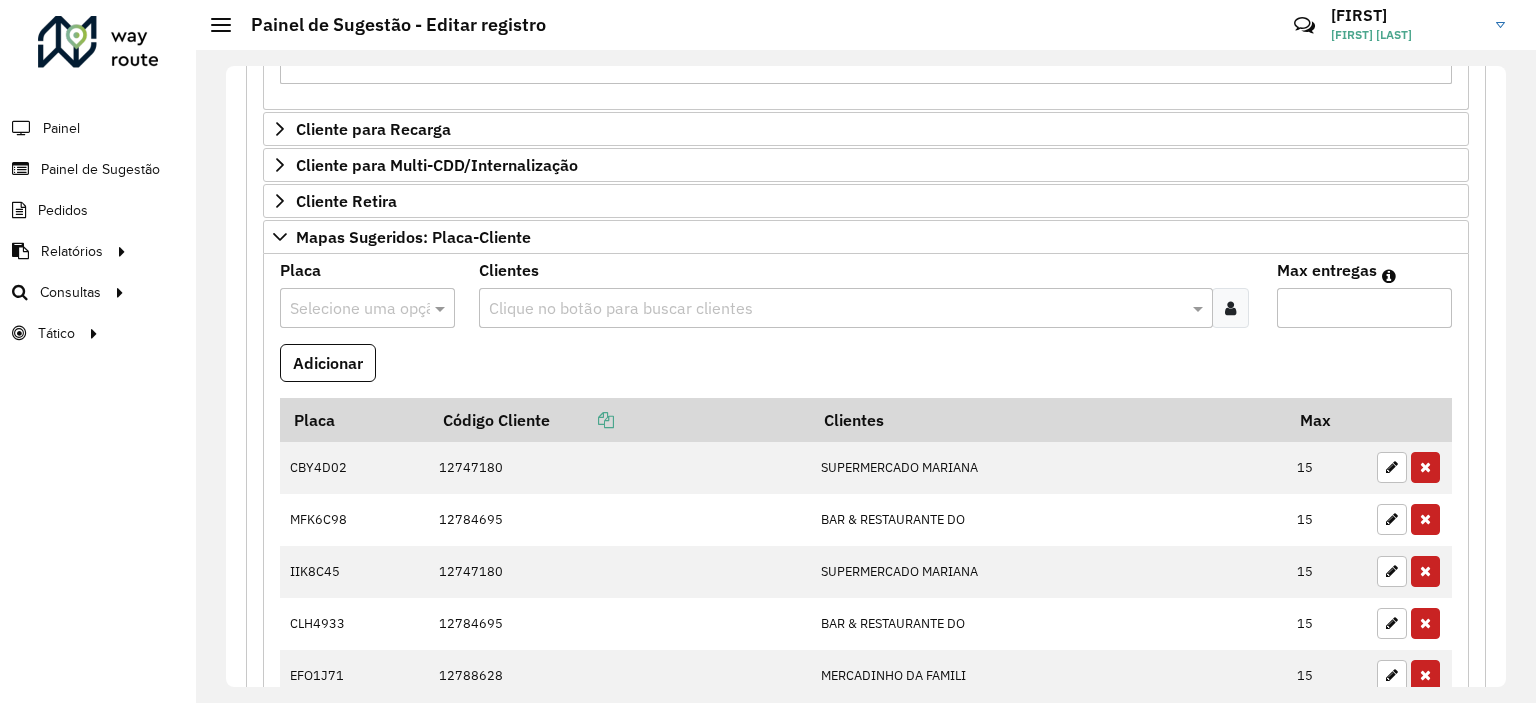 click at bounding box center [835, 309] 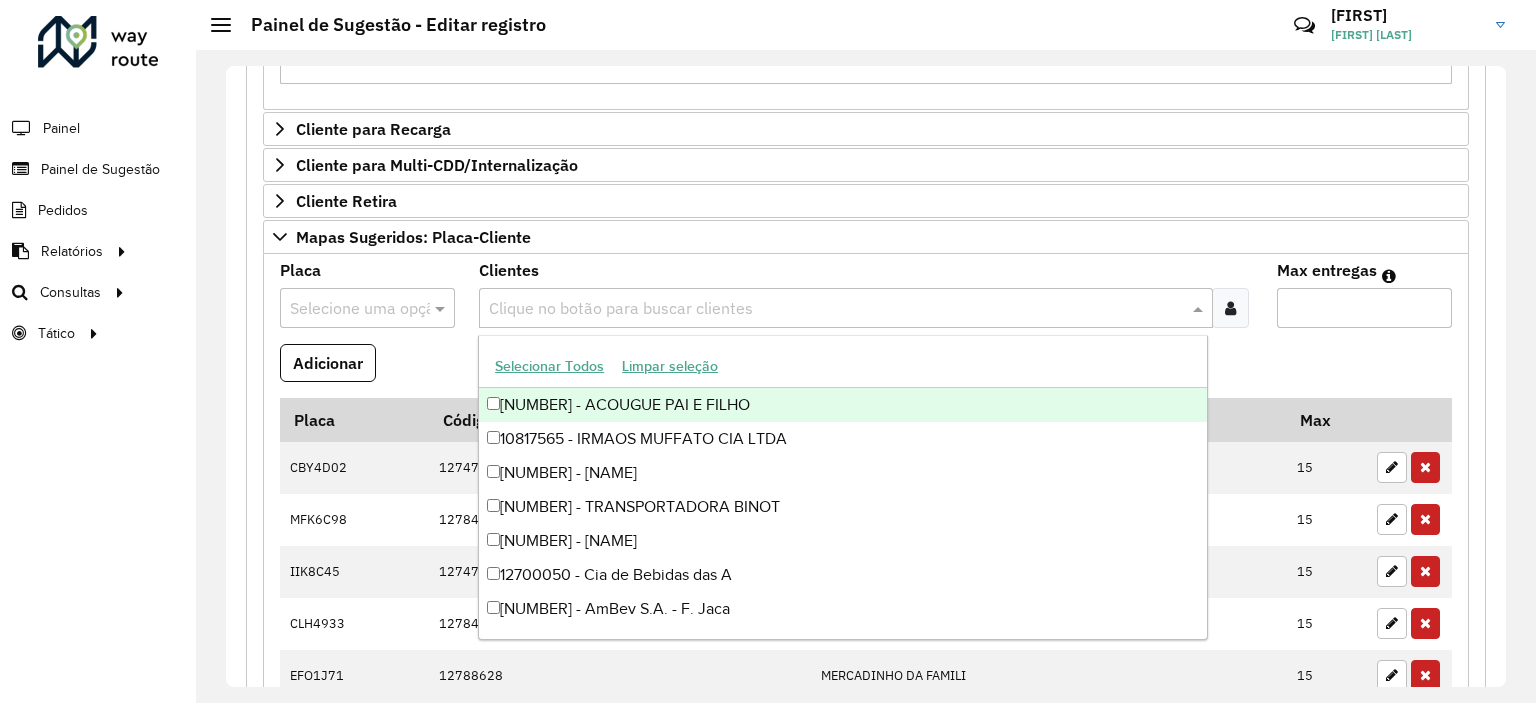 paste on "*****" 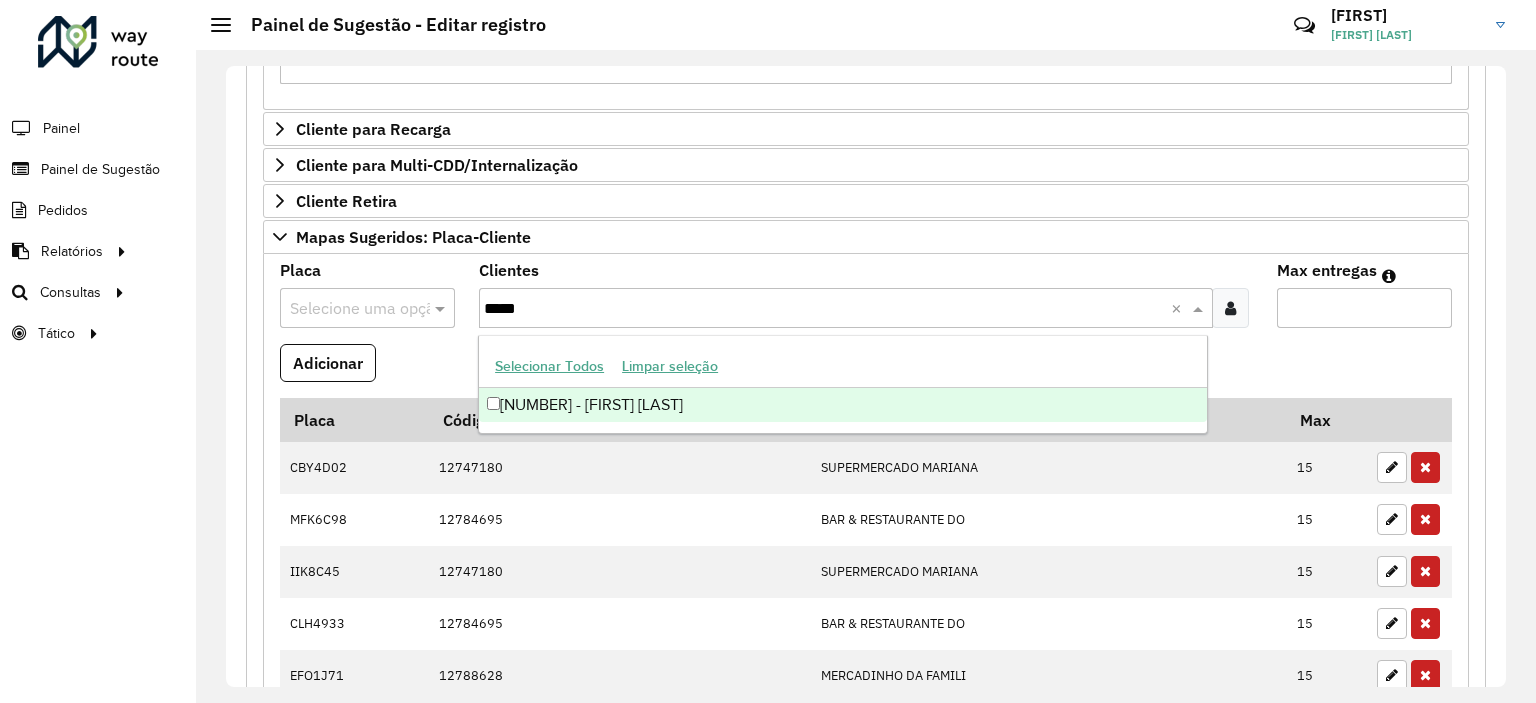 click on "[NUMBER] - [FIRST] [LAST]" at bounding box center (843, 405) 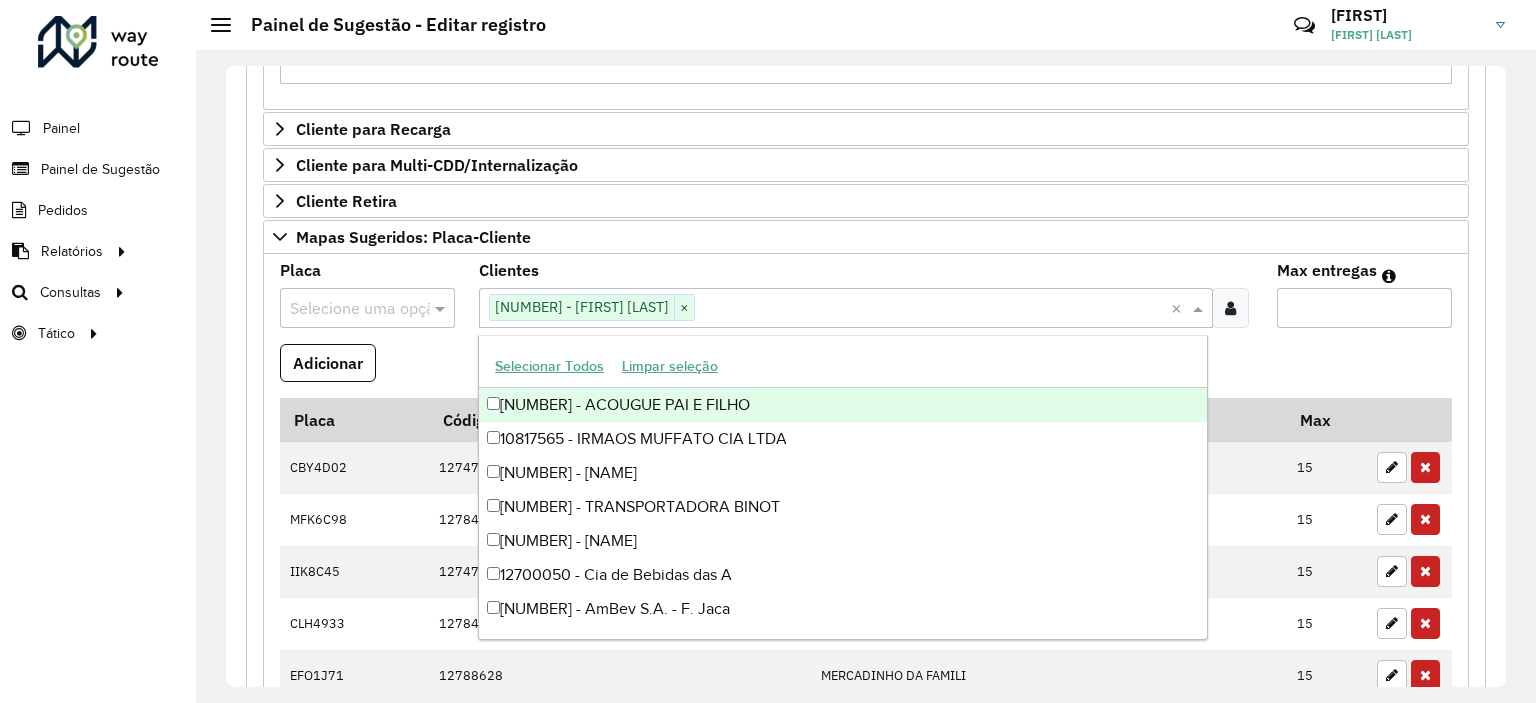 paste on "*****" 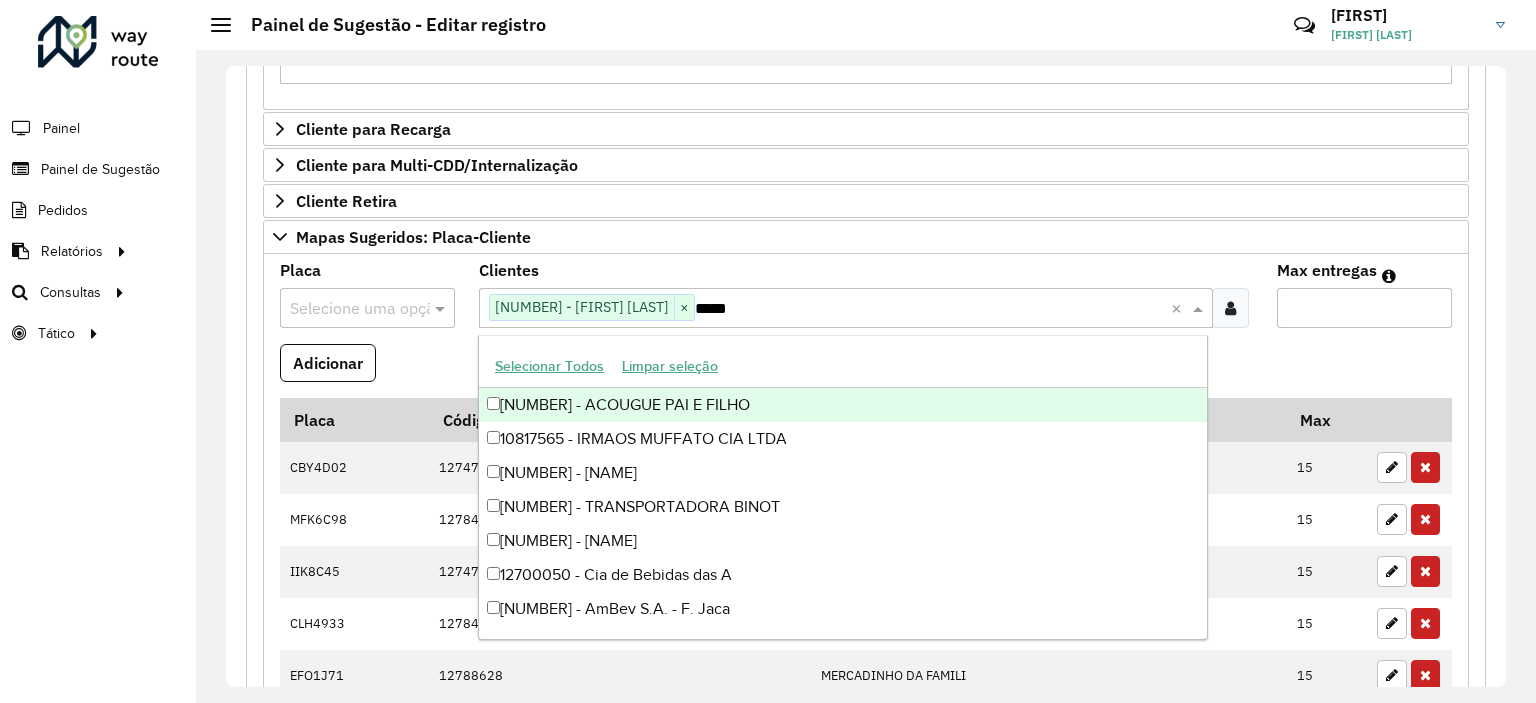type on "*****" 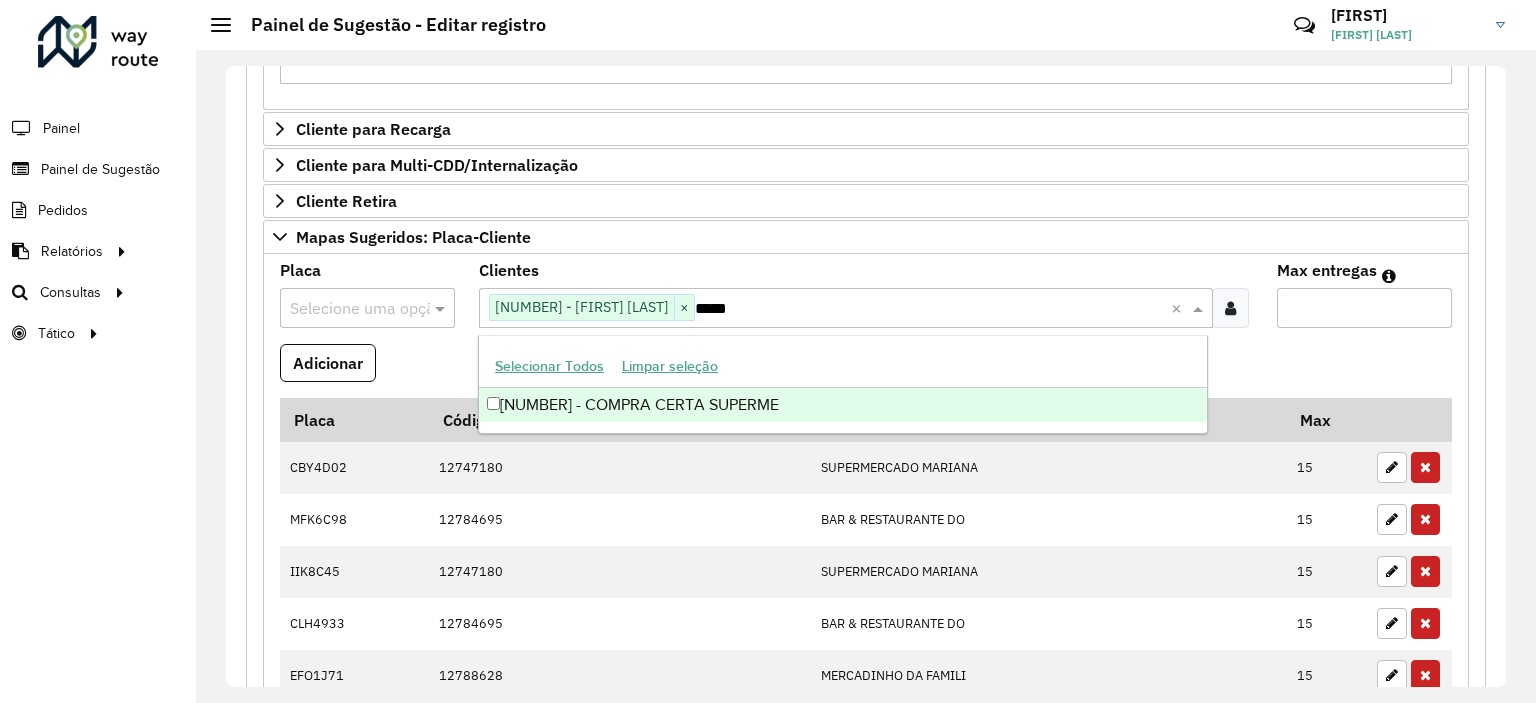 drag, startPoint x: 268, startPoint y: 425, endPoint x: 369, endPoint y: 382, distance: 109.77249 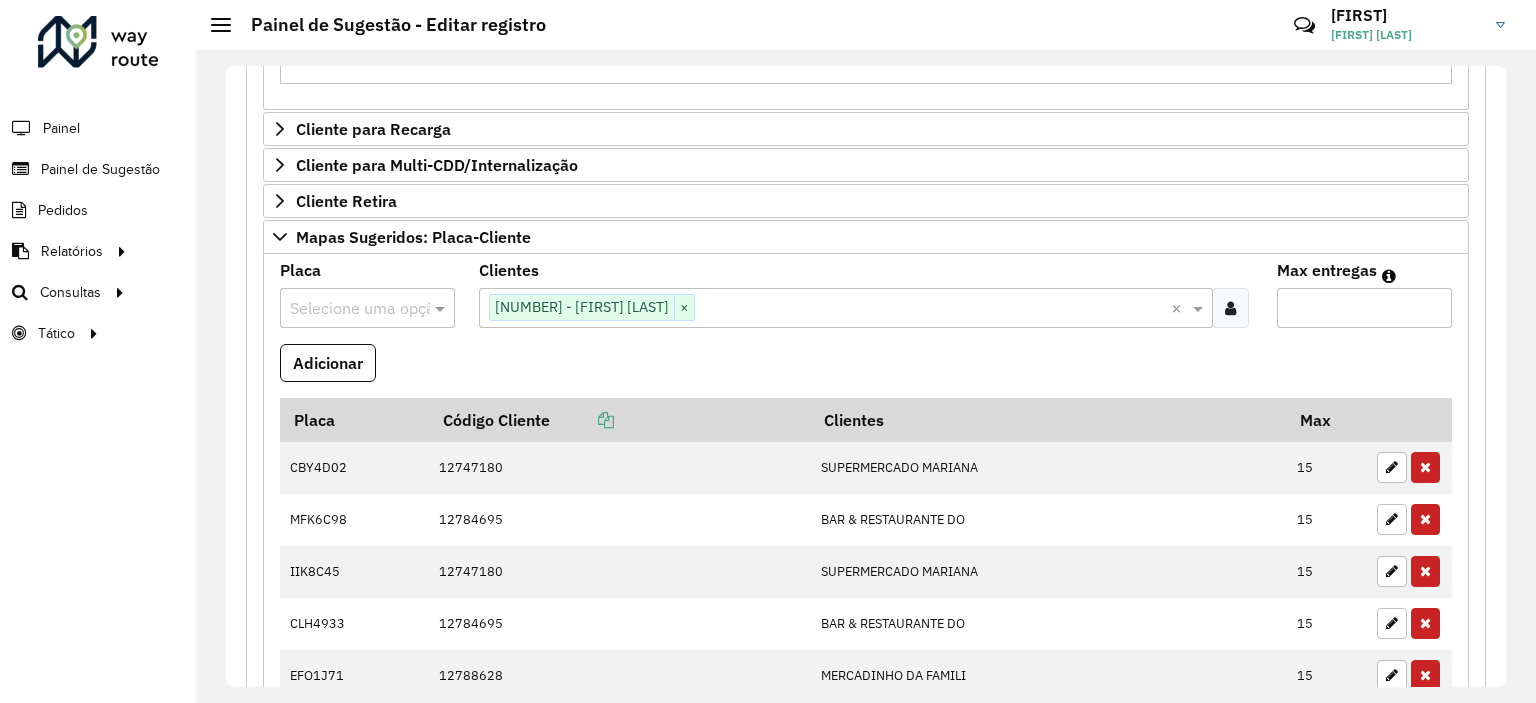 click at bounding box center (932, 309) 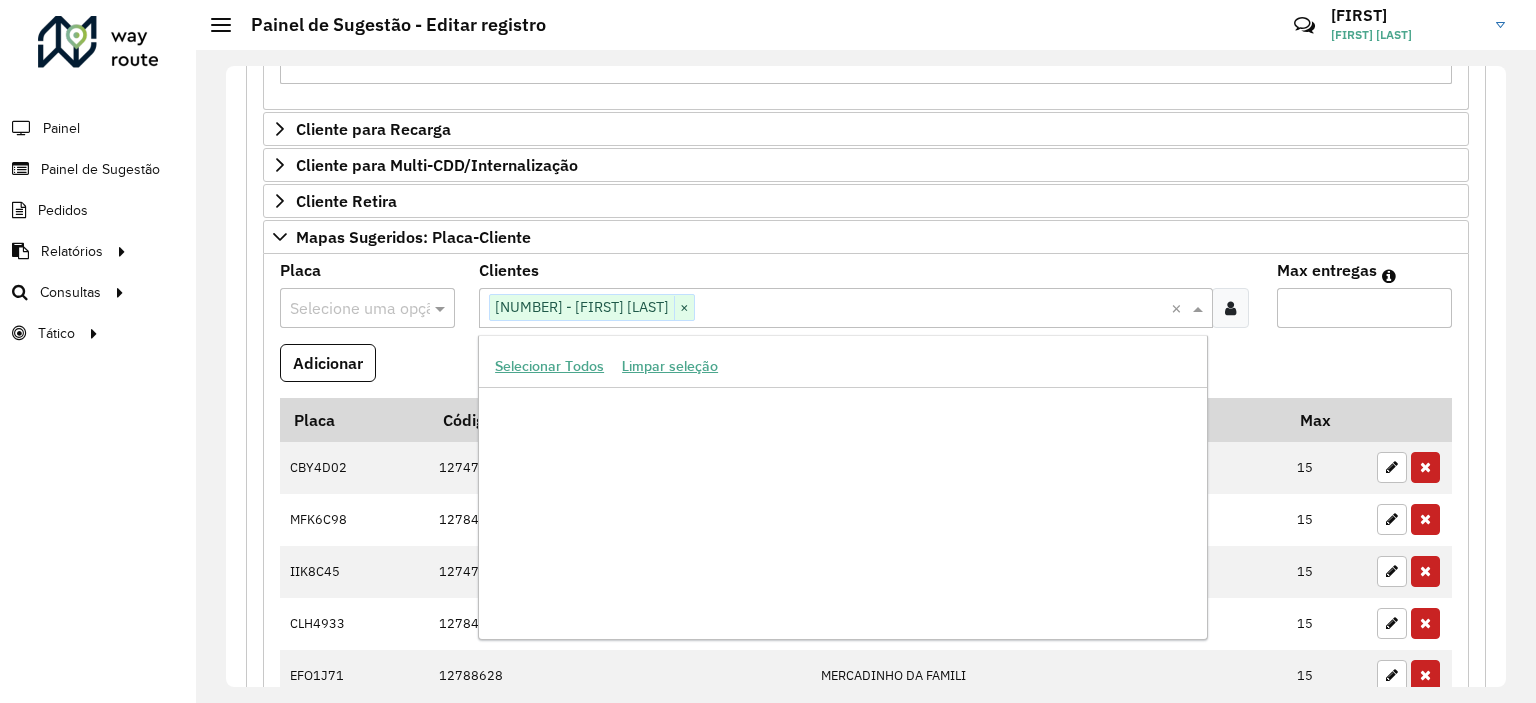 paste on "*****" 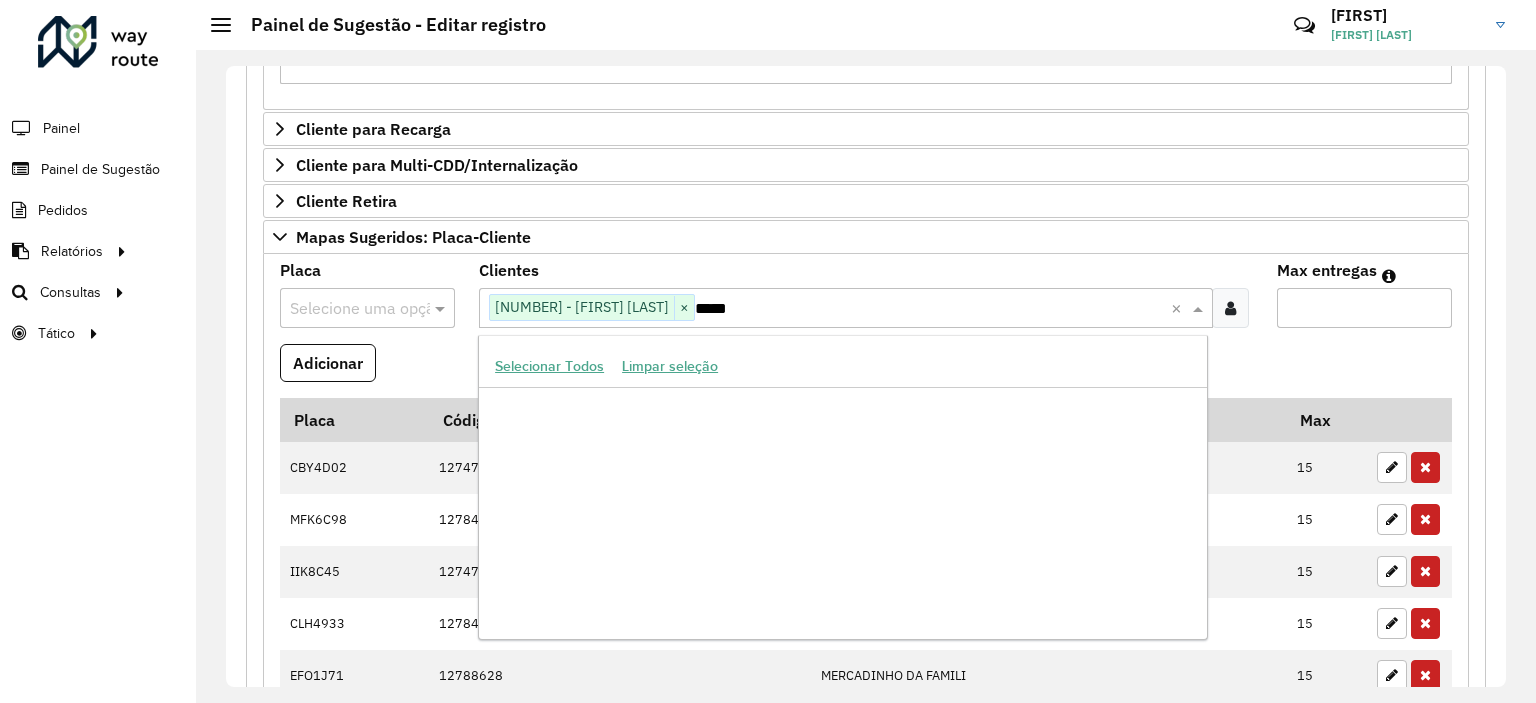 scroll, scrollTop: 0, scrollLeft: 0, axis: both 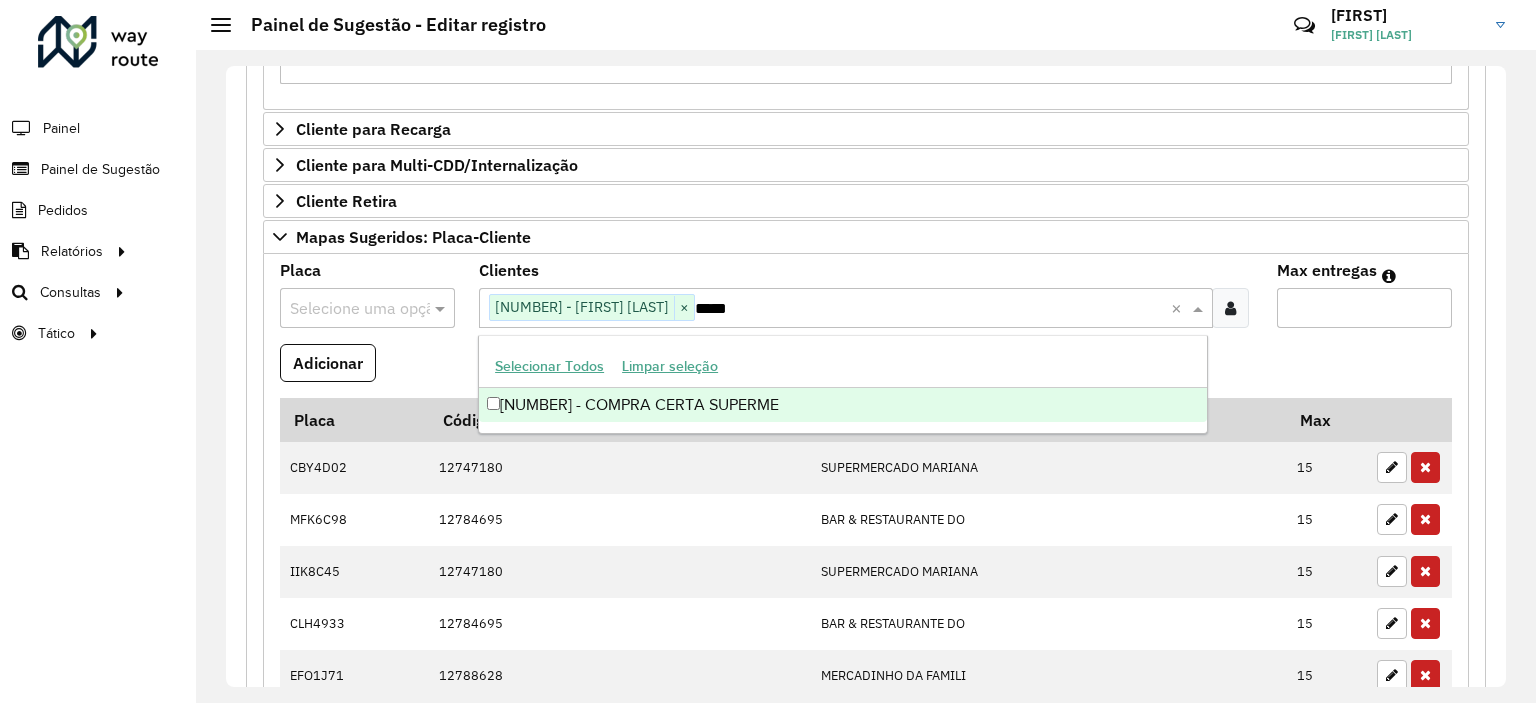 click on "[NUMBER] - COMPRA CERTA SUPERME" at bounding box center [843, 405] 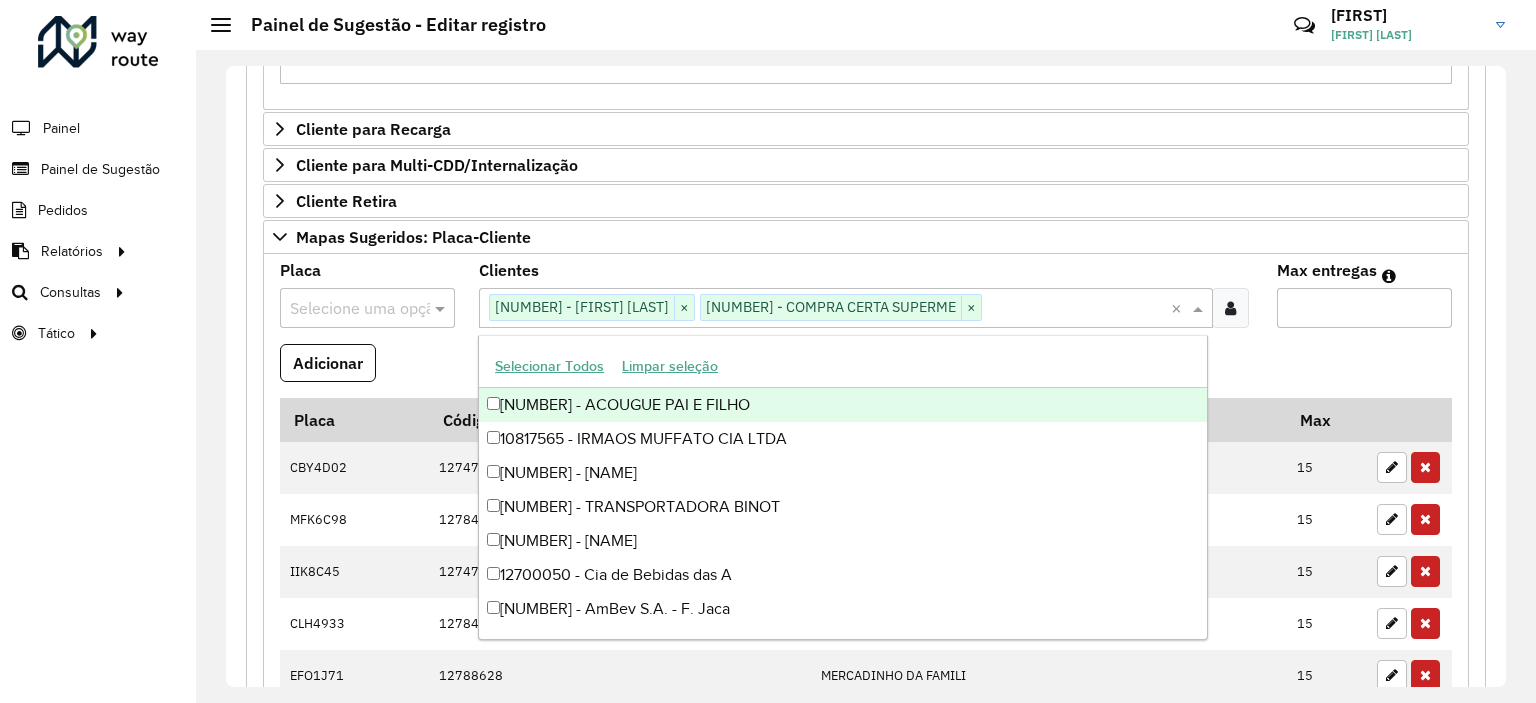 paste on "*****" 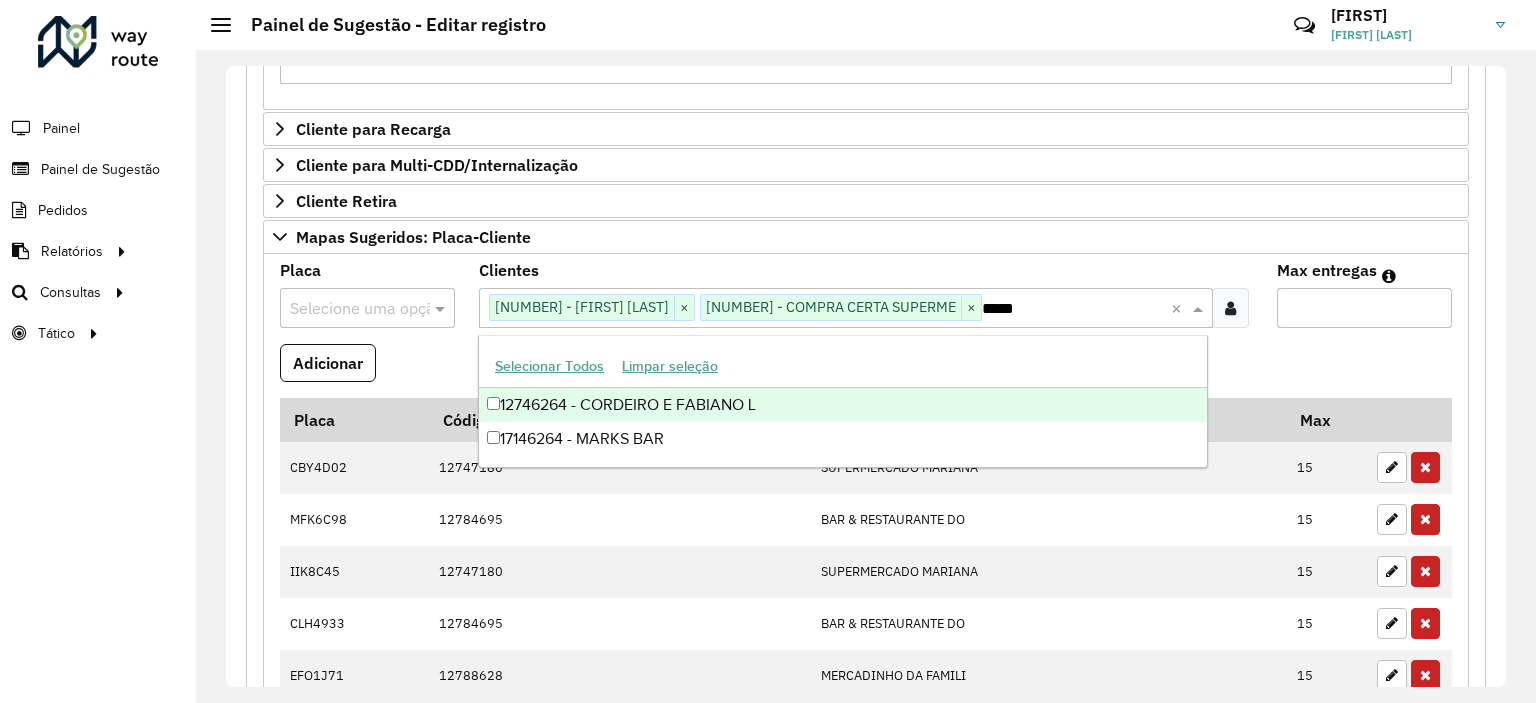 click on "12746264 - CORDEIRO E FABIANO L" at bounding box center [843, 405] 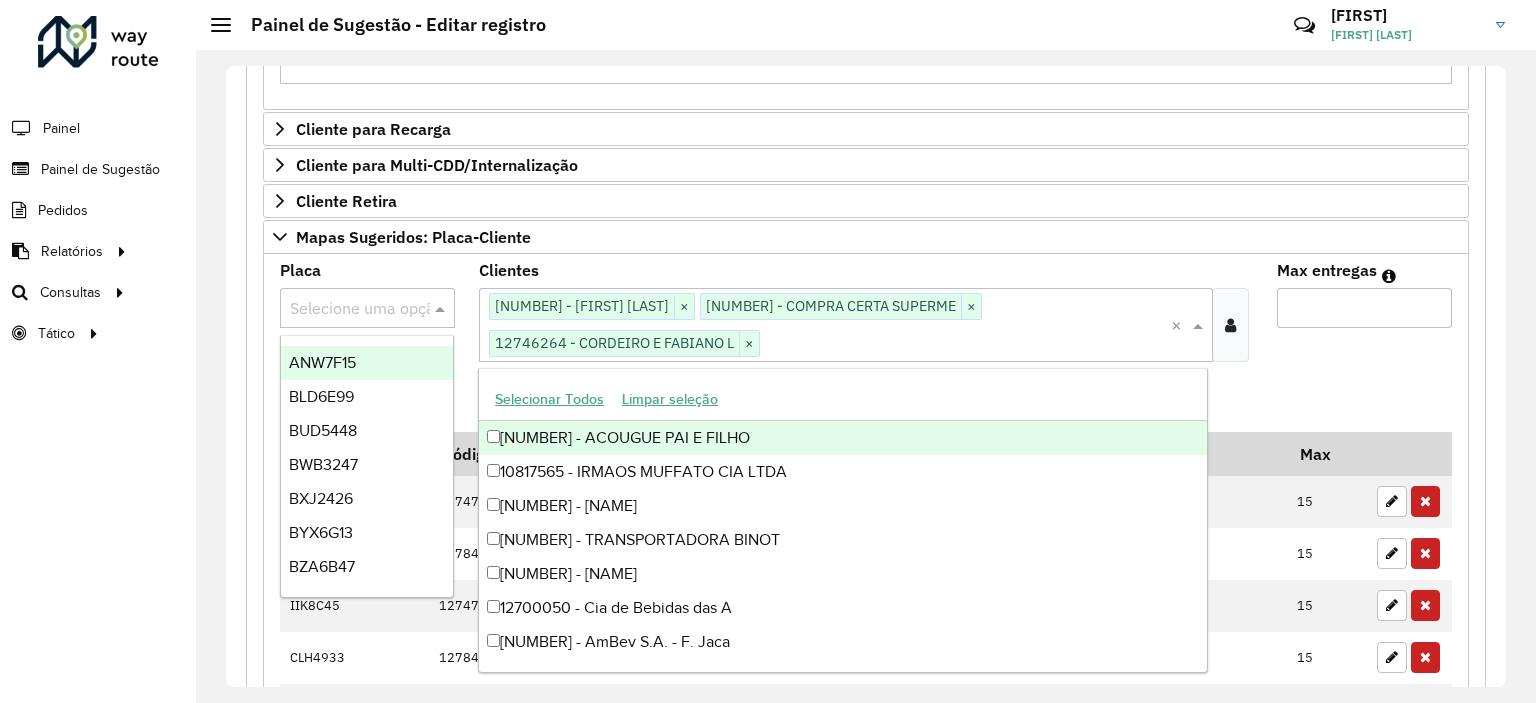 click at bounding box center (347, 309) 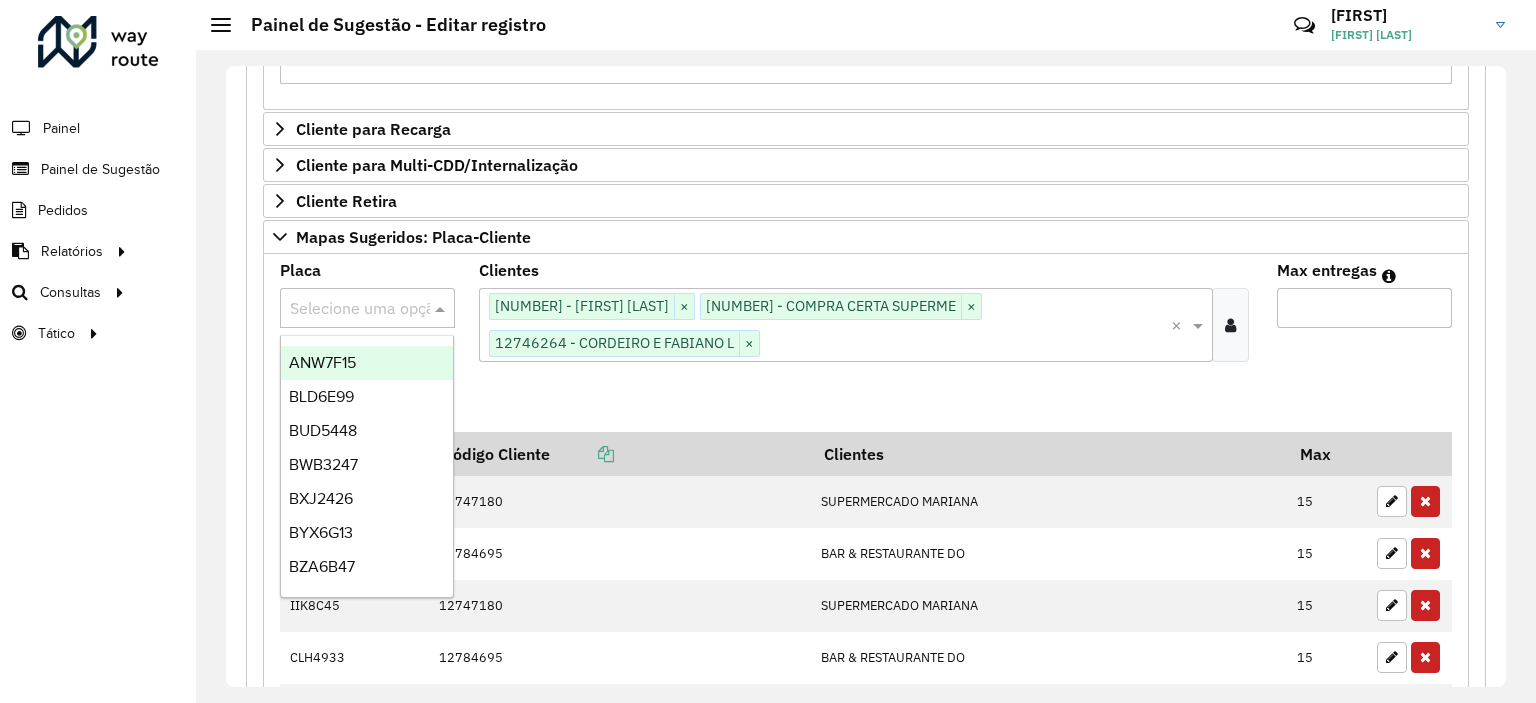 type on "*" 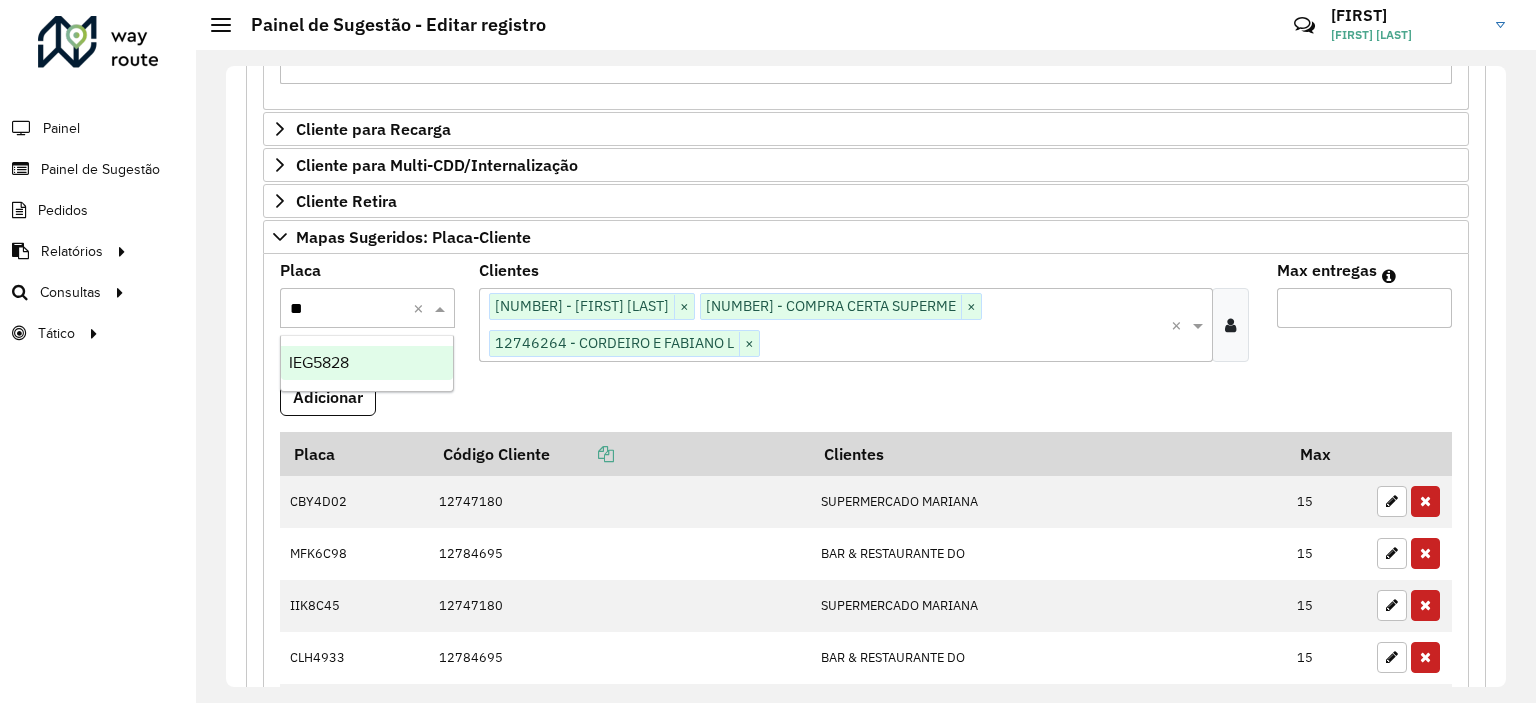 type on "***" 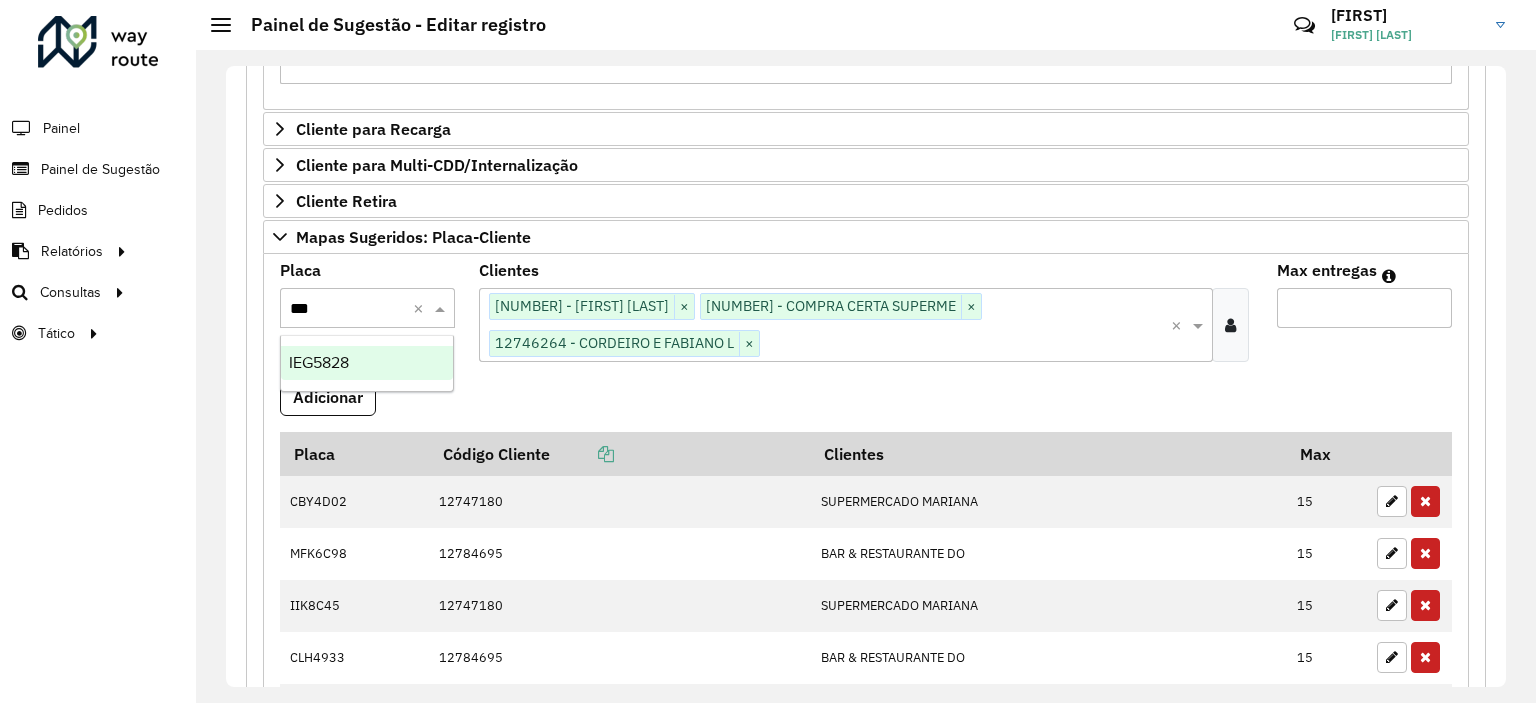 click on "IEG5828" at bounding box center [367, 363] 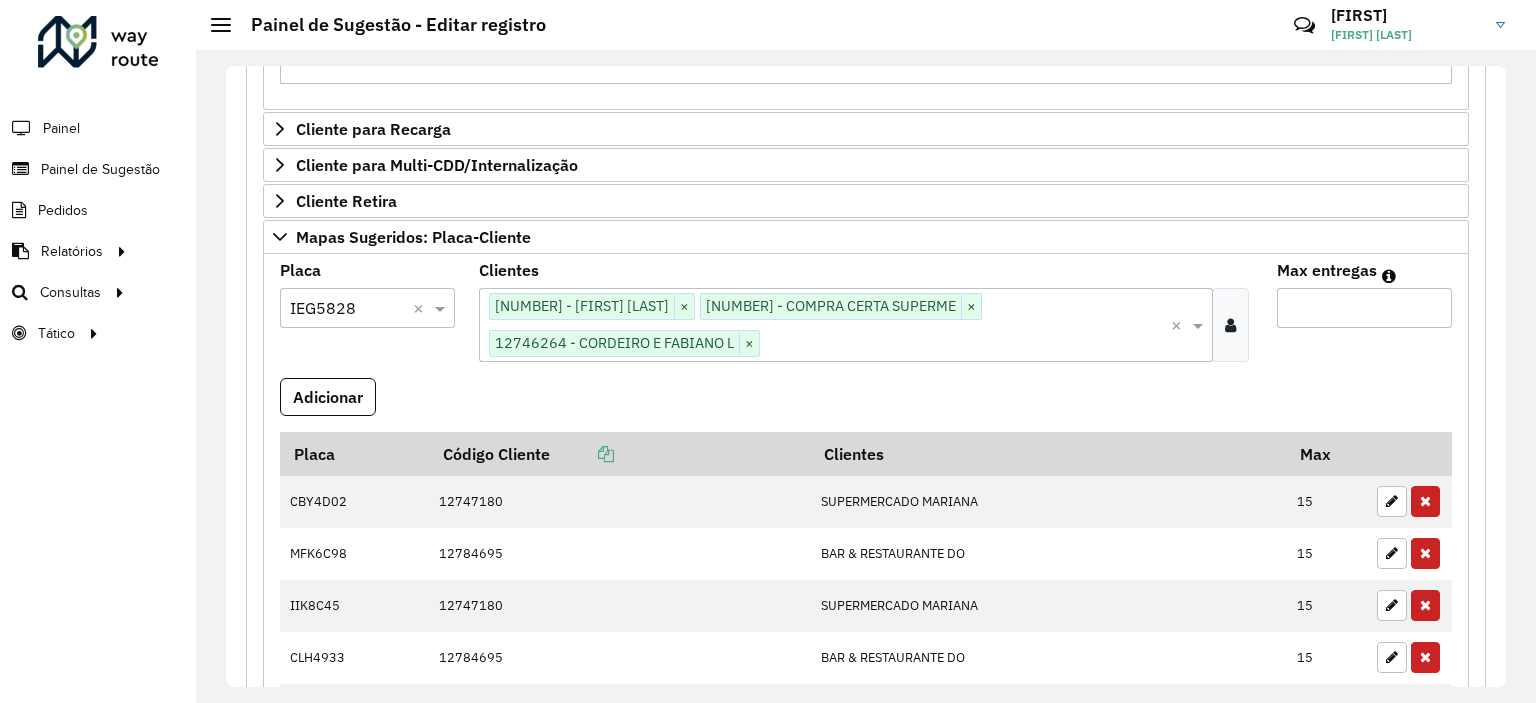 click on "Max entregas" at bounding box center [1364, 308] 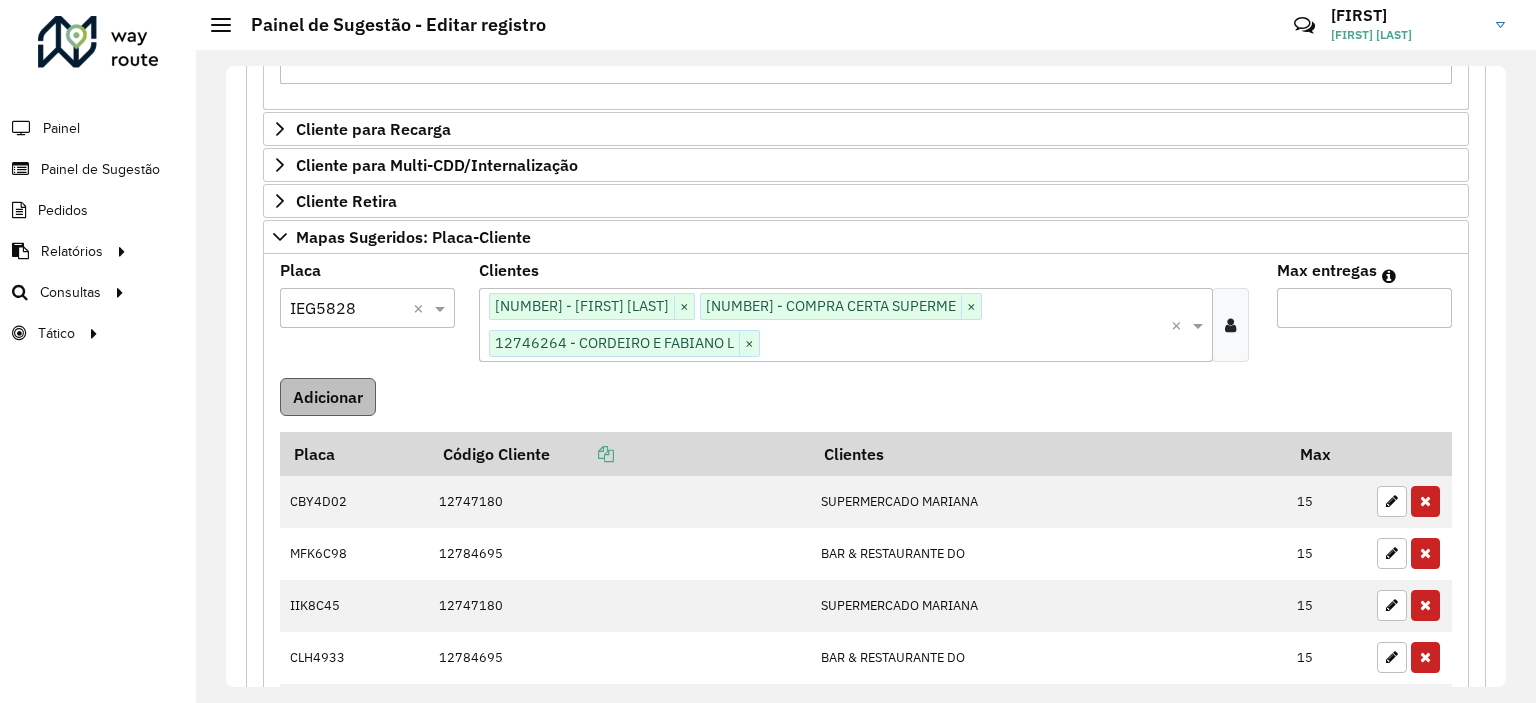 type on "**" 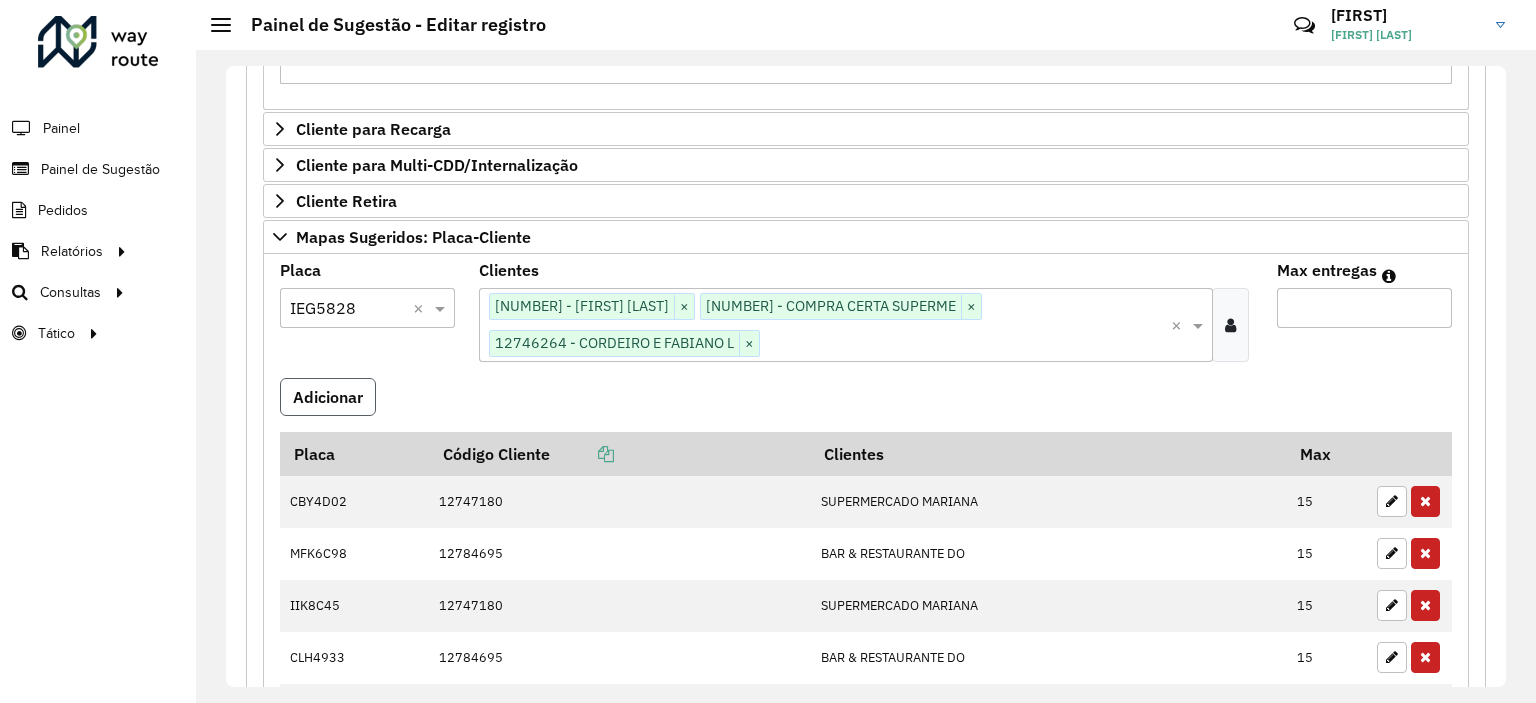 click on "Adicionar" at bounding box center [328, 397] 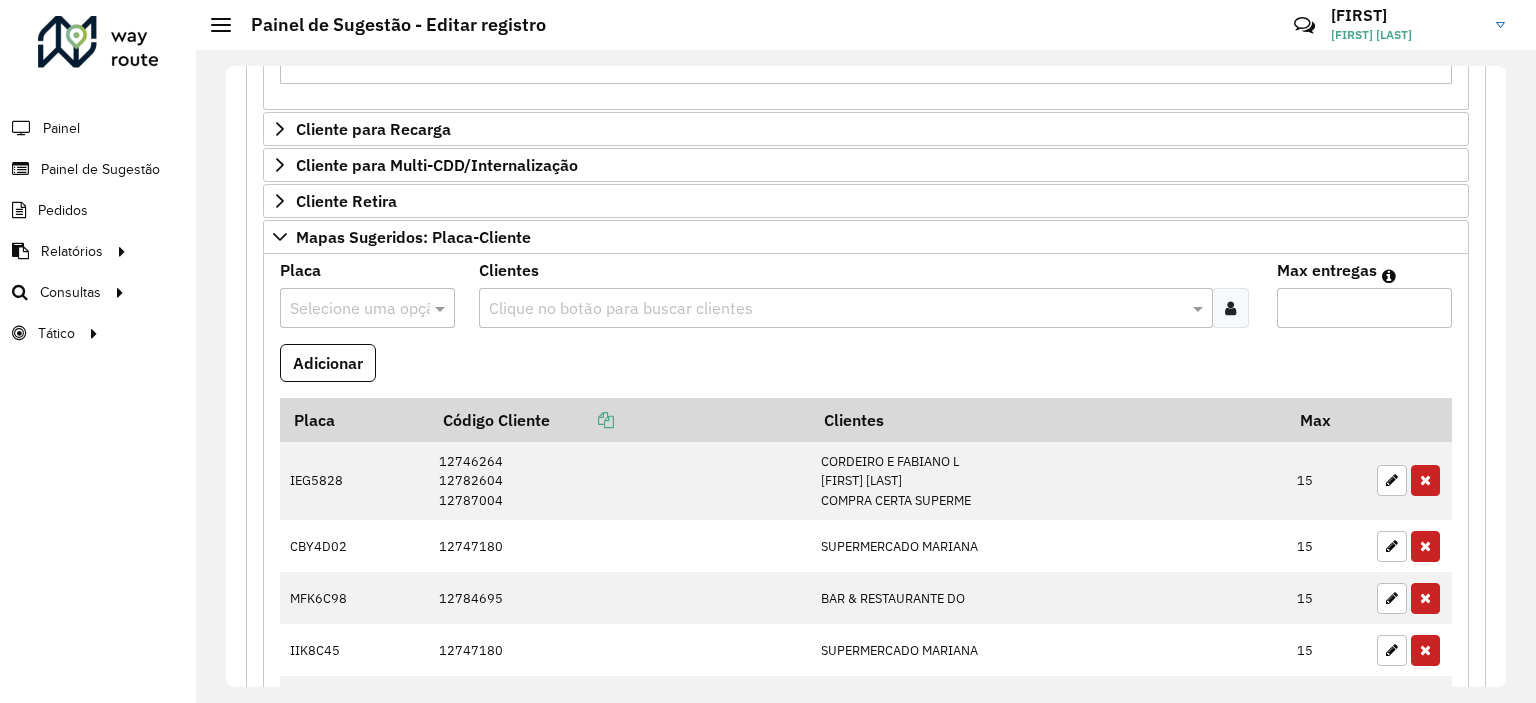 click at bounding box center [835, 309] 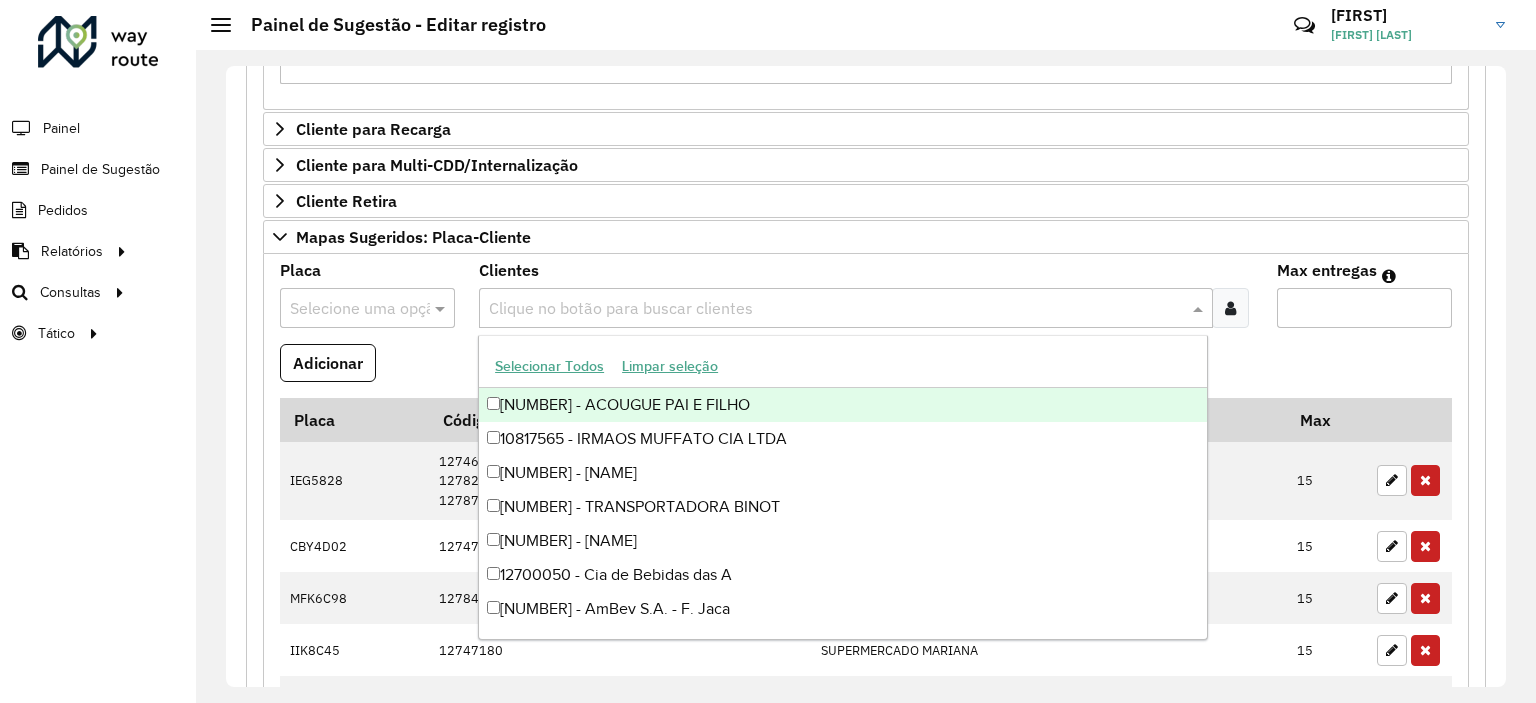 paste on "*****" 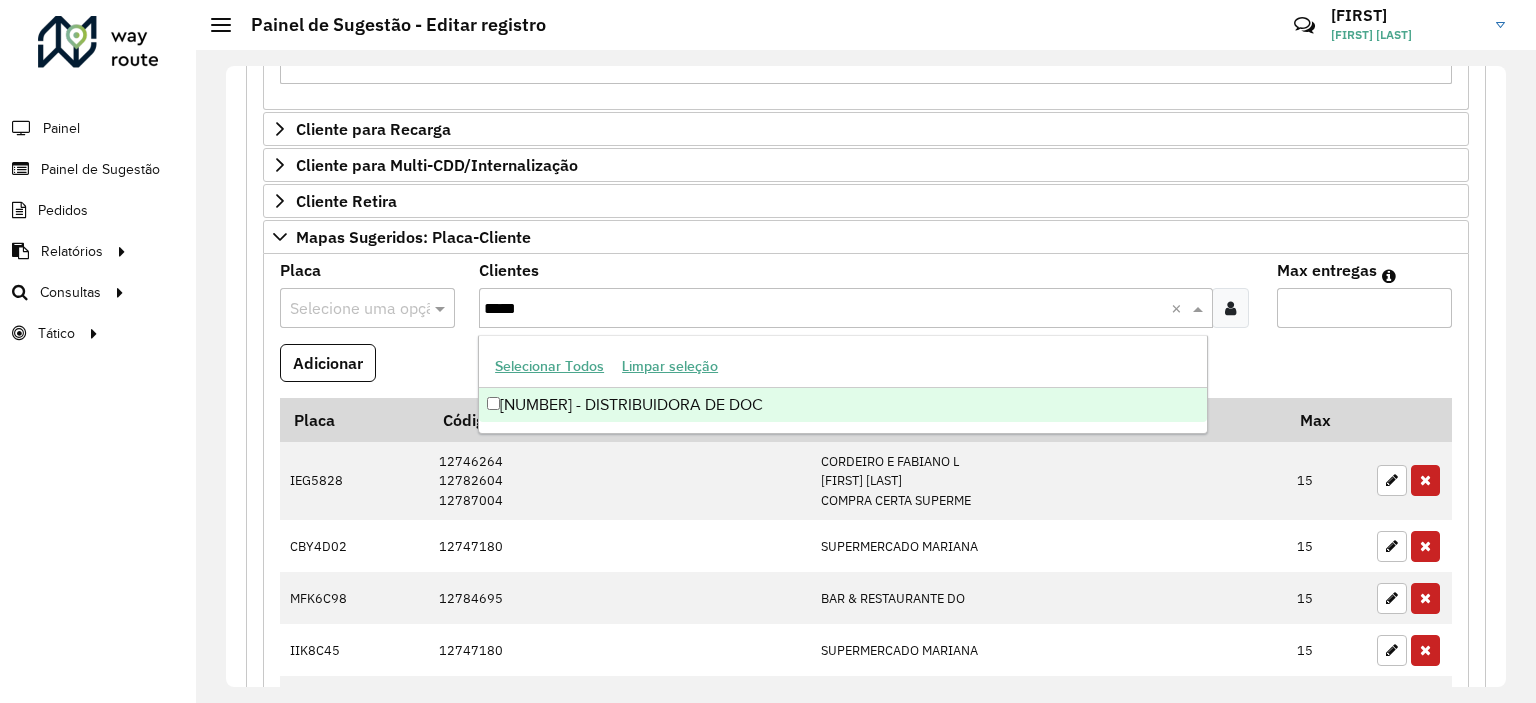 click on "[NUMBER] - DISTRIBUIDORA DE DOC" at bounding box center [843, 405] 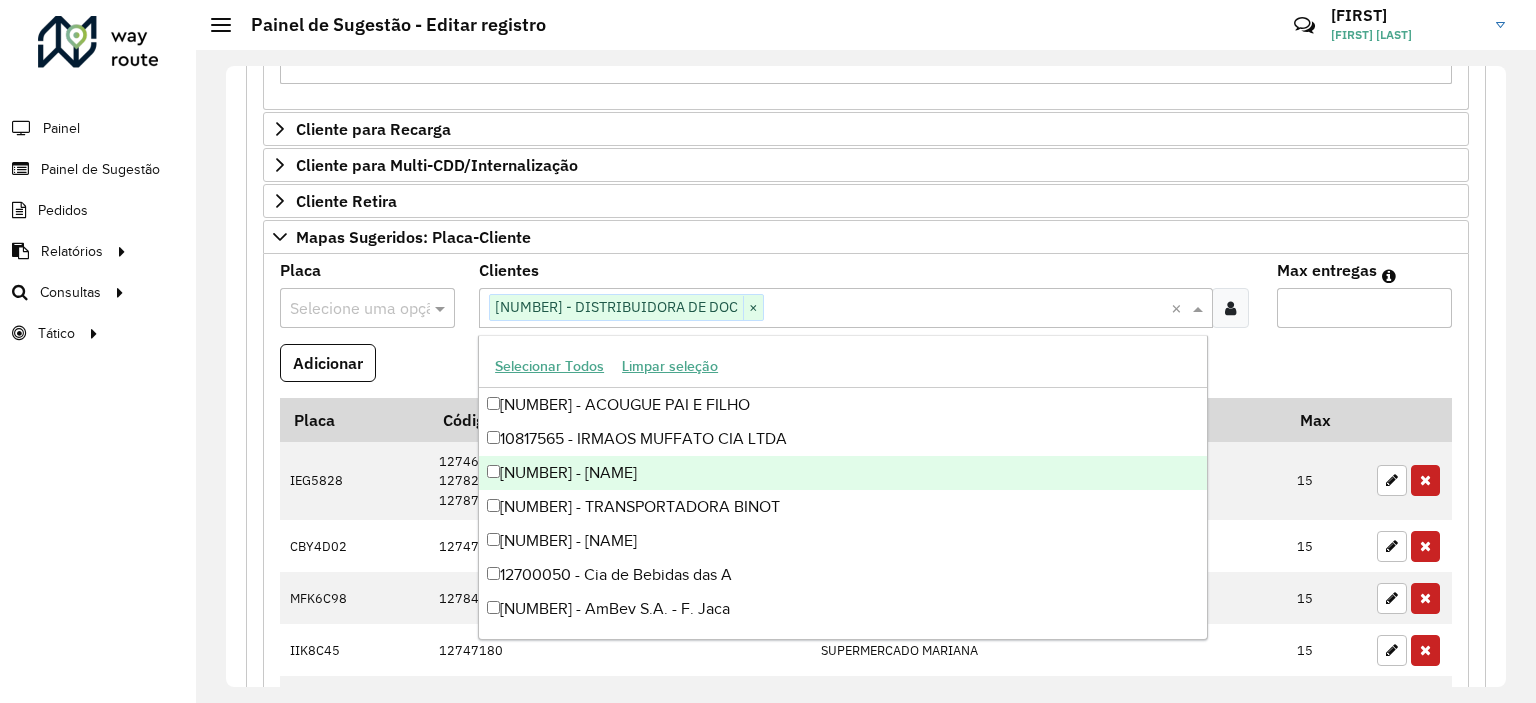 paste on "*****" 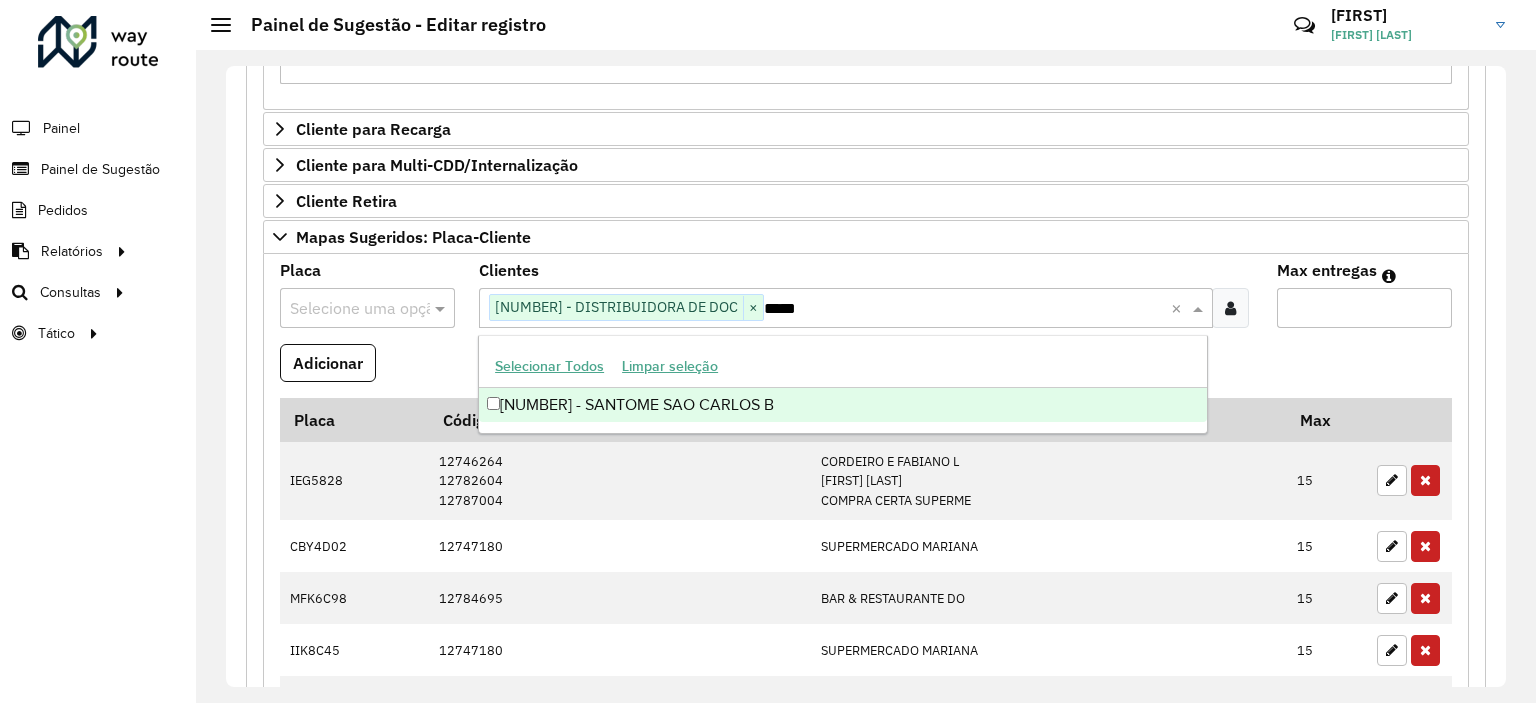 click on "[NUMBER] - SANTOME SAO CARLOS B" at bounding box center [843, 405] 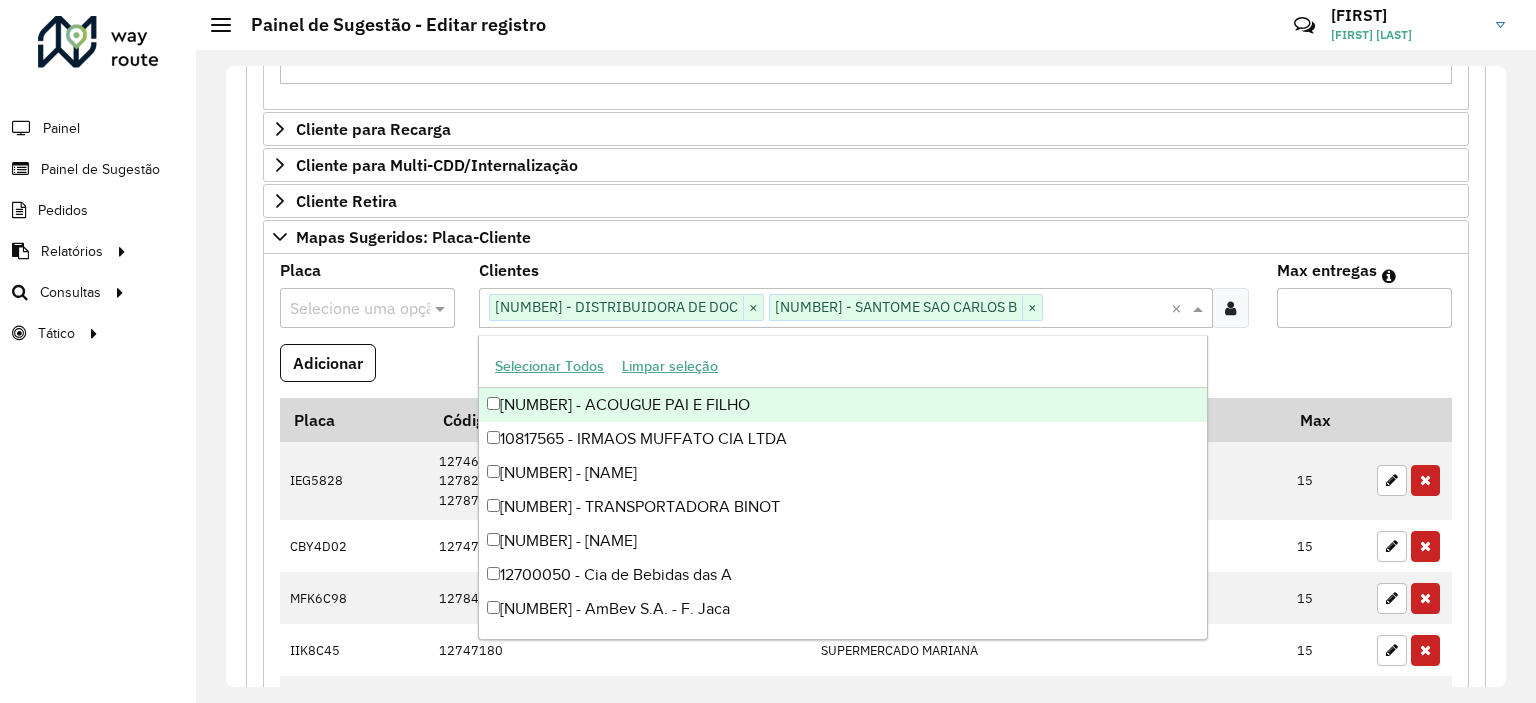 click at bounding box center (347, 309) 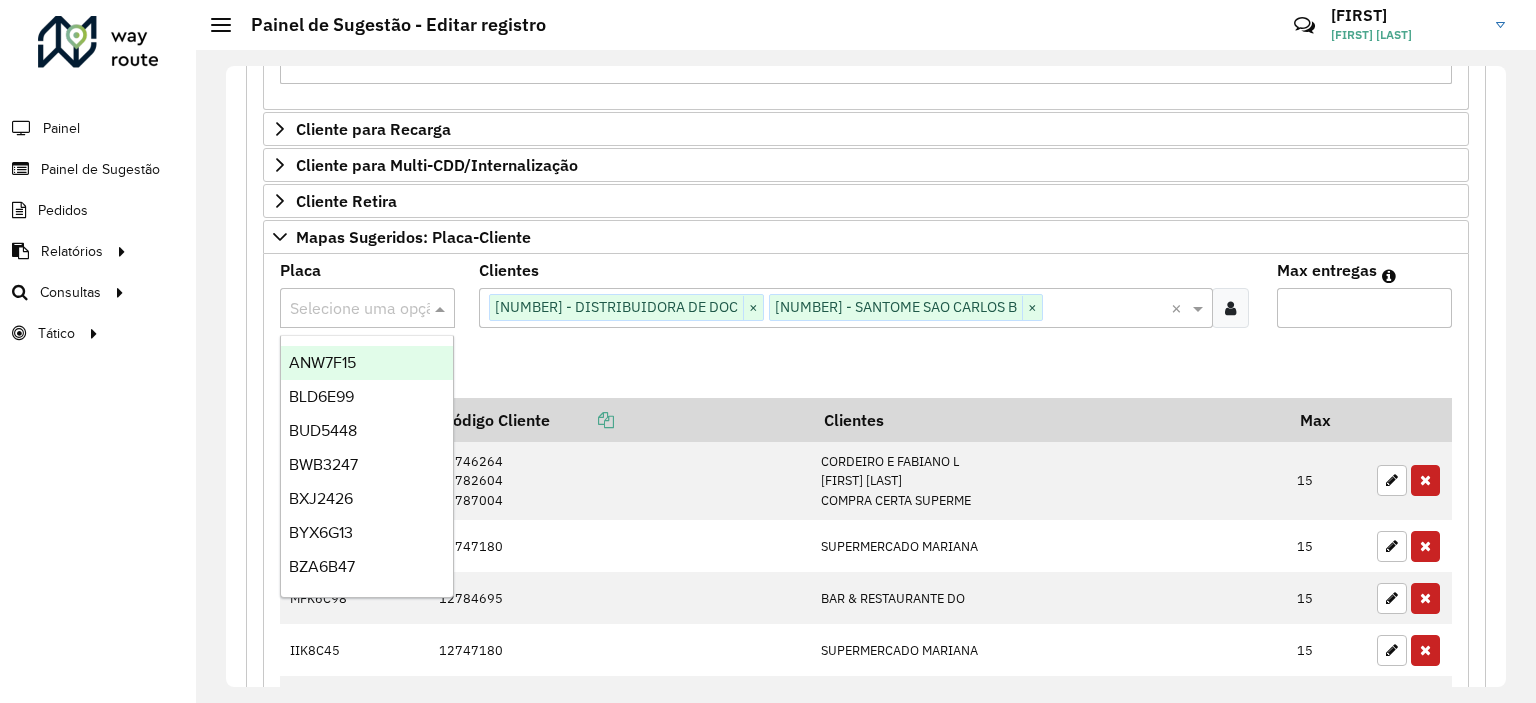 paste on "*******" 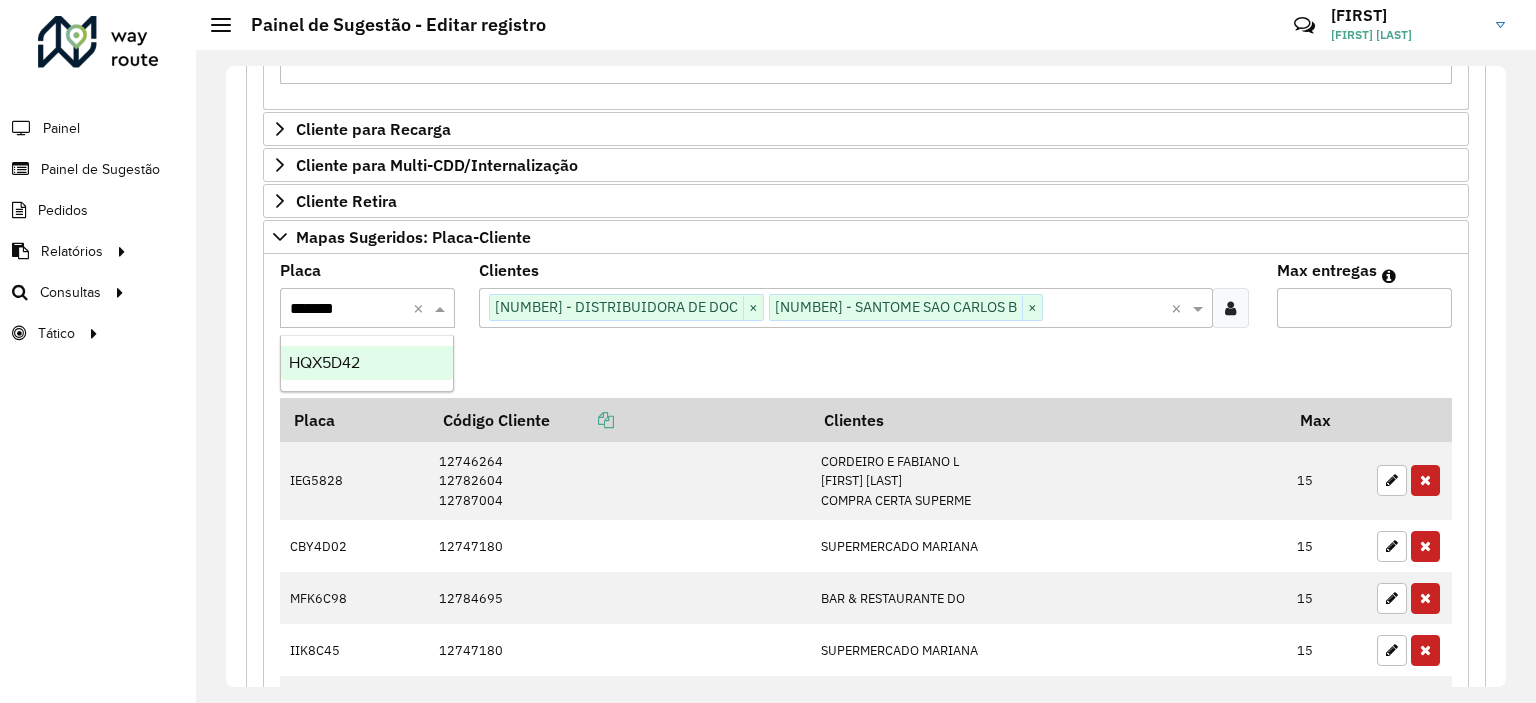 click on "HQX5D42" at bounding box center (367, 363) 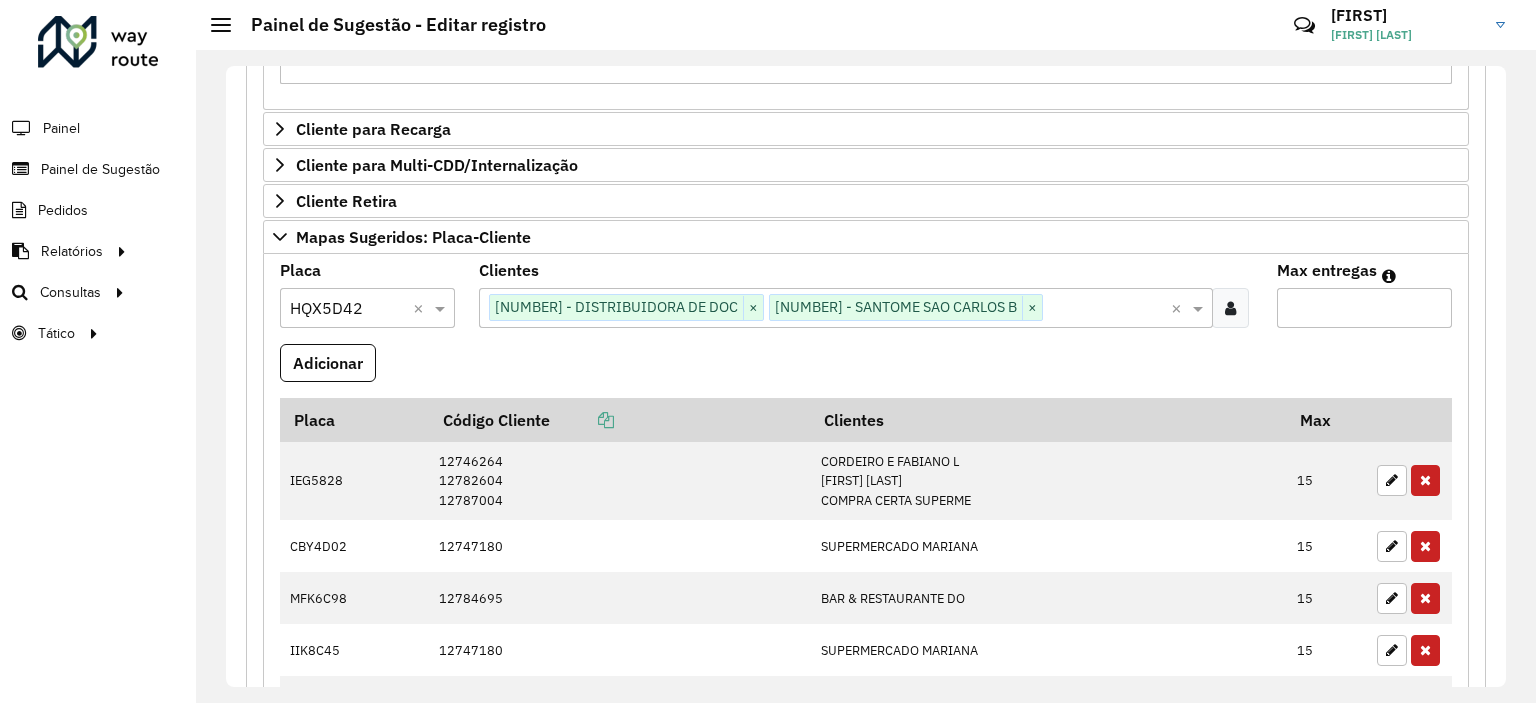 click on "Max entregas" at bounding box center (1364, 308) 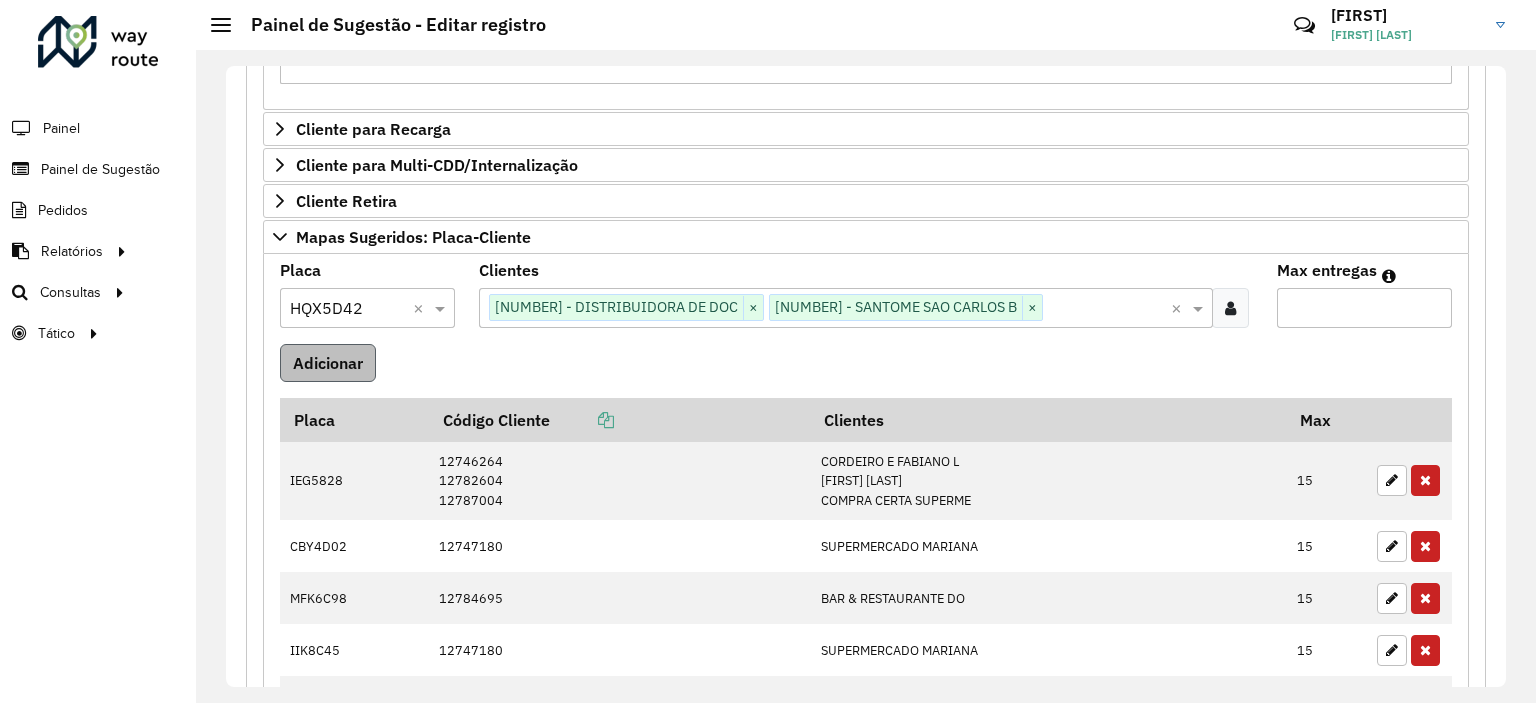type on "**" 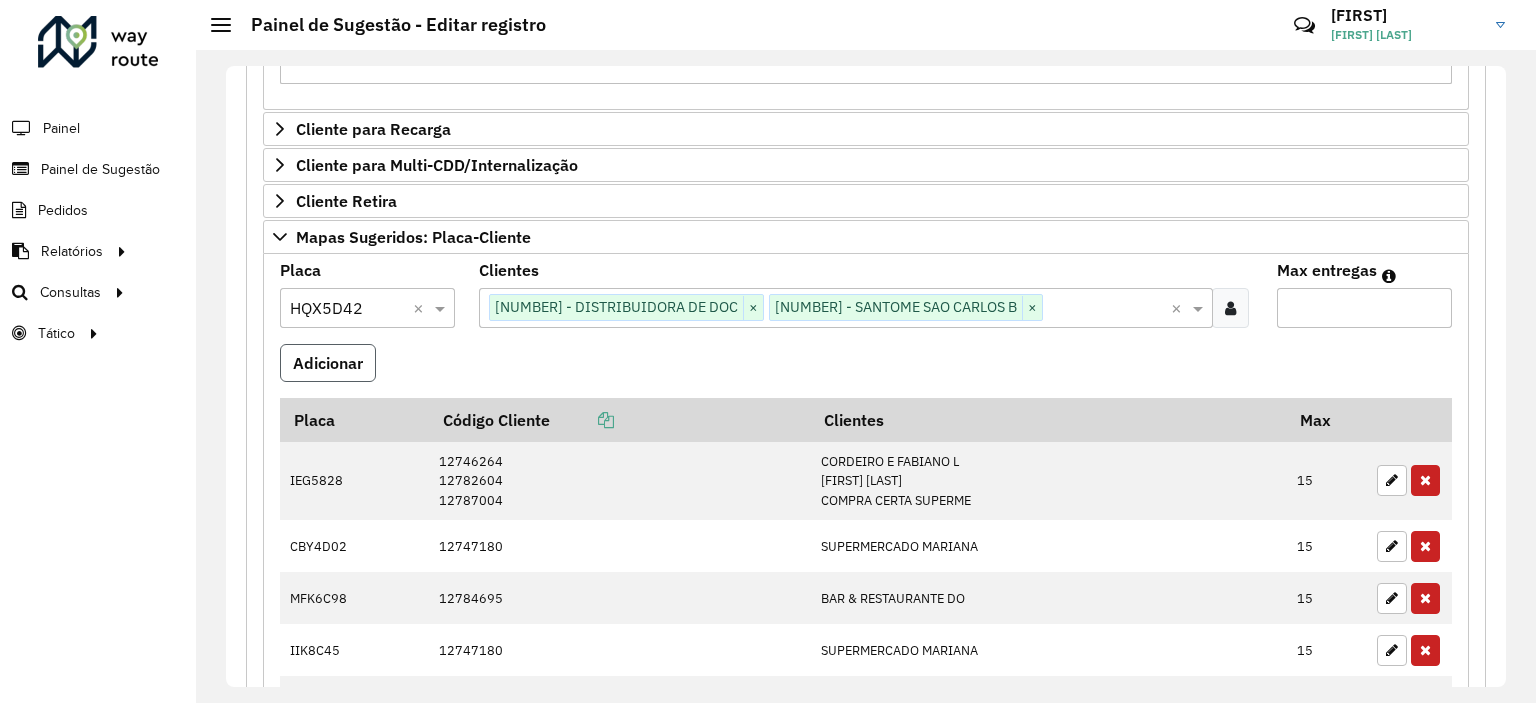click on "Adicionar" at bounding box center (328, 363) 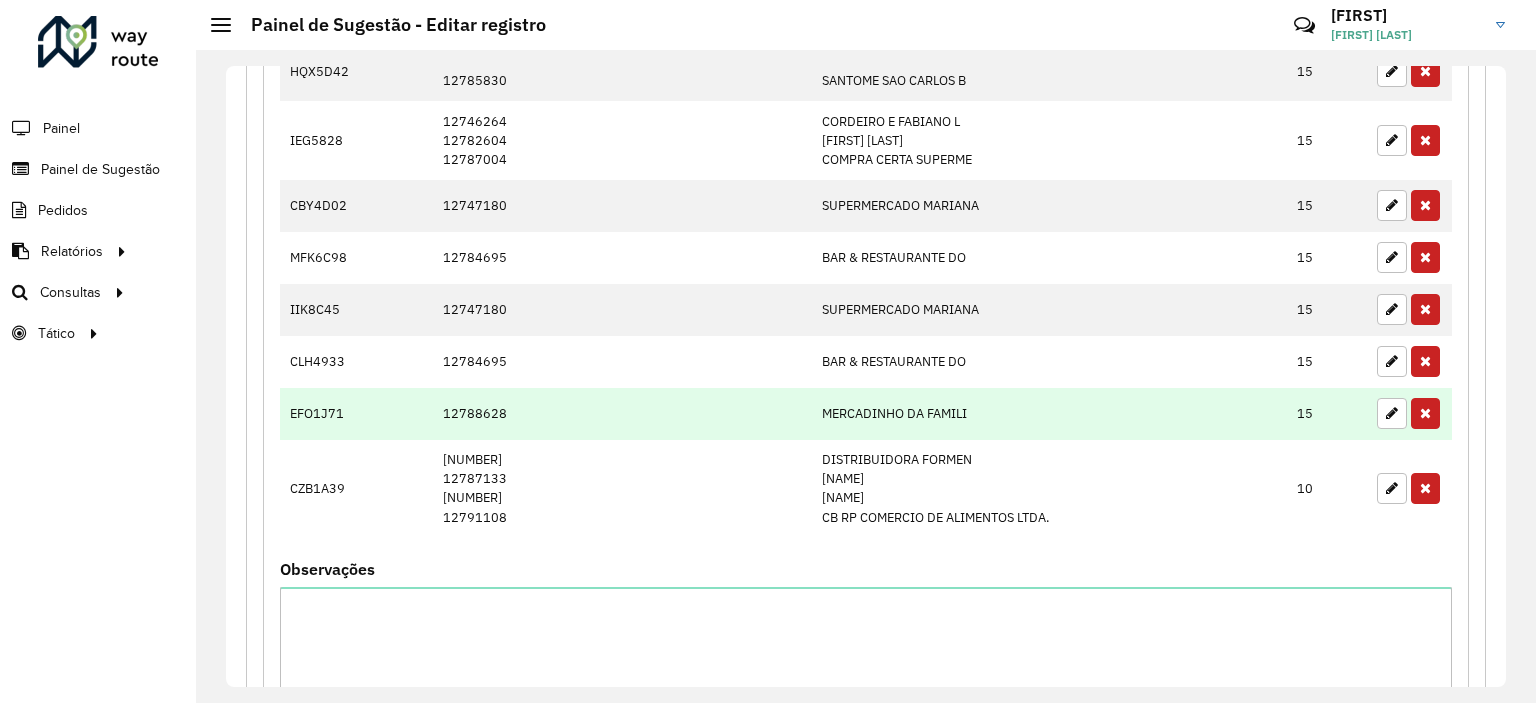 scroll, scrollTop: 1021, scrollLeft: 0, axis: vertical 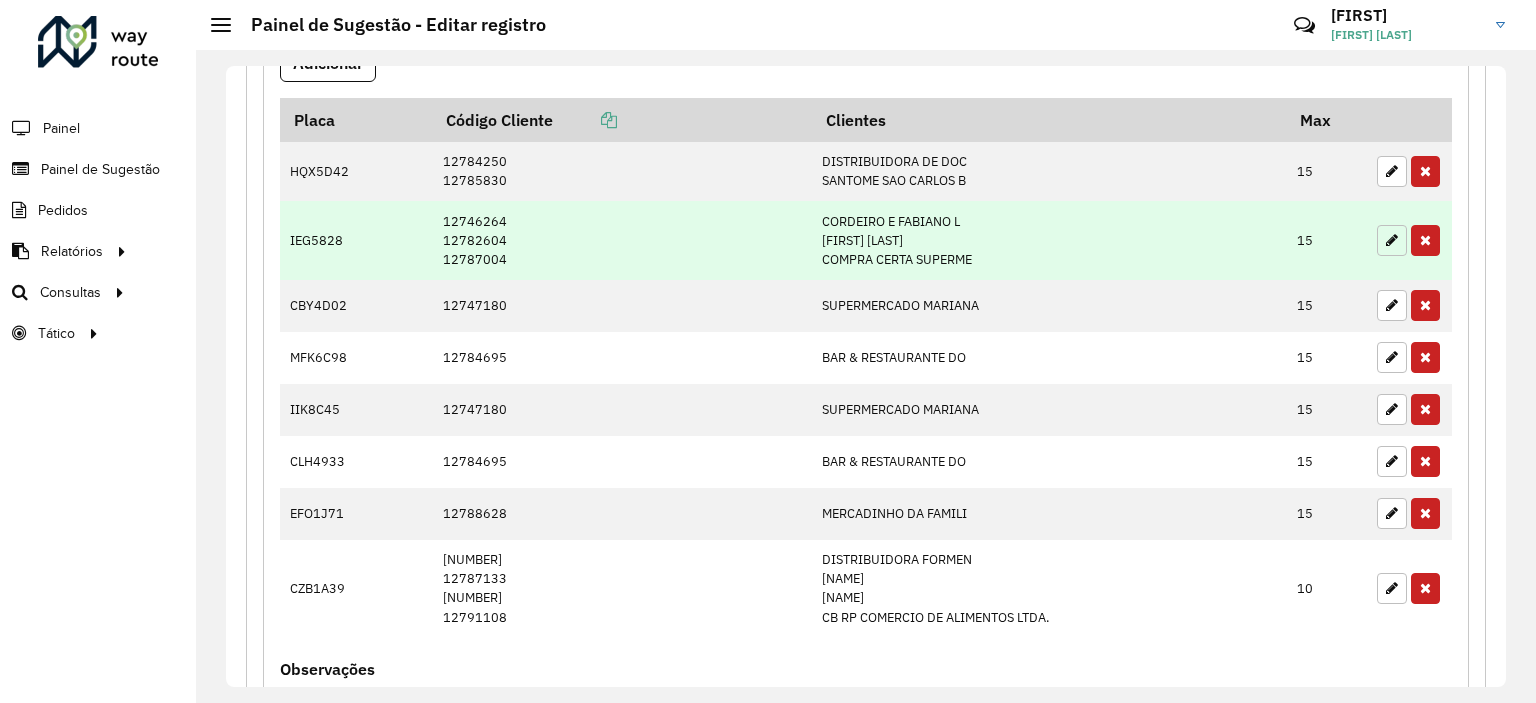 click at bounding box center [1392, 240] 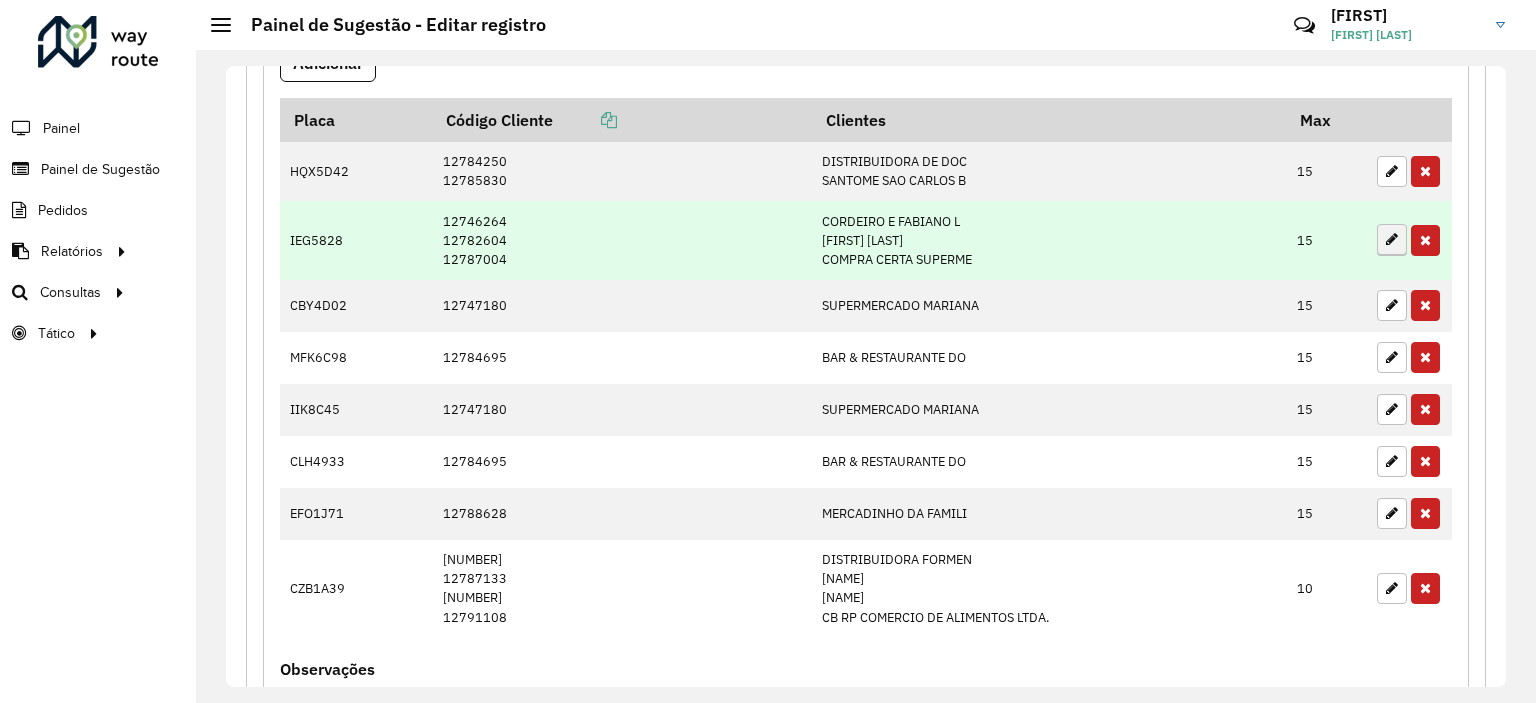 type on "**" 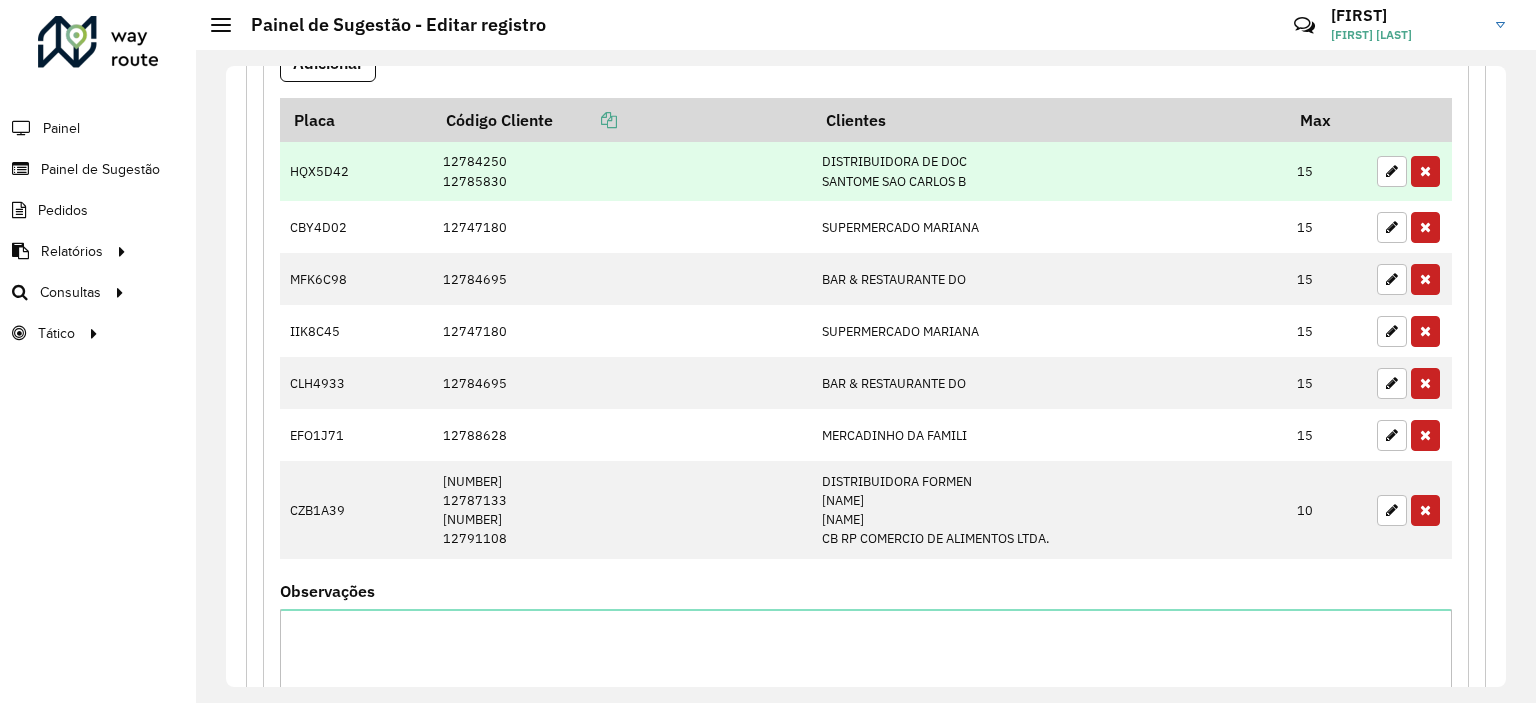 scroll, scrollTop: 755, scrollLeft: 0, axis: vertical 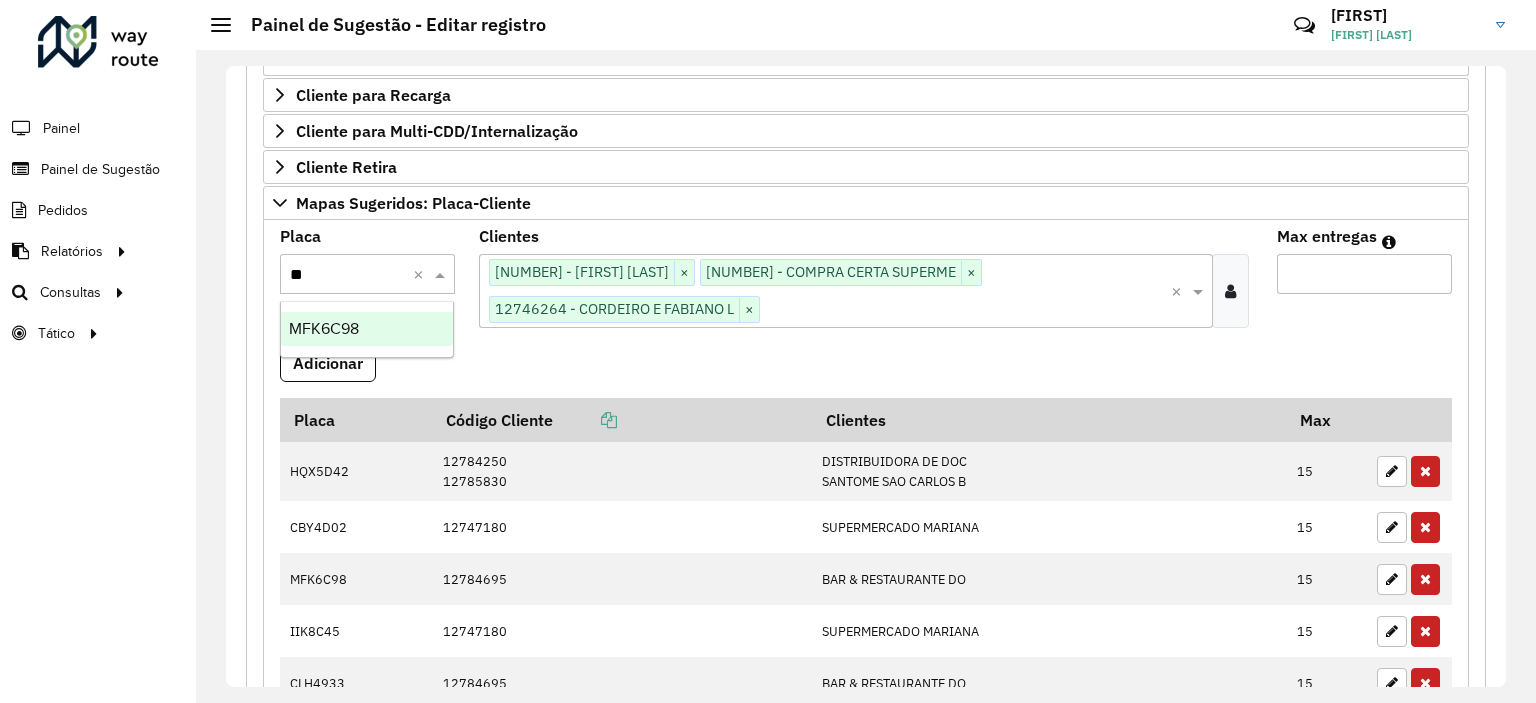 type on "***" 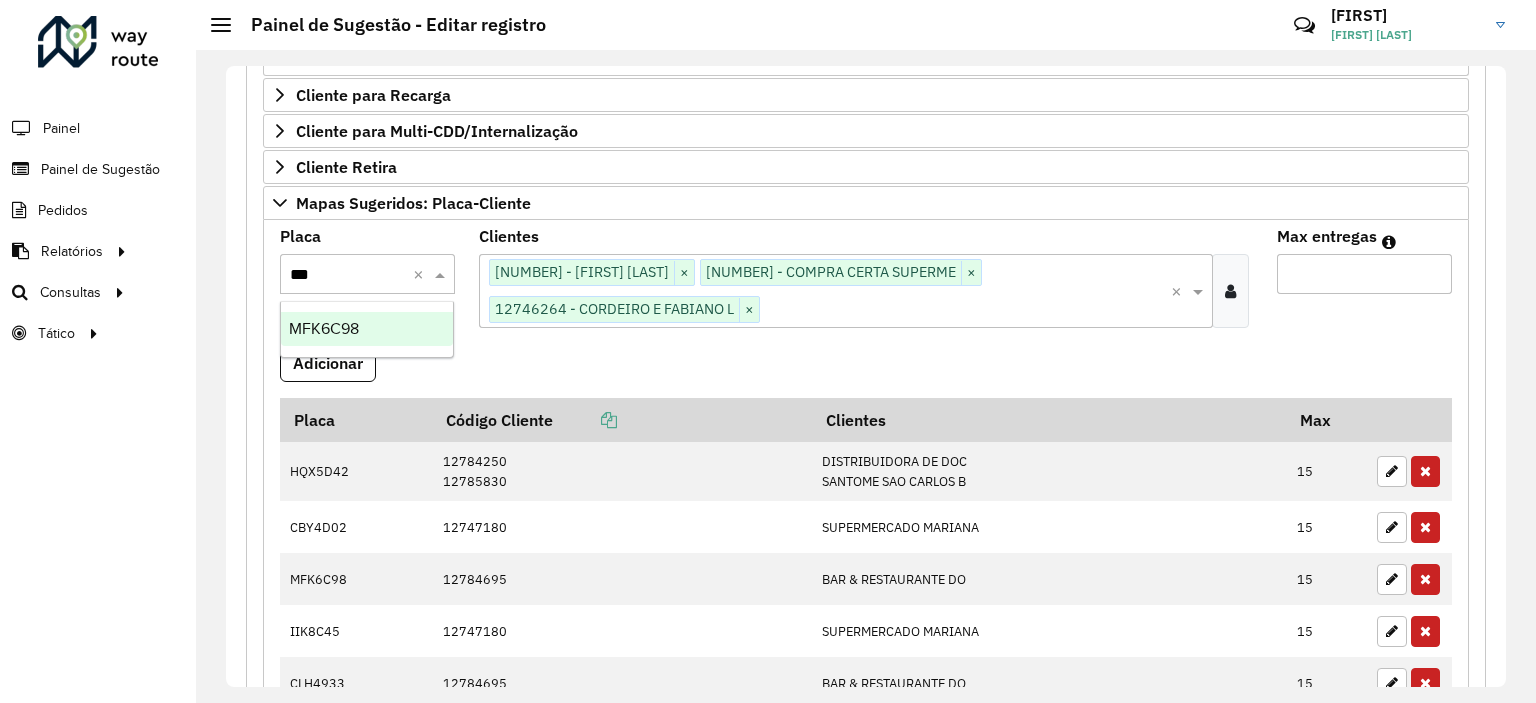 click on "MFK6C98" at bounding box center (367, 329) 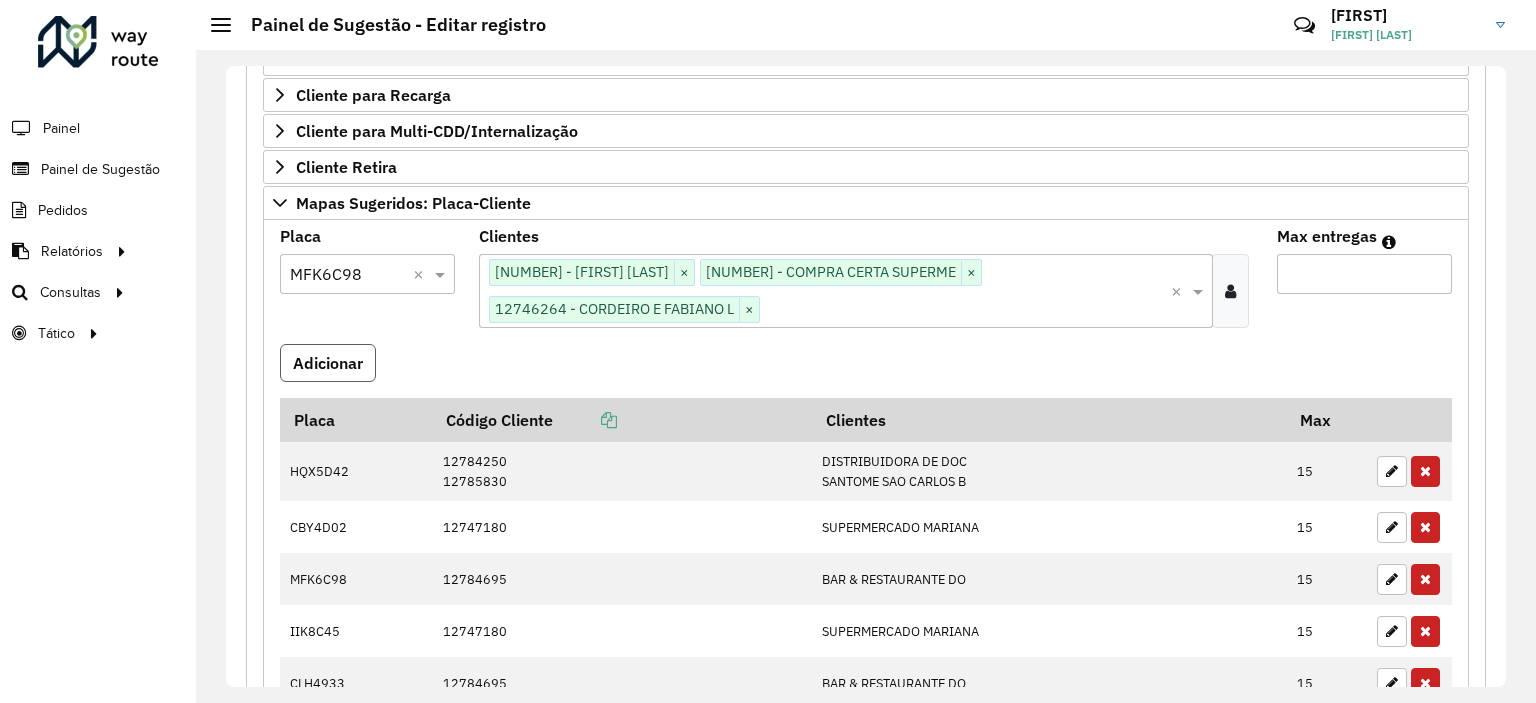 click on "Adicionar" at bounding box center [328, 363] 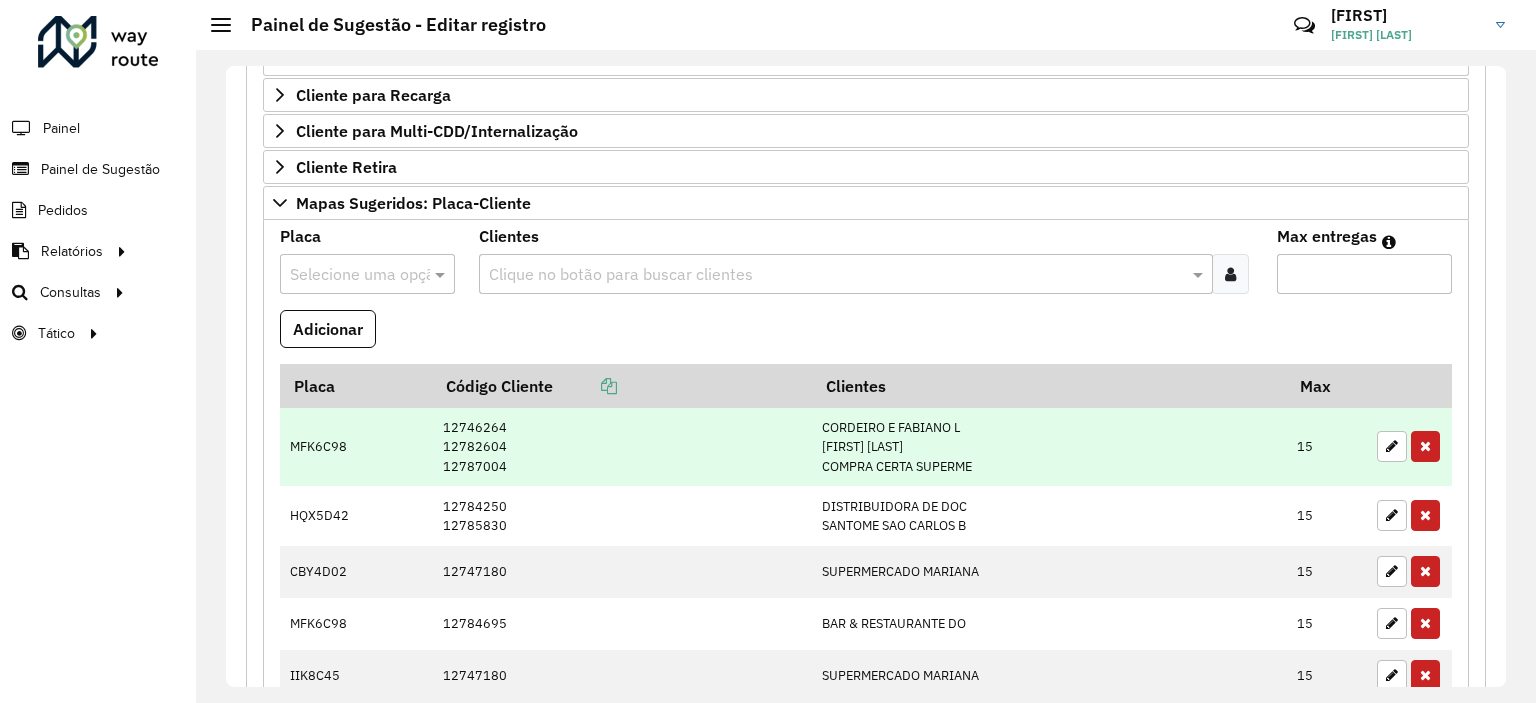 scroll, scrollTop: 955, scrollLeft: 0, axis: vertical 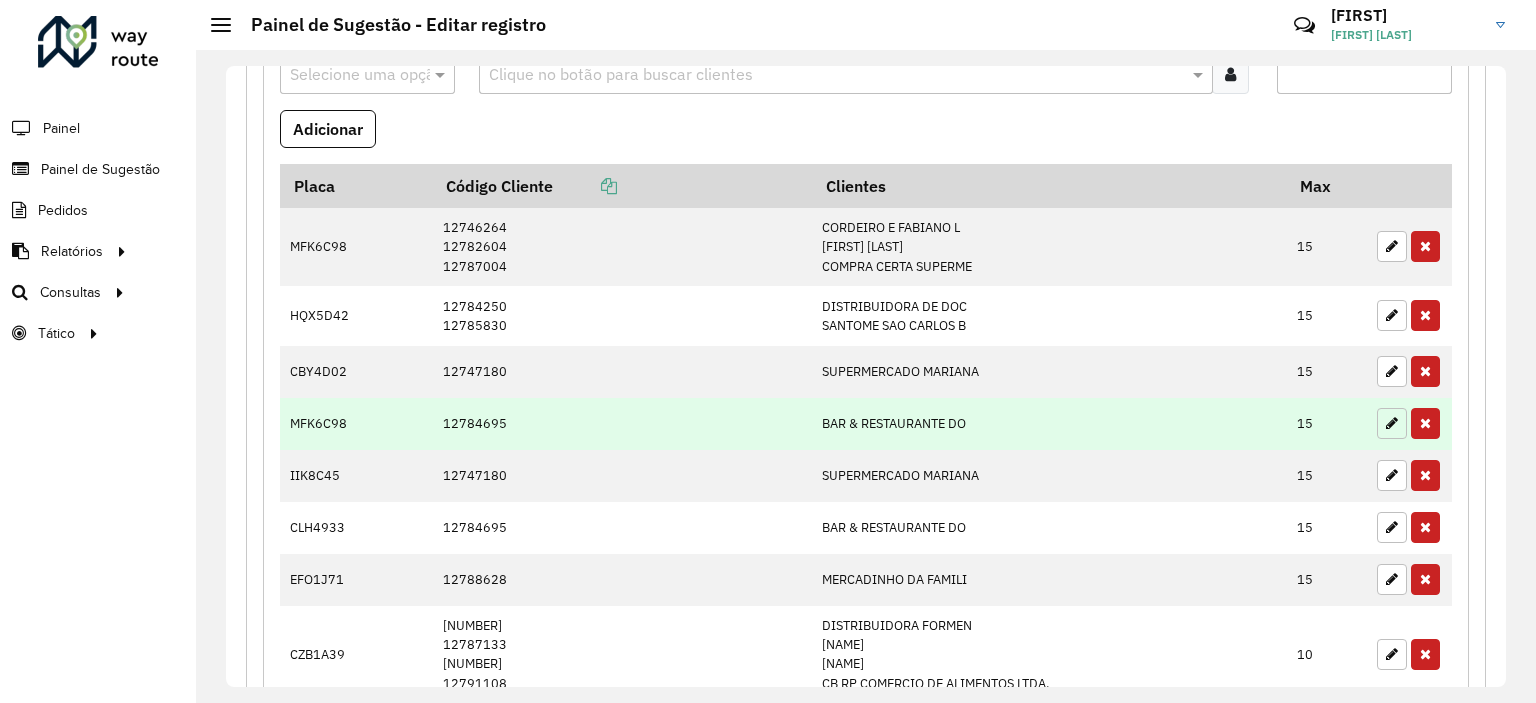 click at bounding box center [1392, 423] 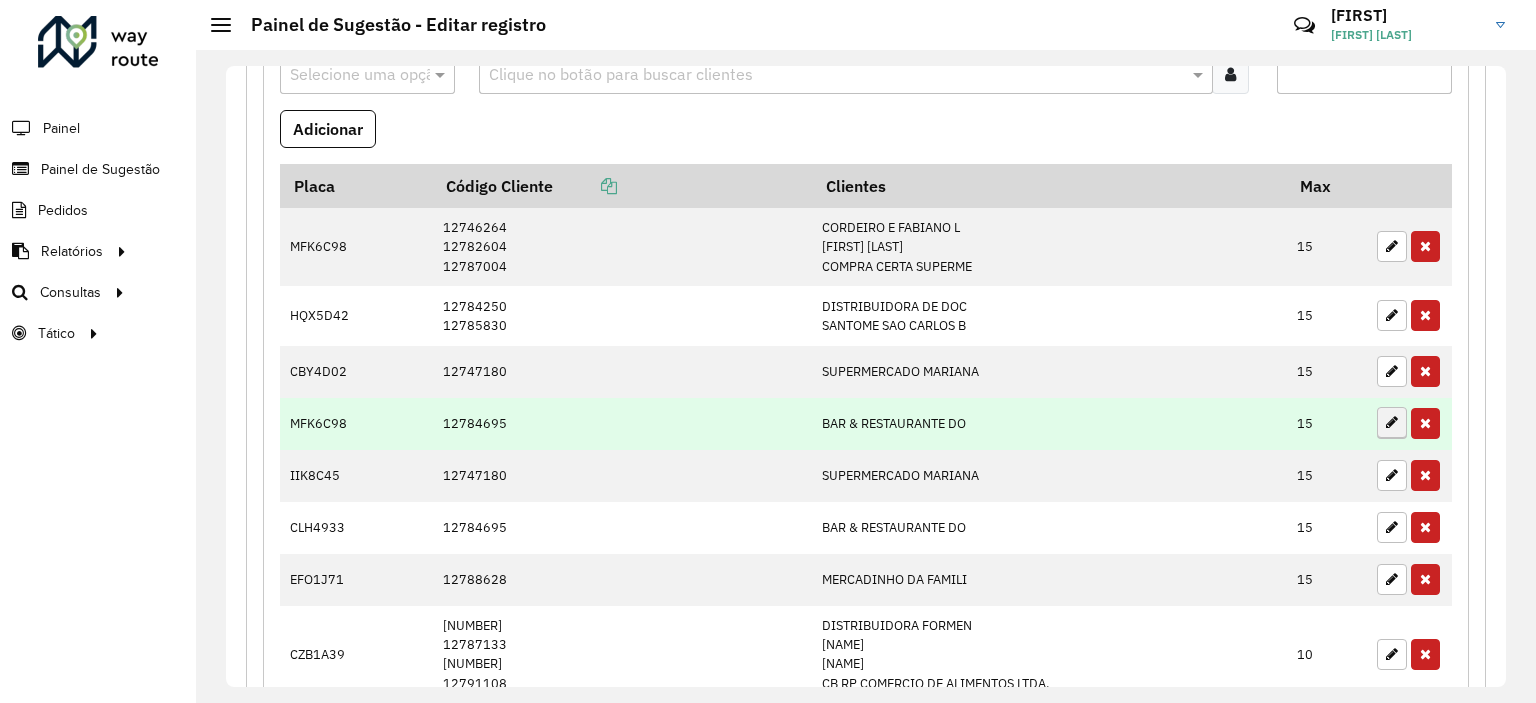 type on "**" 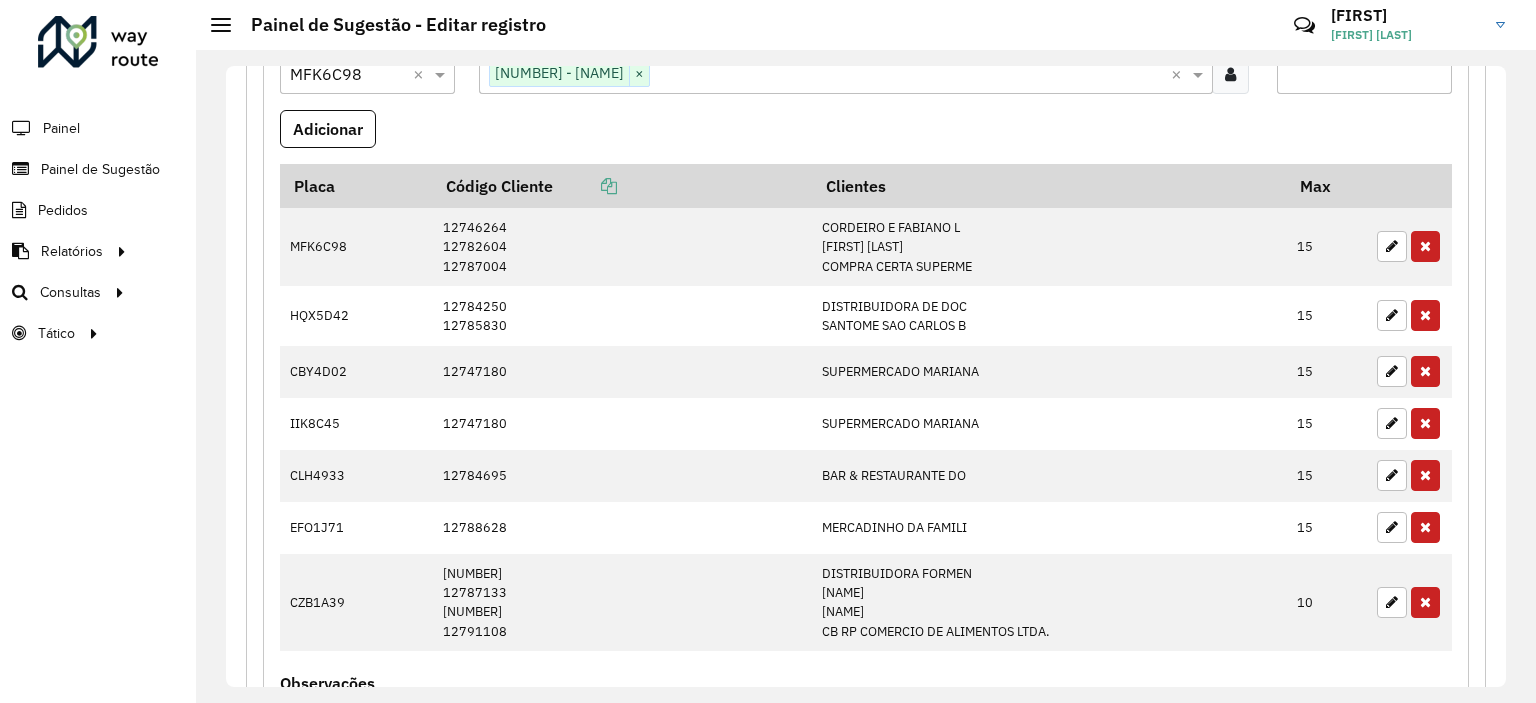 scroll, scrollTop: 855, scrollLeft: 0, axis: vertical 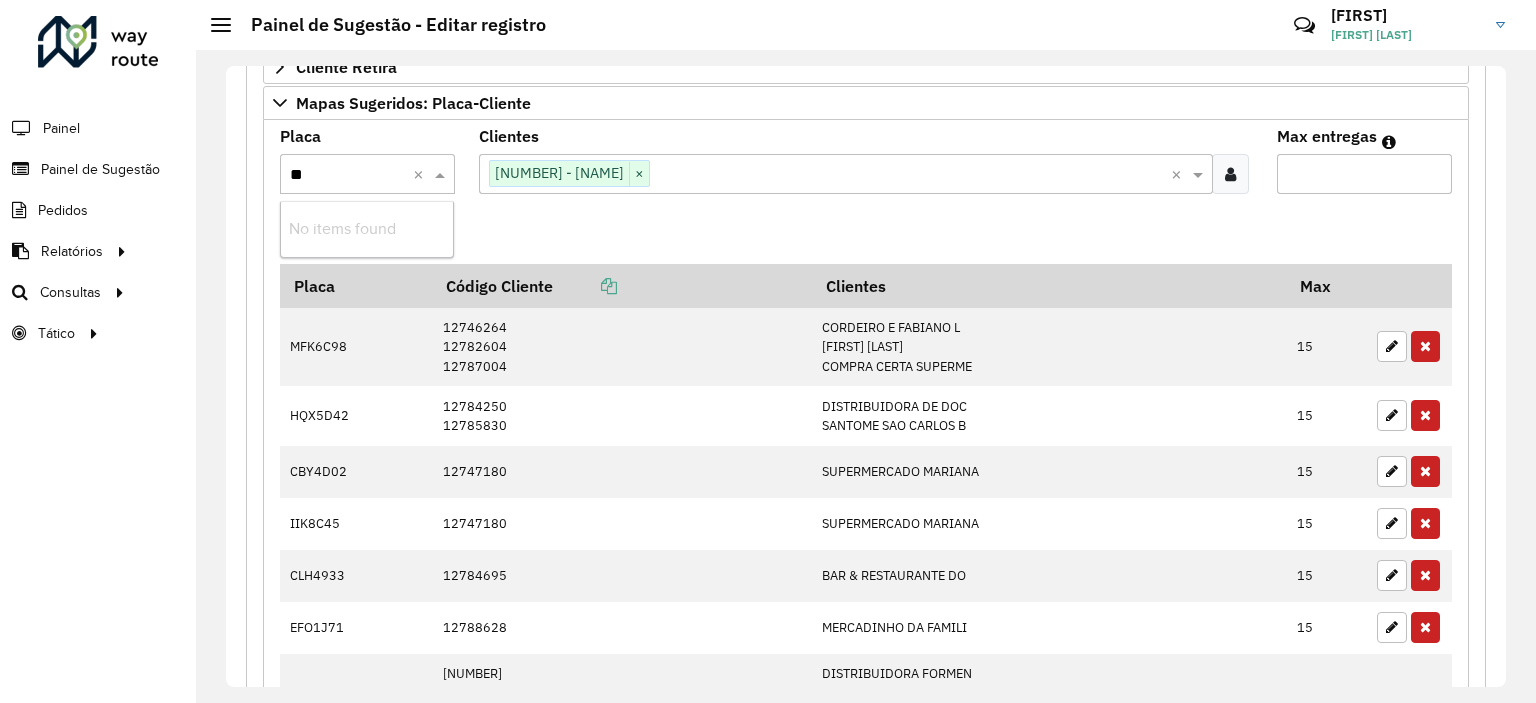 type on "***" 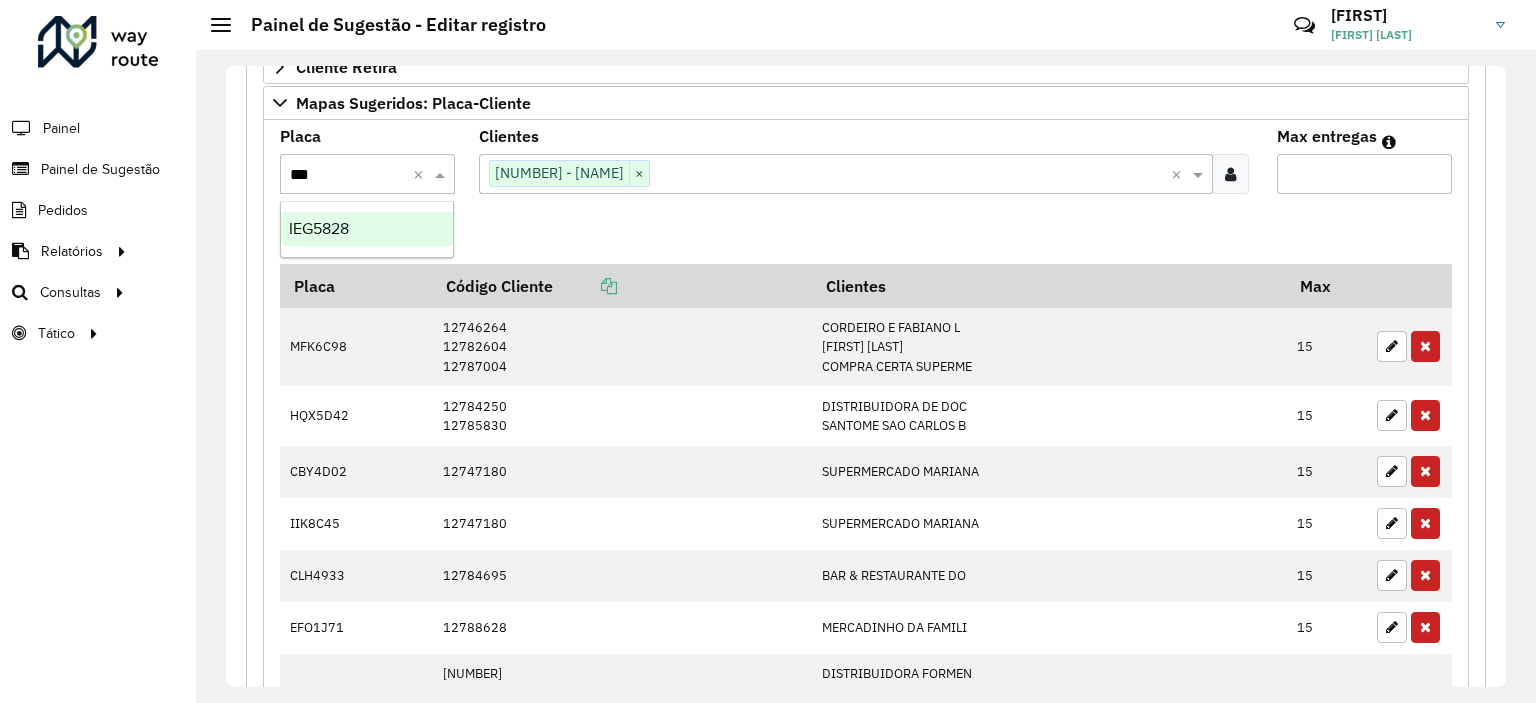 click on "IEG5828" at bounding box center (367, 229) 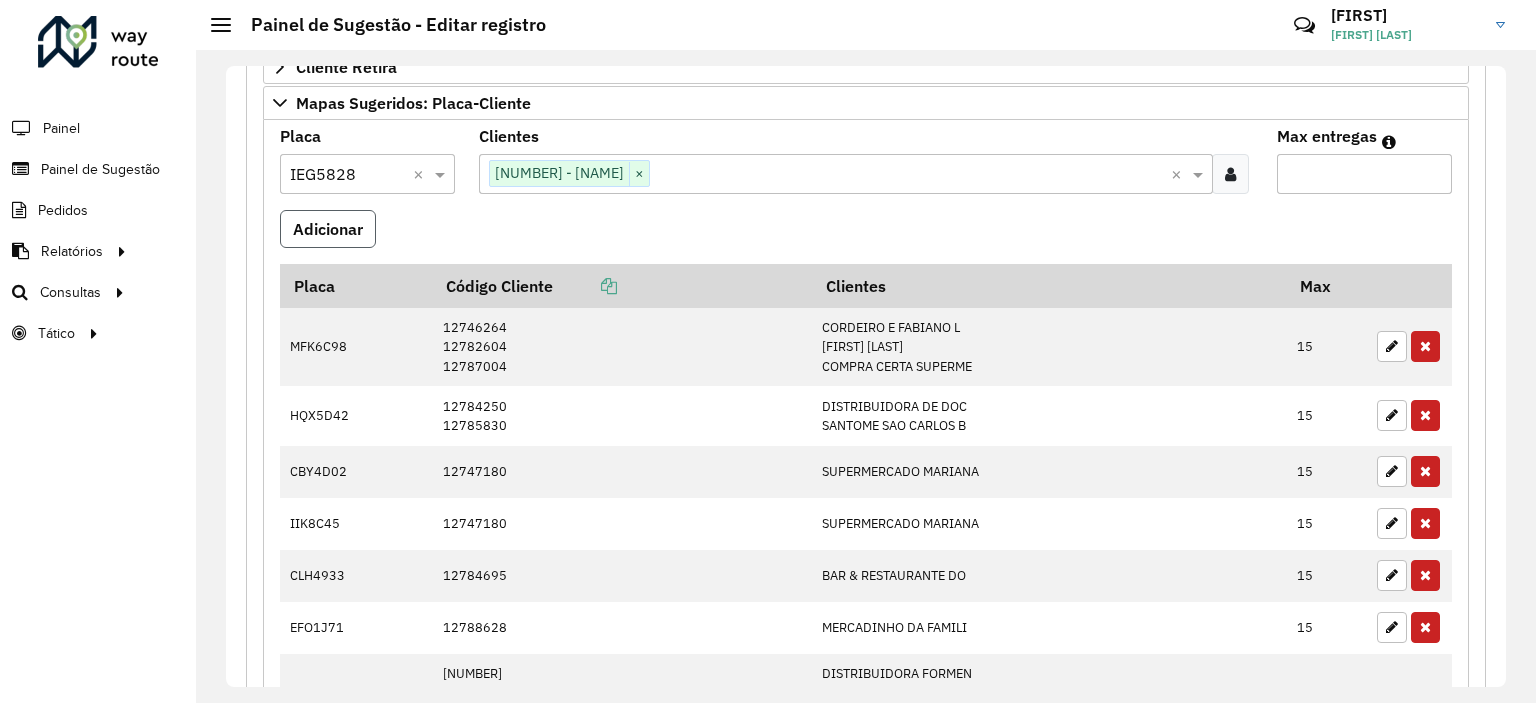 click on "Adicionar" at bounding box center (328, 229) 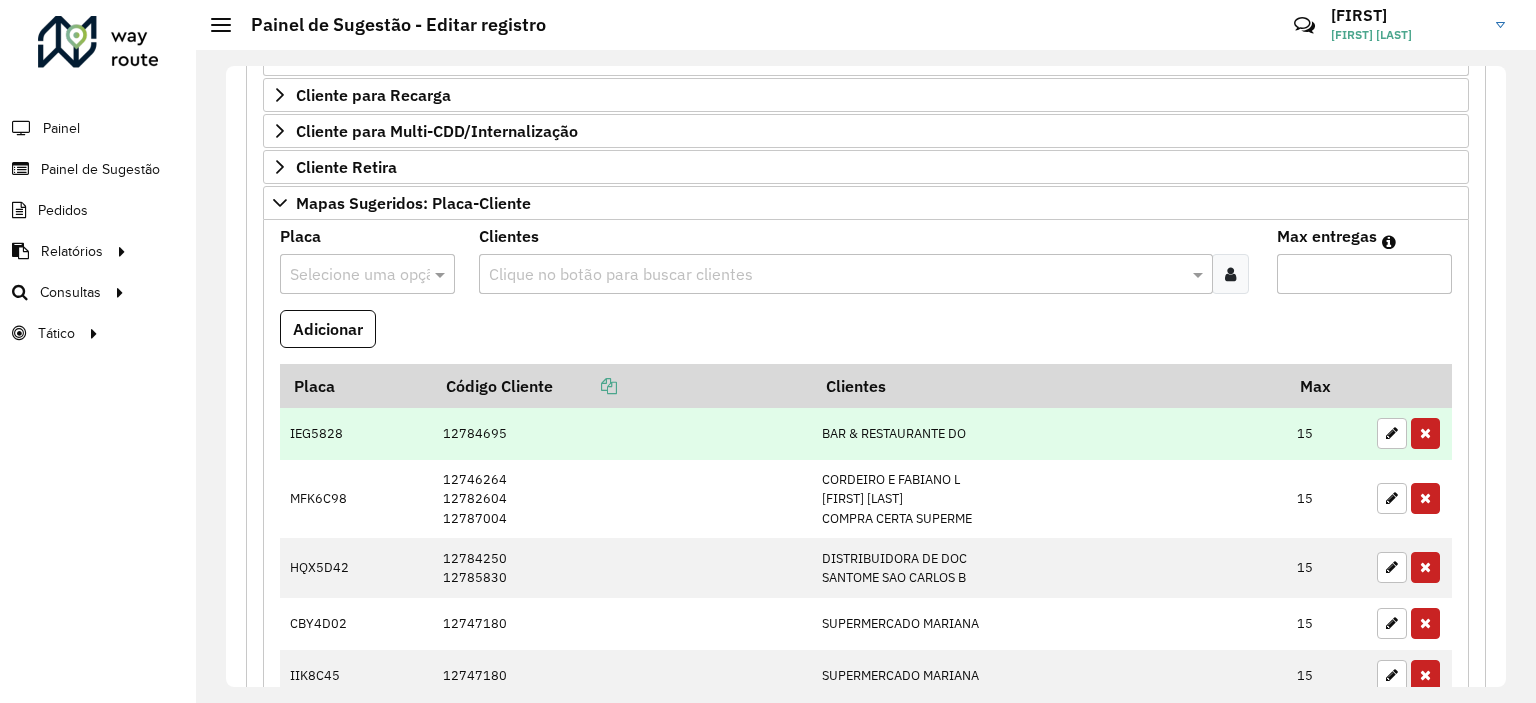 scroll, scrollTop: 355, scrollLeft: 0, axis: vertical 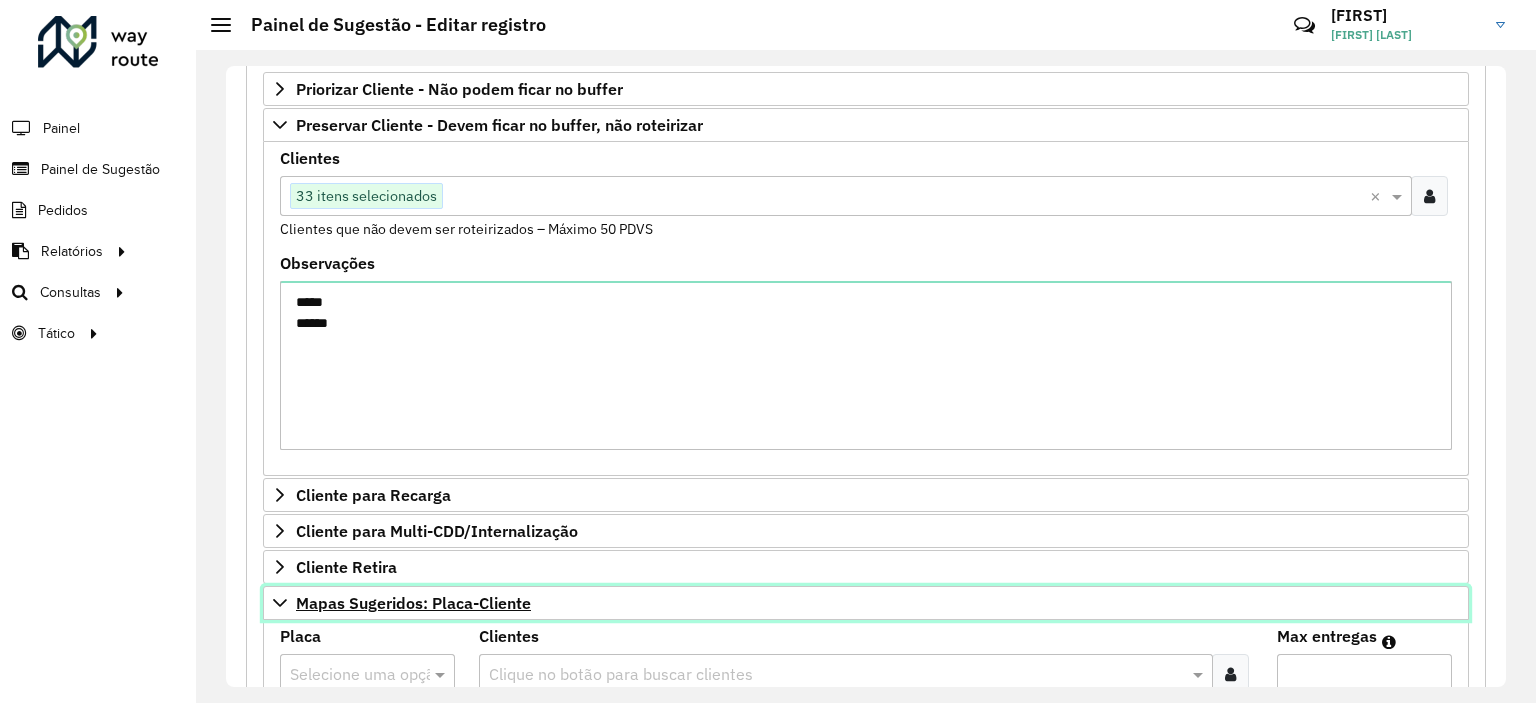 click on "Mapas Sugeridos: Placa-Cliente" at bounding box center (866, 603) 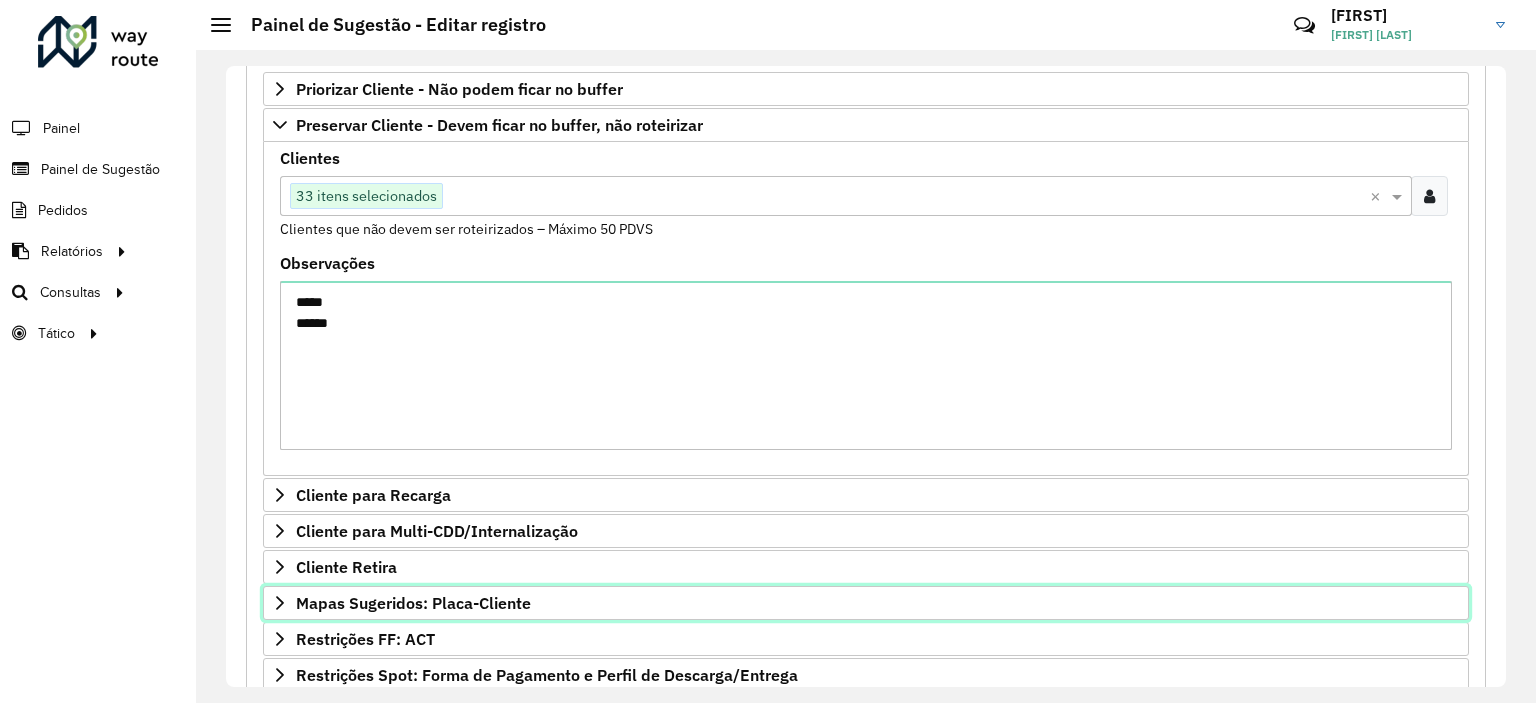 scroll, scrollTop: 155, scrollLeft: 0, axis: vertical 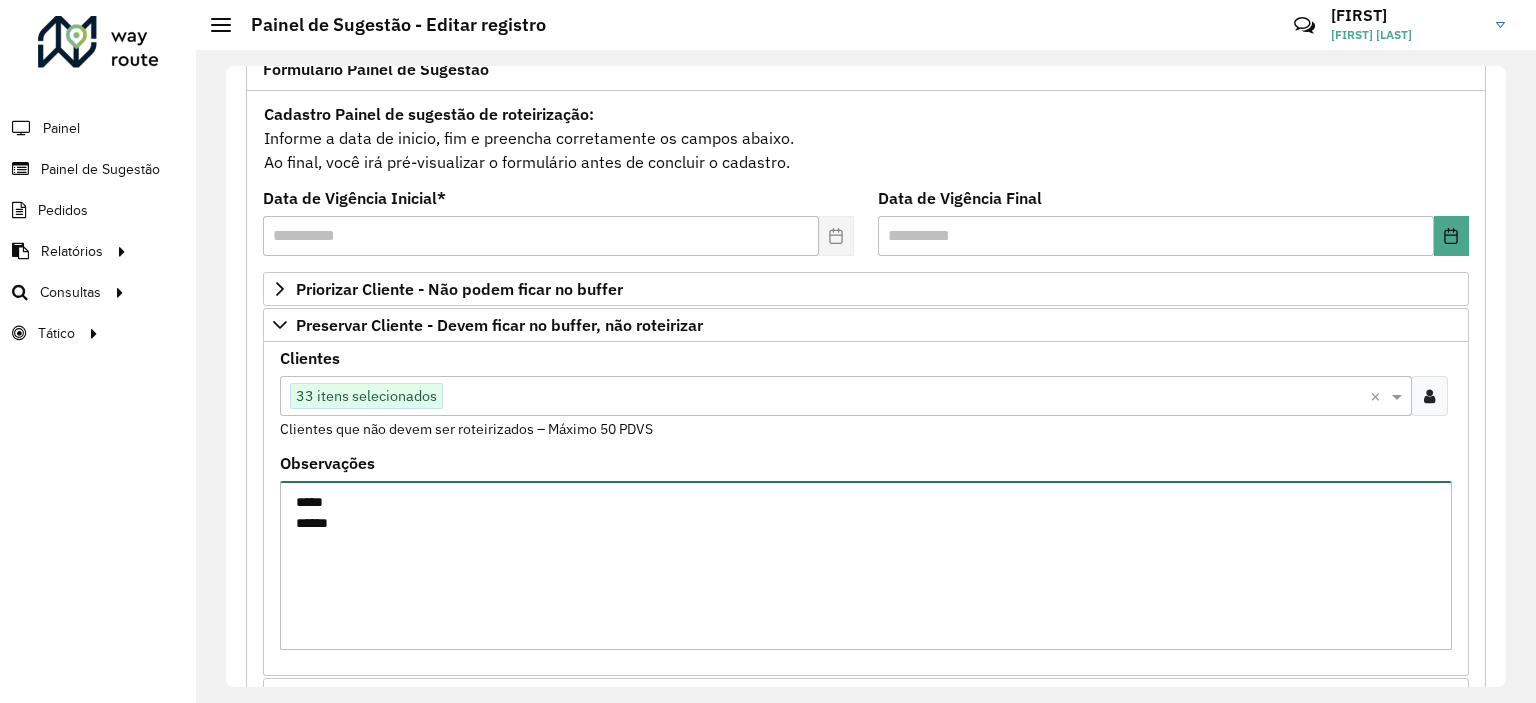 drag, startPoint x: 349, startPoint y: 502, endPoint x: 248, endPoint y: 506, distance: 101.07918 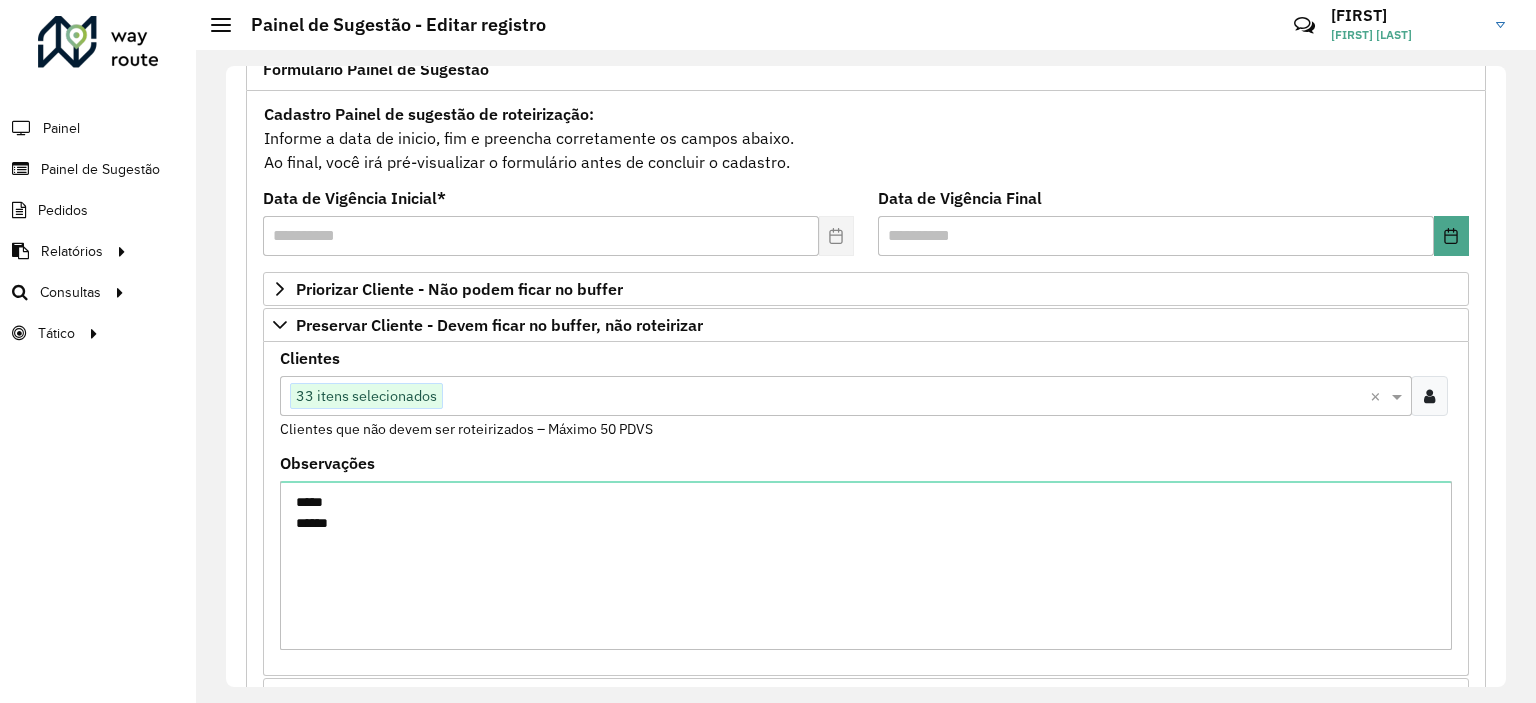 click at bounding box center [1429, 396] 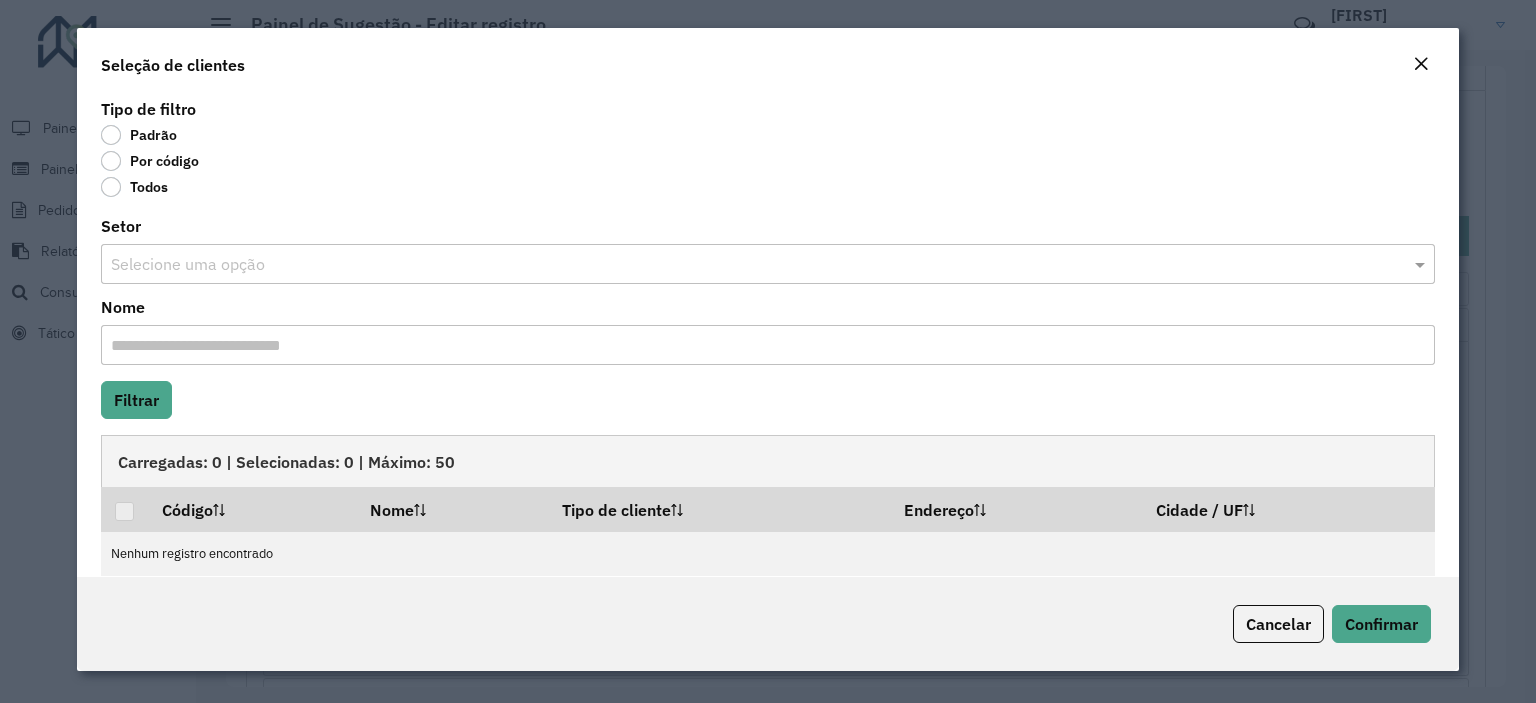 click on "Por código" 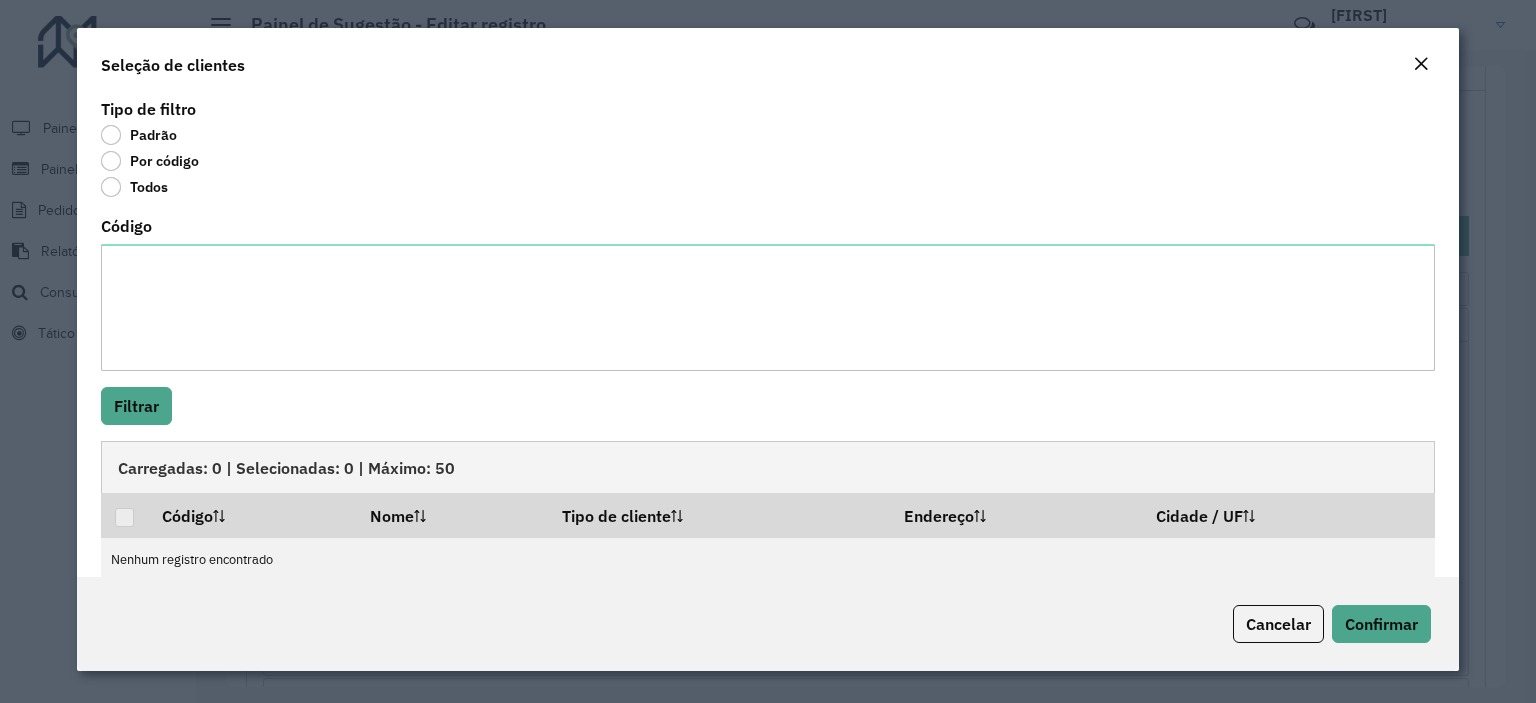 click 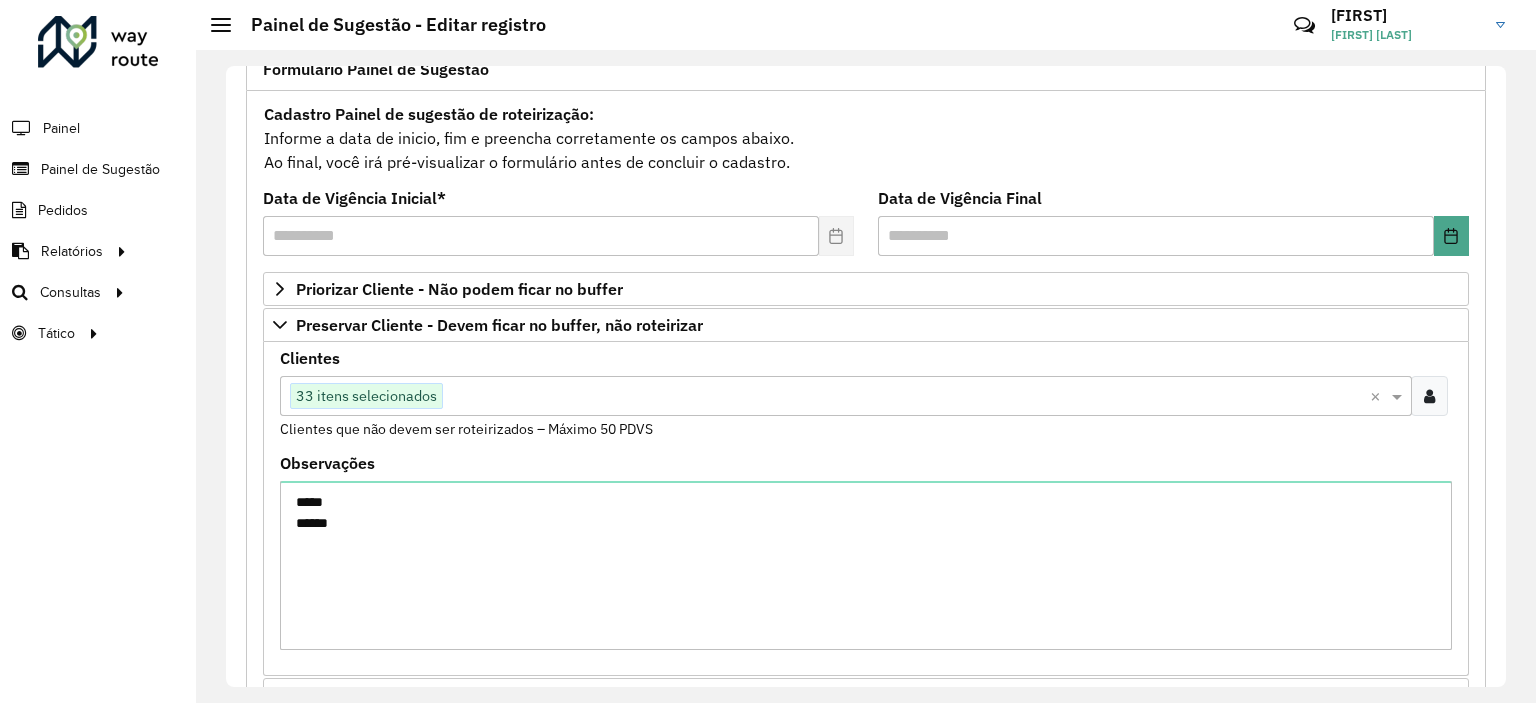 scroll, scrollTop: 555, scrollLeft: 0, axis: vertical 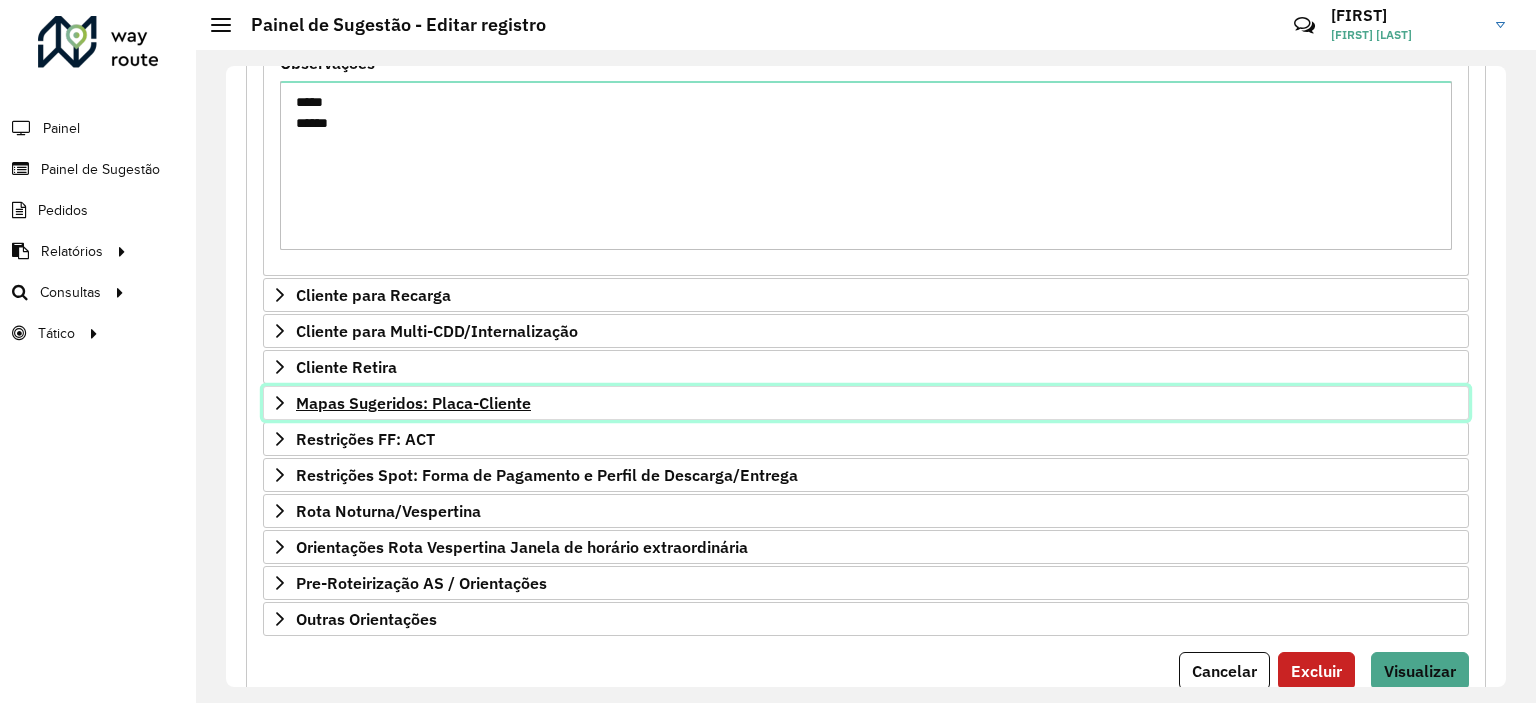 click on "Mapas Sugeridos: Placa-Cliente" at bounding box center (413, 403) 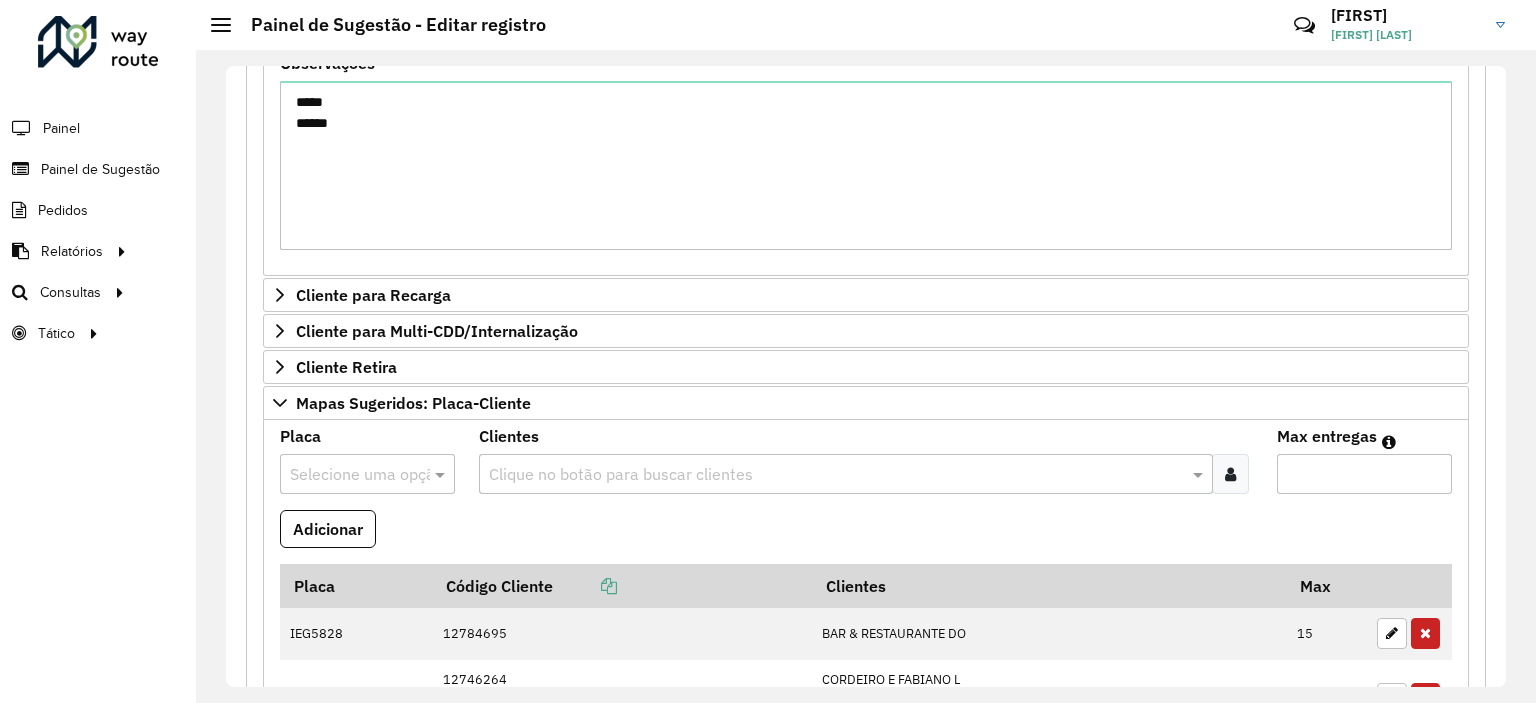 click at bounding box center [835, 475] 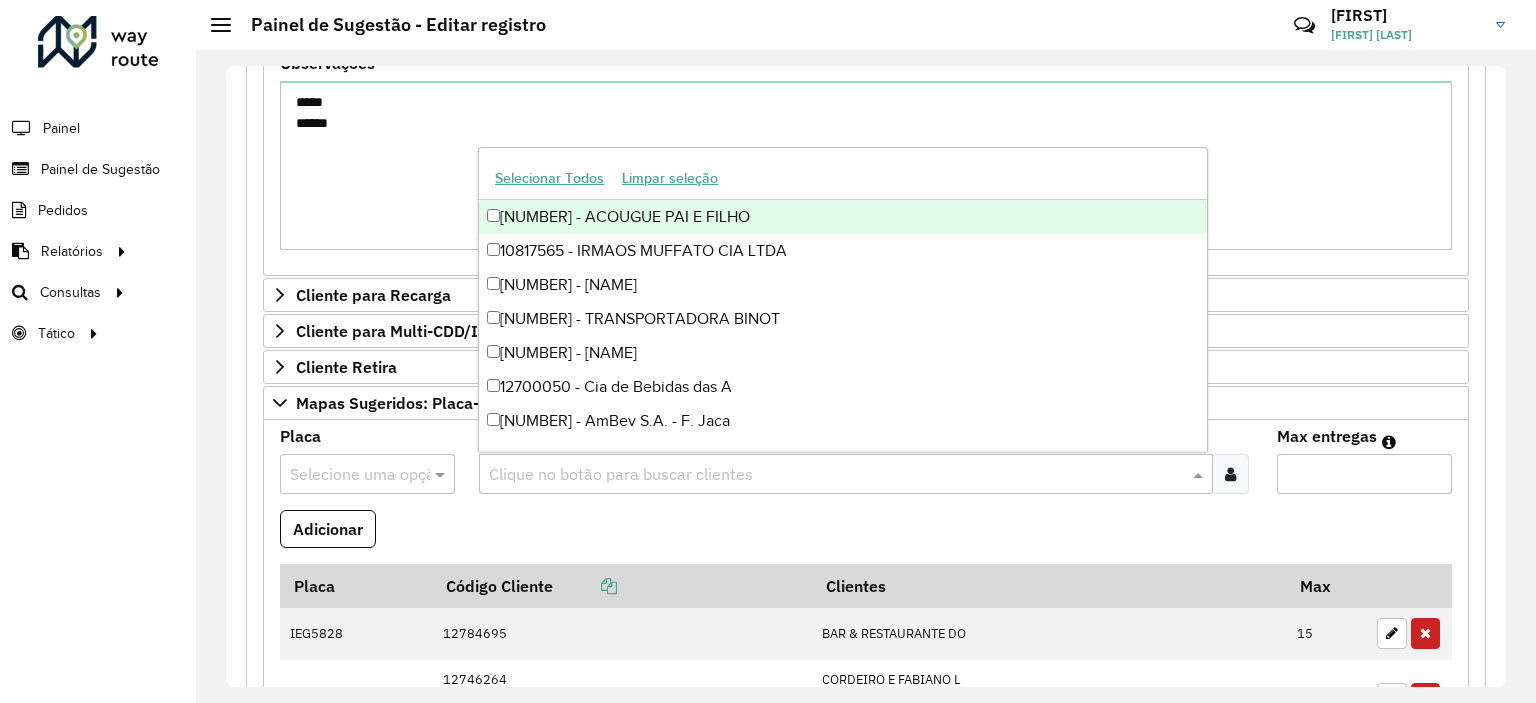 paste on "*****" 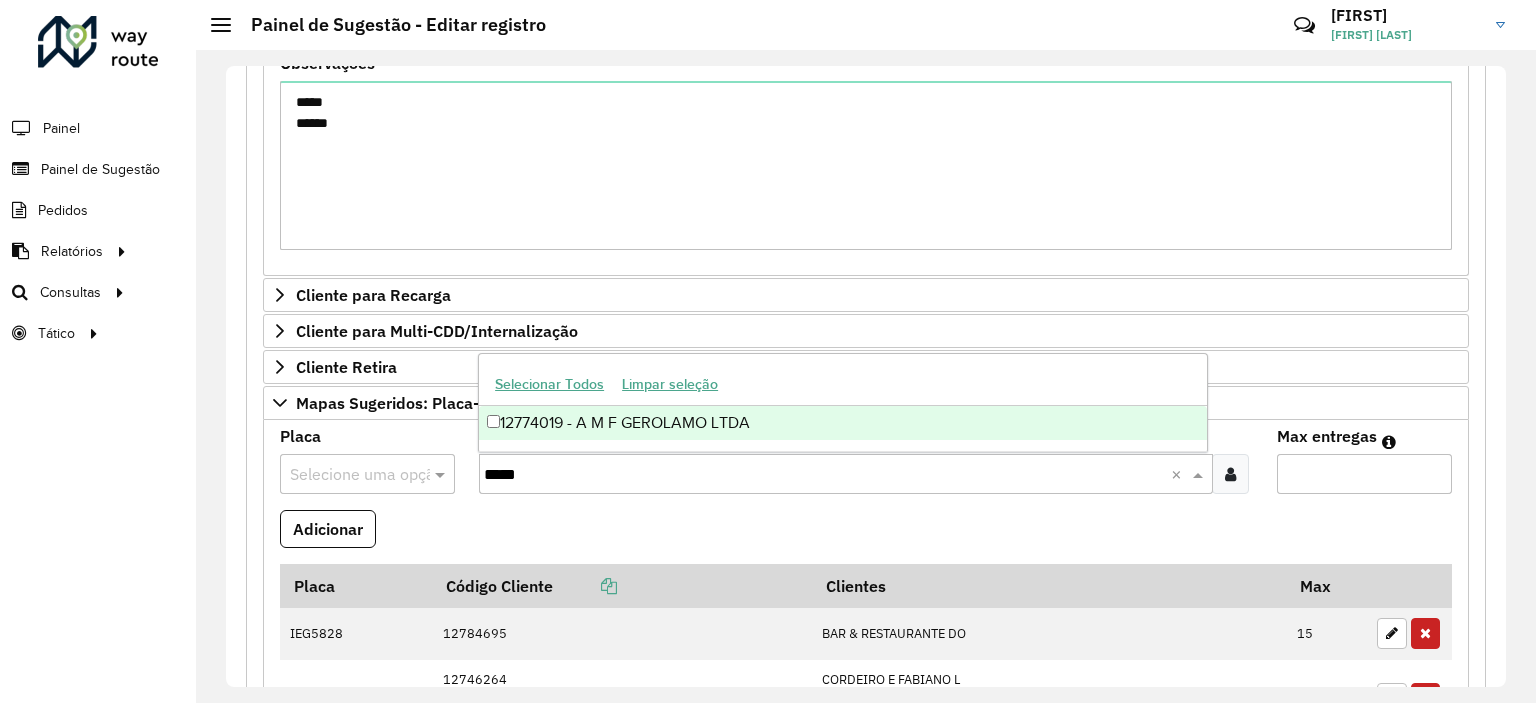 click on "12774019 - A M F GEROLAMO LTDA" at bounding box center [843, 423] 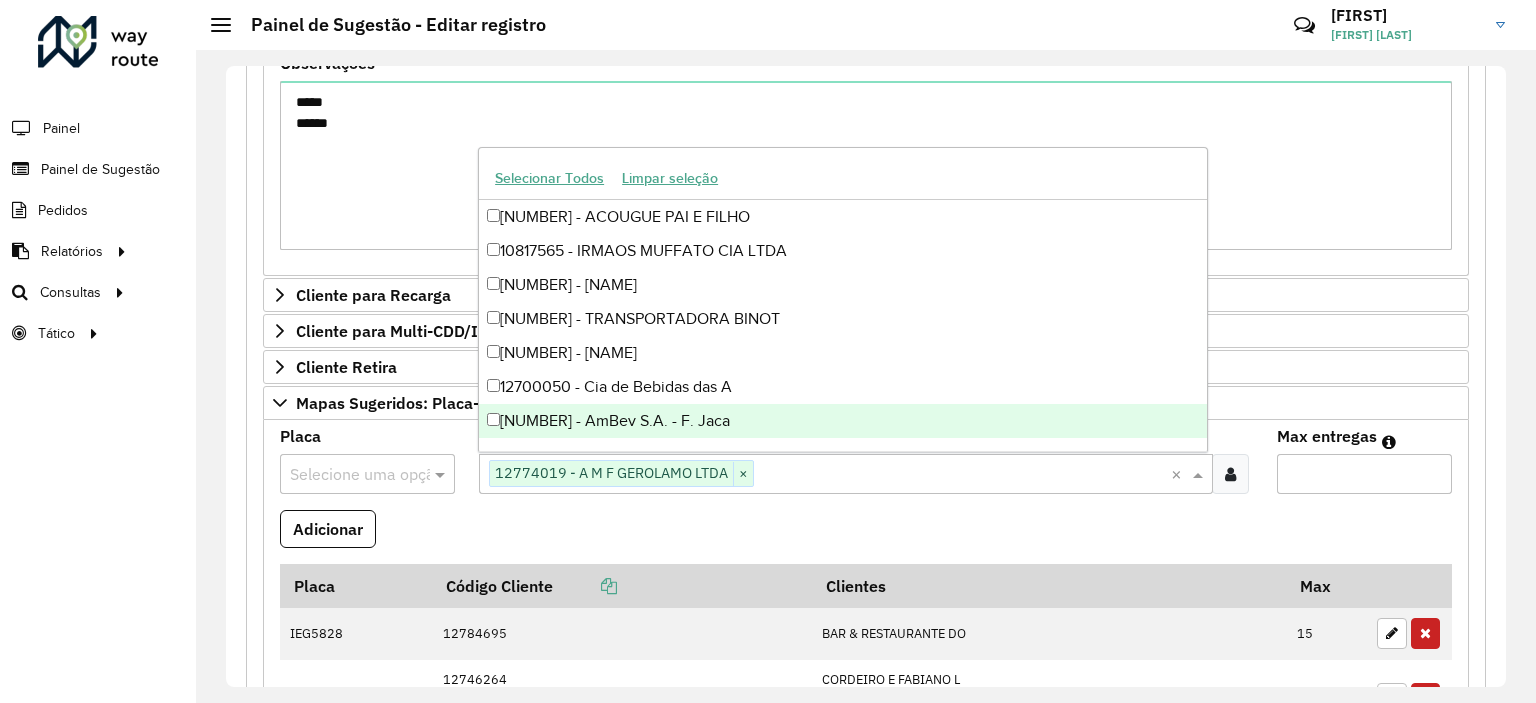 click at bounding box center (347, 475) 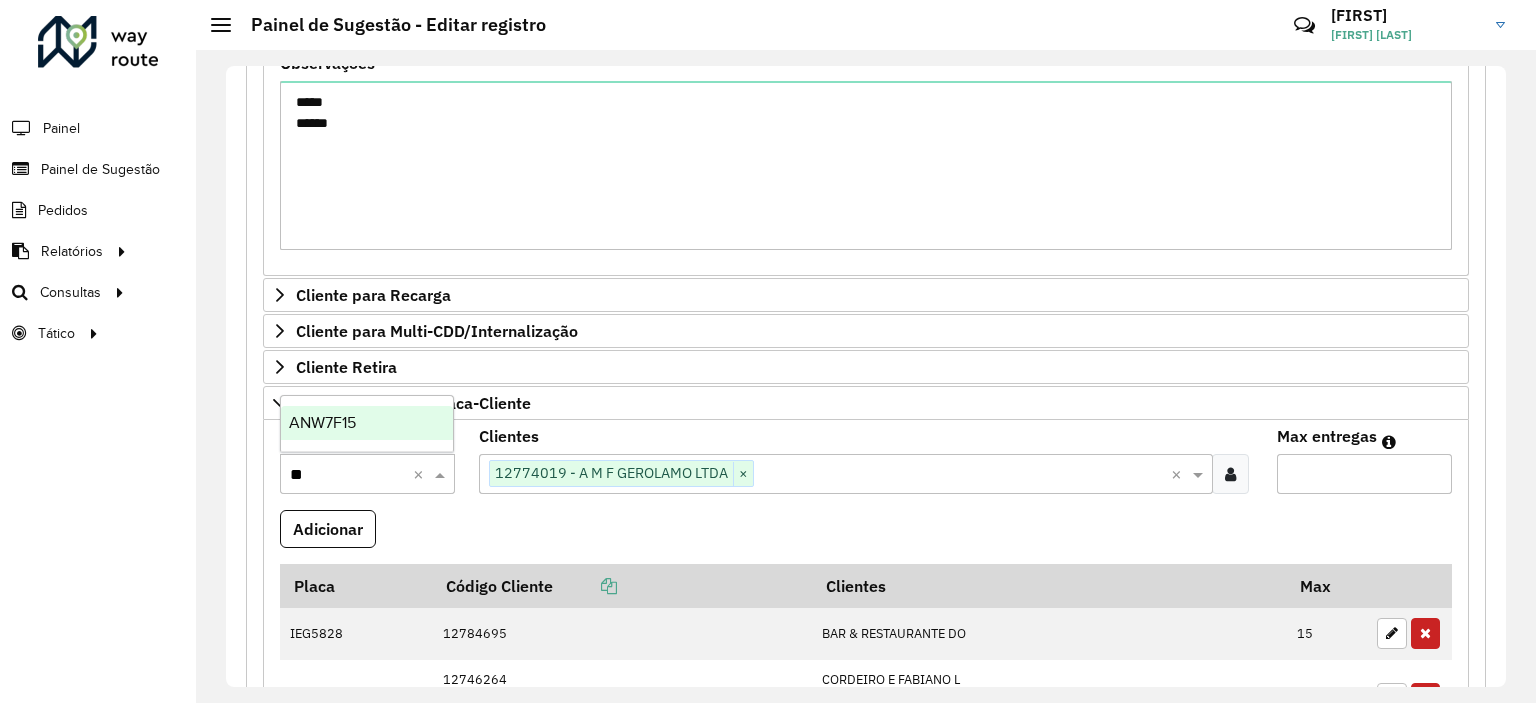 type on "***" 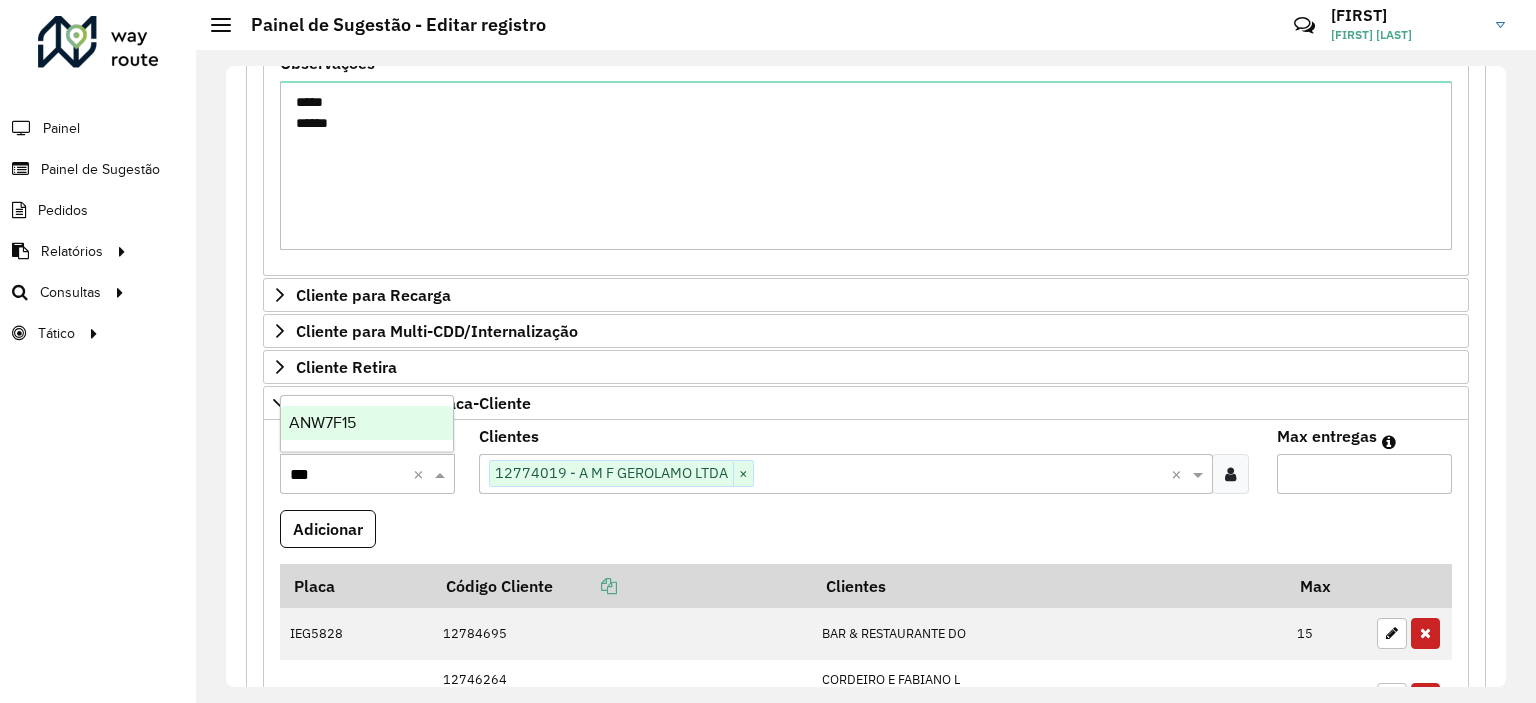 click on "ANW7F15" at bounding box center (367, 423) 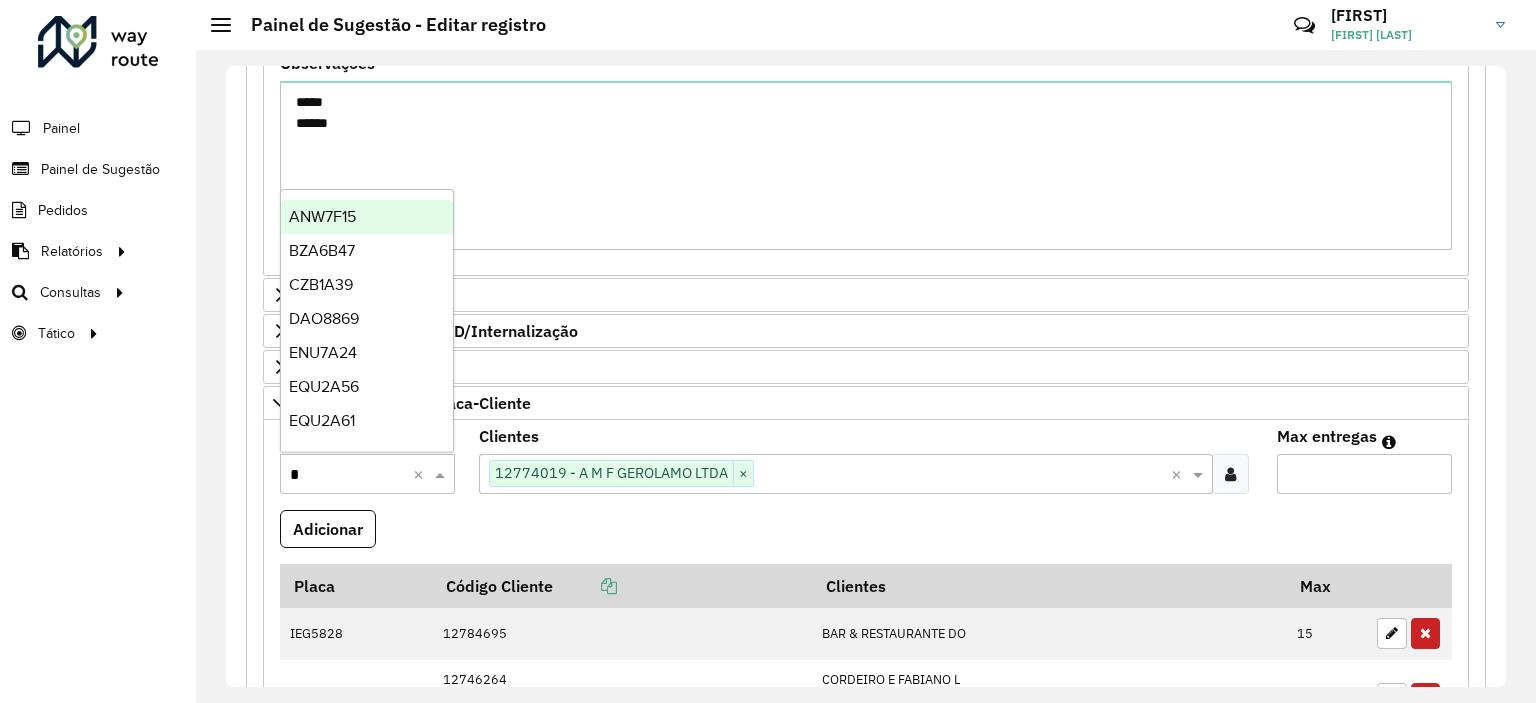 type on "**" 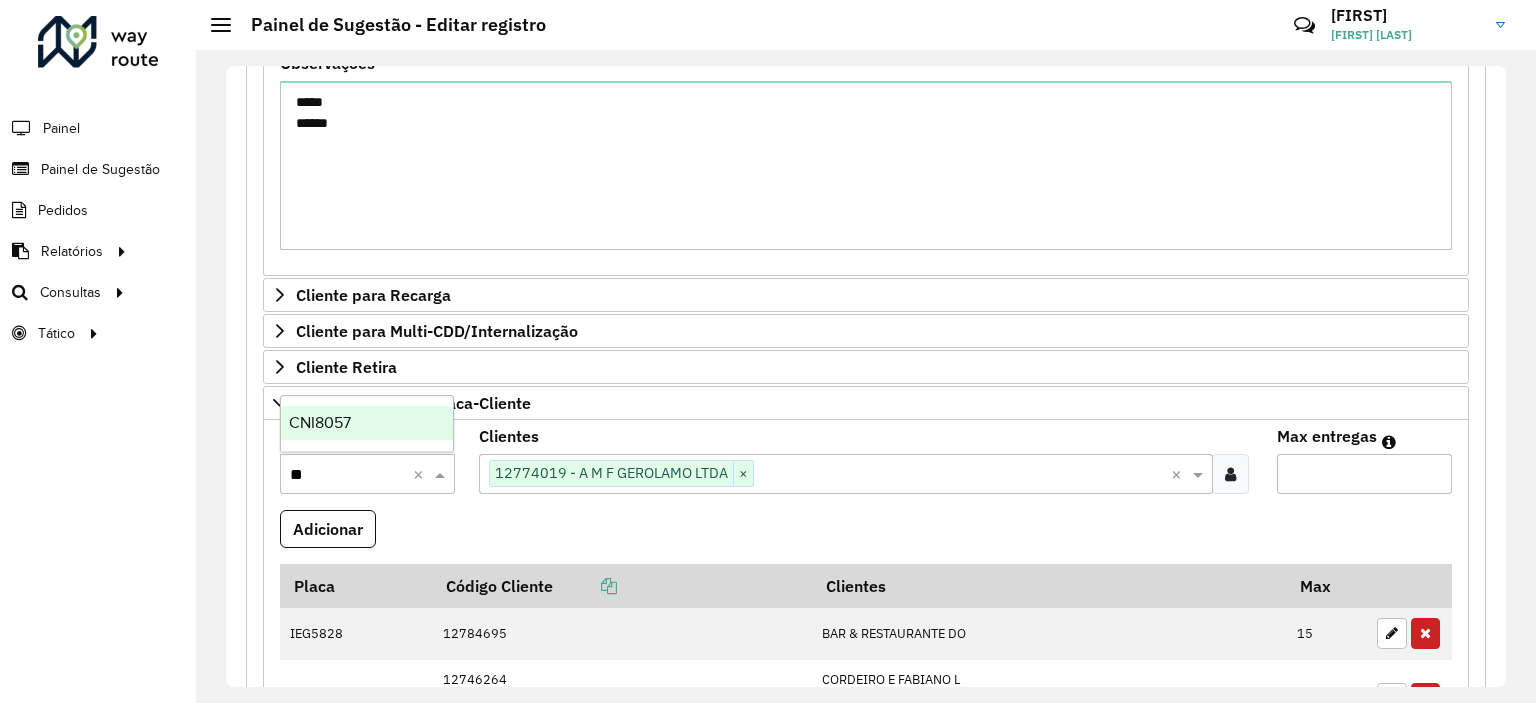 type on "***" 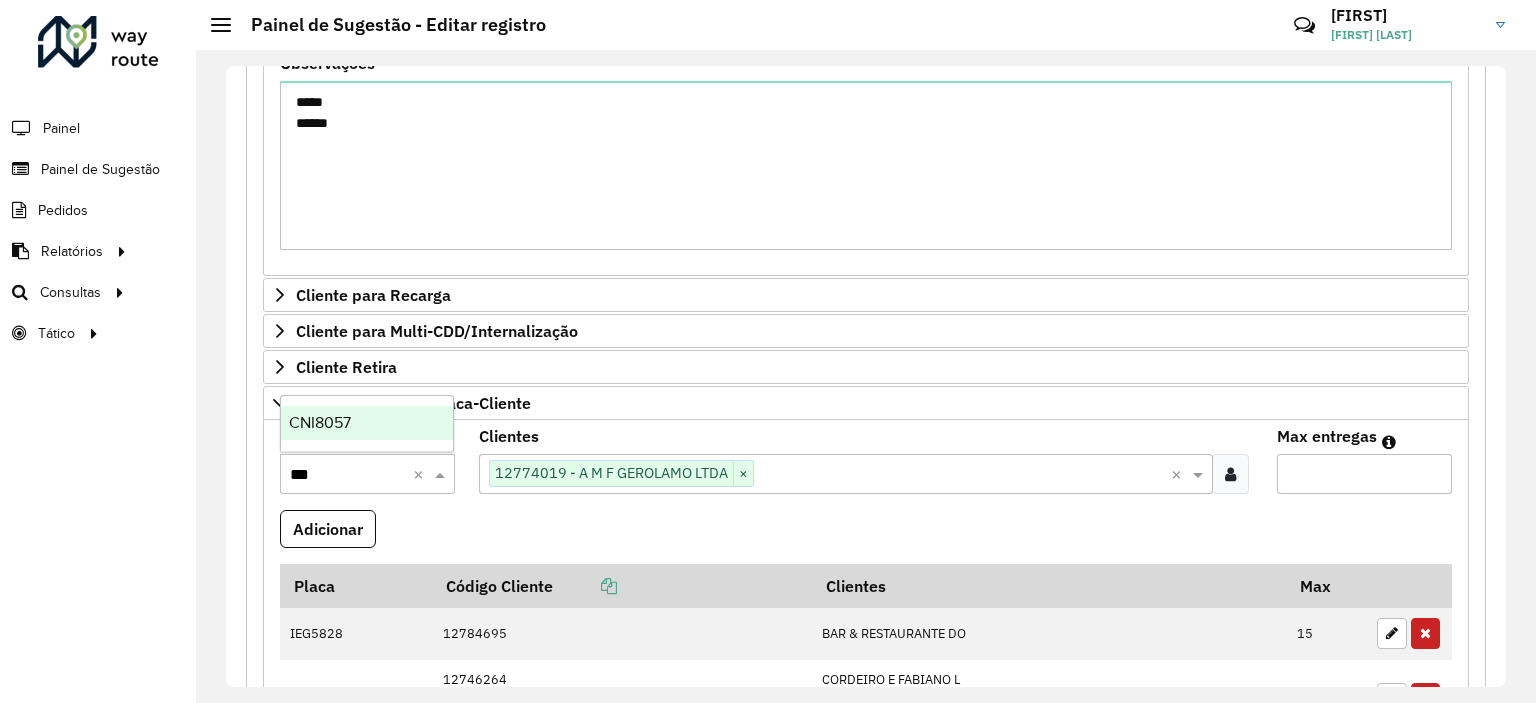 click on "CNI8057" at bounding box center [367, 423] 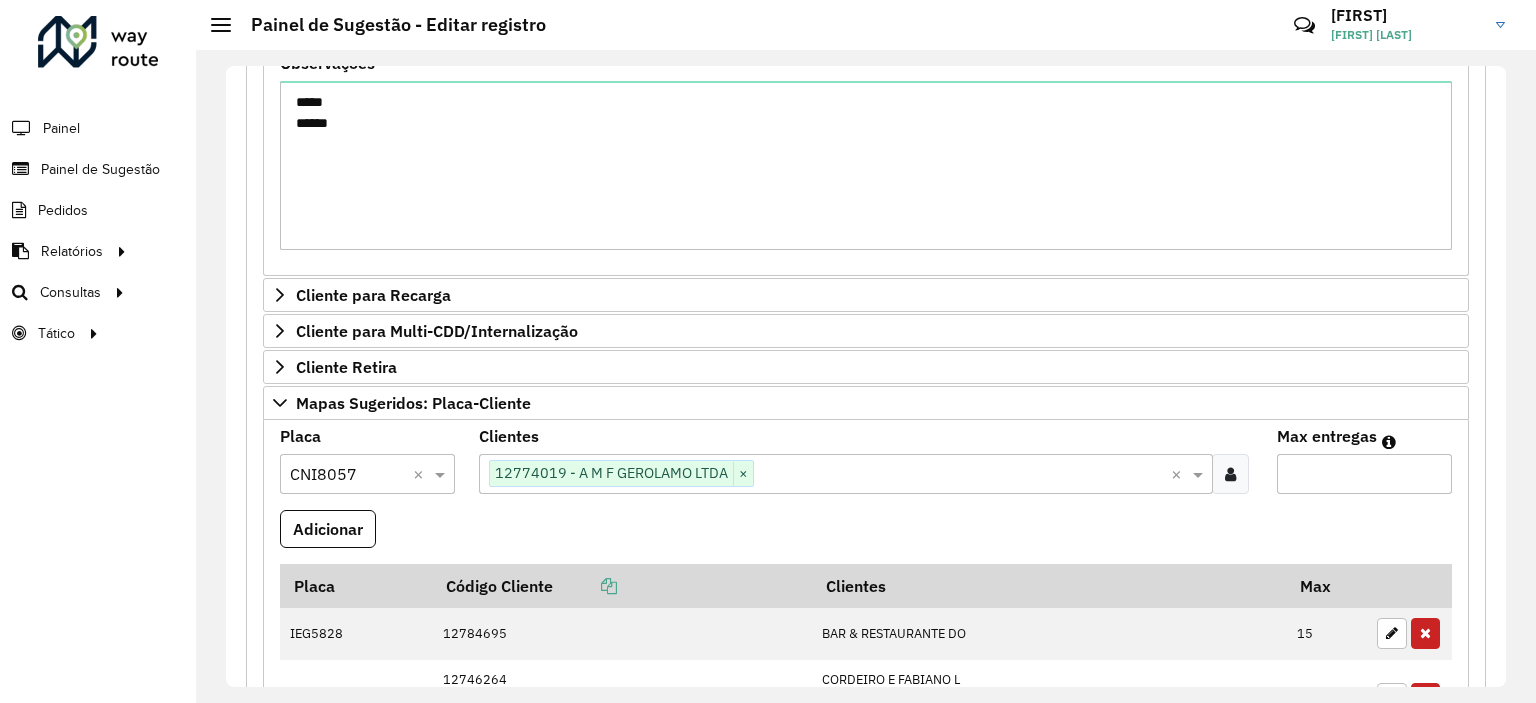 click on "Max entregas" at bounding box center [1364, 474] 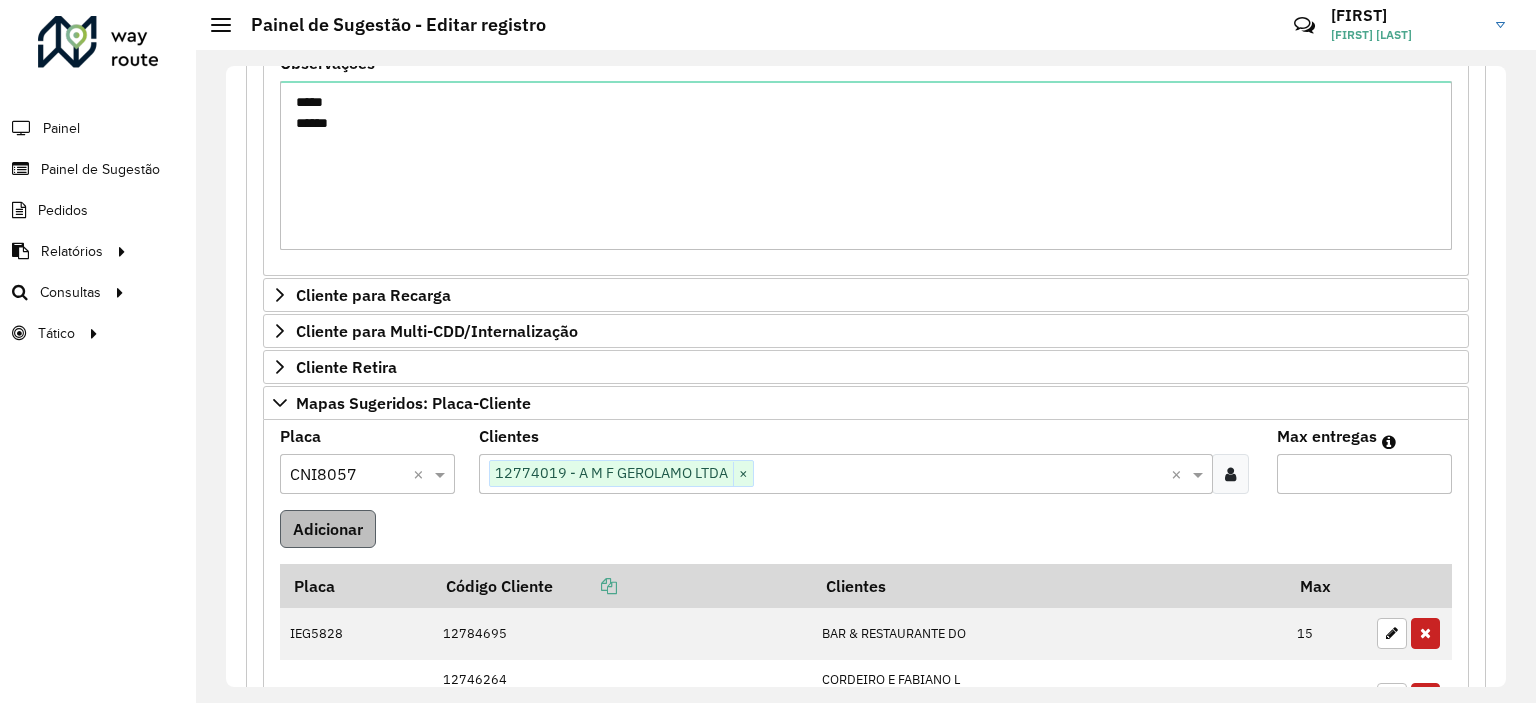 type on "**" 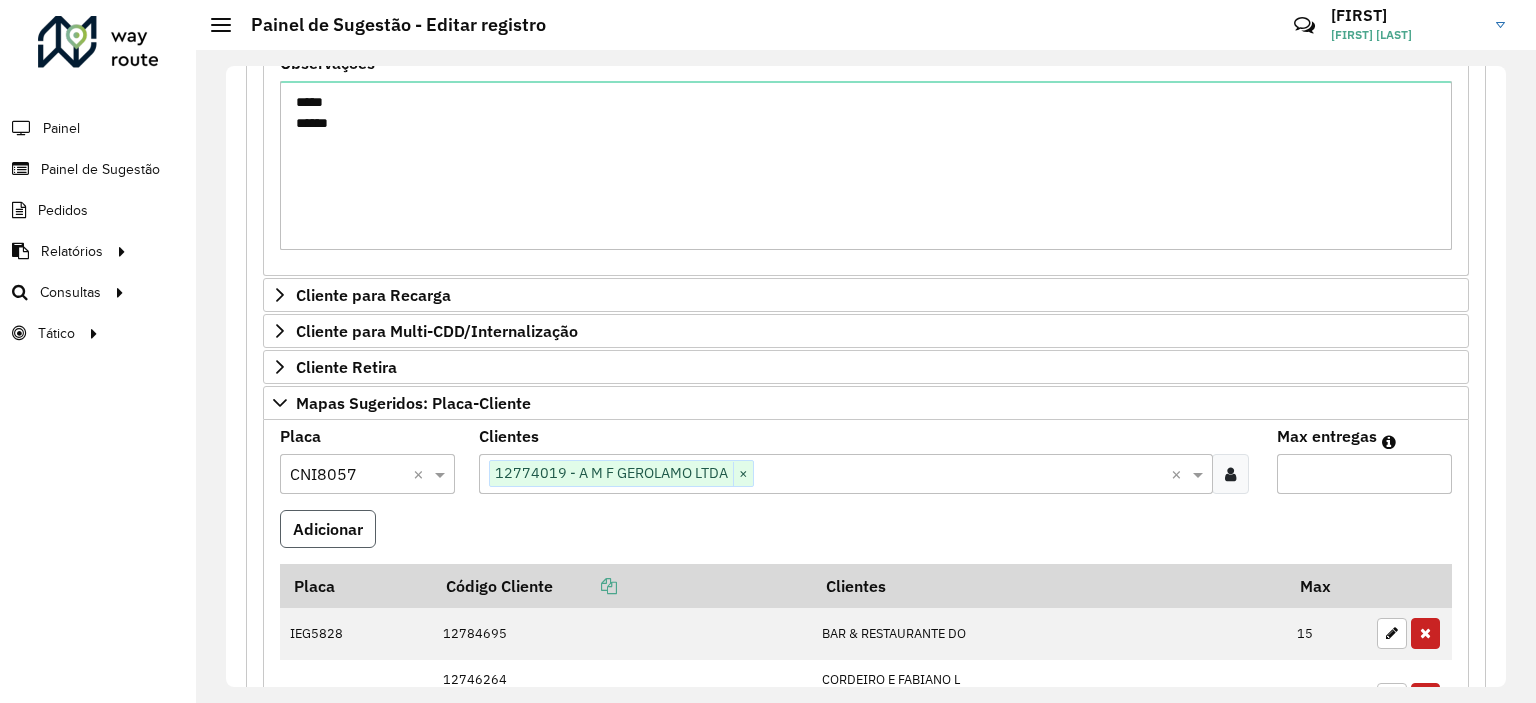 click on "Adicionar" at bounding box center (328, 529) 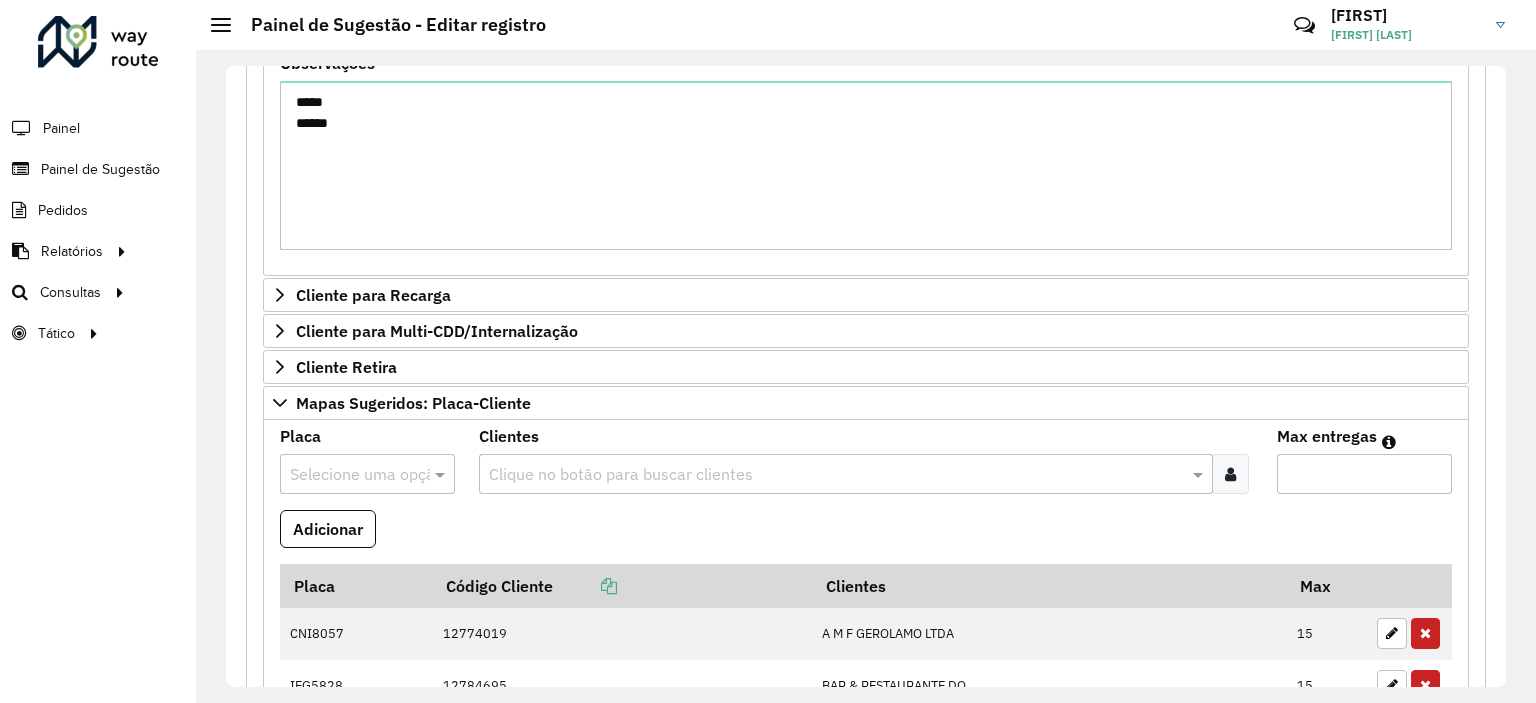 scroll, scrollTop: 155, scrollLeft: 0, axis: vertical 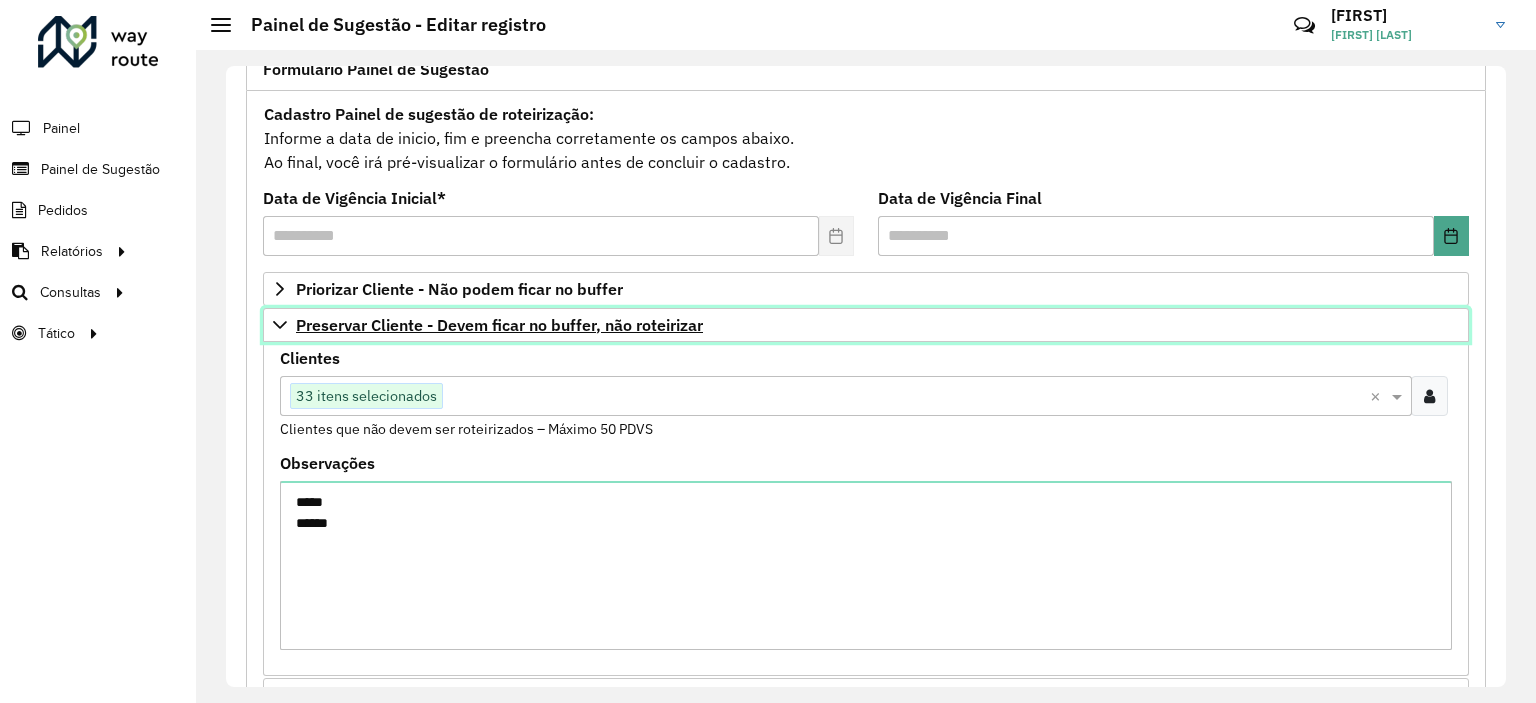 click on "Preservar Cliente - Devem ficar no buffer, não roteirizar" at bounding box center (499, 325) 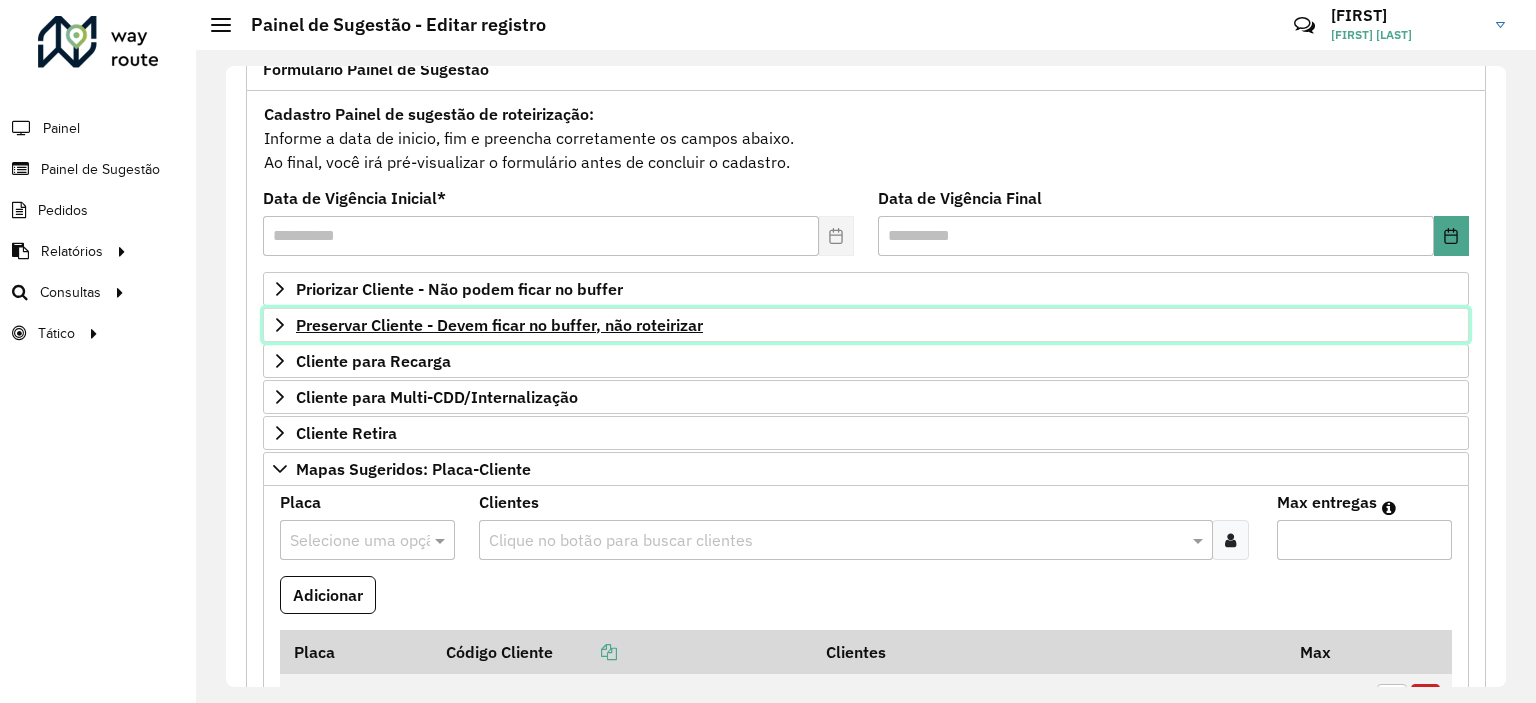 click on "Preservar Cliente - Devem ficar no buffer, não roteirizar" at bounding box center (499, 325) 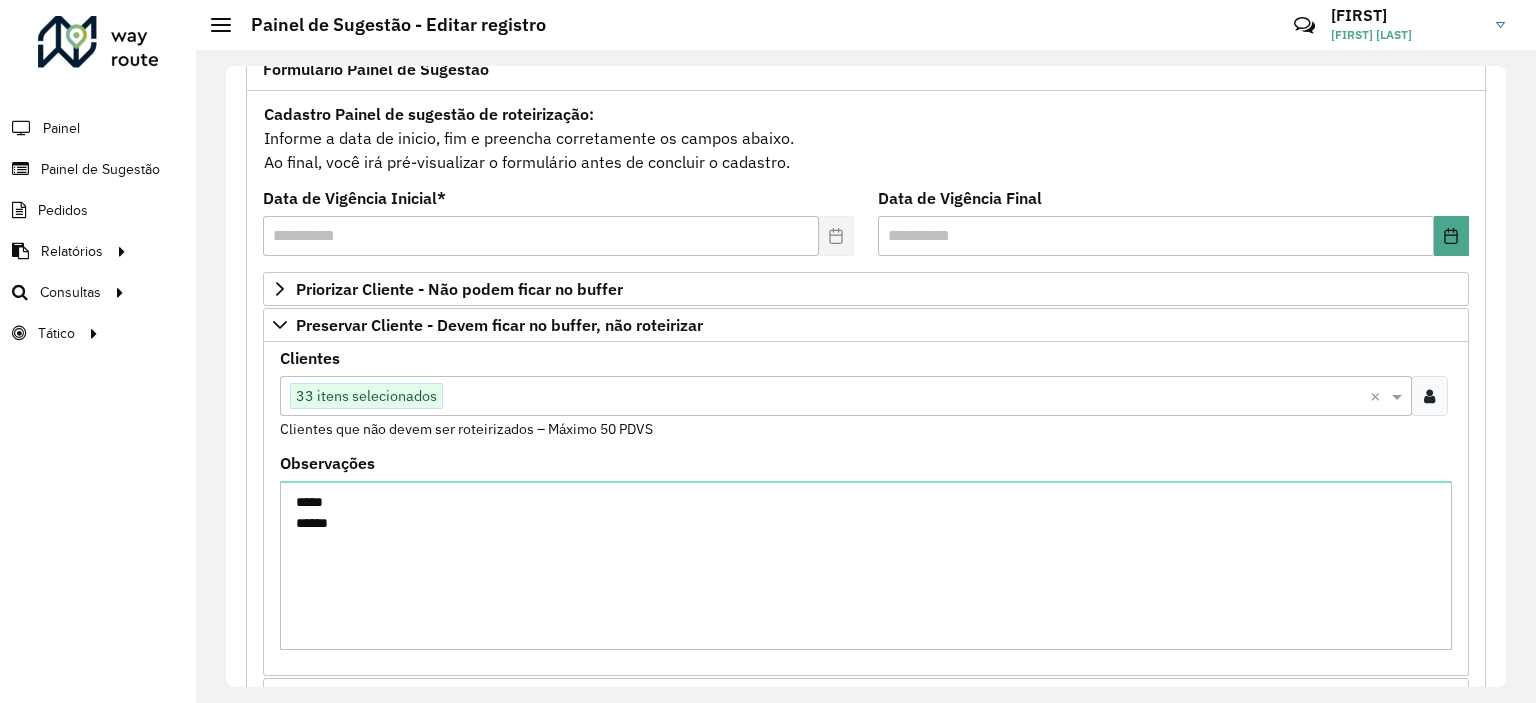 click at bounding box center (1429, 396) 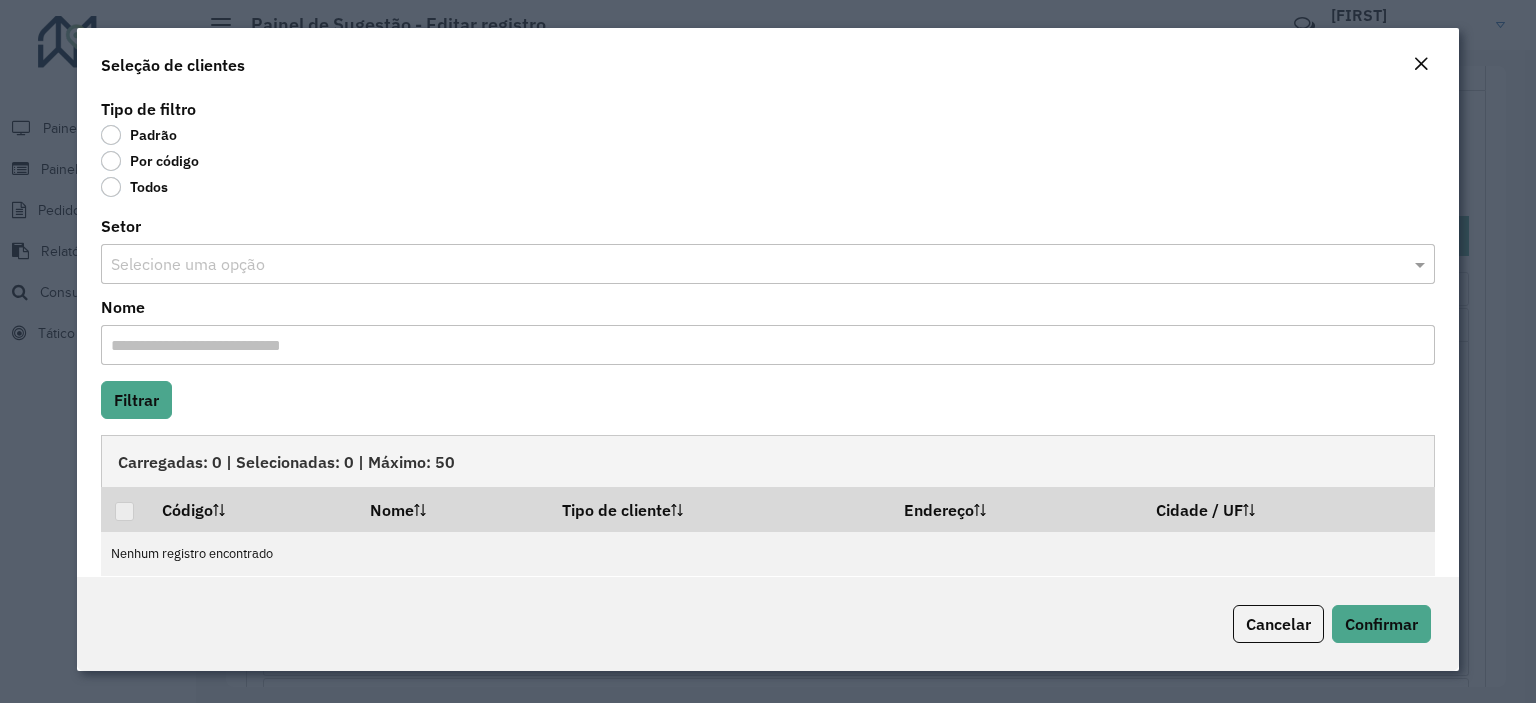 click on "Aguarde...  Pop-up bloqueado!  Seu navegador bloqueou automáticamente a abertura de uma nova janela.   Acesse as configurações e adicione o endereço do sistema a lista de permissão.   Fechar  Roteirizador AmbevTech Painel Painel de Sugestão Pedidos Relatórios Clientes Clientes fora malha Edição tempo atendimento Indicadores roteirização Pedidos agrupados Pedidos não Roteirizados Romaneio Roteirização Setor Veículos Consultas Roteirização Setores Tático Análise de Sessões Service Time Painel de Sugestão - Editar registro  Críticas? Dúvidas? Elogios? Sugestões? Entre em contato conosco!  [FIRST] [LAST]  Selecione um depósito  * Selecione uma opção × CDD Araraquara Formulário Painel de Sugestão
Cadastro Painel de sugestão de roteirização:
Informe a data de inicio, fim e preencha corretamente os campos abaixo.
Data de Vigência Inicial  * ********  Data de Vigência Final   Clientes   Observações" at bounding box center [768, 351] 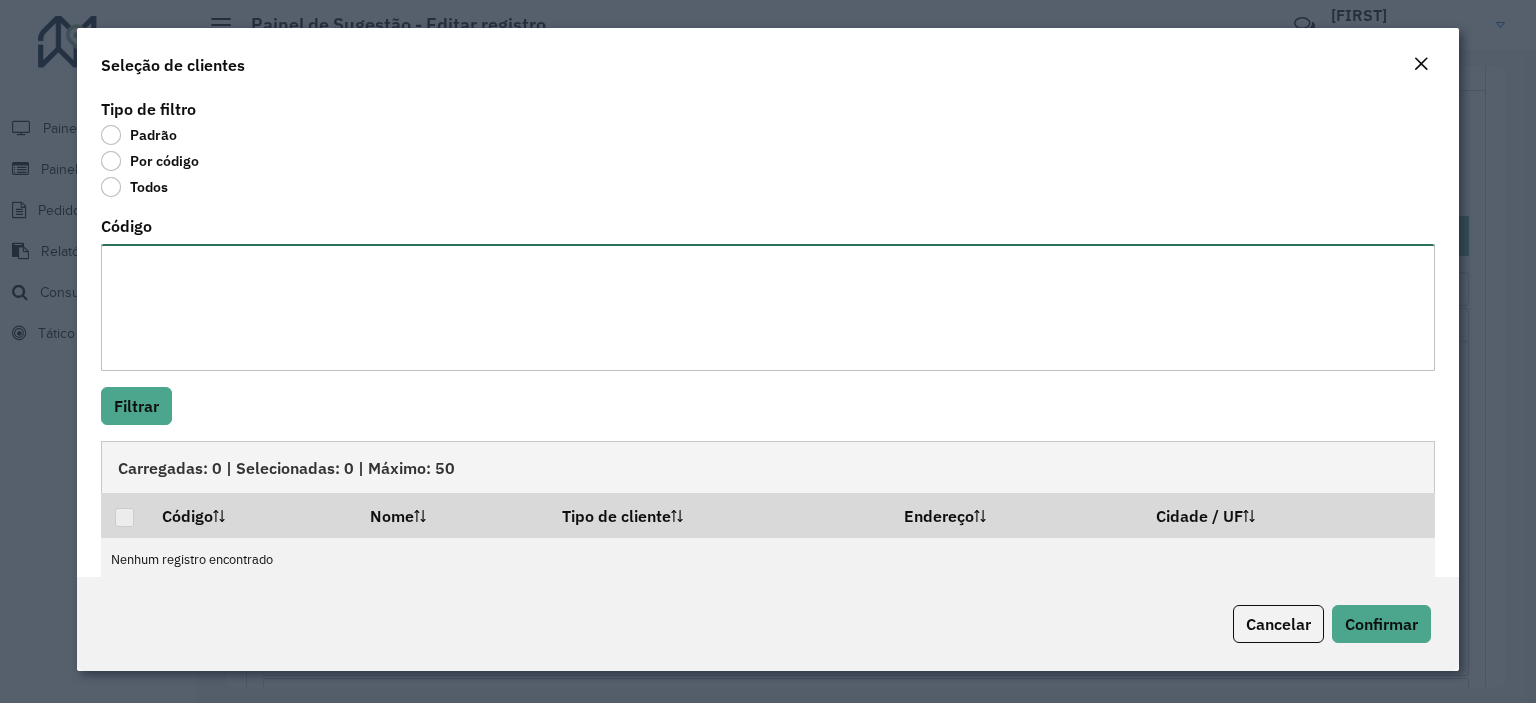 click on "Código" at bounding box center [768, 307] 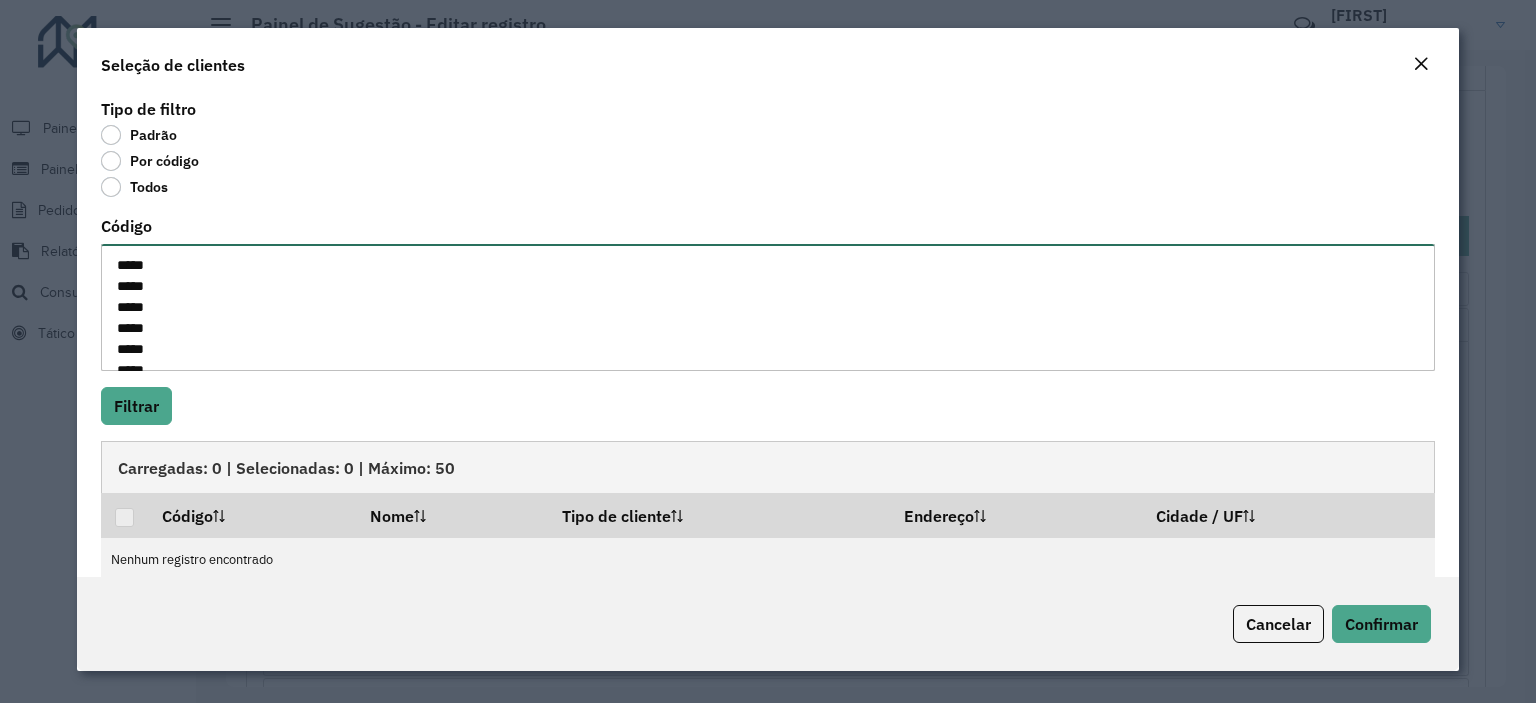 scroll, scrollTop: 554, scrollLeft: 0, axis: vertical 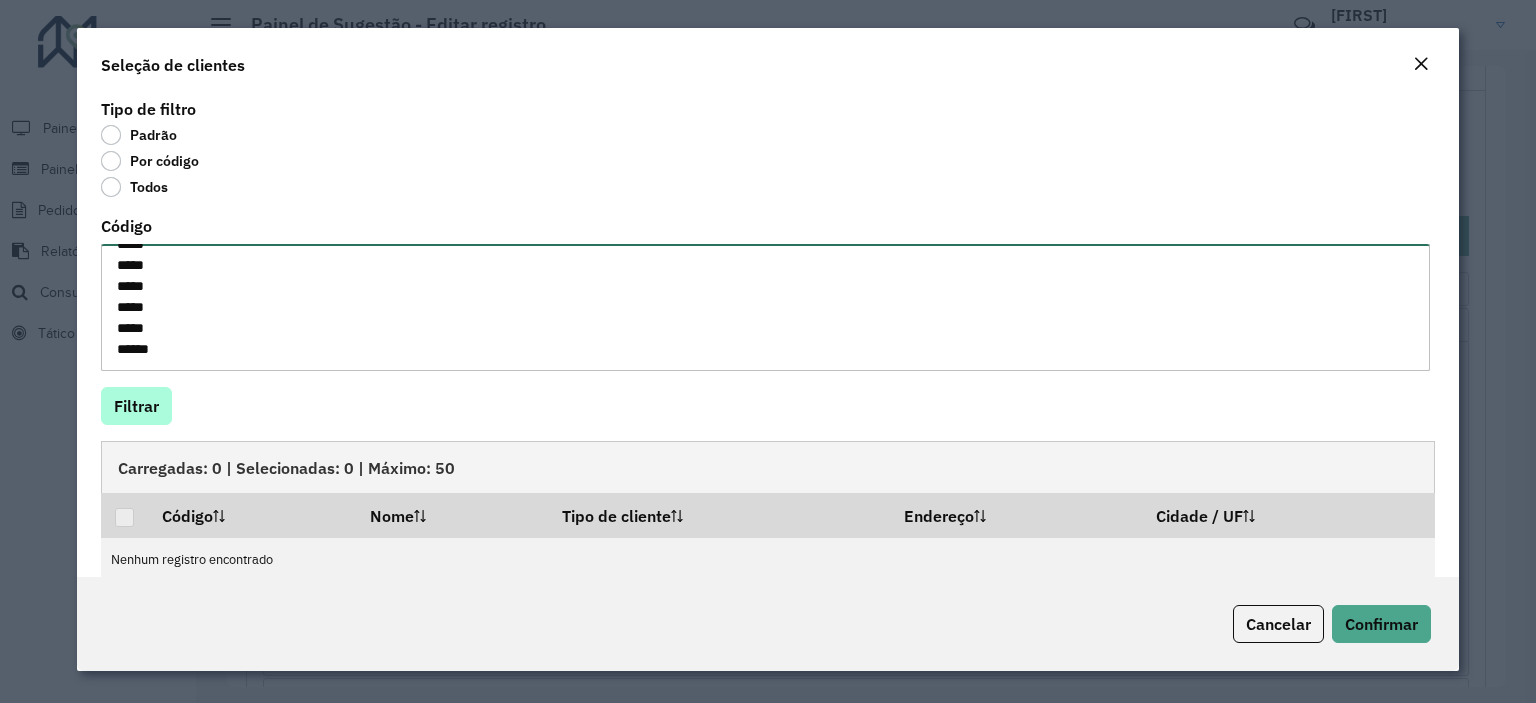 paste on "*****" 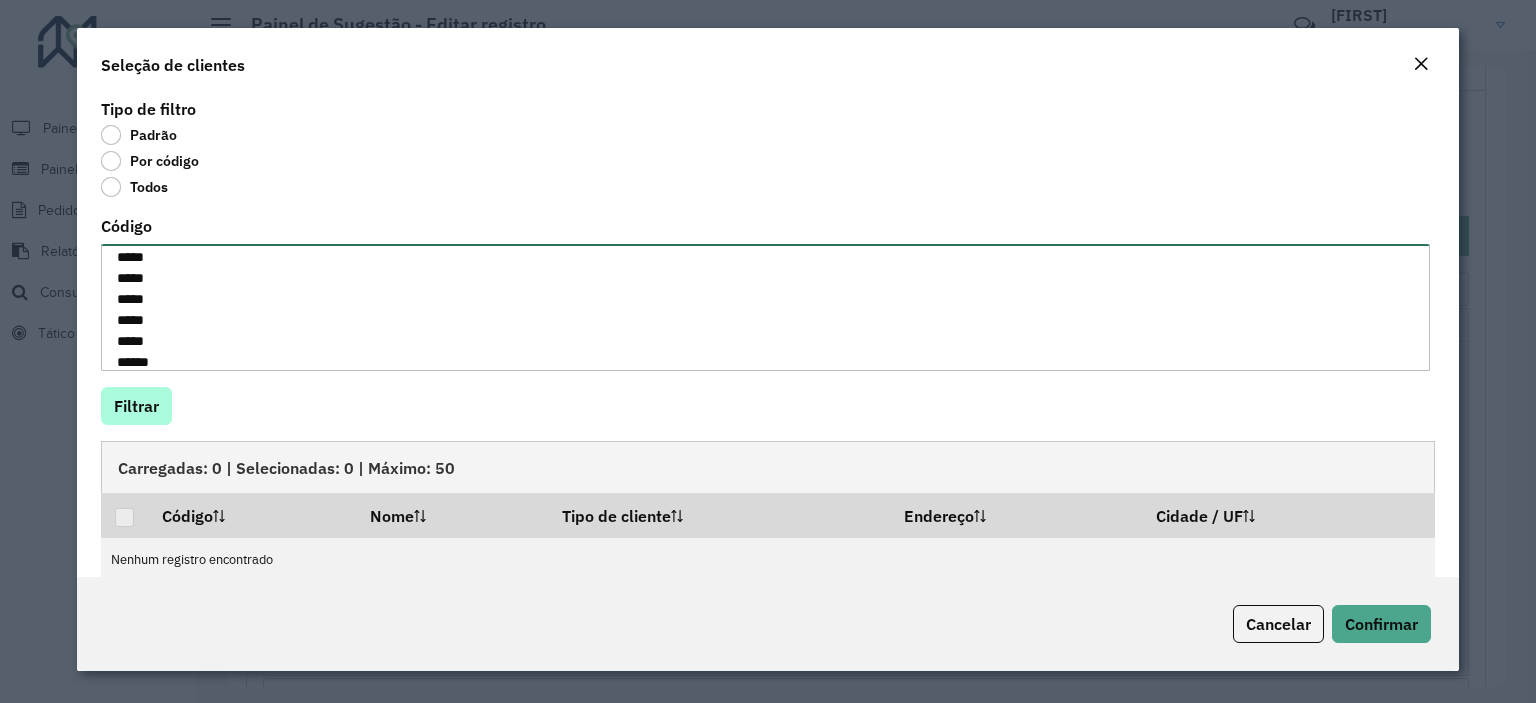 scroll, scrollTop: 575, scrollLeft: 0, axis: vertical 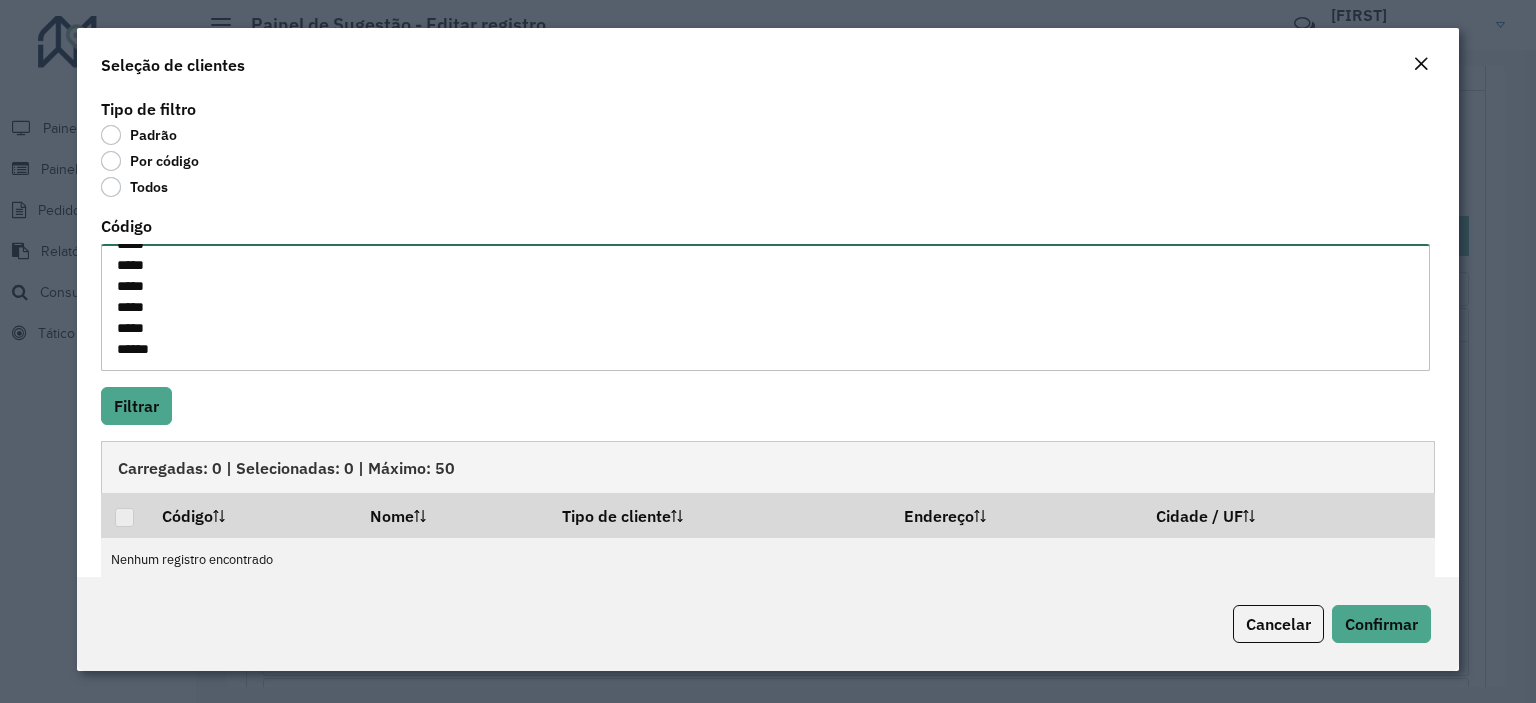 paste on "*****
*****" 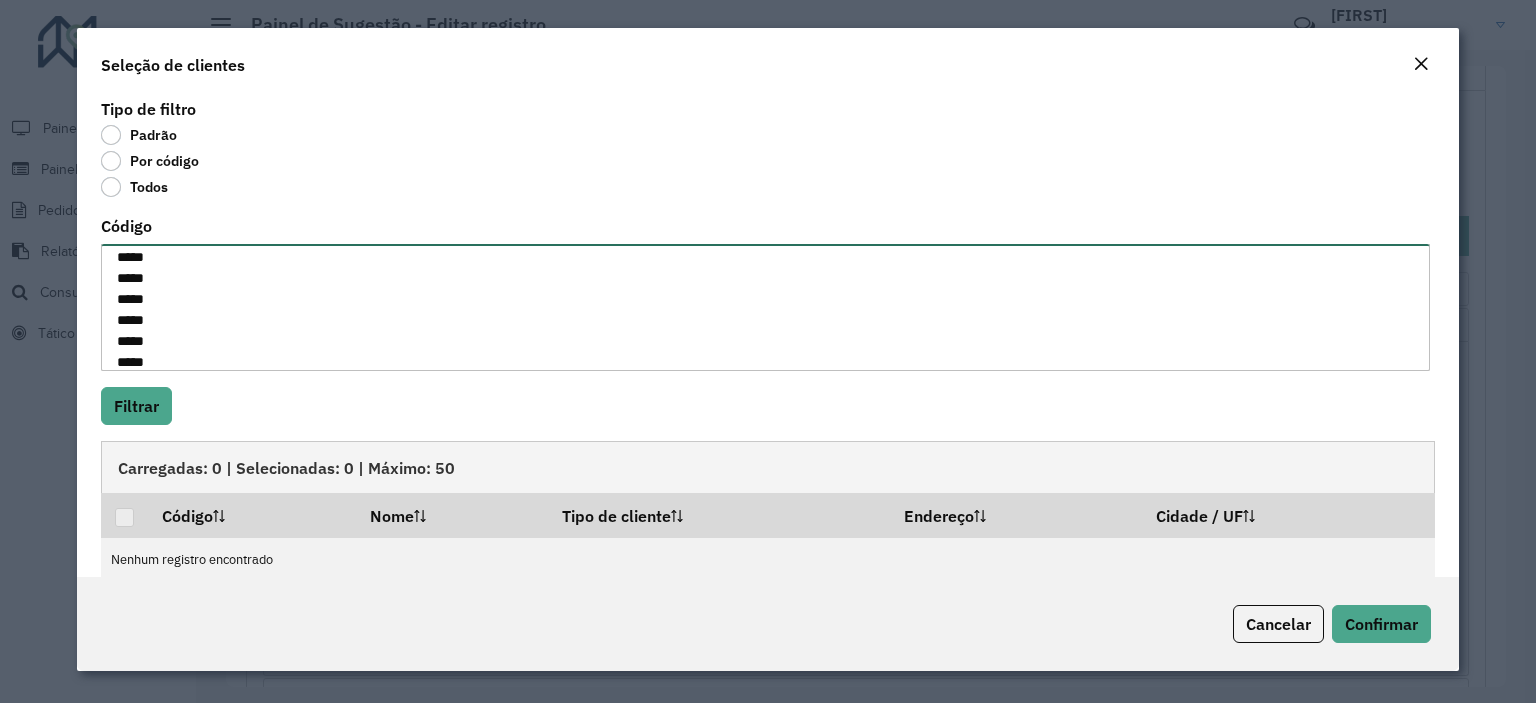 click on "*****
*****
*****
*****
*****
*****
*****
*****
*****
*****
*****
*****
*****
*****
*****
*****
*****
*****
*****
*****
*****
*****
*****
*****
*****
*****
*****
*****
*****
*****
*****
*****
*****
*****" at bounding box center (765, 307) 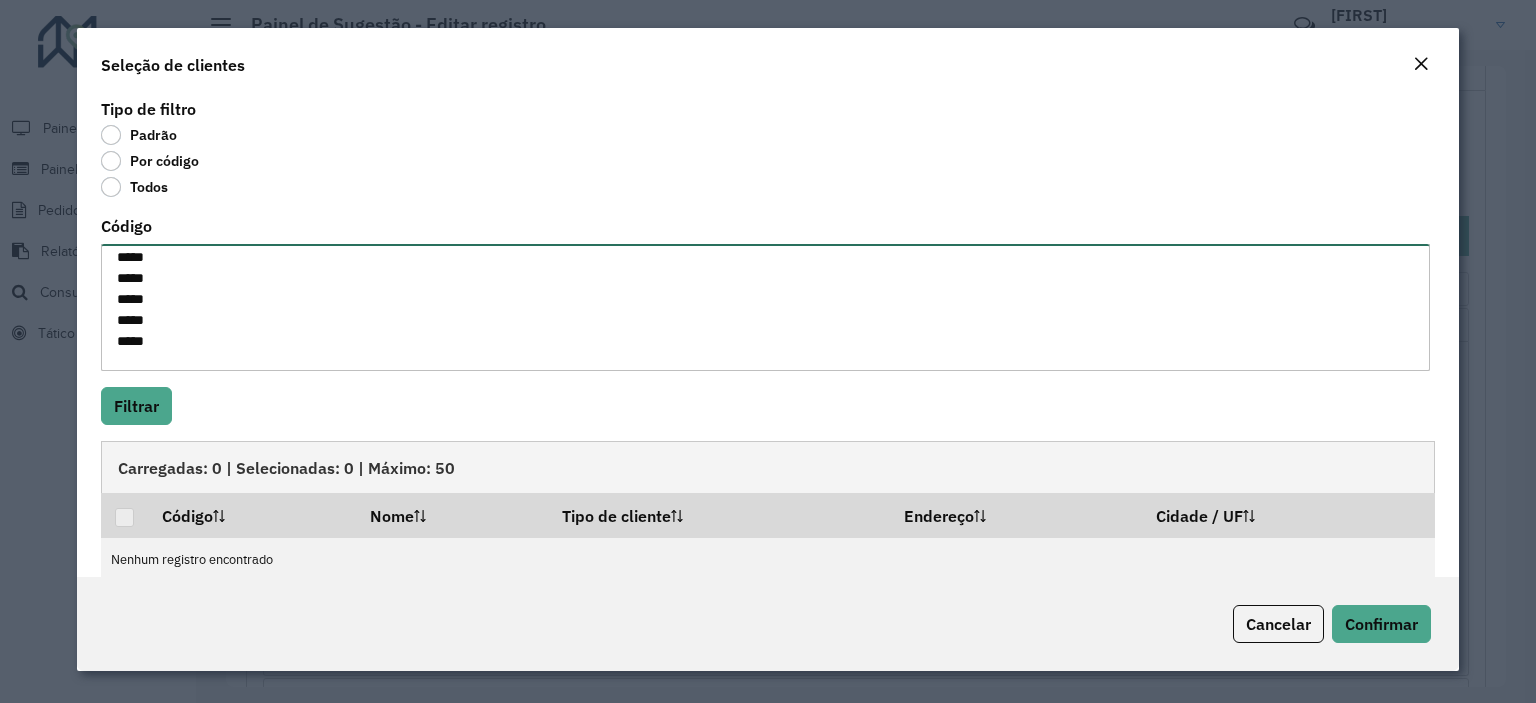 paste on "*****
*****
*****
*****
*****
*****
*****
*****
*****
*****
*****
*****
*****
*****
*****
*****
*****
*****
*****" 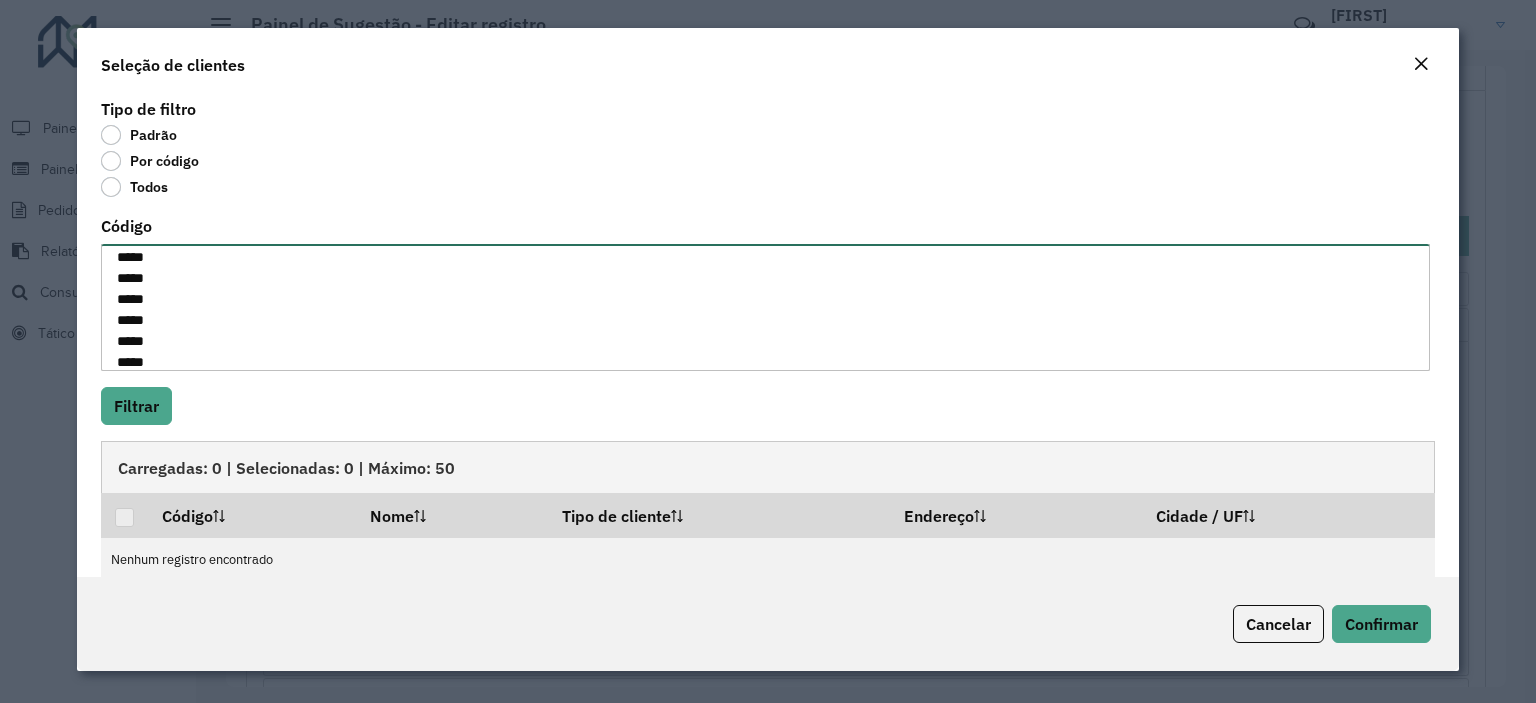 scroll, scrollTop: 995, scrollLeft: 0, axis: vertical 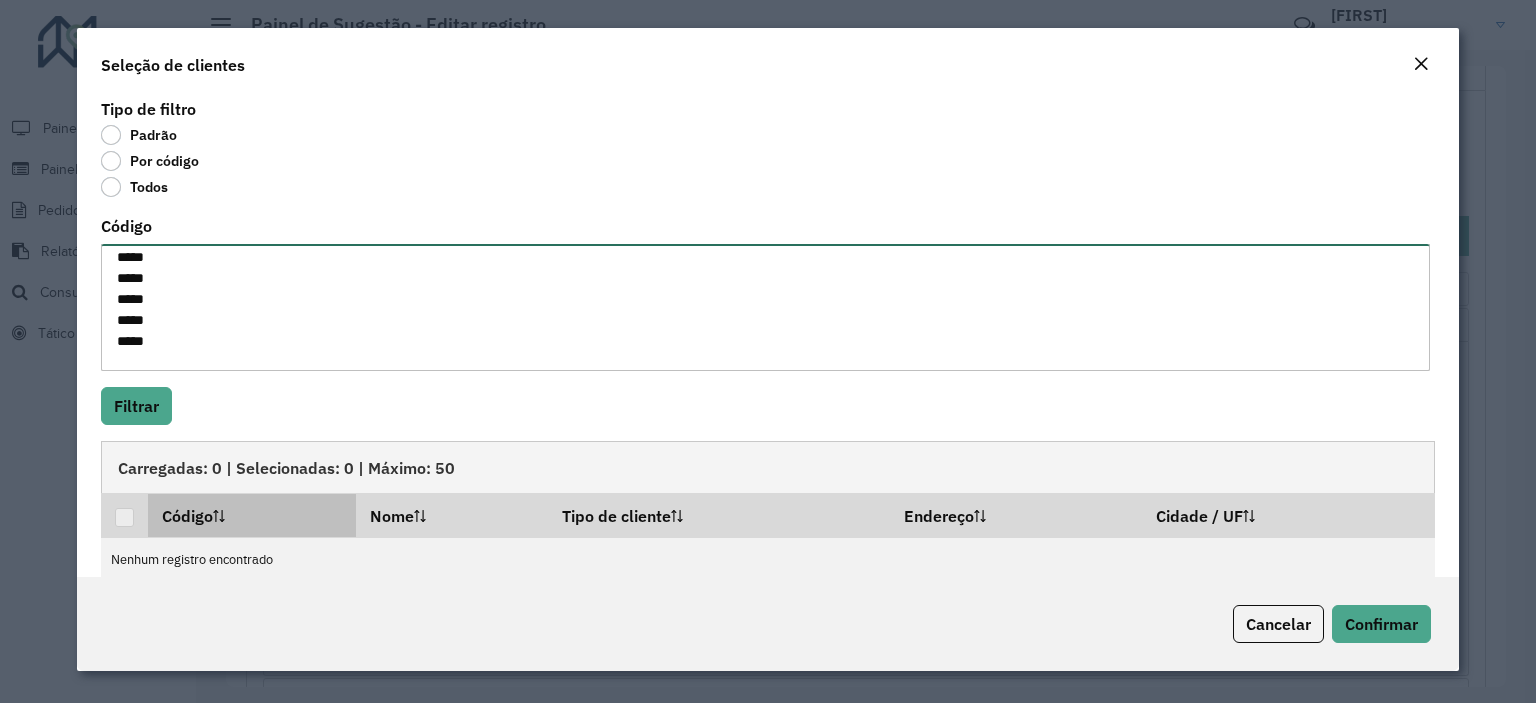 paste on "*****" 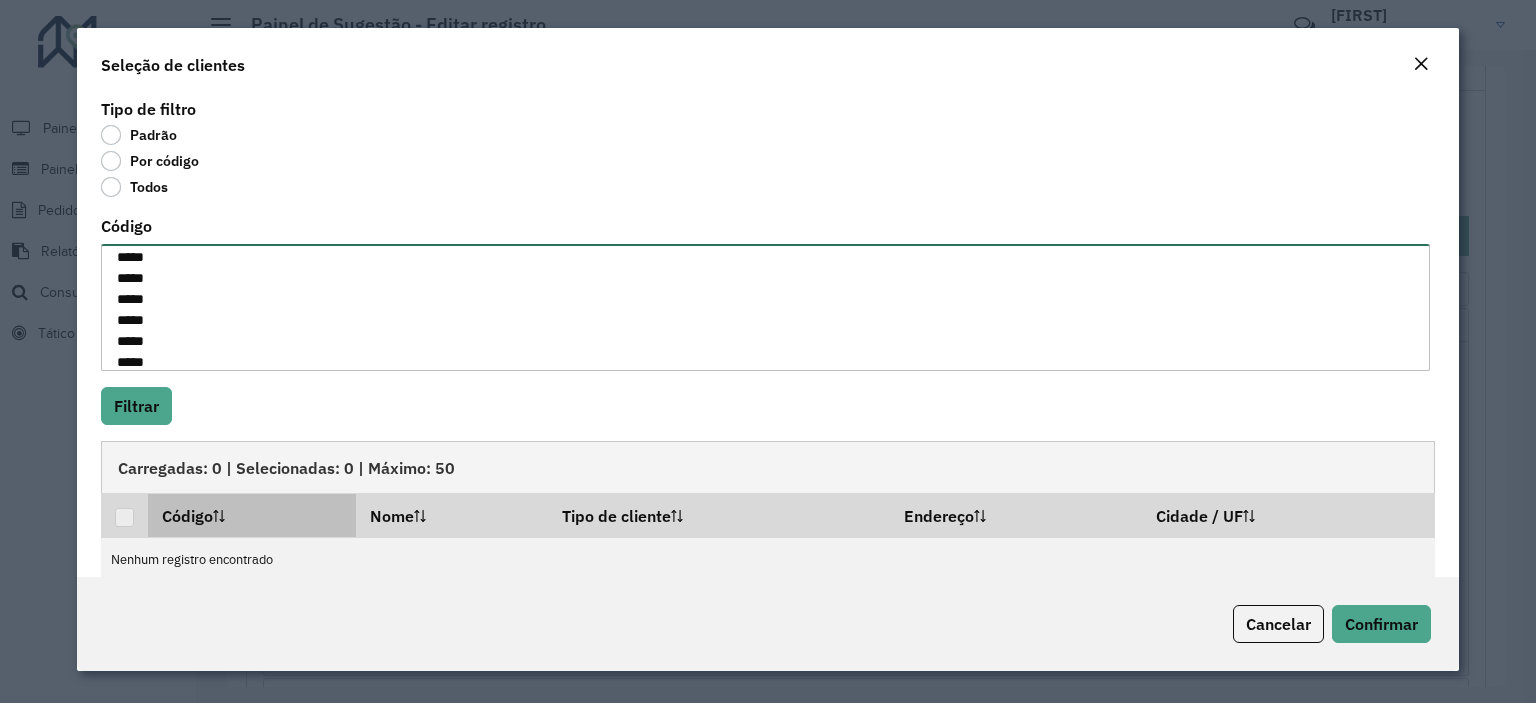scroll, scrollTop: 1016, scrollLeft: 0, axis: vertical 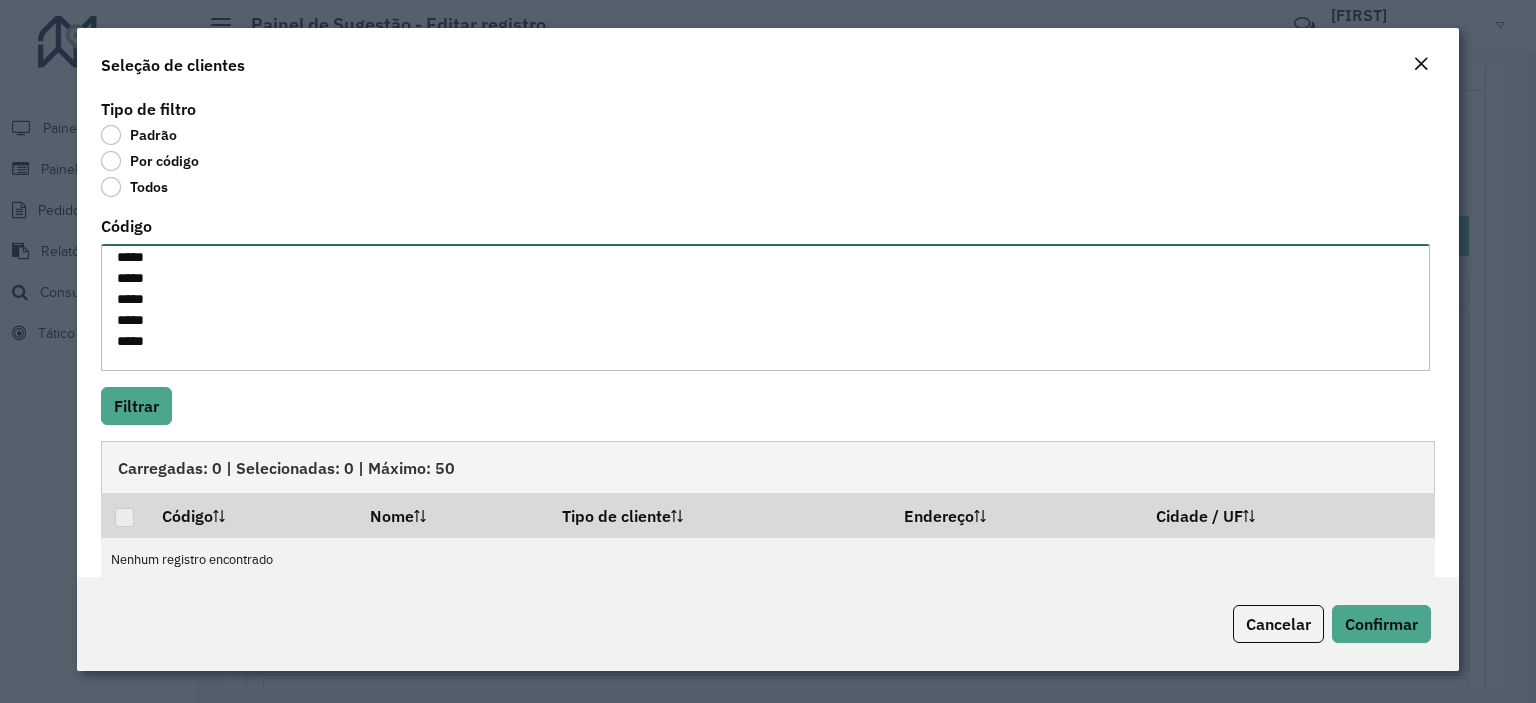 drag, startPoint x: 164, startPoint y: 263, endPoint x: 105, endPoint y: 267, distance: 59.135437 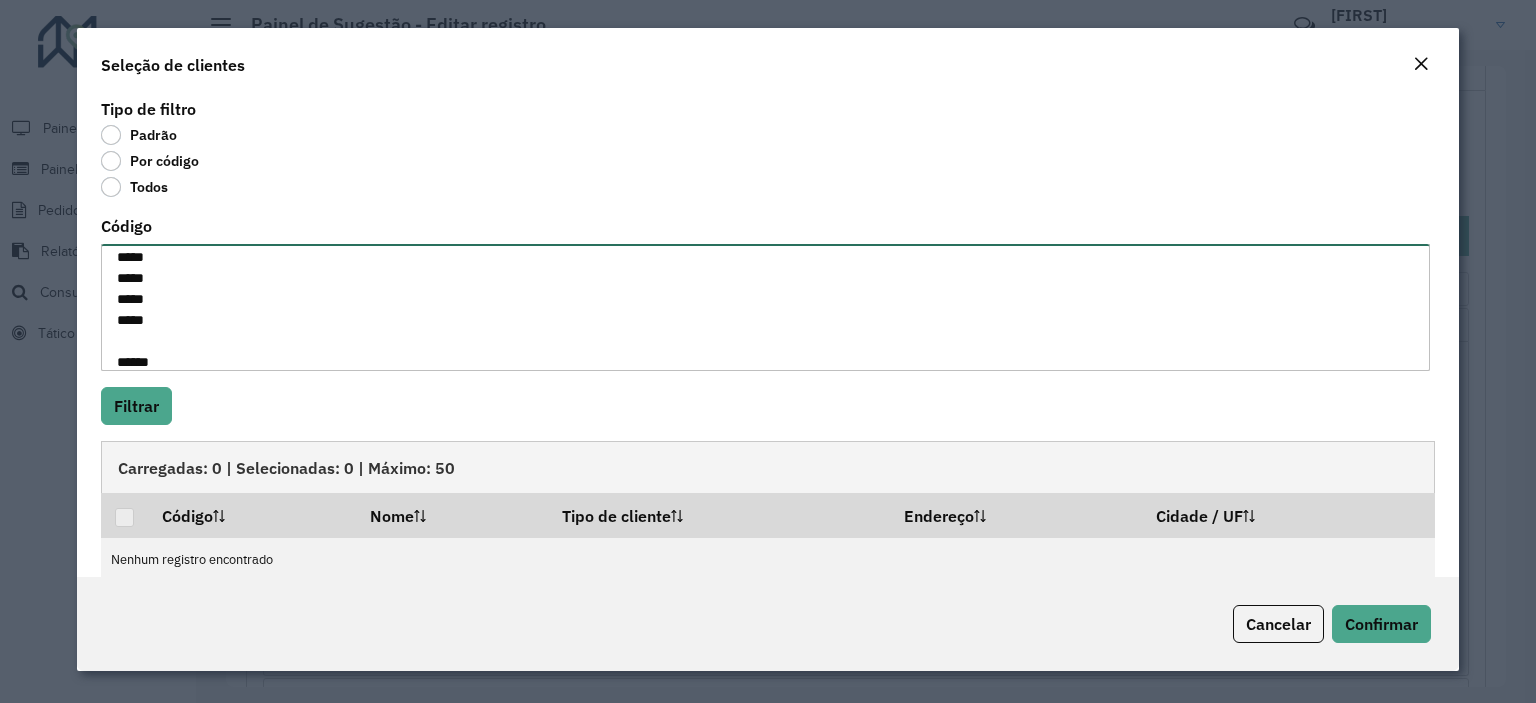 scroll, scrollTop: 995, scrollLeft: 0, axis: vertical 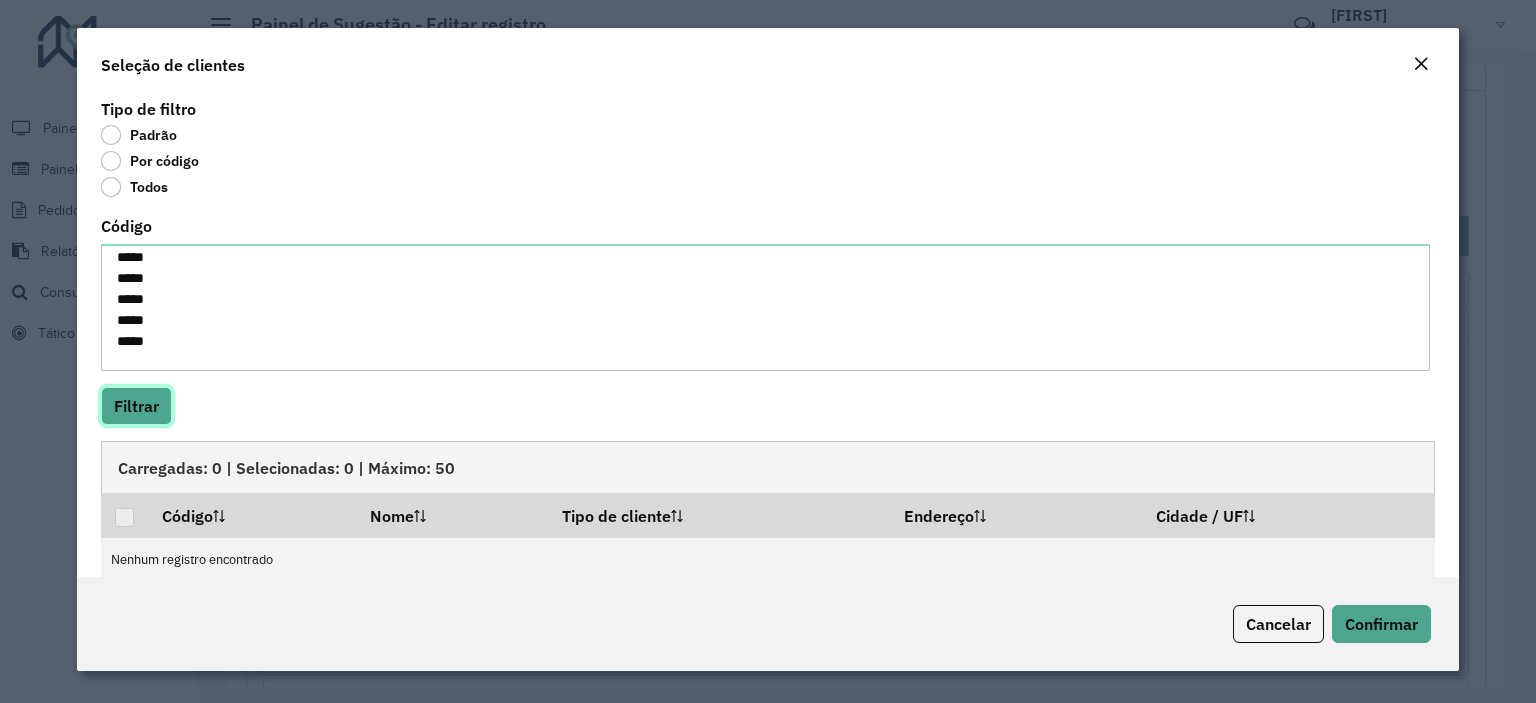 click on "Filtrar" 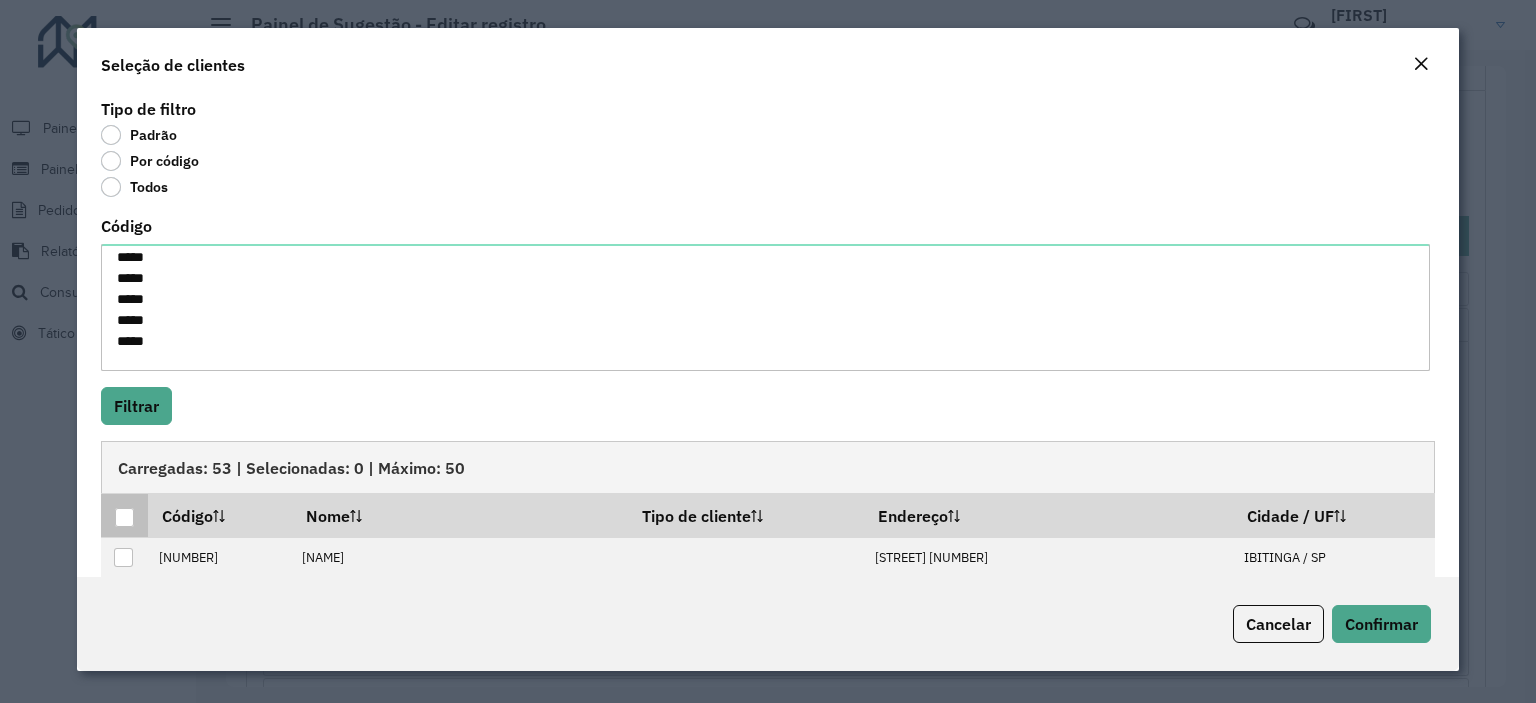 click at bounding box center [124, 517] 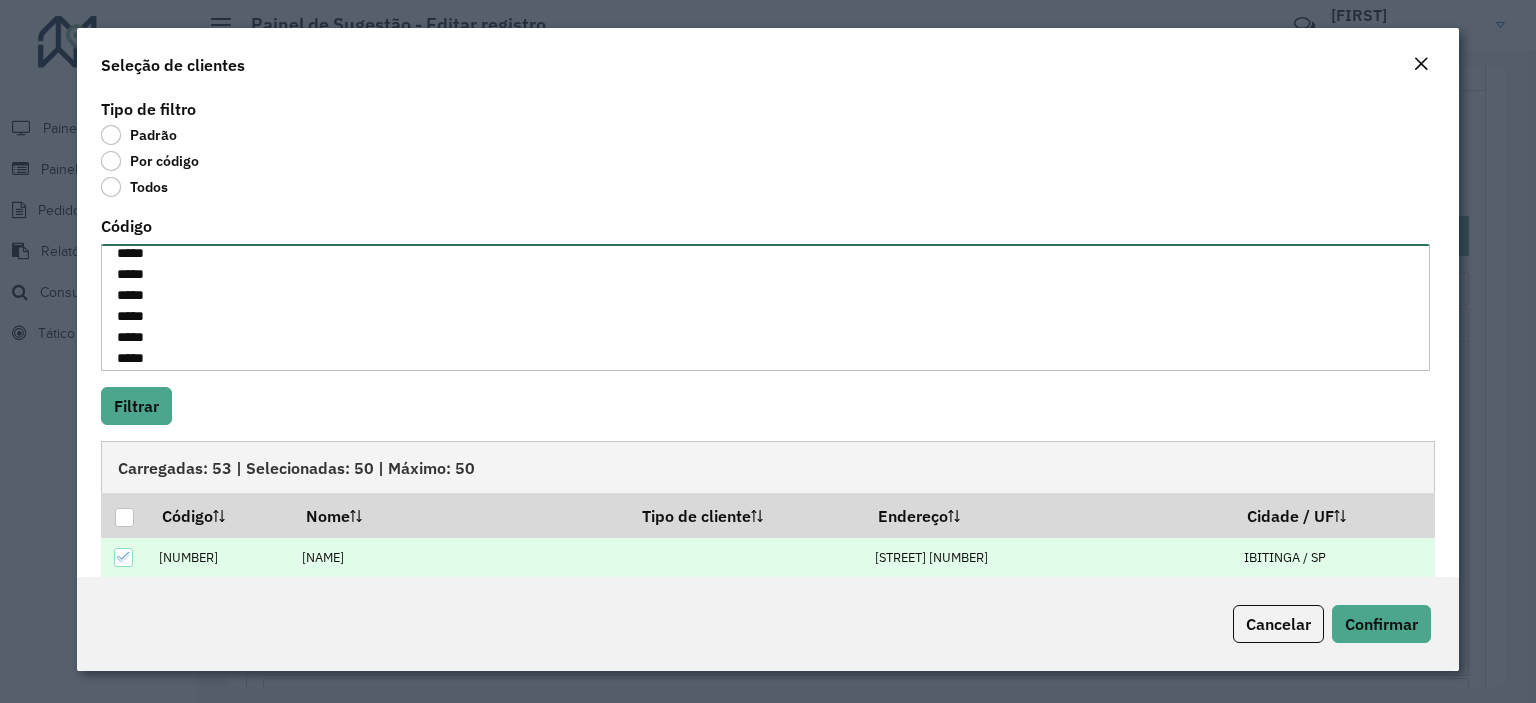 scroll, scrollTop: 1049, scrollLeft: 0, axis: vertical 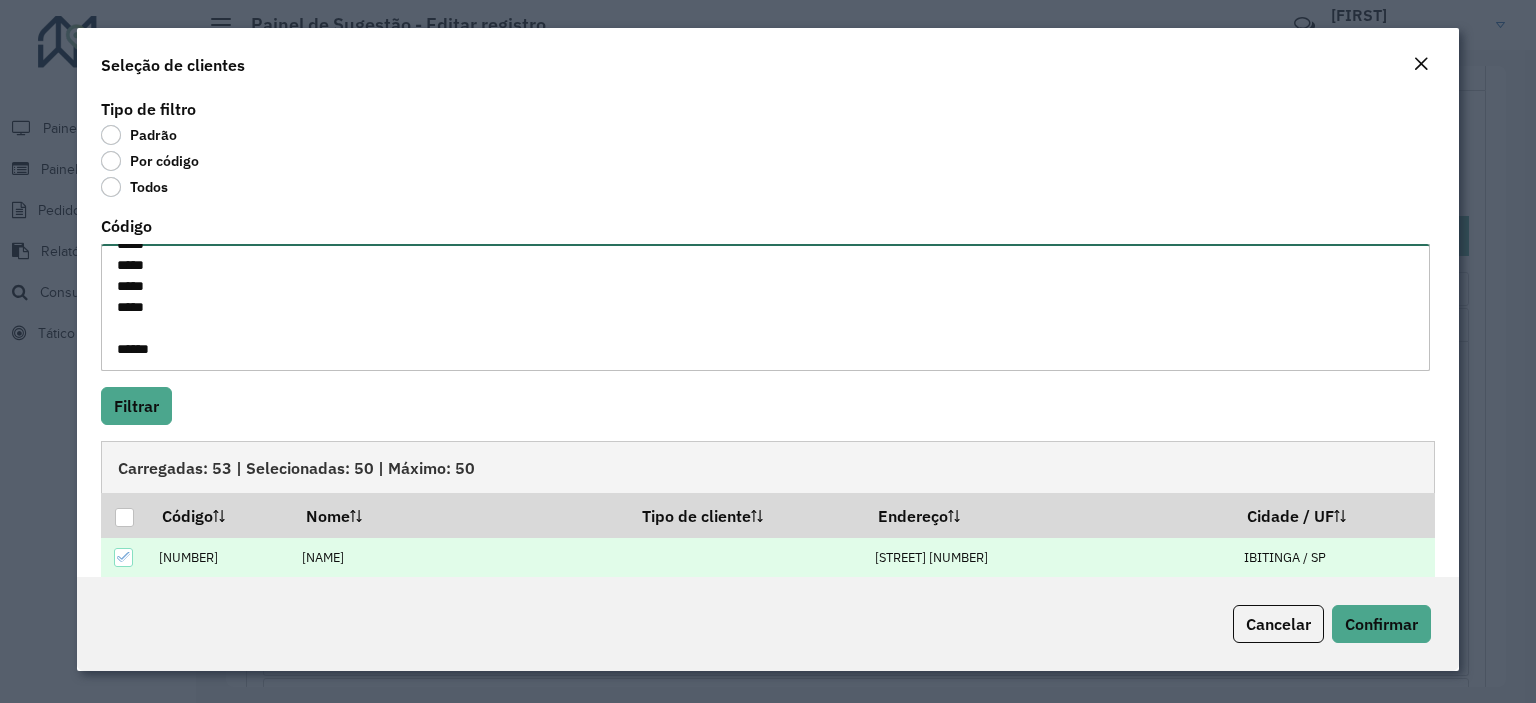 drag, startPoint x: 169, startPoint y: 348, endPoint x: 109, endPoint y: 296, distance: 79.397736 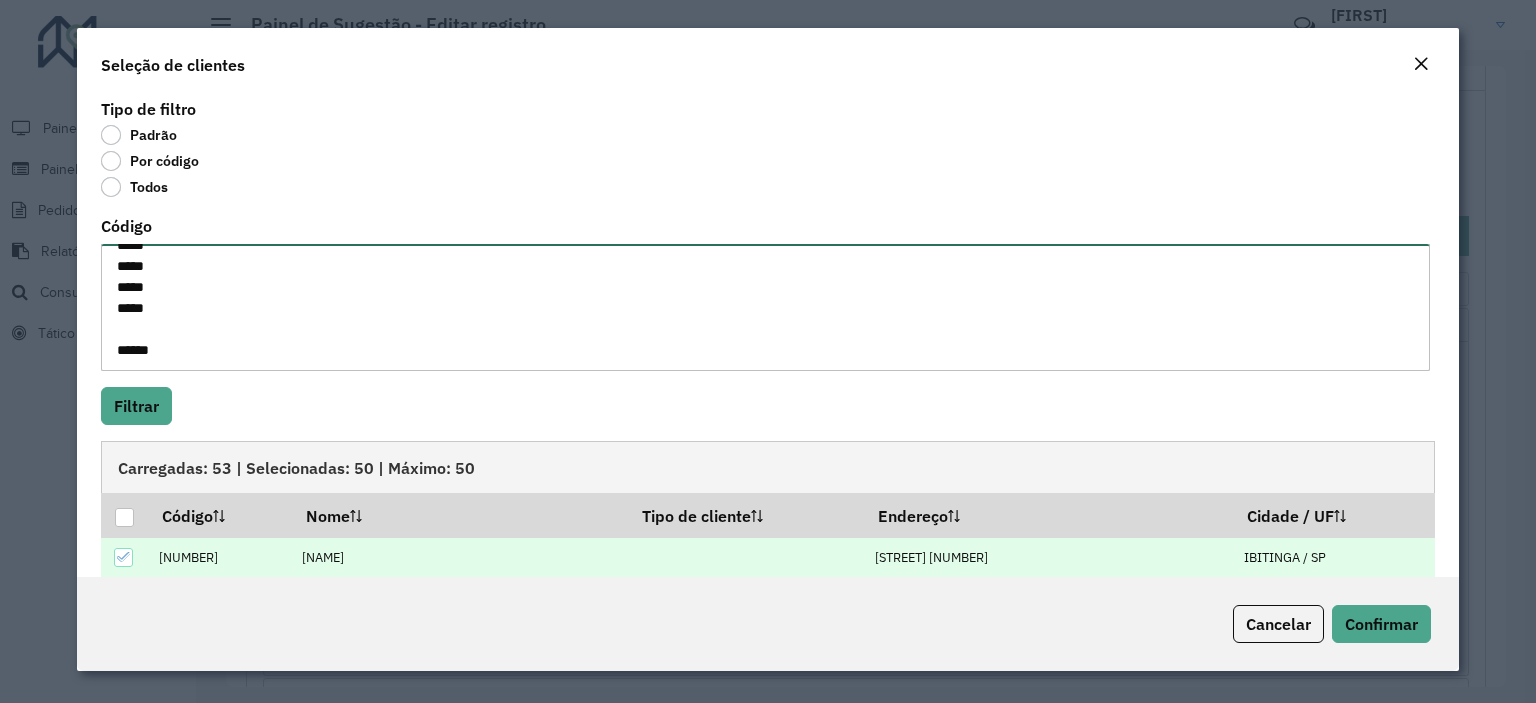 scroll, scrollTop: 1070, scrollLeft: 0, axis: vertical 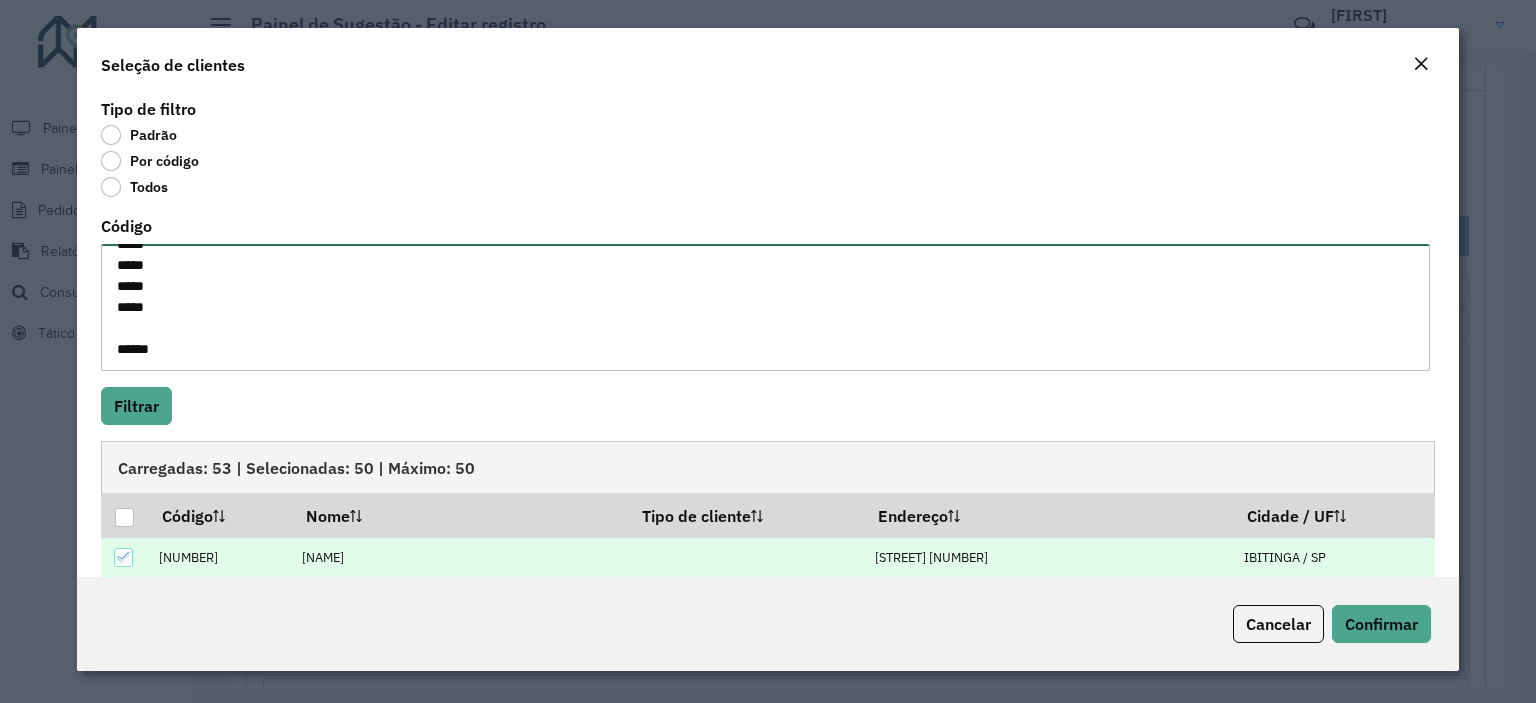 drag, startPoint x: 164, startPoint y: 331, endPoint x: 101, endPoint y: 271, distance: 87 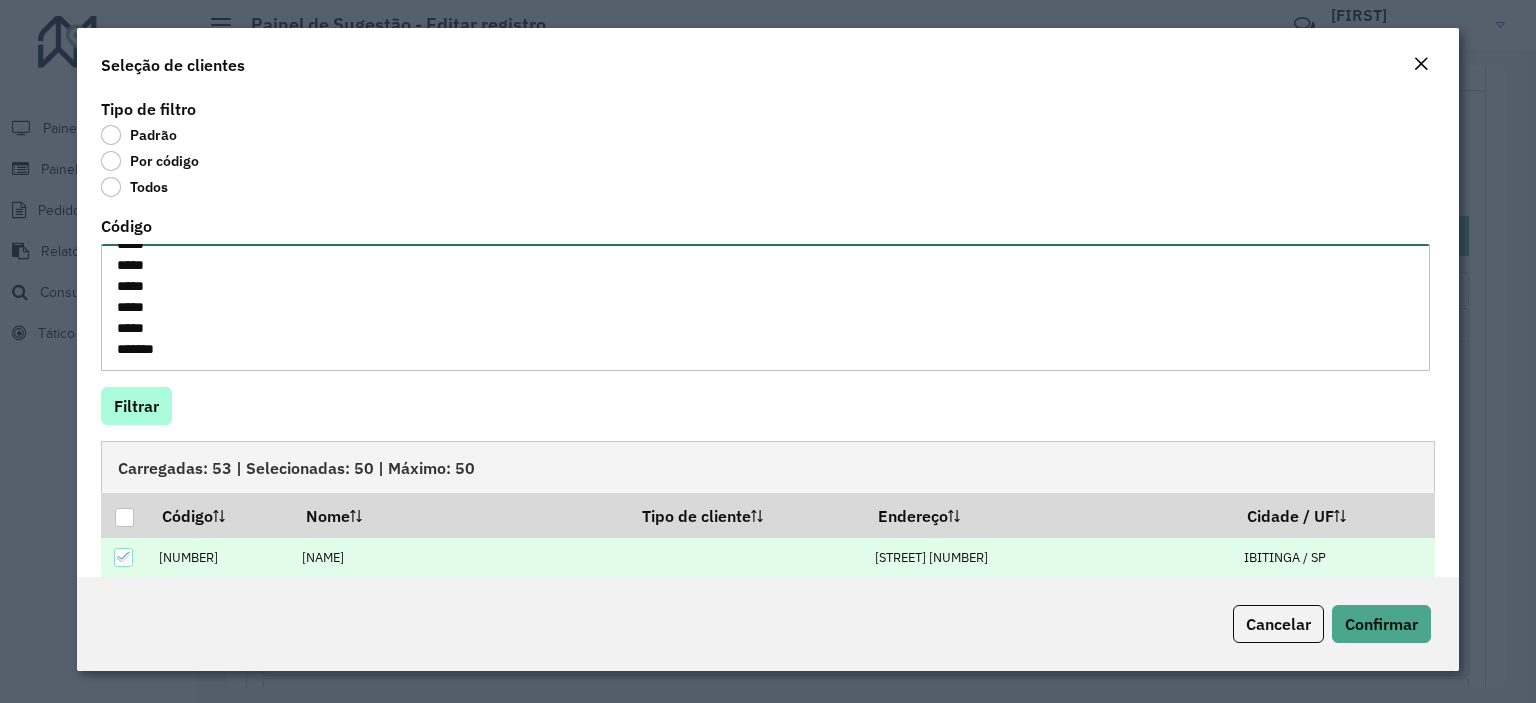 scroll, scrollTop: 1008, scrollLeft: 0, axis: vertical 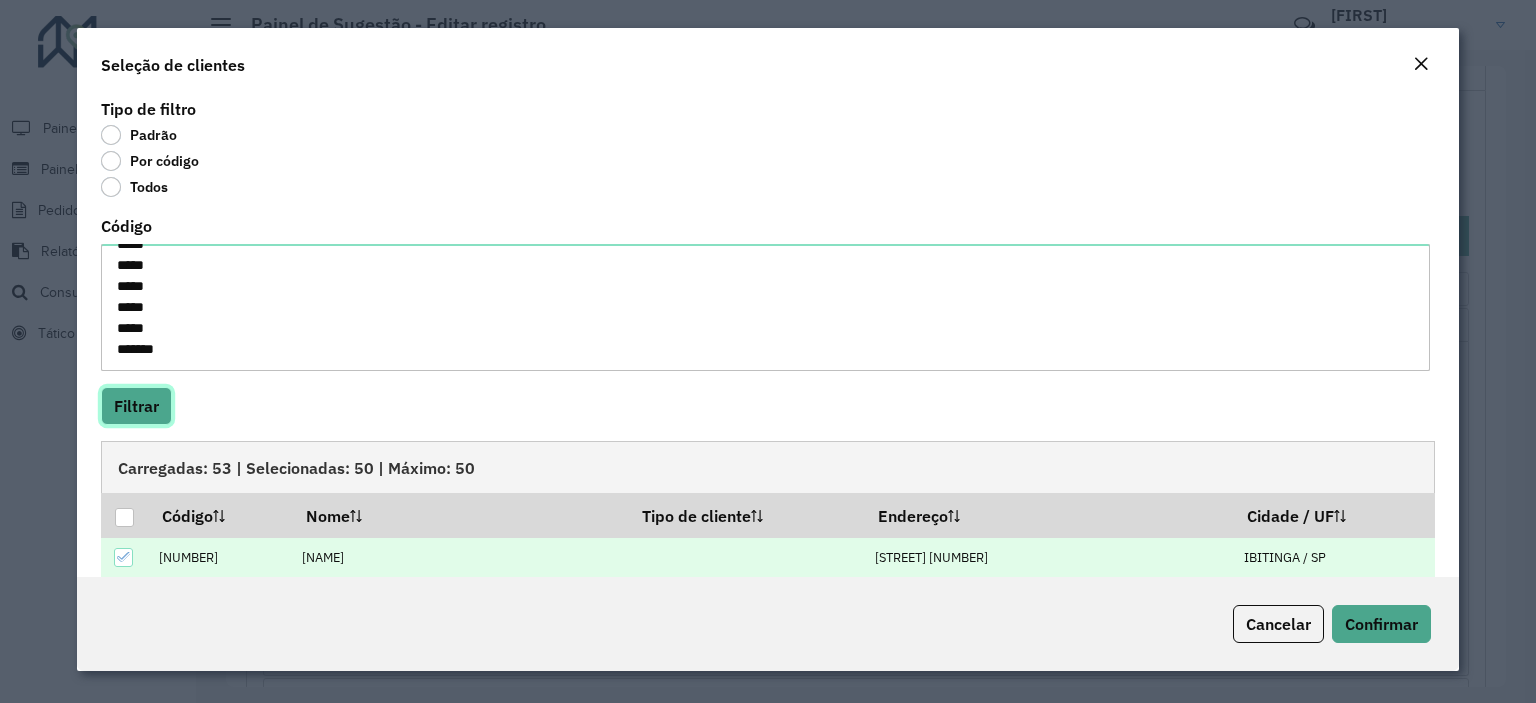 click on "Filtrar" 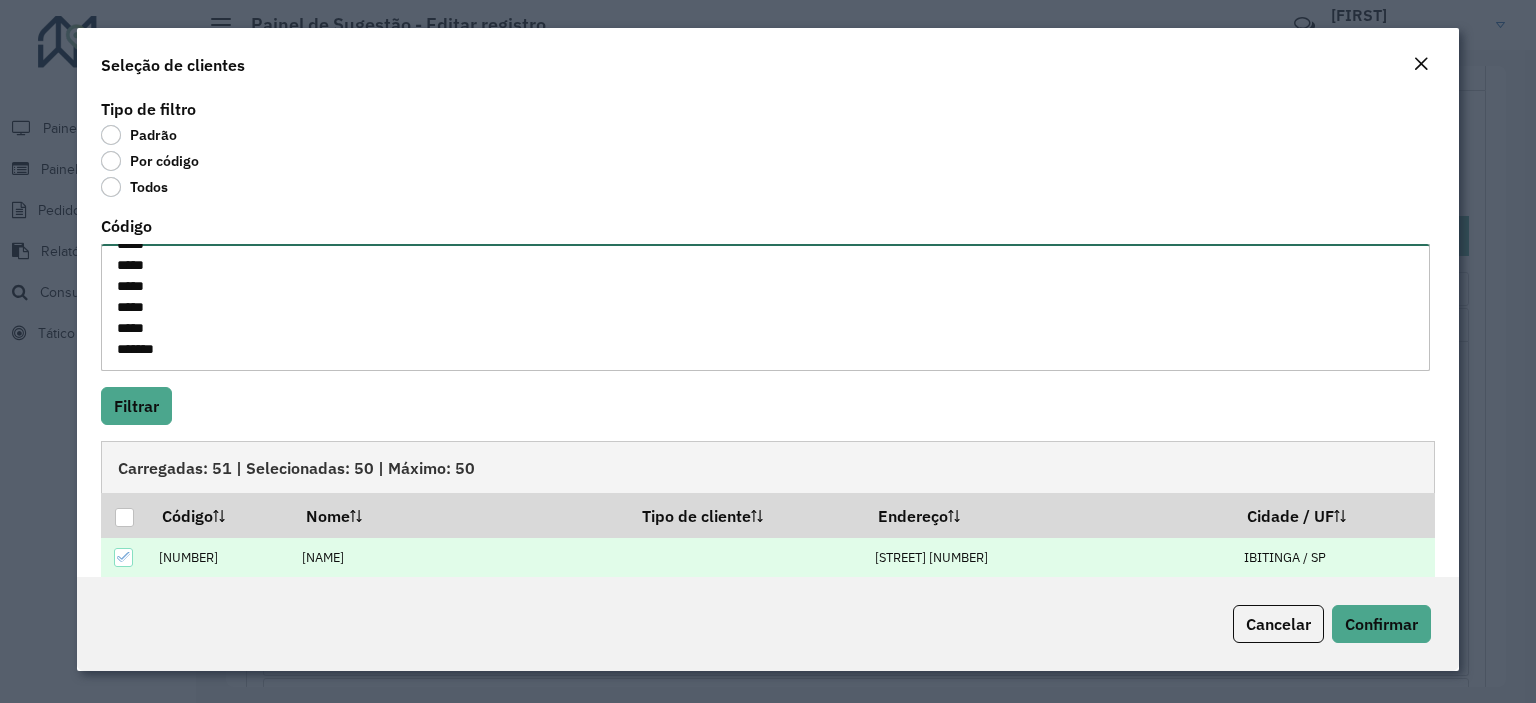 drag, startPoint x: 176, startPoint y: 311, endPoint x: 107, endPoint y: 311, distance: 69 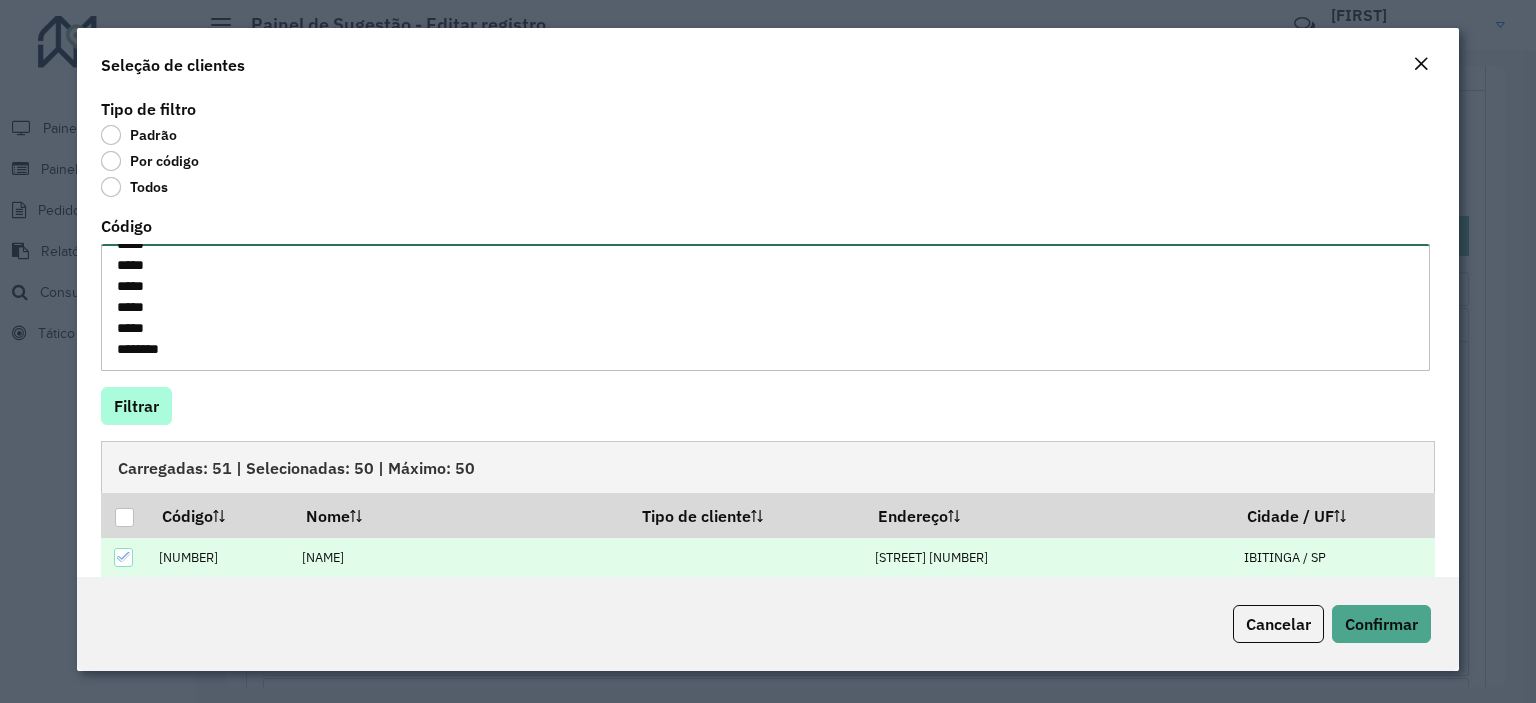 type on "*****
*****
*****
*****
*****
*****
*****
*****
*****
*****
*****
*****
*****
*****
*****
*****
*****
*****
*****
*****
*****
*****
*****
*****
*****
*****
*****
*****
*****
*****
*****
*****
*****
*****
*****
*****
*****
*****
*****
*****
*****
*****
*****
*****
*****
*****
*****
*****
*****
*****" 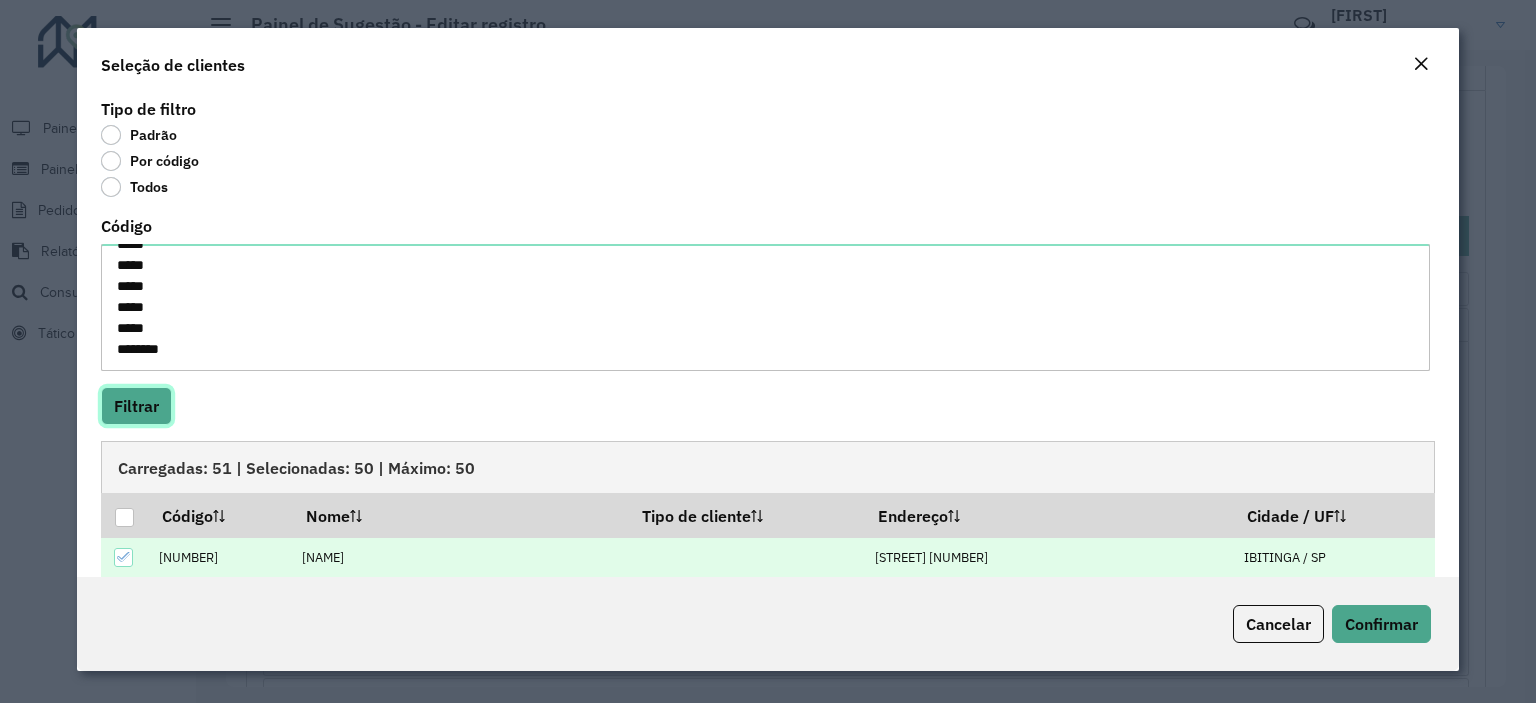 click on "Filtrar" 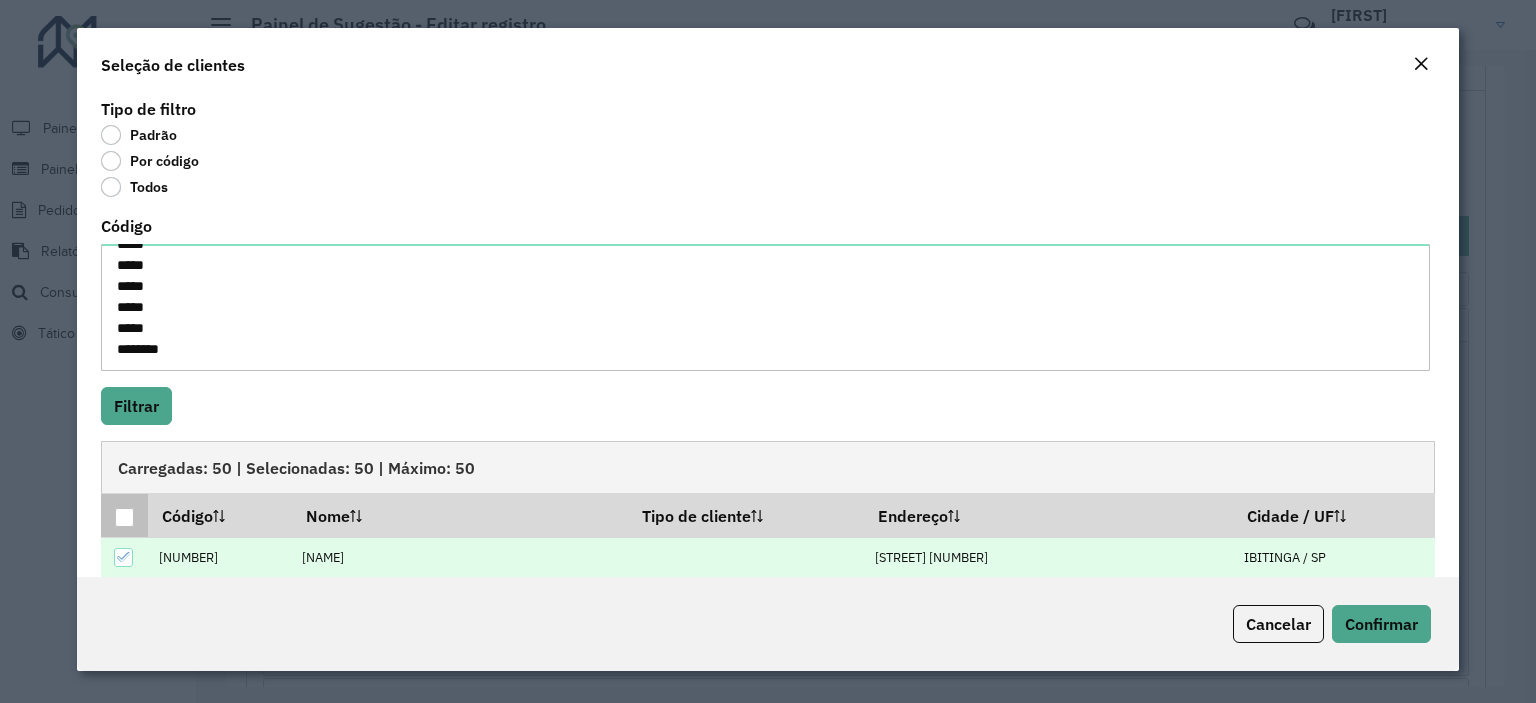 click at bounding box center (124, 517) 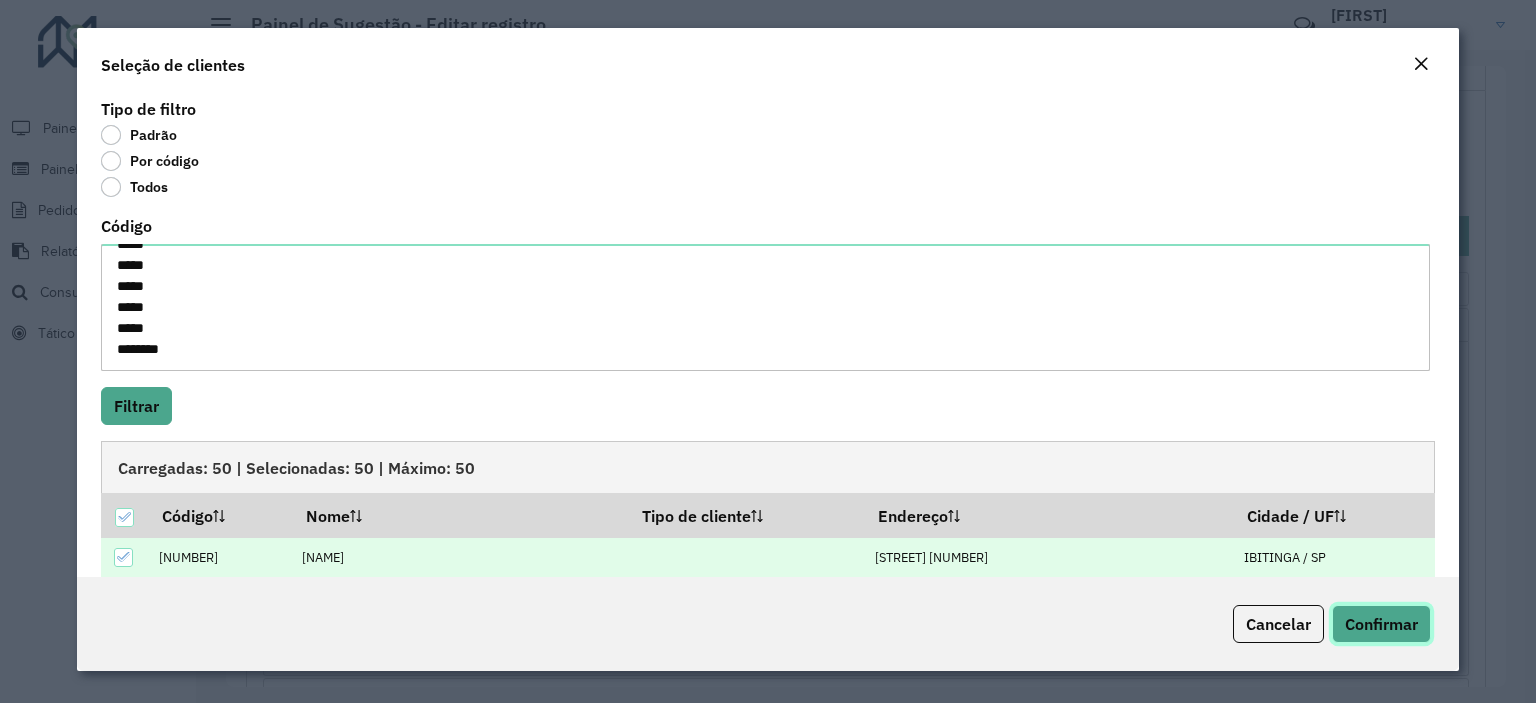 click on "Confirmar" 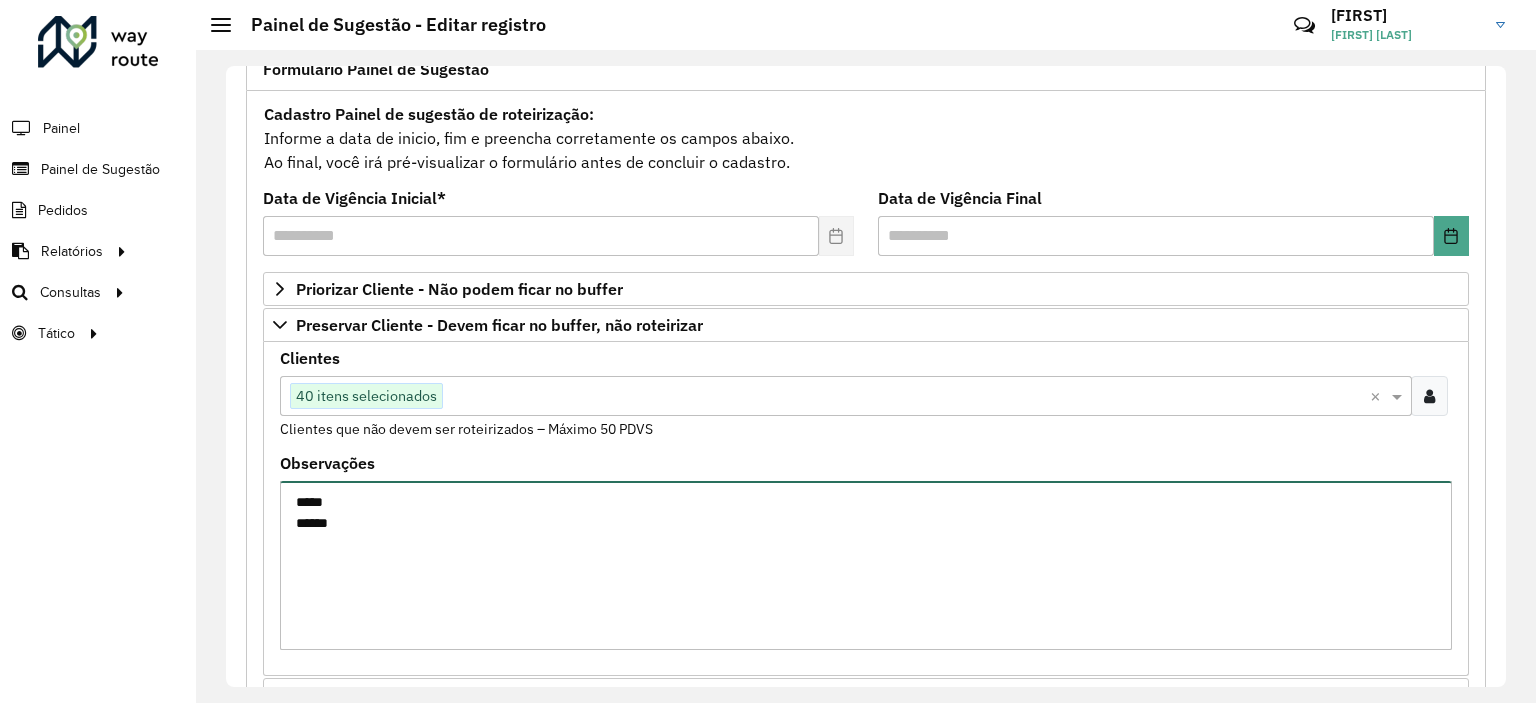 drag, startPoint x: 278, startPoint y: 513, endPoint x: 254, endPoint y: 474, distance: 45.79301 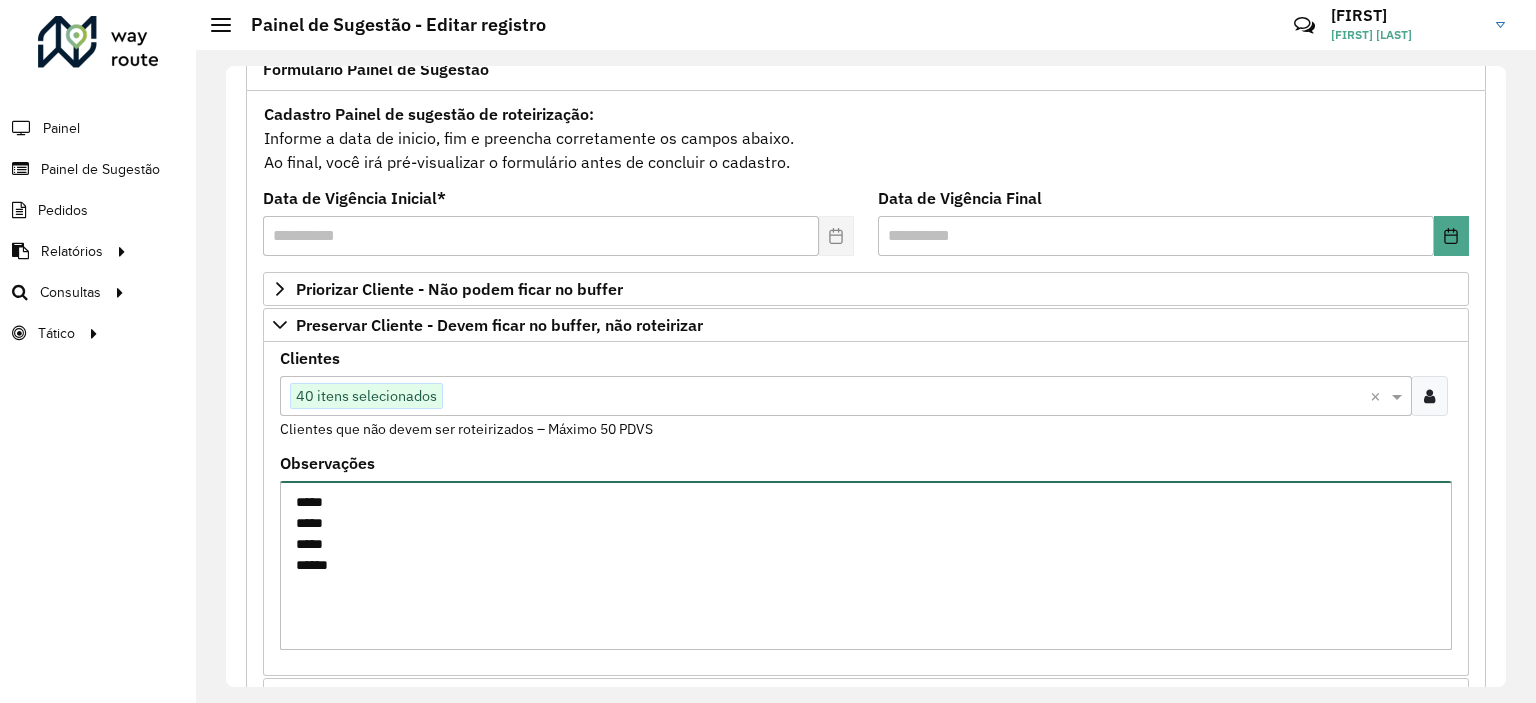 click on "*****
*****
*****
*****" at bounding box center (866, 565) 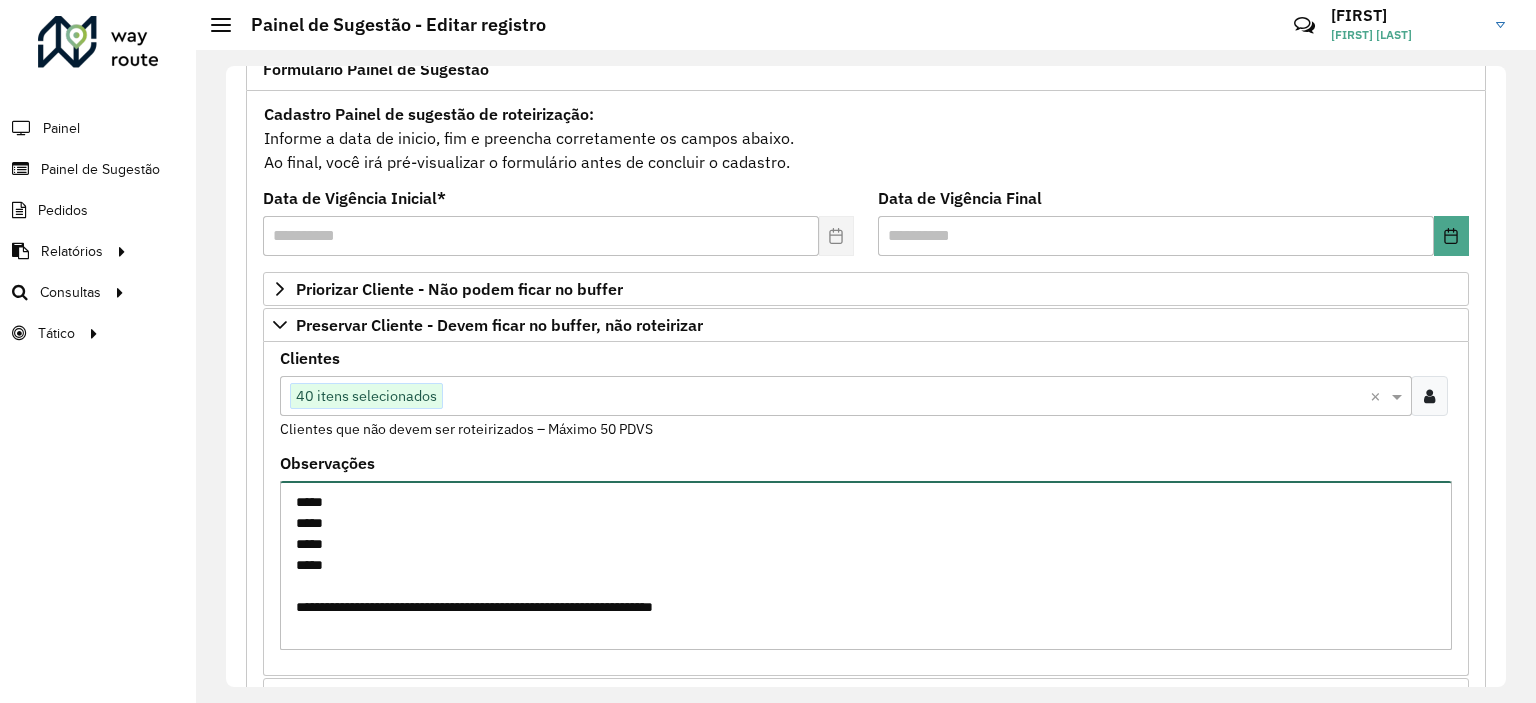 scroll, scrollTop: 0, scrollLeft: 0, axis: both 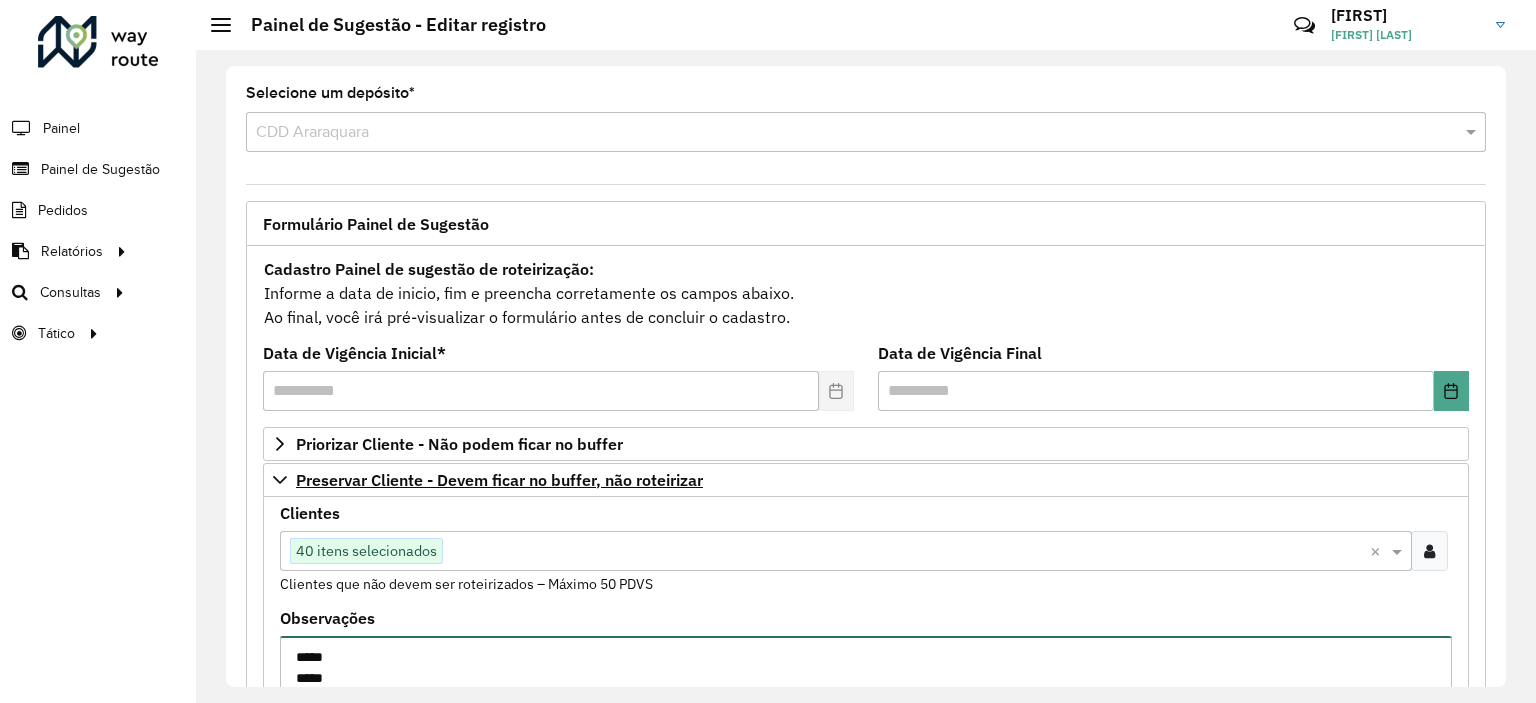 type on "**********" 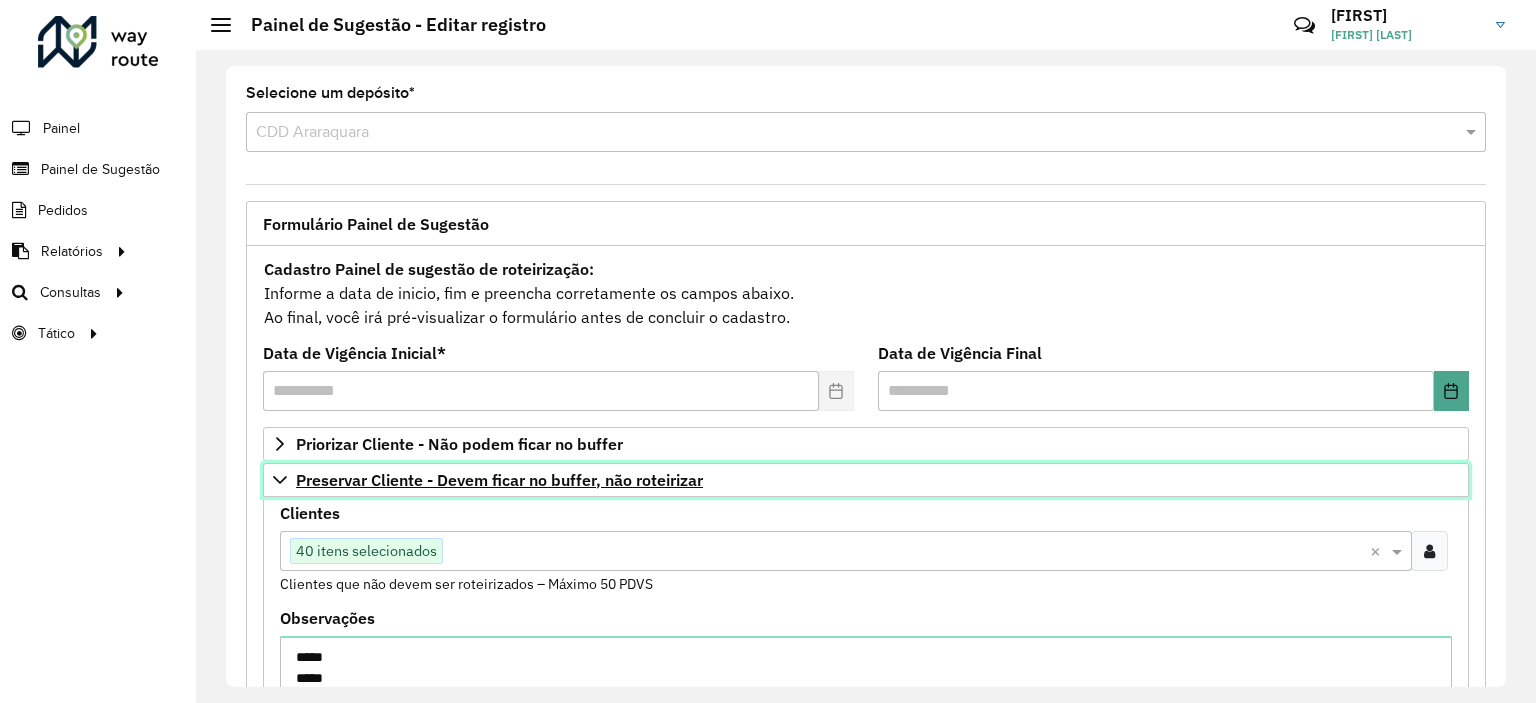 click on "Preservar Cliente - Devem ficar no buffer, não roteirizar" at bounding box center [499, 480] 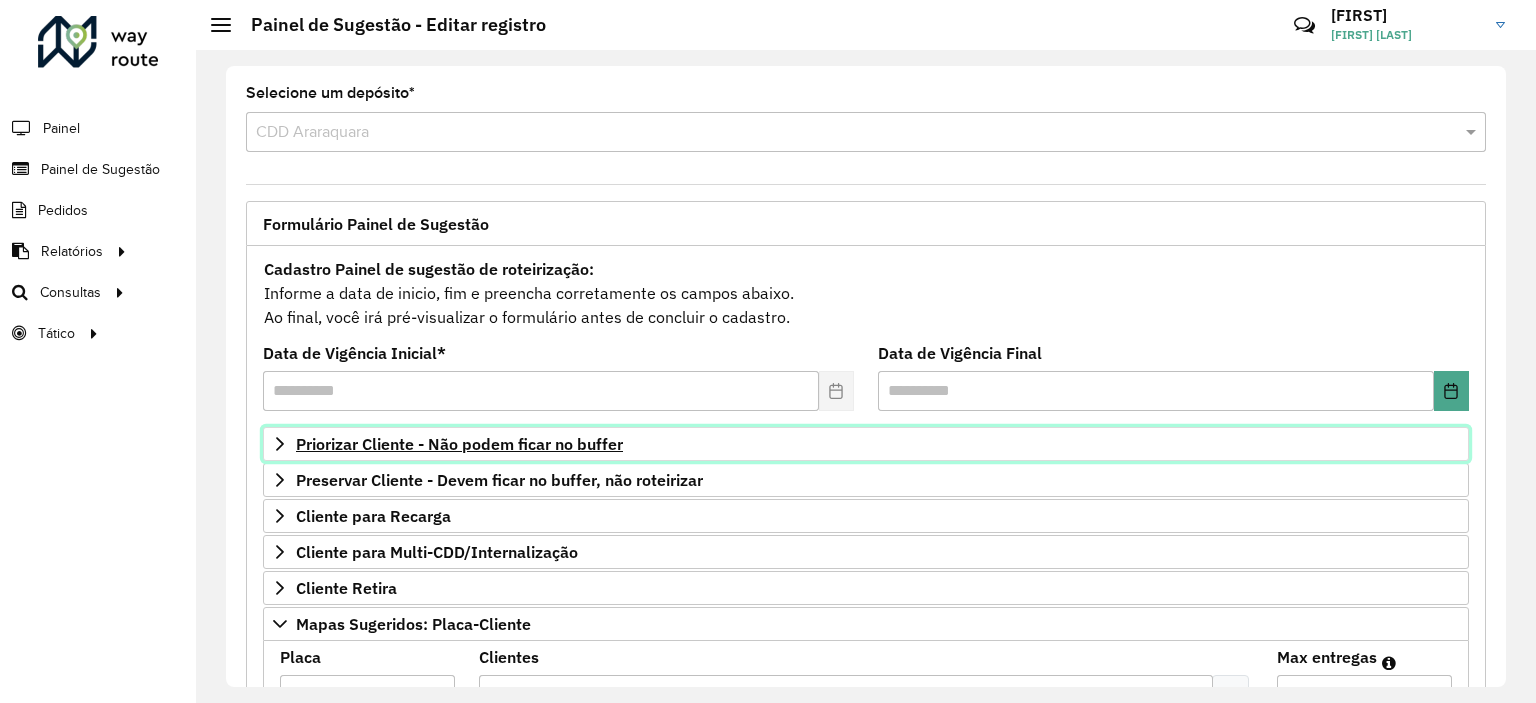 click on "Priorizar Cliente - Não podem ficar no buffer" at bounding box center (459, 444) 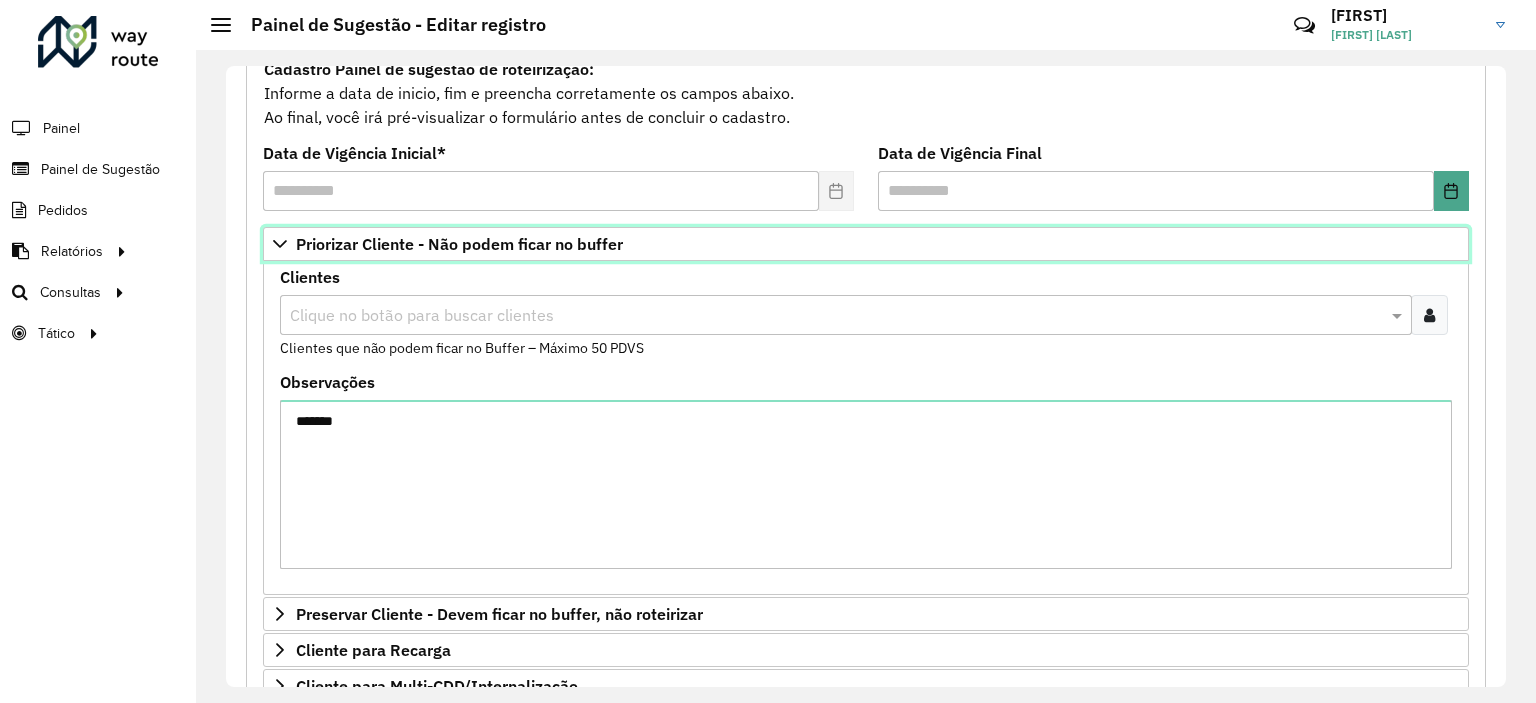 scroll, scrollTop: 300, scrollLeft: 0, axis: vertical 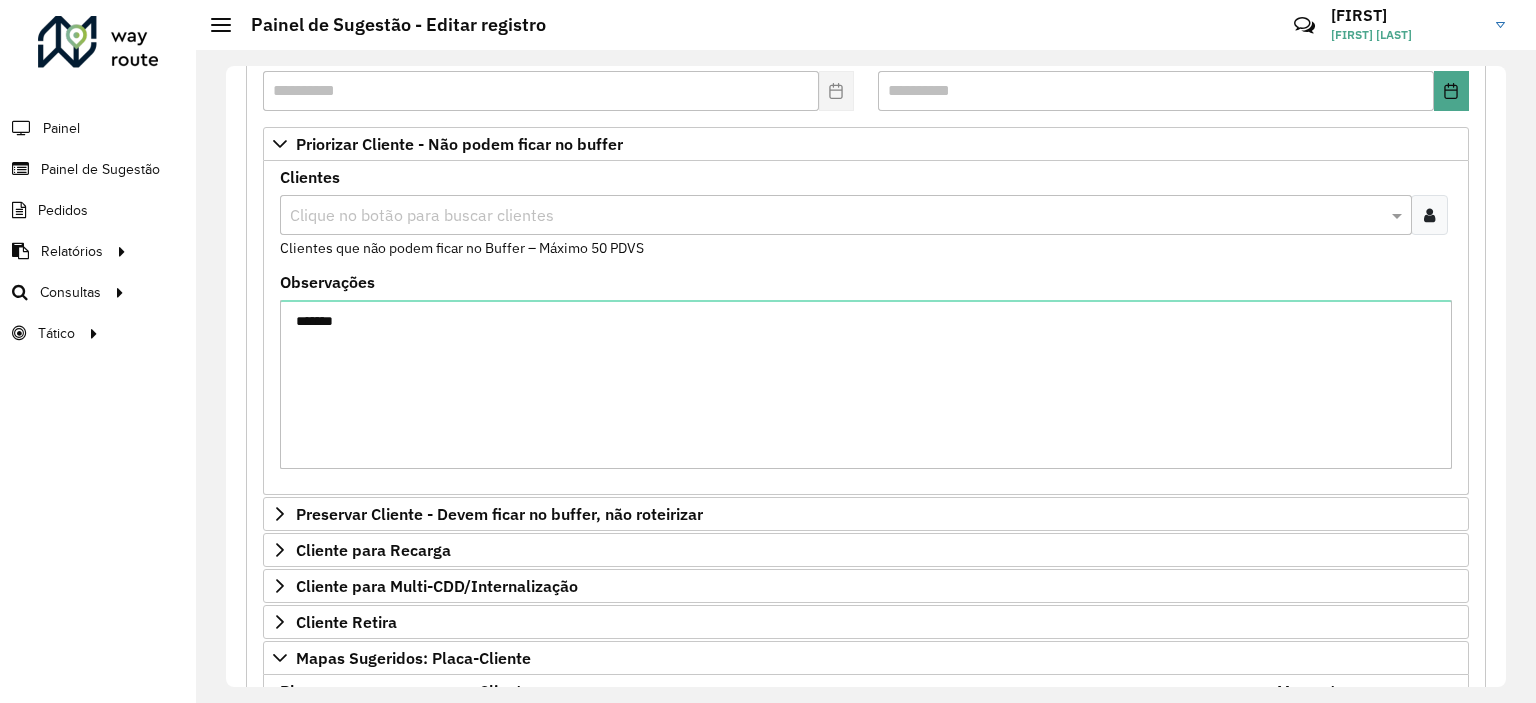 click at bounding box center (1429, 215) 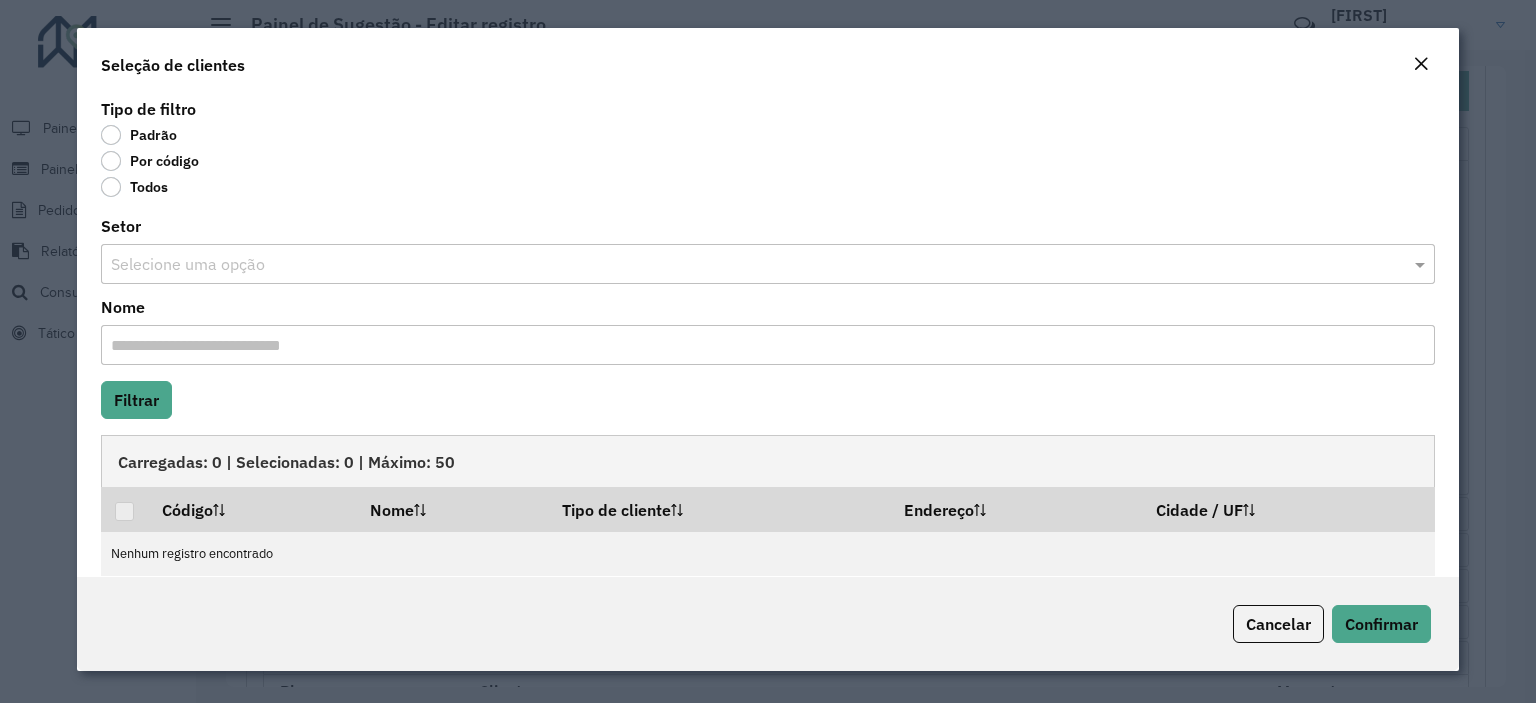 click on "Por código" 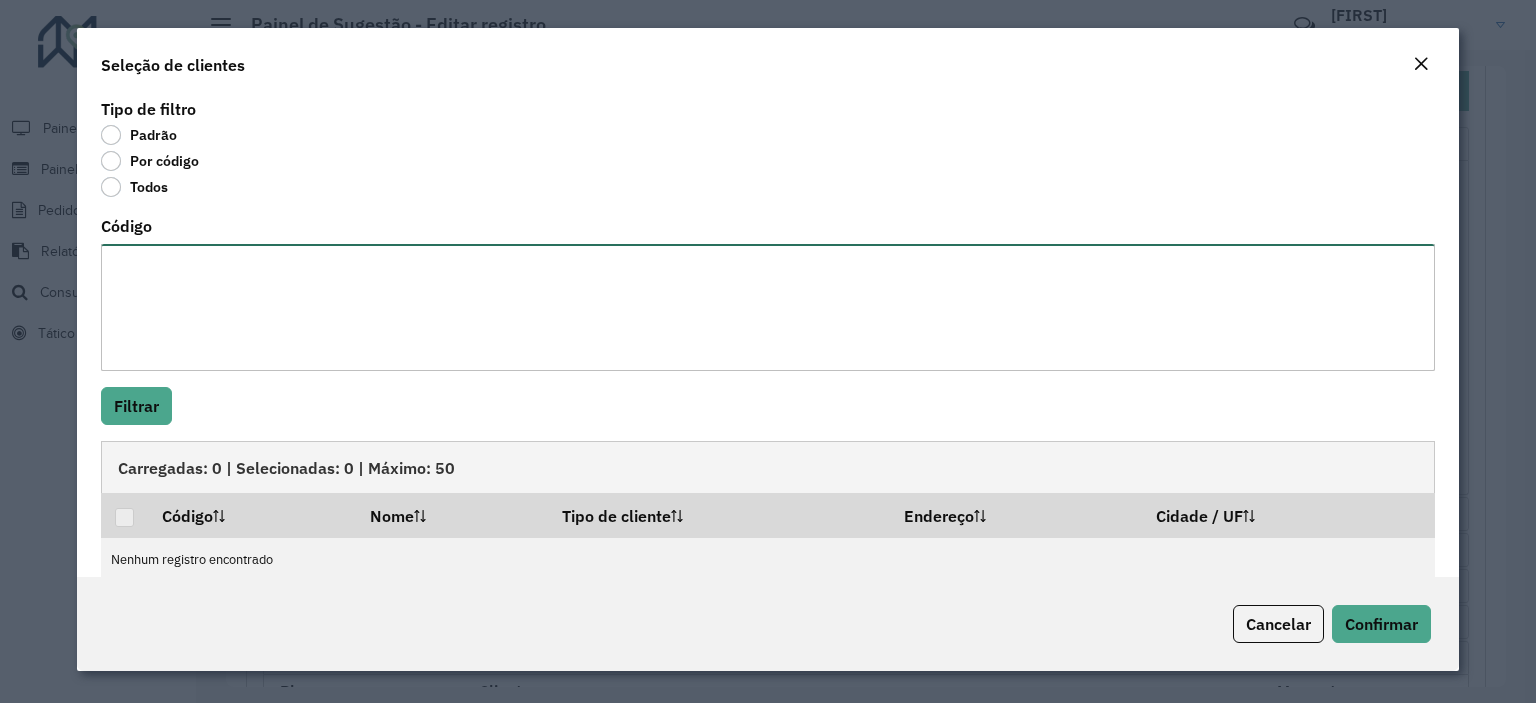click on "Código" at bounding box center (768, 307) 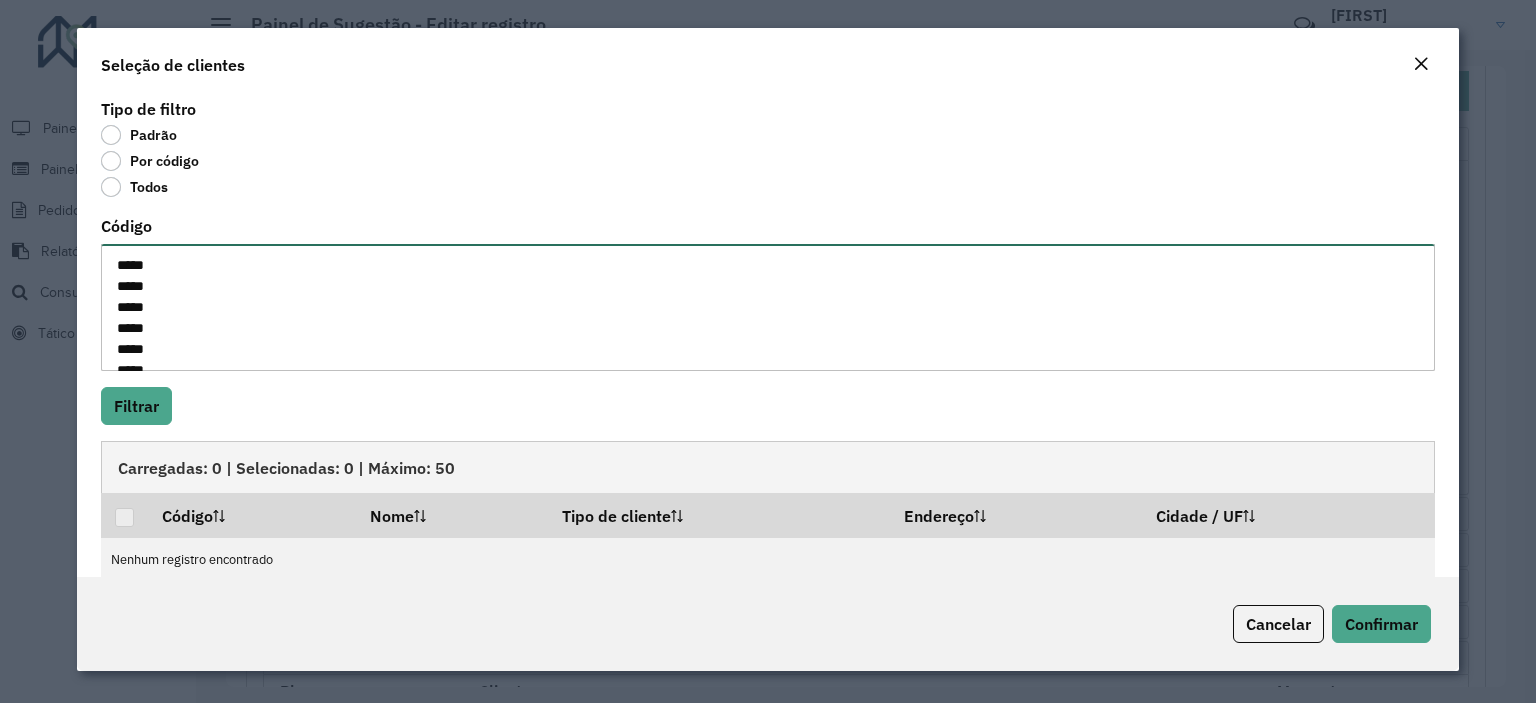 scroll, scrollTop: 50, scrollLeft: 0, axis: vertical 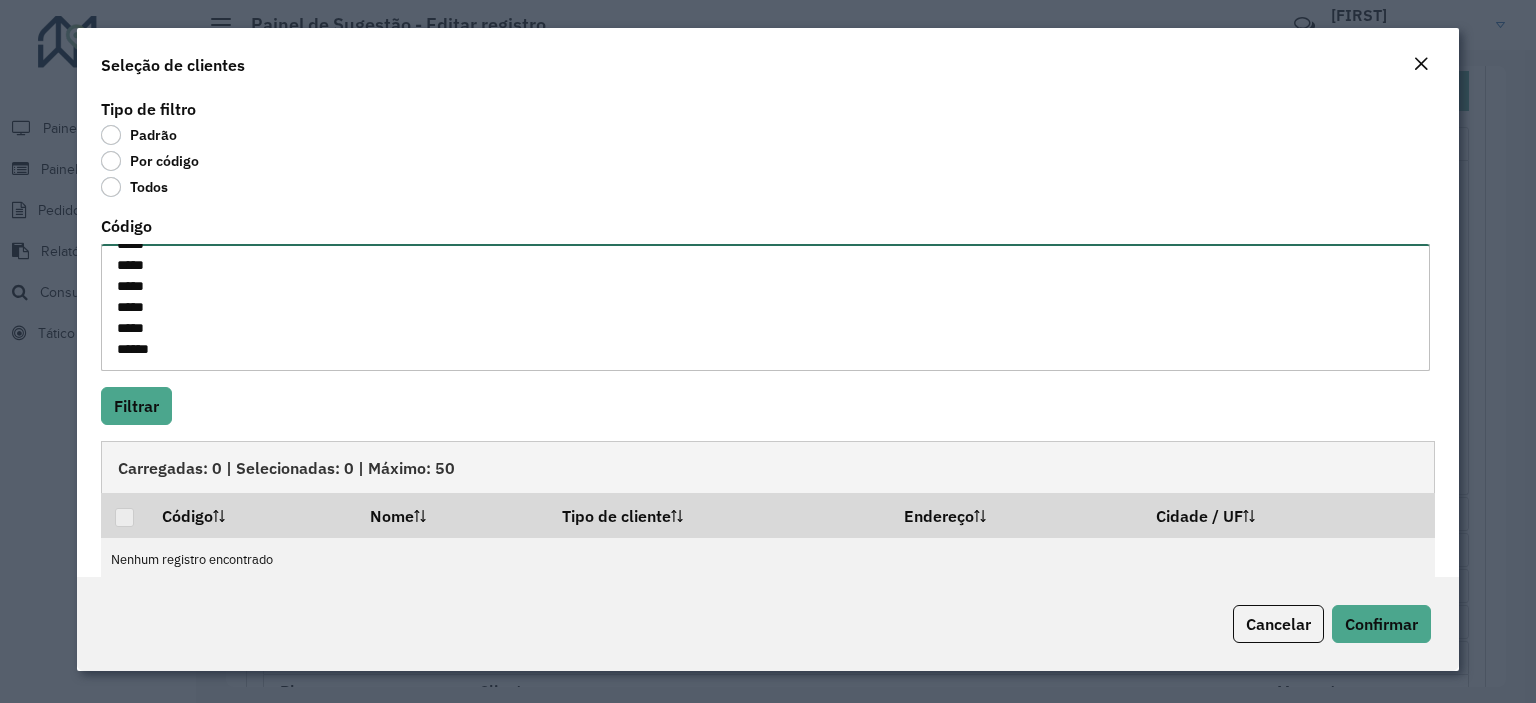 paste on "*****
*****
*****
*****
*****
*****
*****
*****
*****
*****
*****
*****
*****
*****
*****
*****
*****
*****
*****
*****
*****
*****
*****
*****
*****
*****
*****" 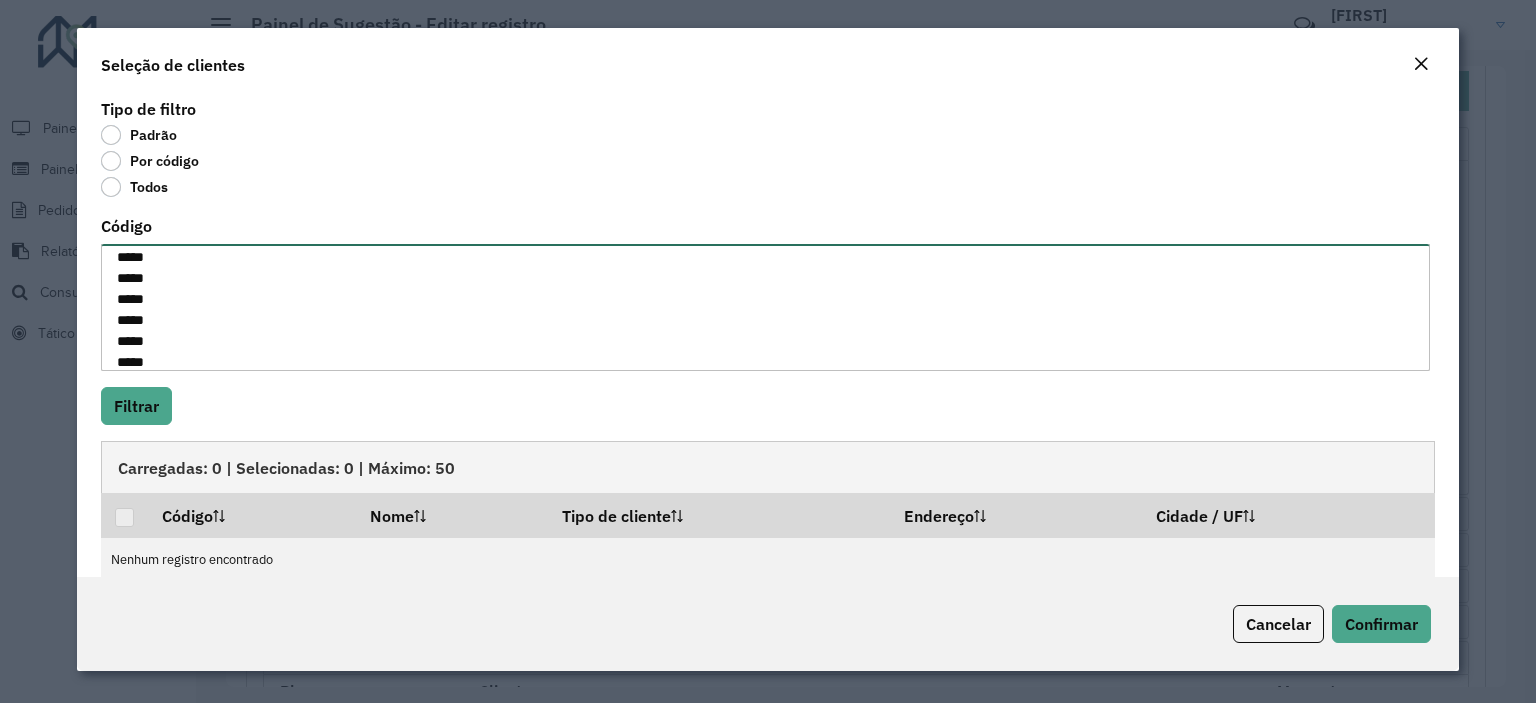 scroll, scrollTop: 617, scrollLeft: 0, axis: vertical 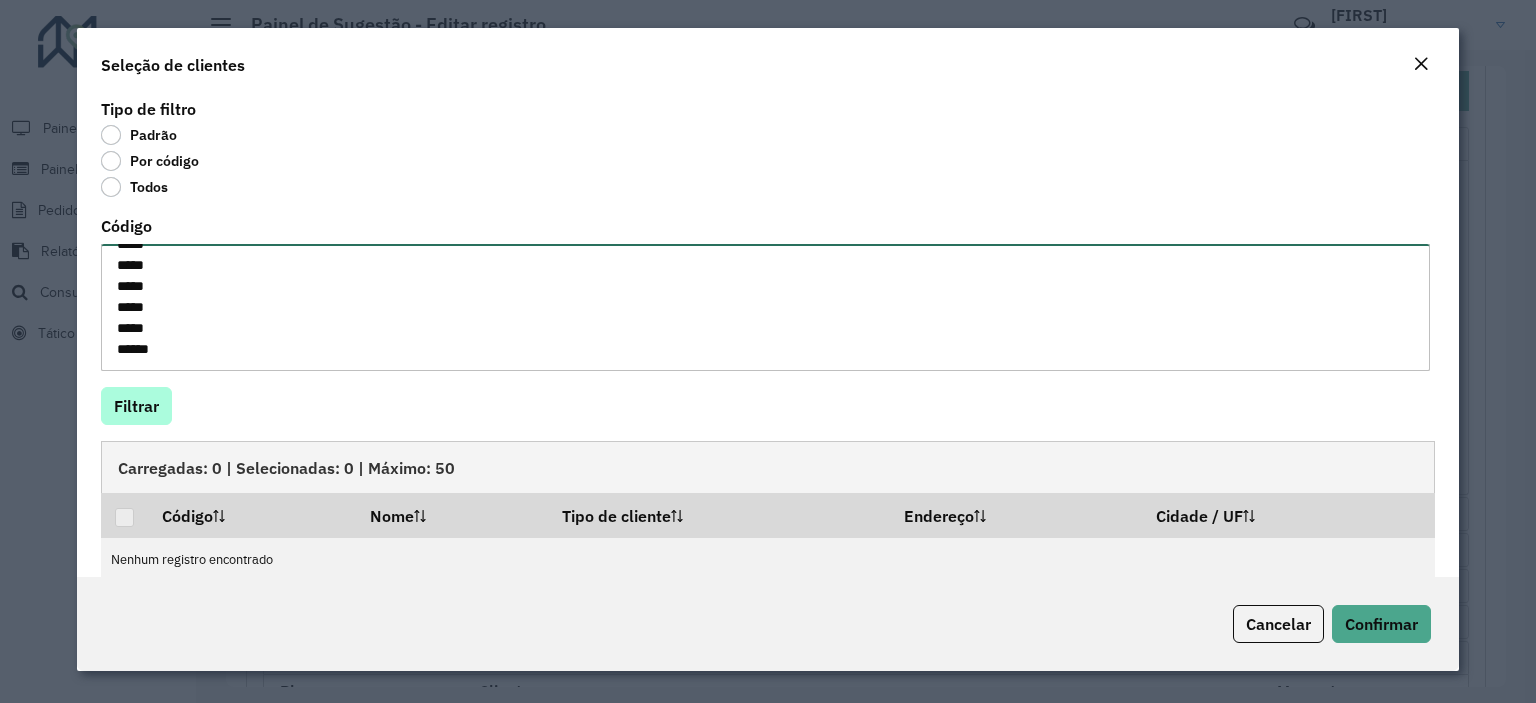 type on "*****
*****
*****
*****
*****
*****
*****
*****
*****
*****
*****
*****
*****
*****
*****
*****
*****
*****
*****
*****
*****
*****
*****
*****
*****
*****
*****
*****
*****
*****
*****
*****
*****
*****" 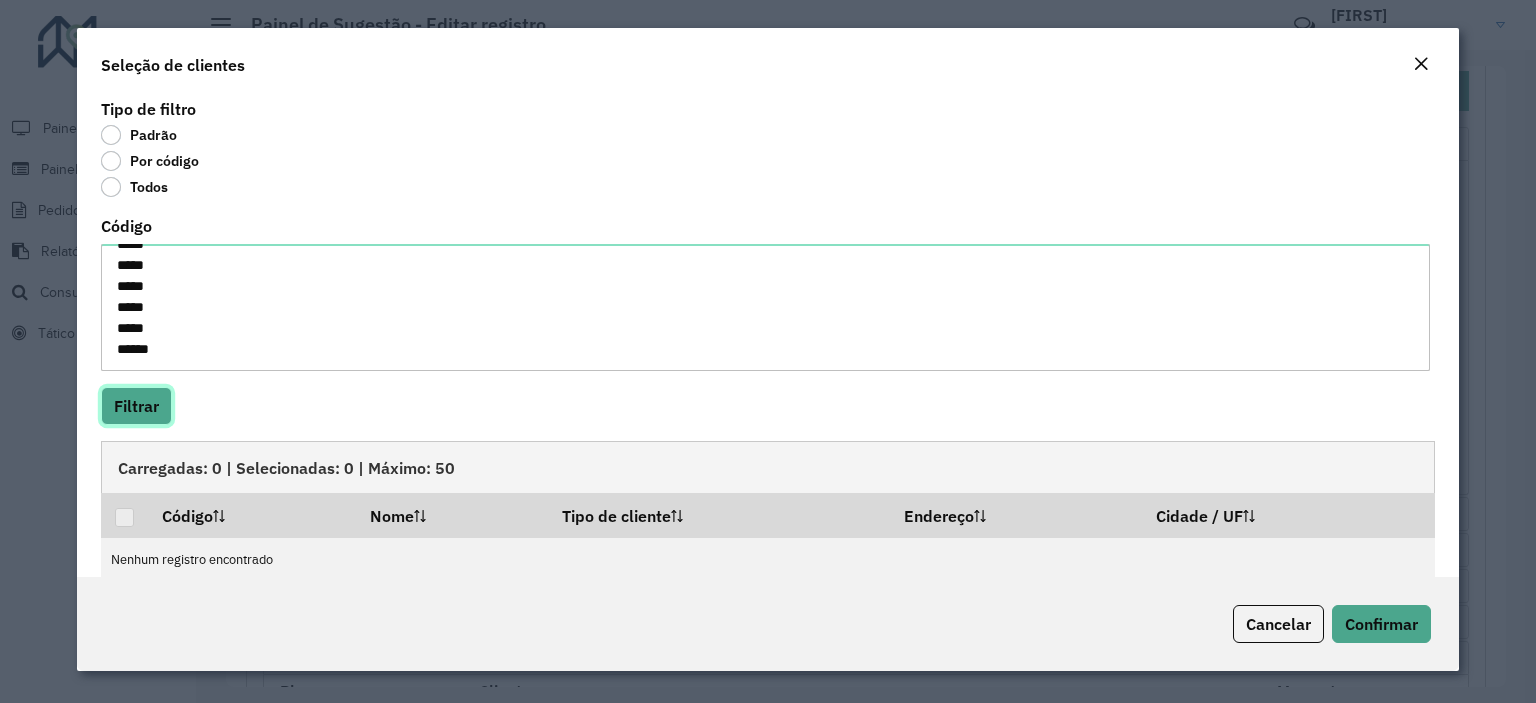 click on "Filtrar" 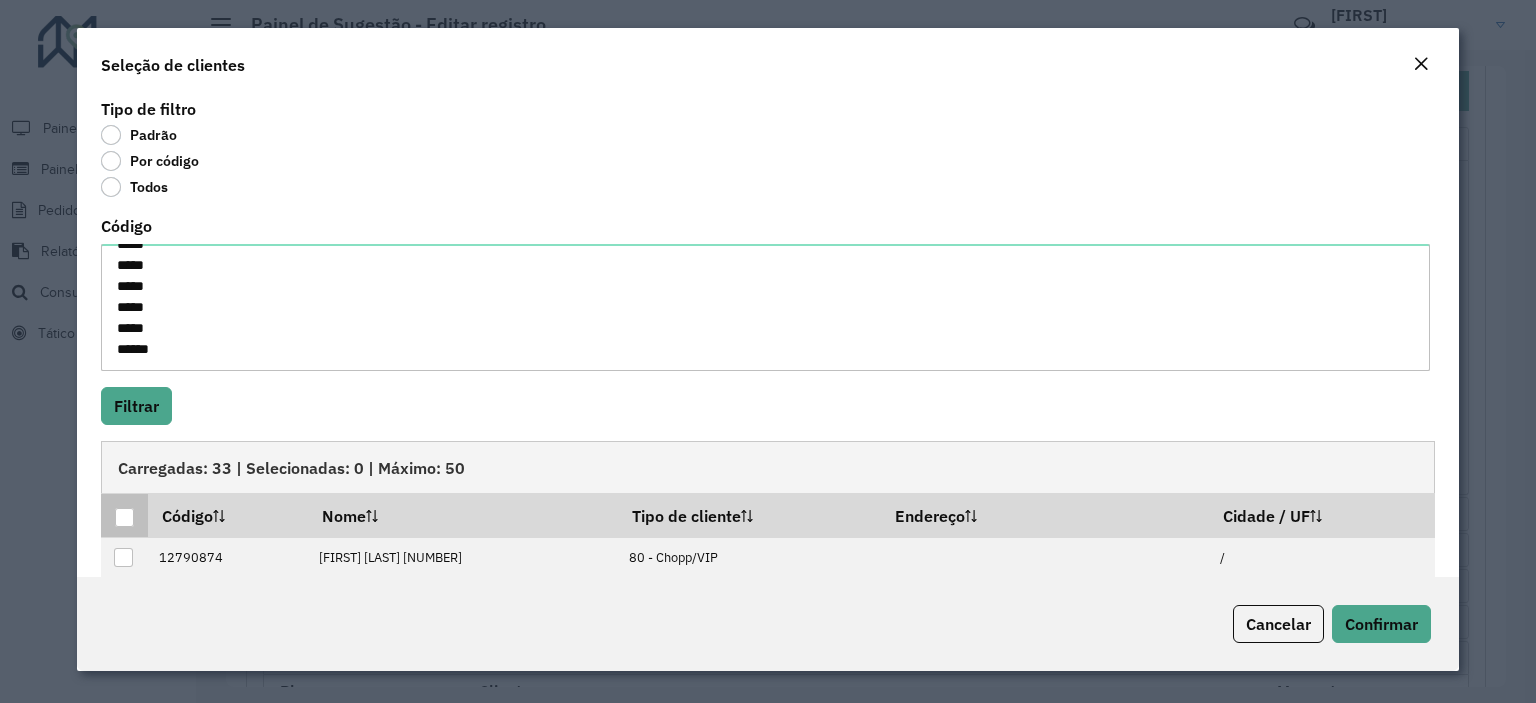 click at bounding box center [124, 517] 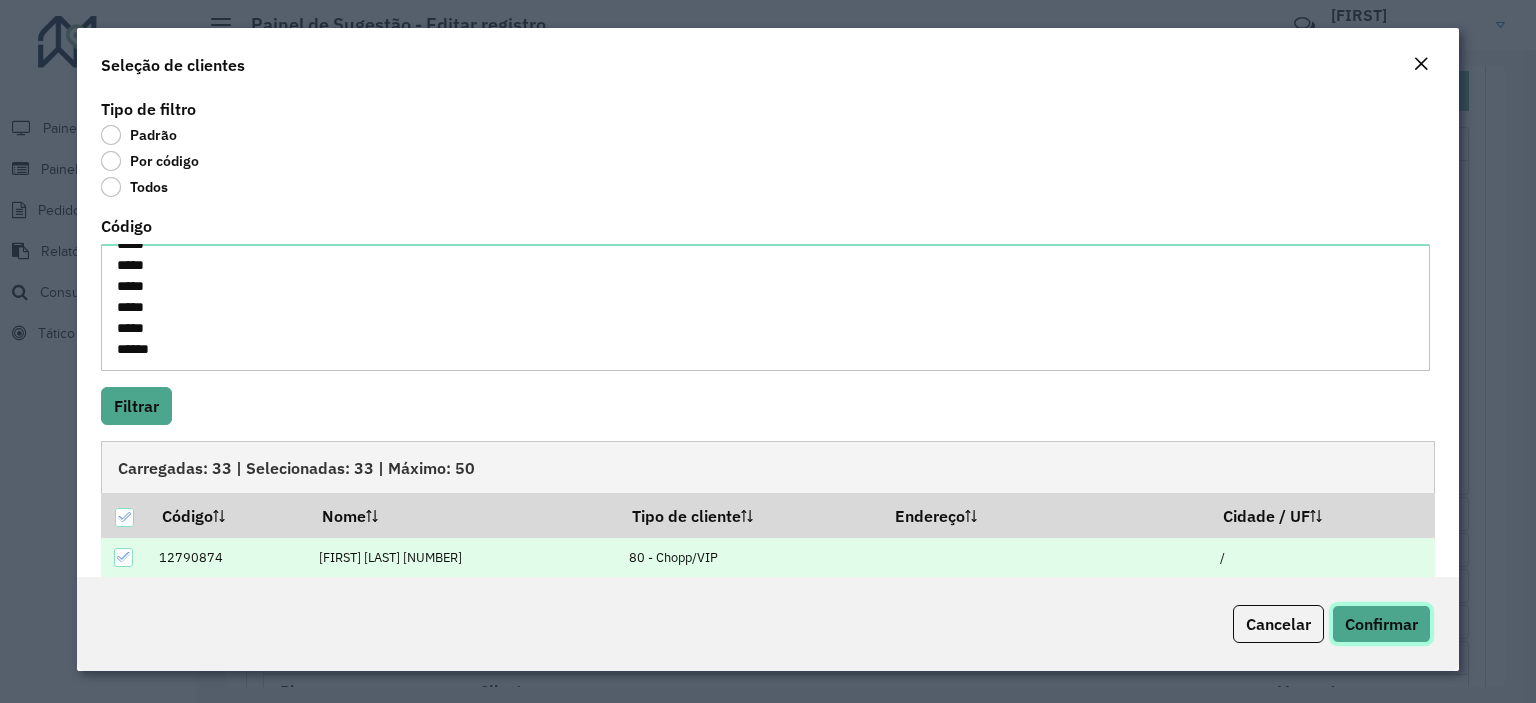 click on "Confirmar" 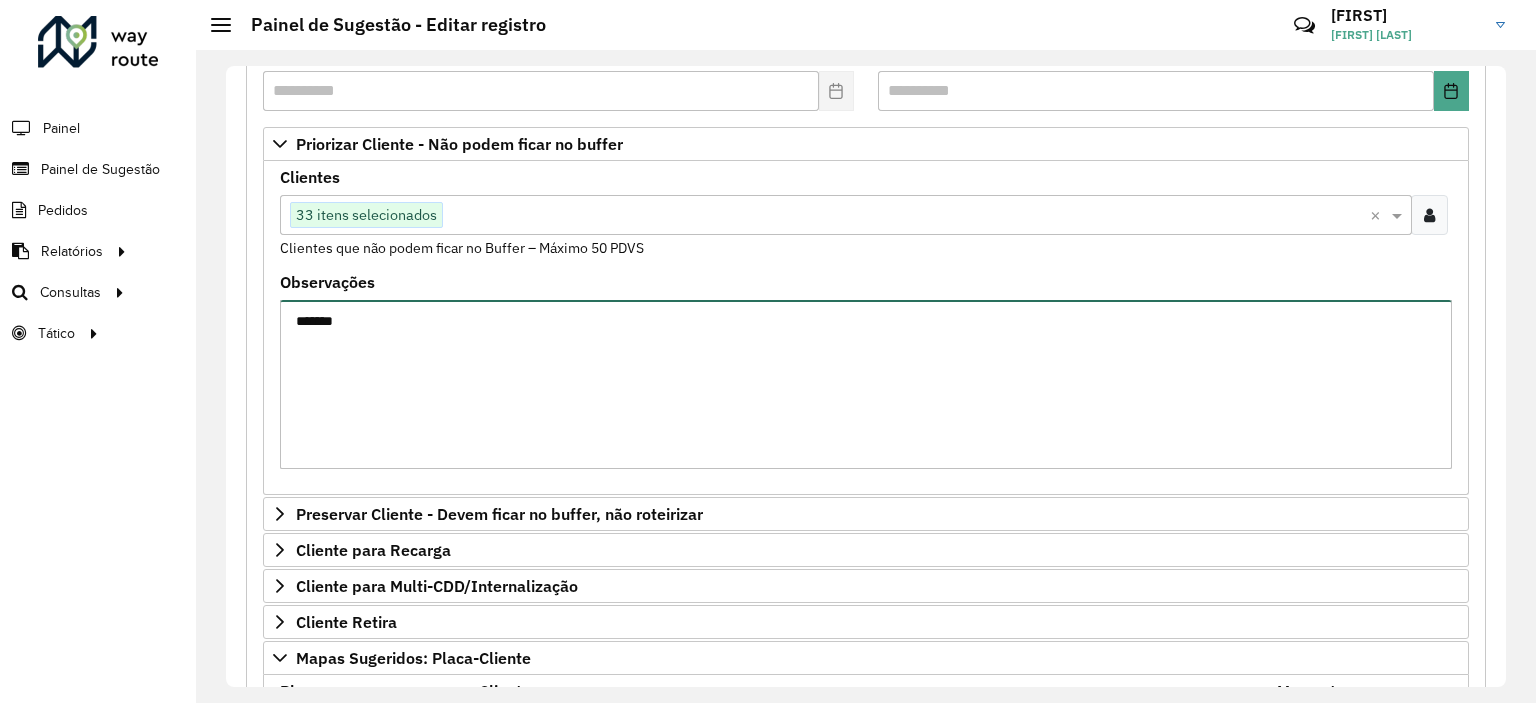 drag, startPoint x: 344, startPoint y: 317, endPoint x: 242, endPoint y: 318, distance: 102.0049 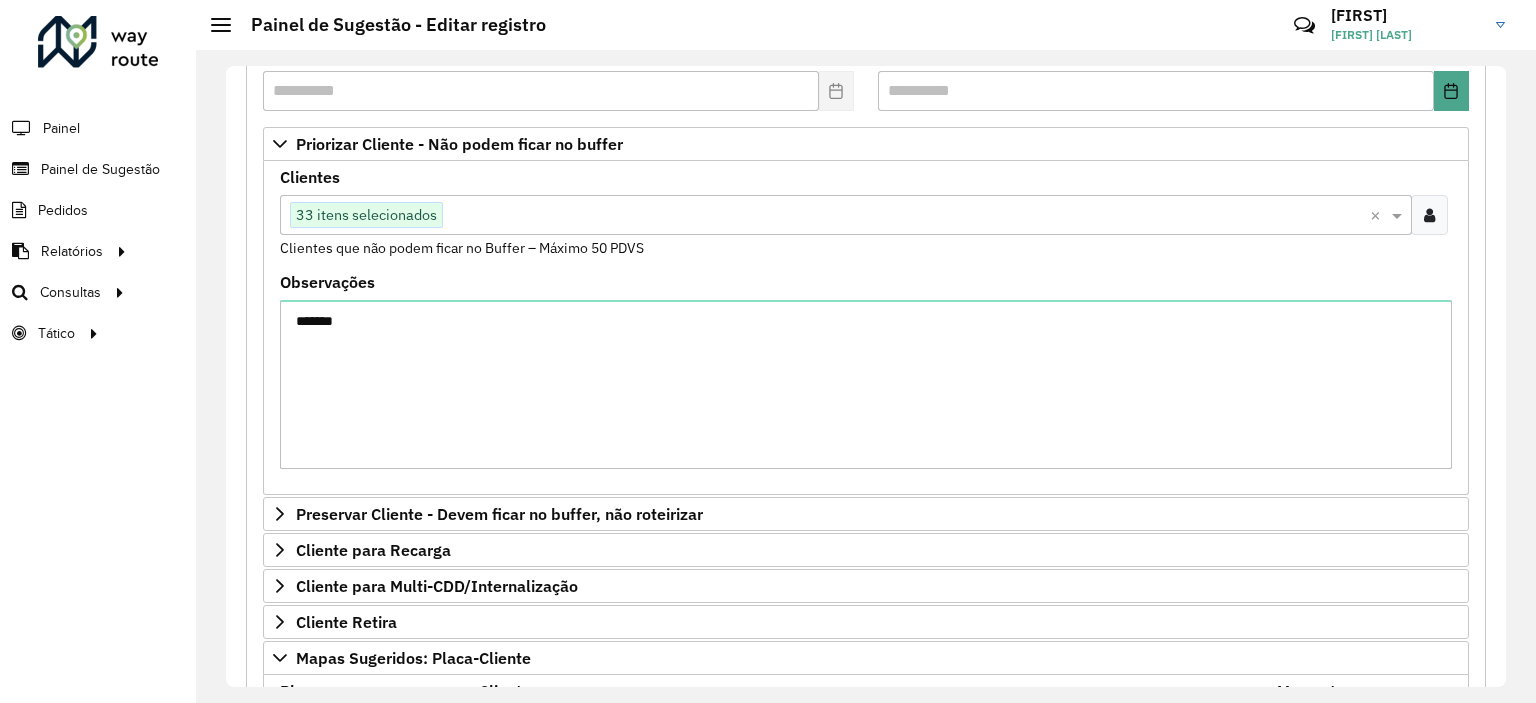 click on "Clique no botão para buscar clientes 33 itens selecionados" at bounding box center [825, 215] 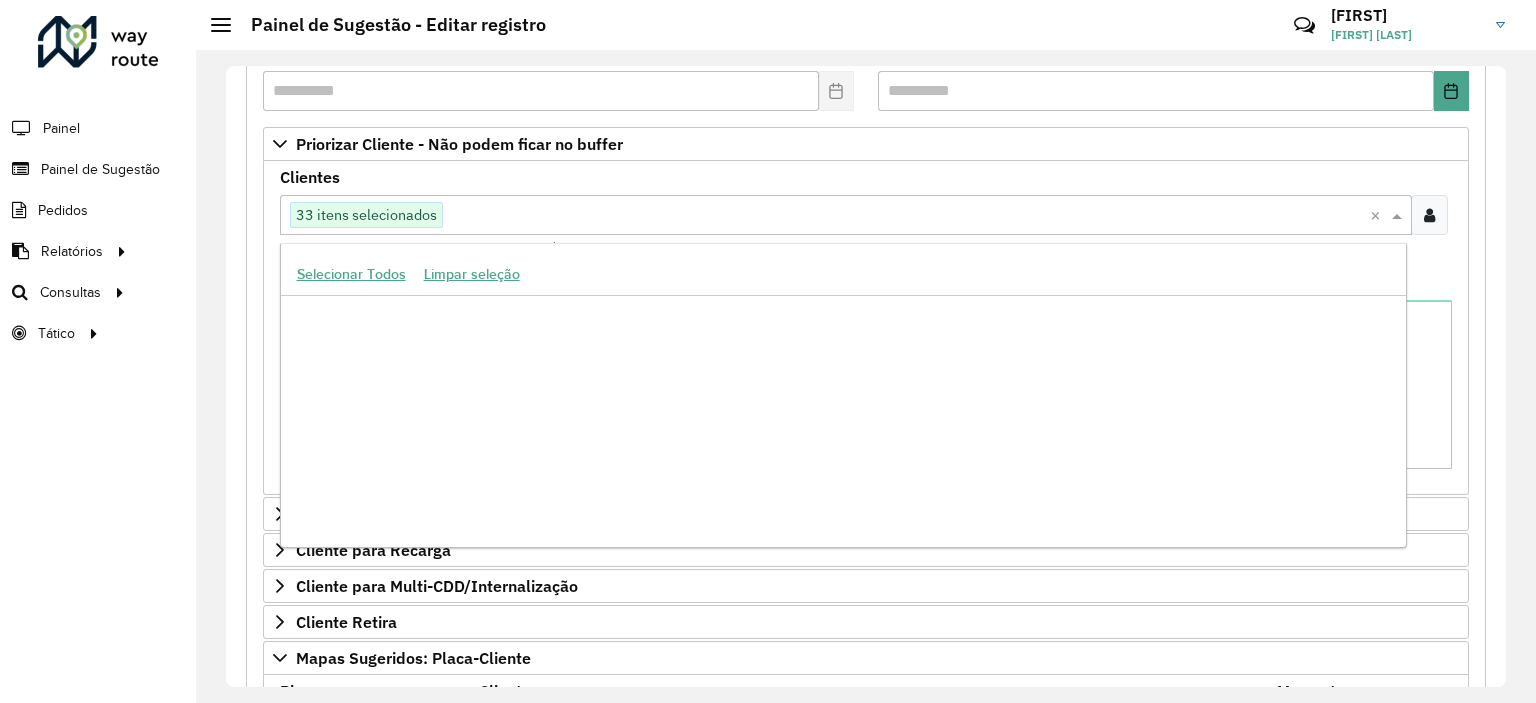 scroll, scrollTop: 409870, scrollLeft: 0, axis: vertical 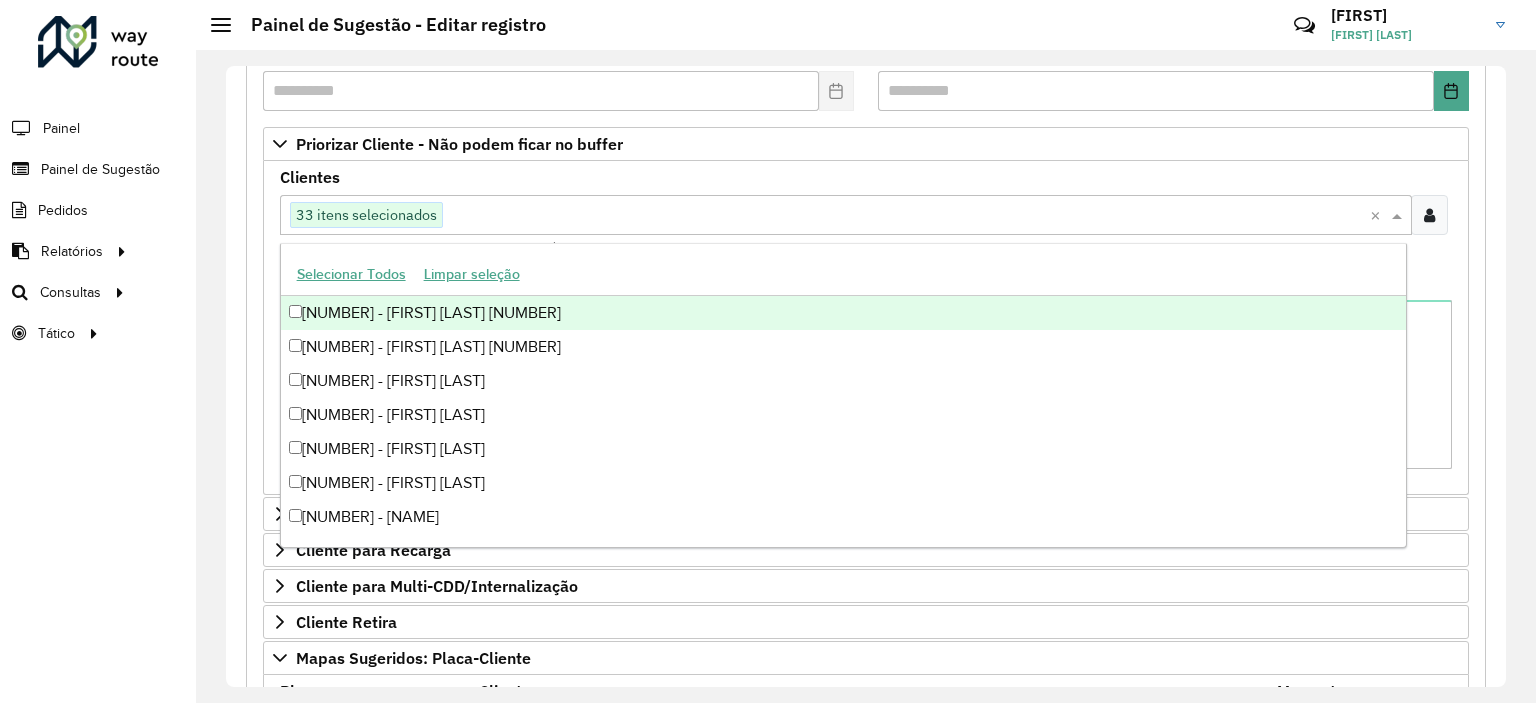 paste on "*****" 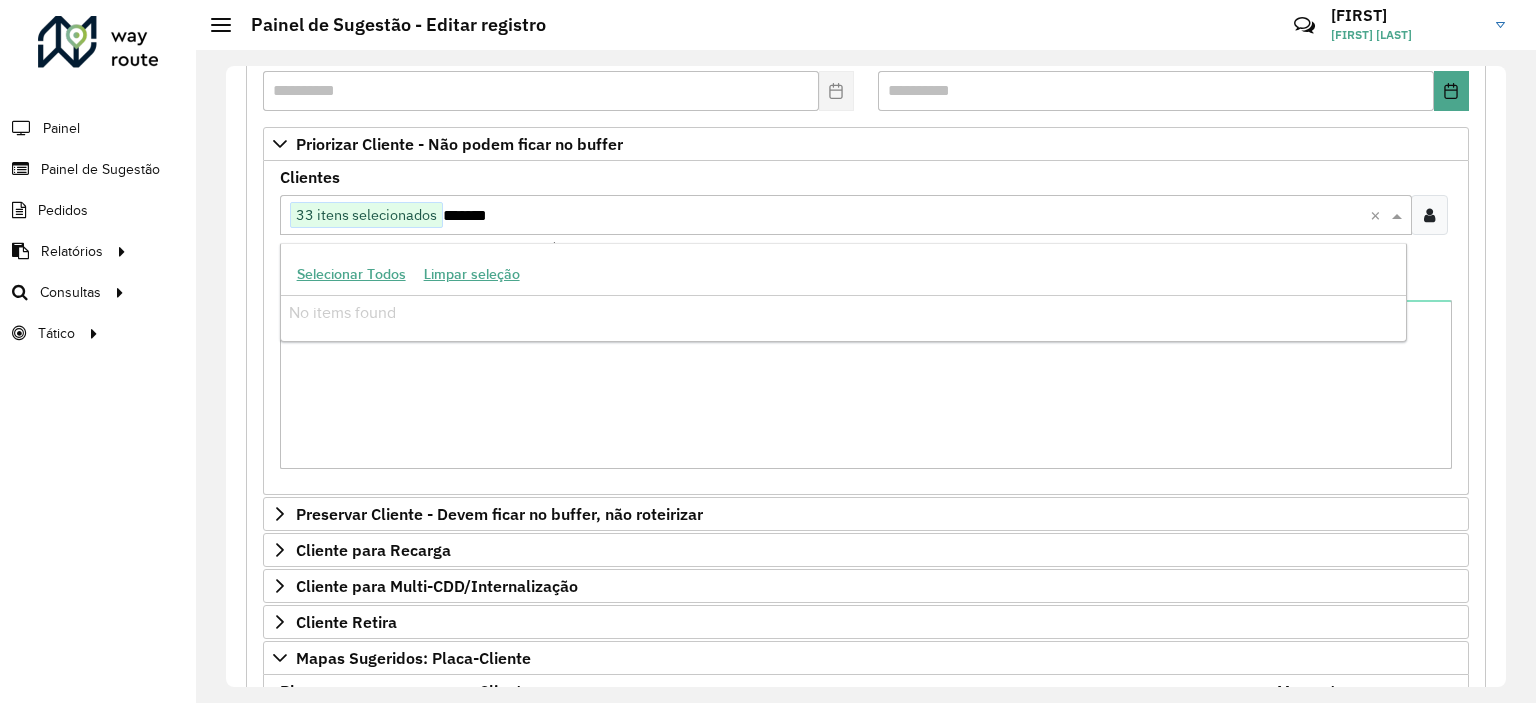 scroll, scrollTop: 0, scrollLeft: 0, axis: both 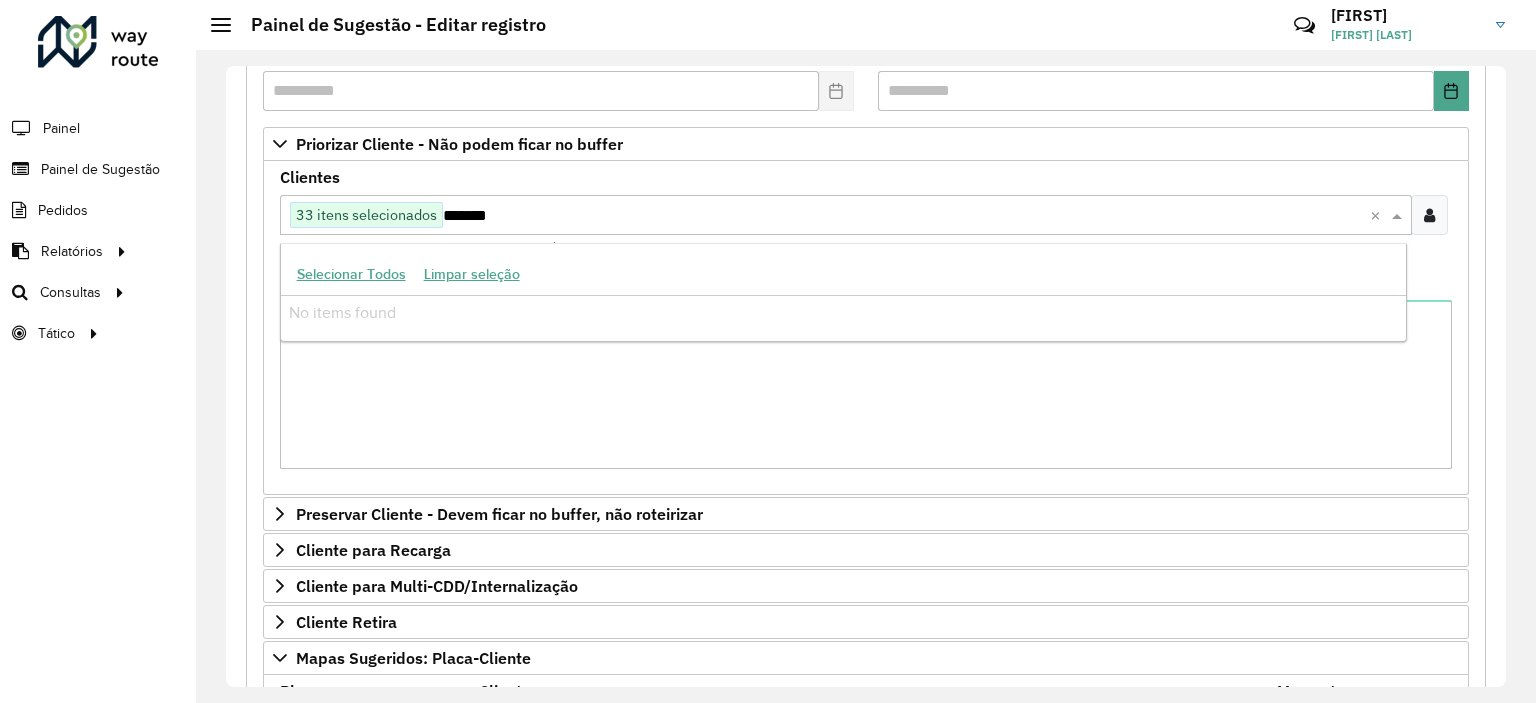 type on "*****" 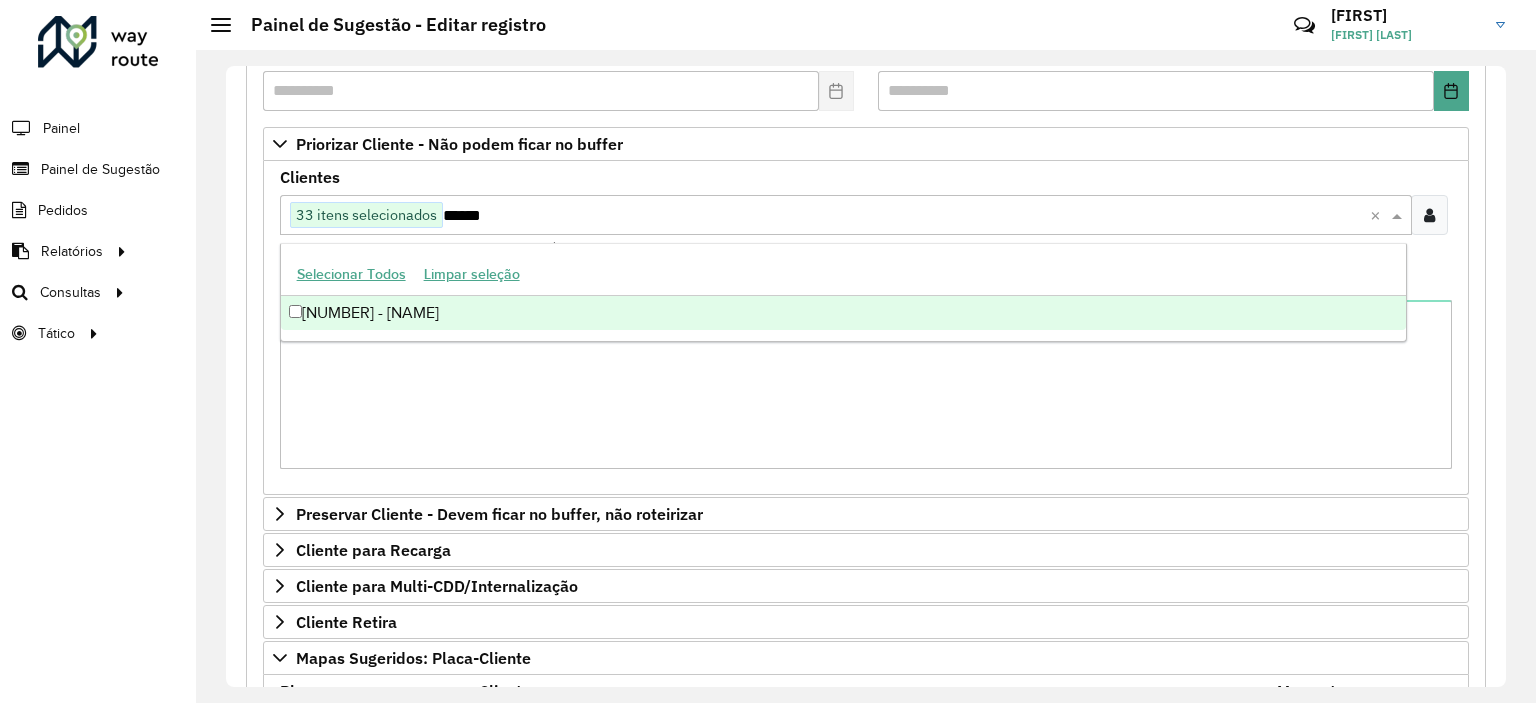 type 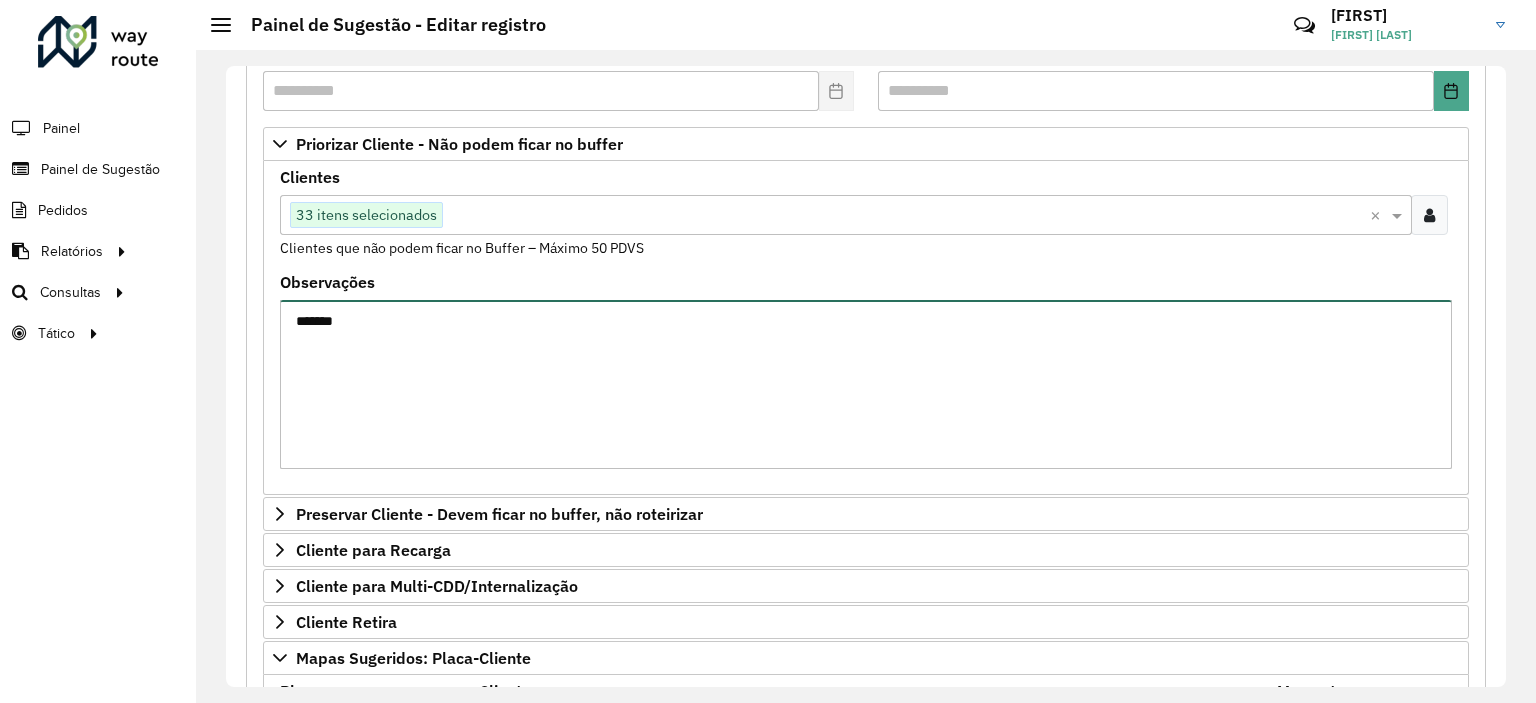 drag, startPoint x: 345, startPoint y: 319, endPoint x: 252, endPoint y: 325, distance: 93.193344 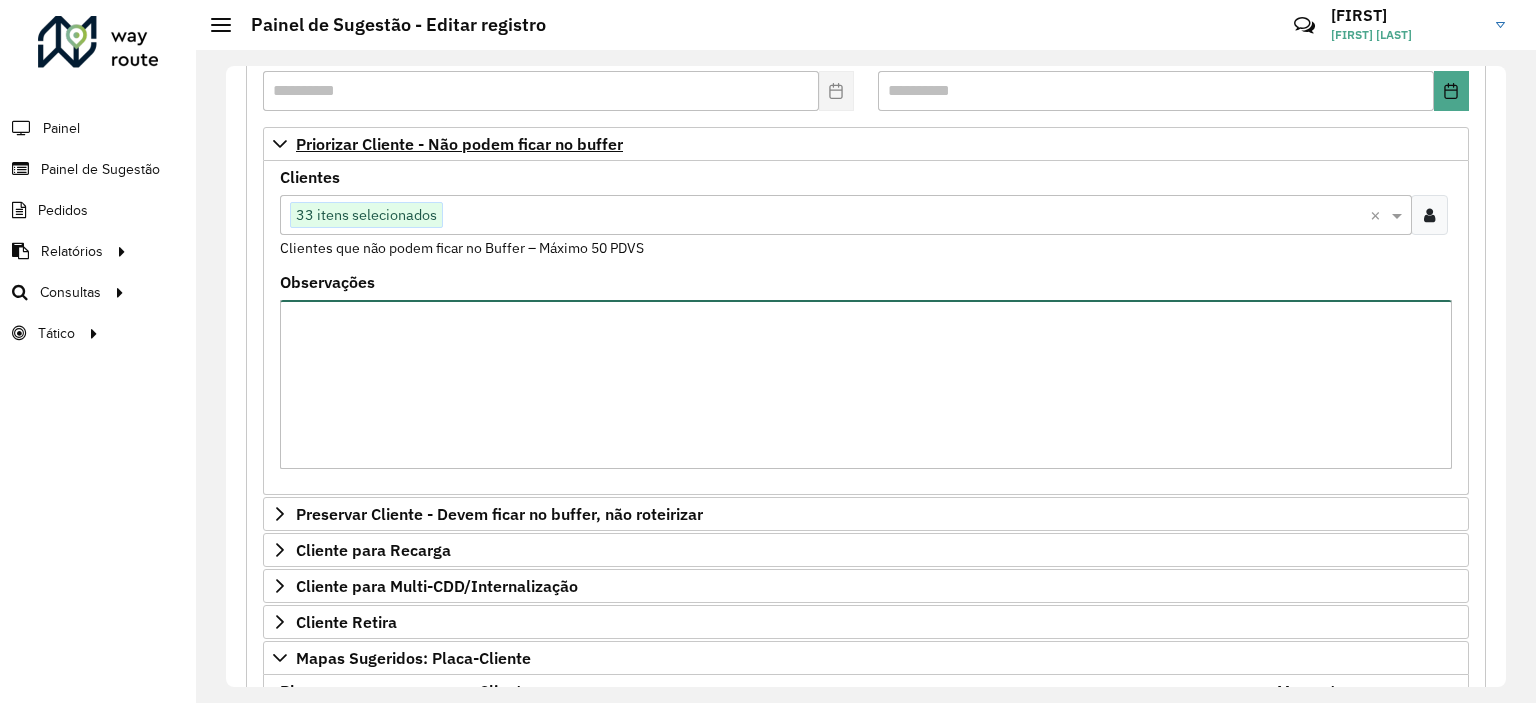 type 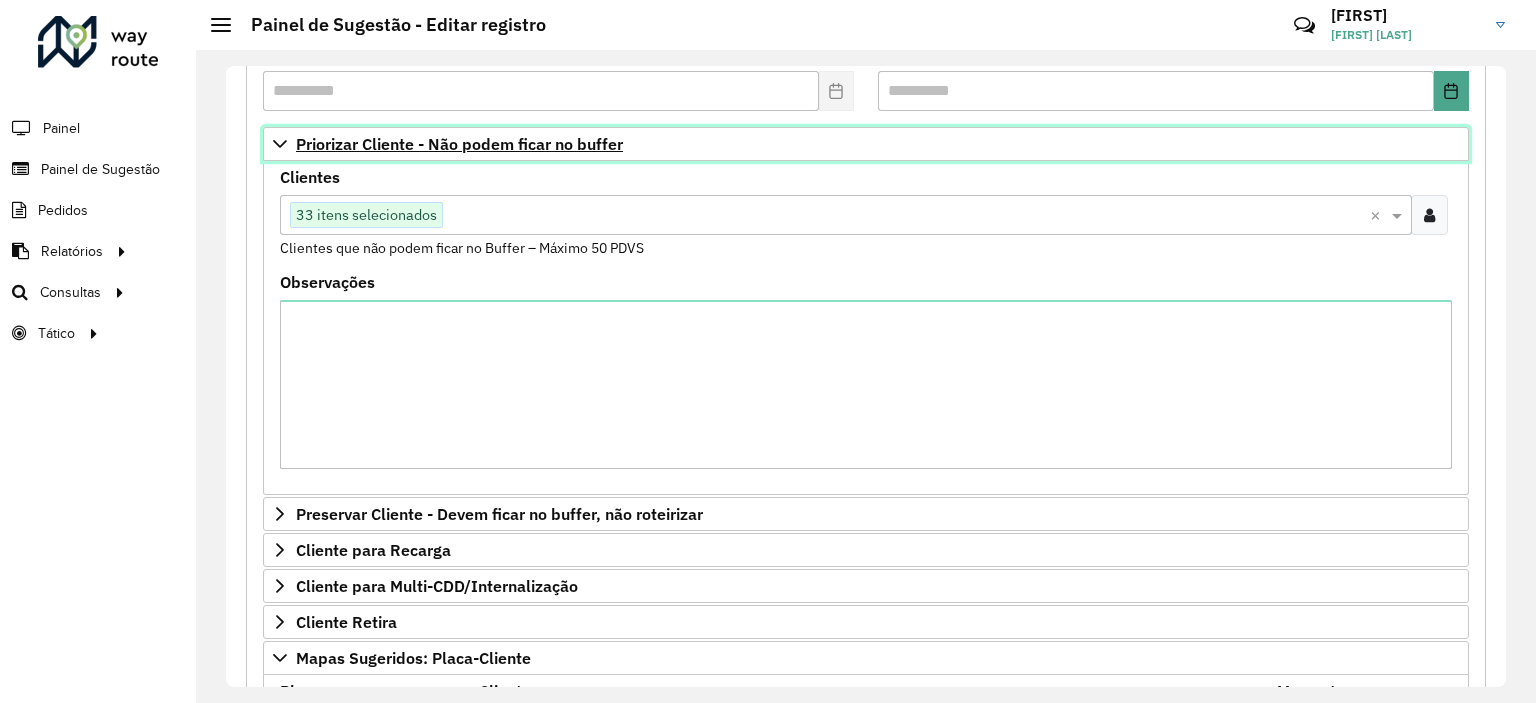 click on "Priorizar Cliente - Não podem ficar no buffer" at bounding box center [459, 144] 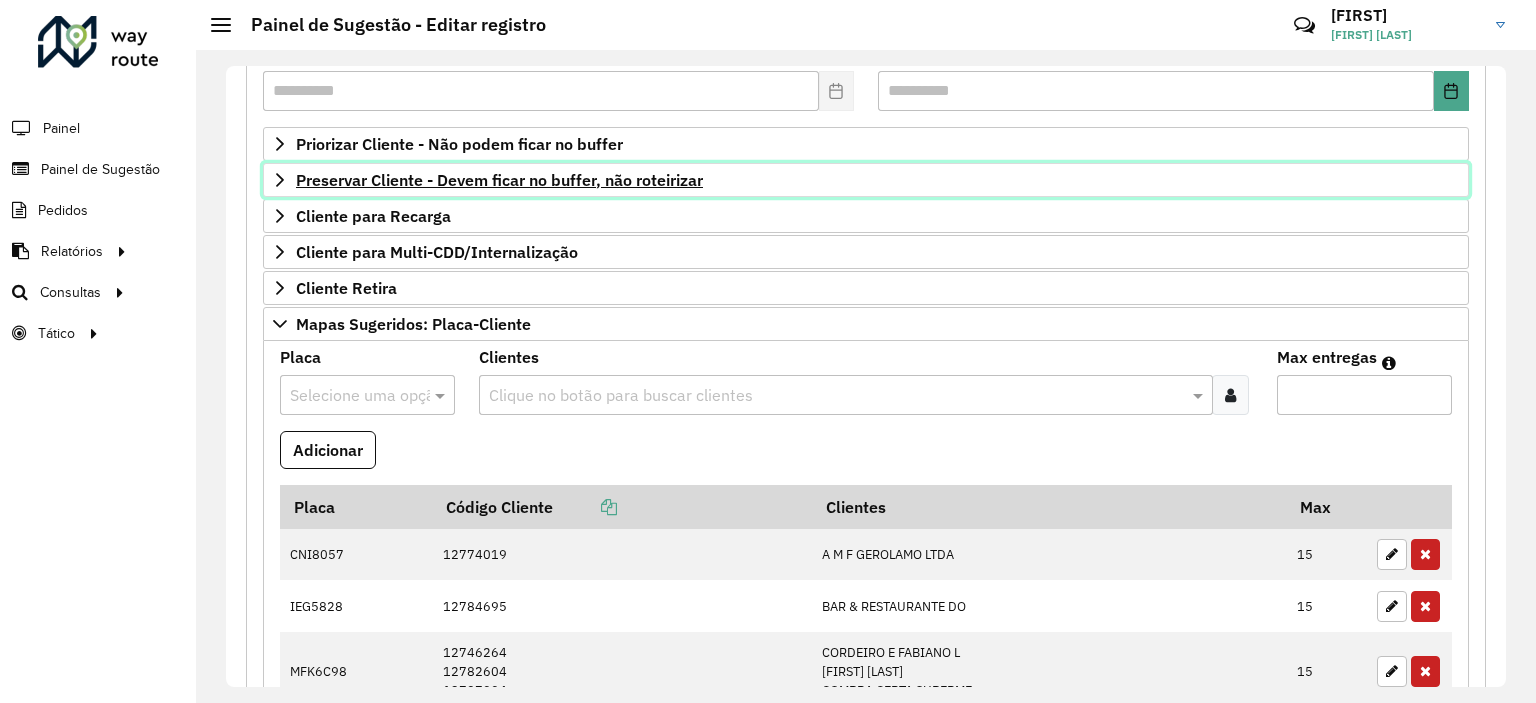 click on "Preservar Cliente - Devem ficar no buffer, não roteirizar" at bounding box center [499, 180] 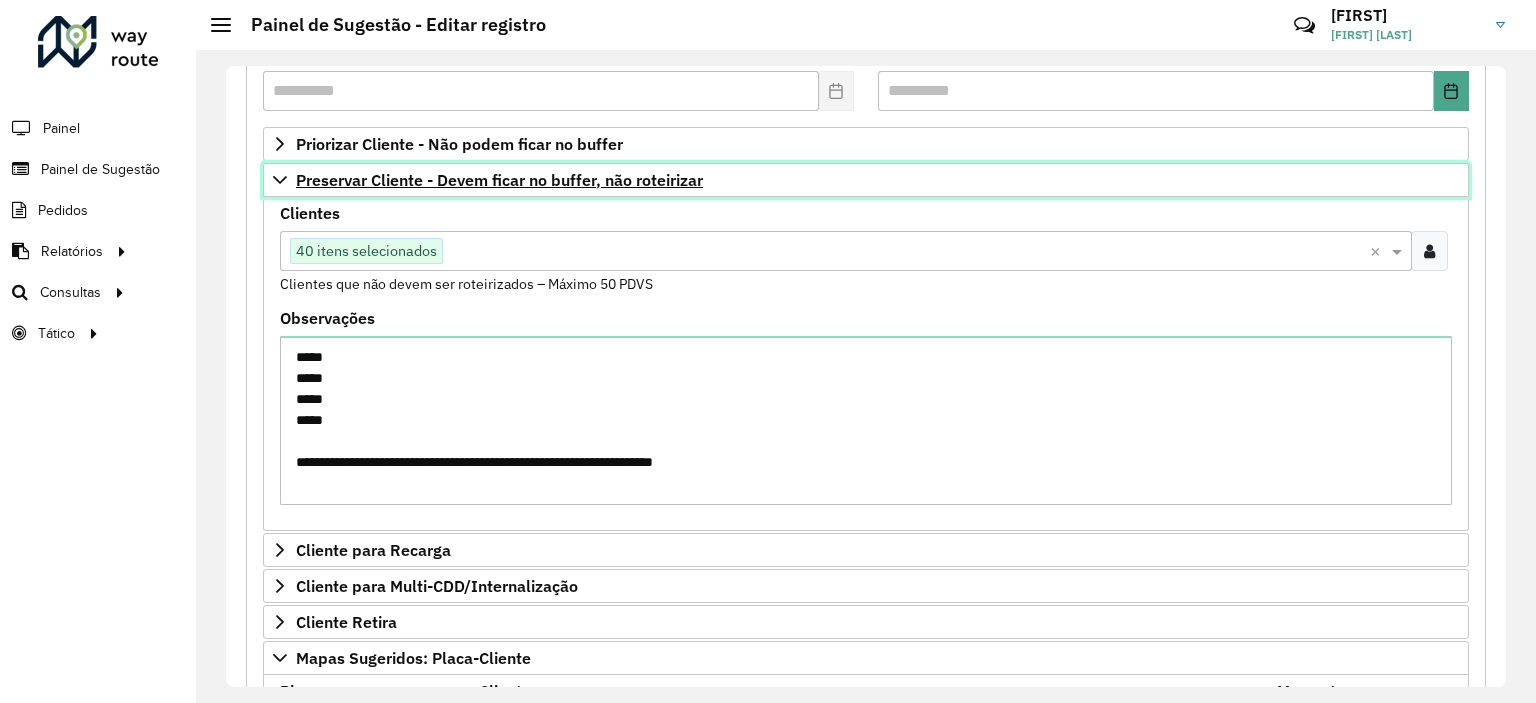 click on "Preservar Cliente - Devem ficar no buffer, não roteirizar" at bounding box center [499, 180] 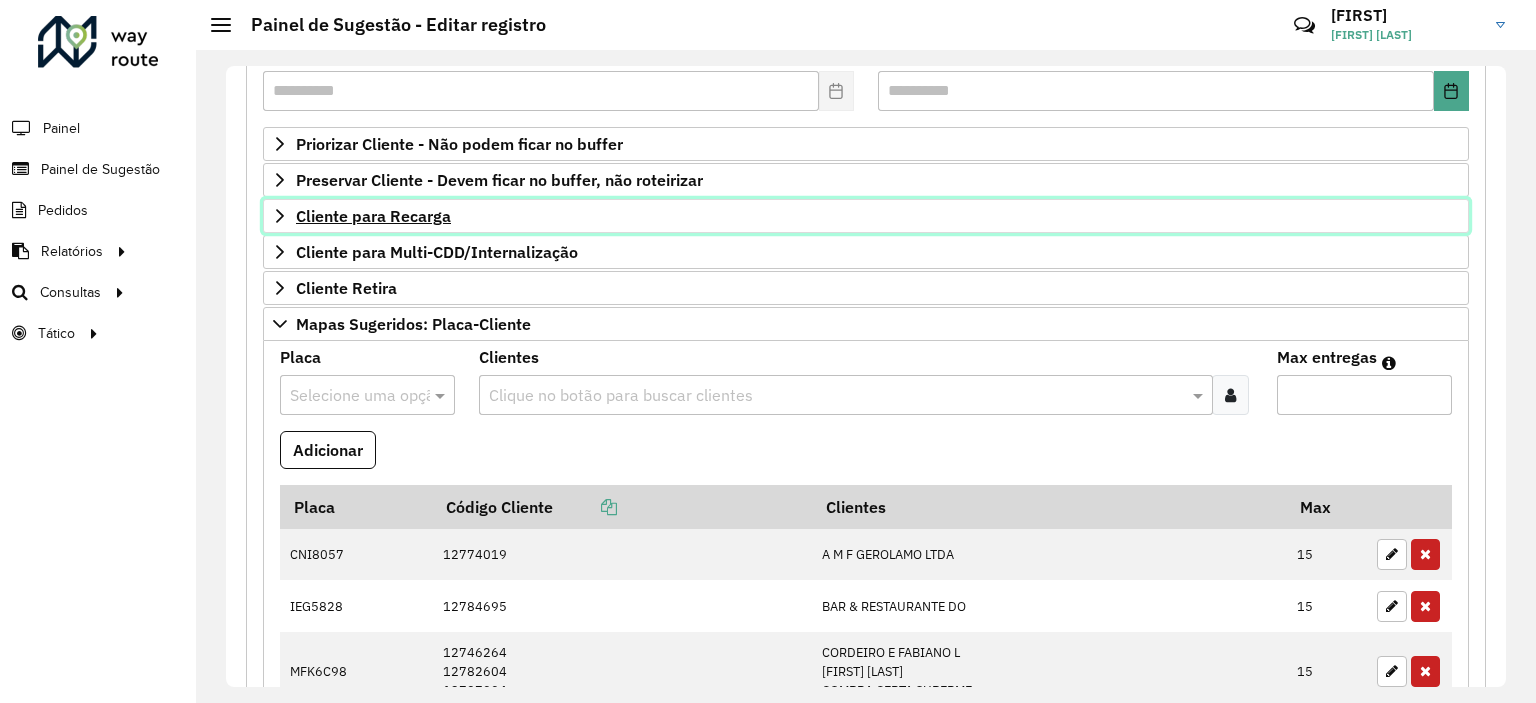 click on "Cliente para Recarga" at bounding box center (866, 216) 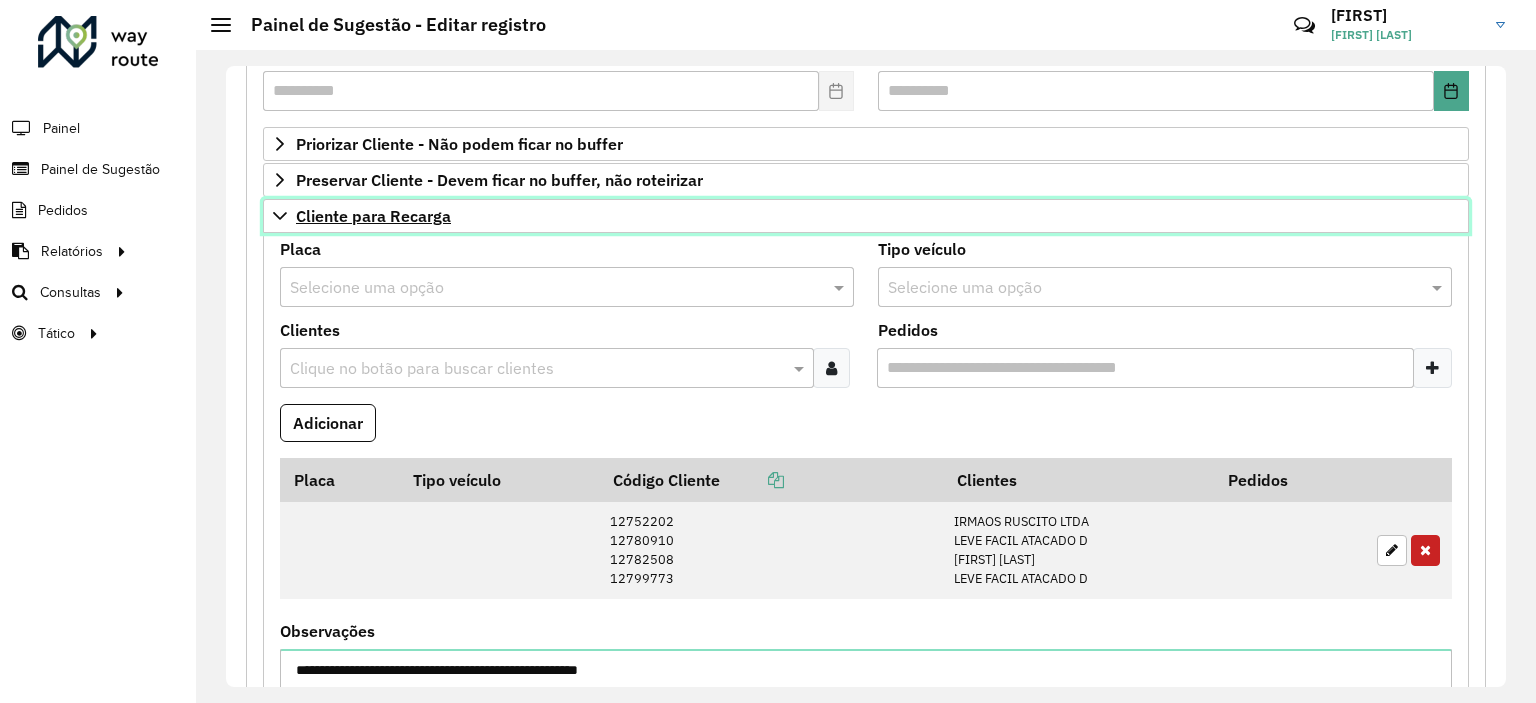 click on "Cliente para Recarga" at bounding box center (866, 216) 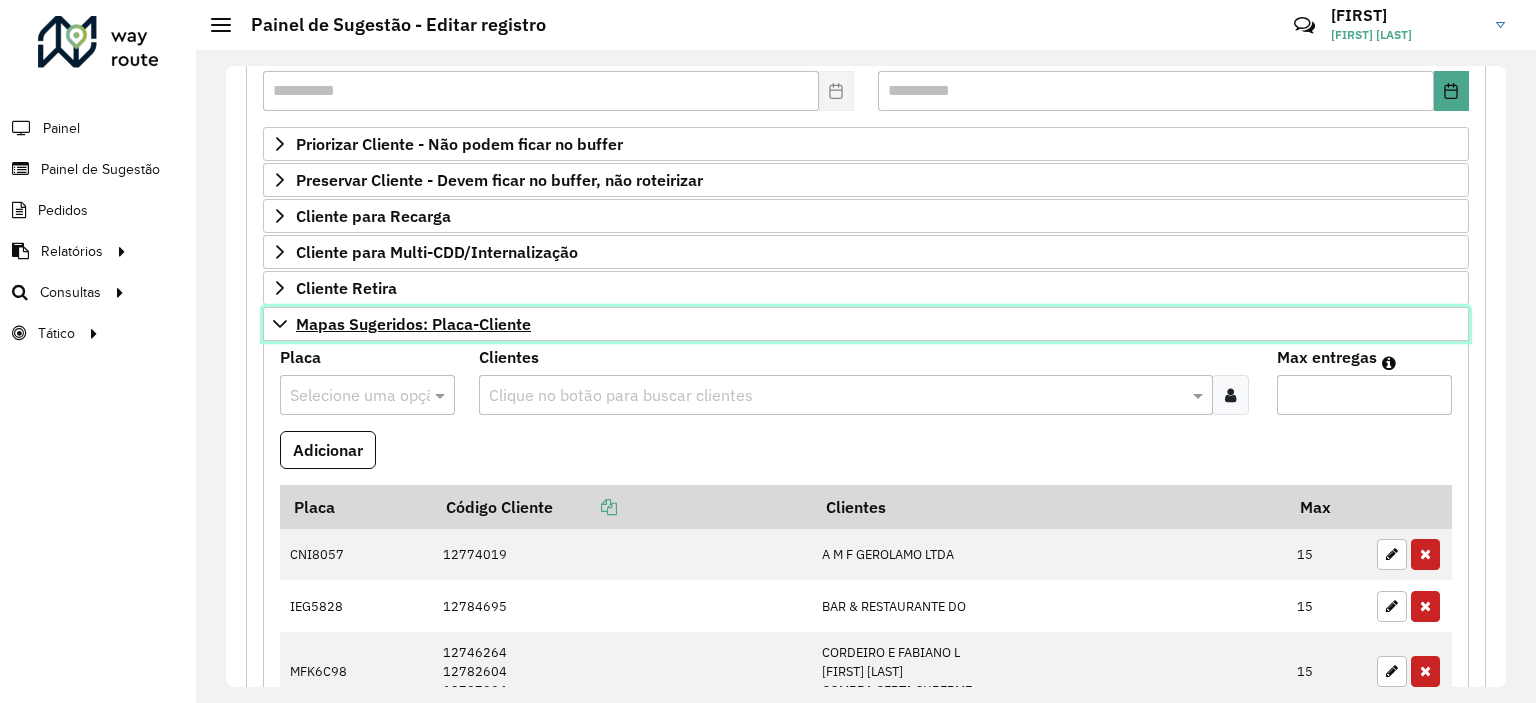click on "Mapas Sugeridos: Placa-Cliente" at bounding box center (413, 324) 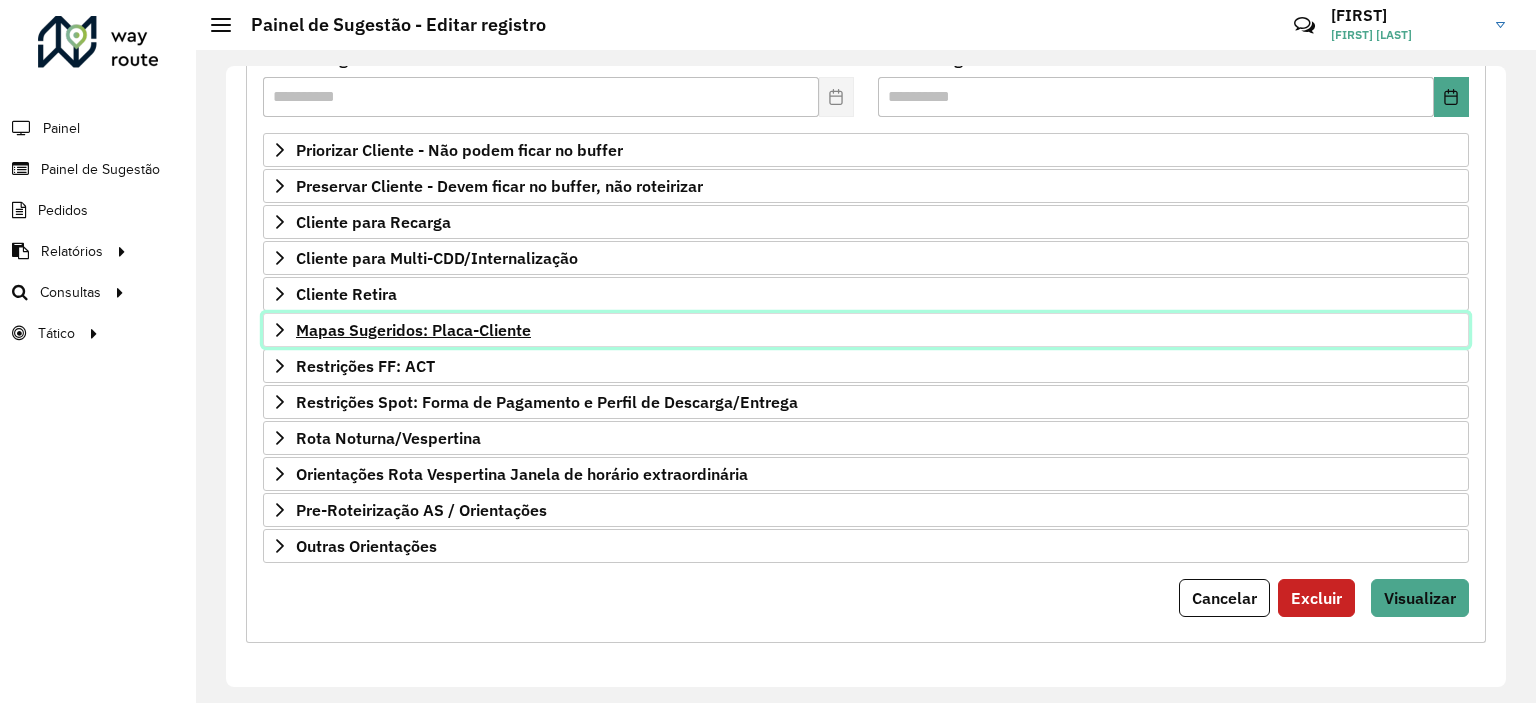 scroll, scrollTop: 286, scrollLeft: 0, axis: vertical 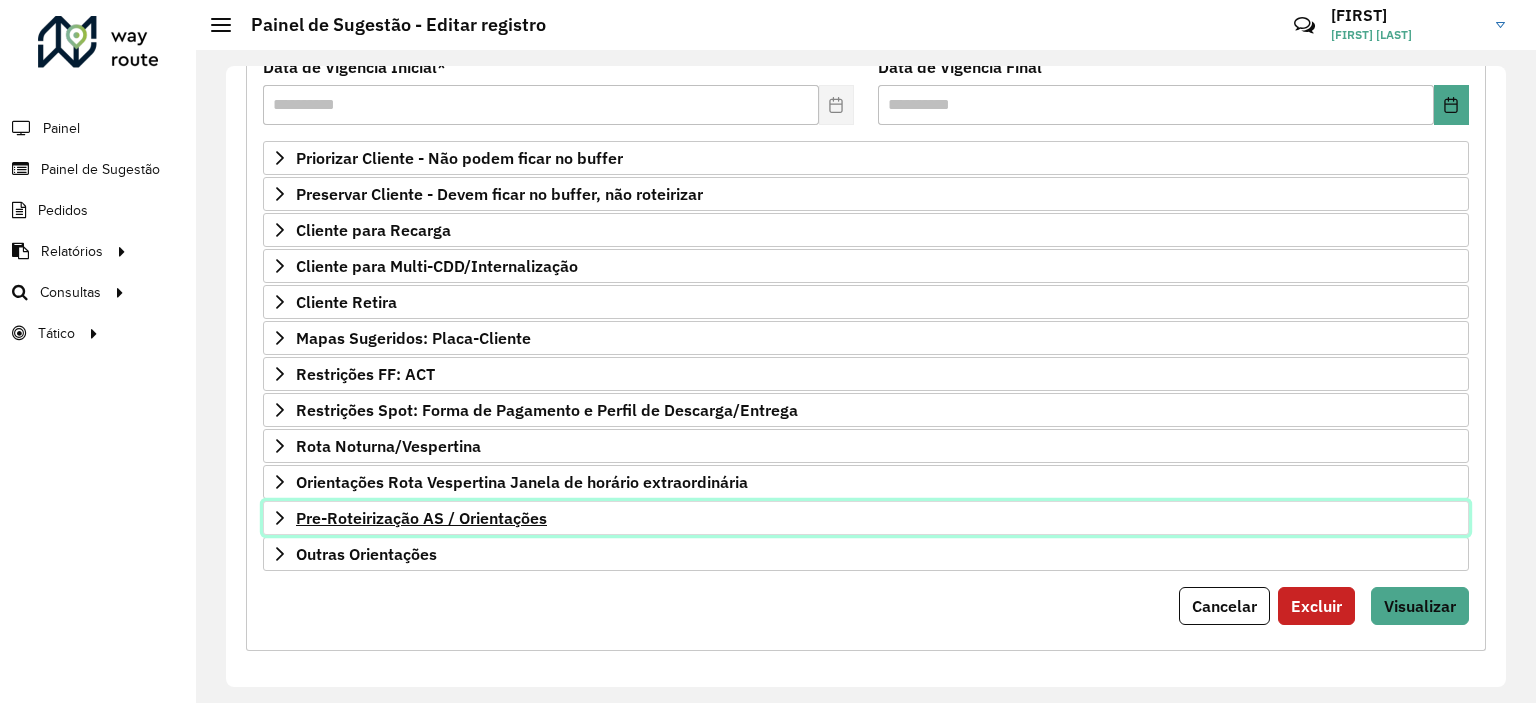 click on "Pre-Roteirização AS / Orientações" at bounding box center (421, 518) 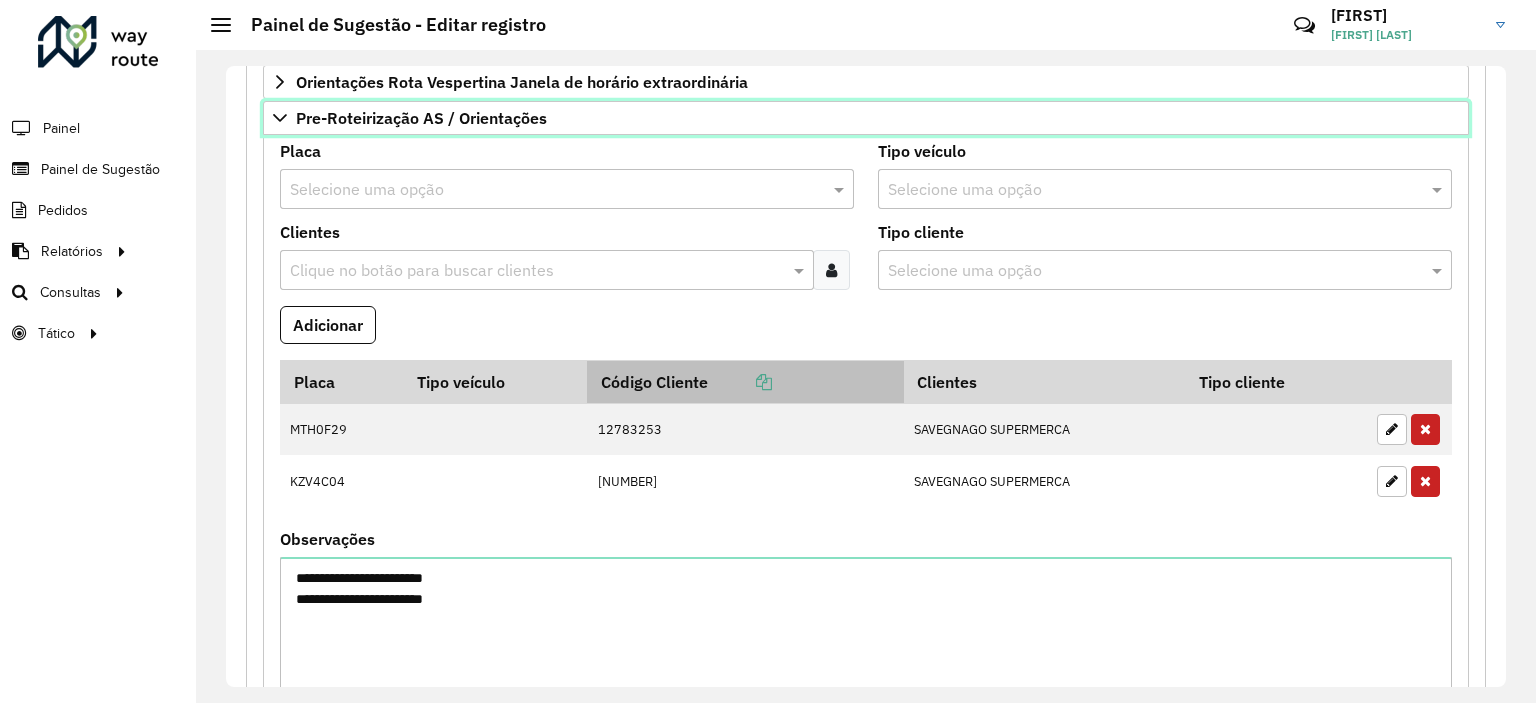 scroll, scrollTop: 486, scrollLeft: 0, axis: vertical 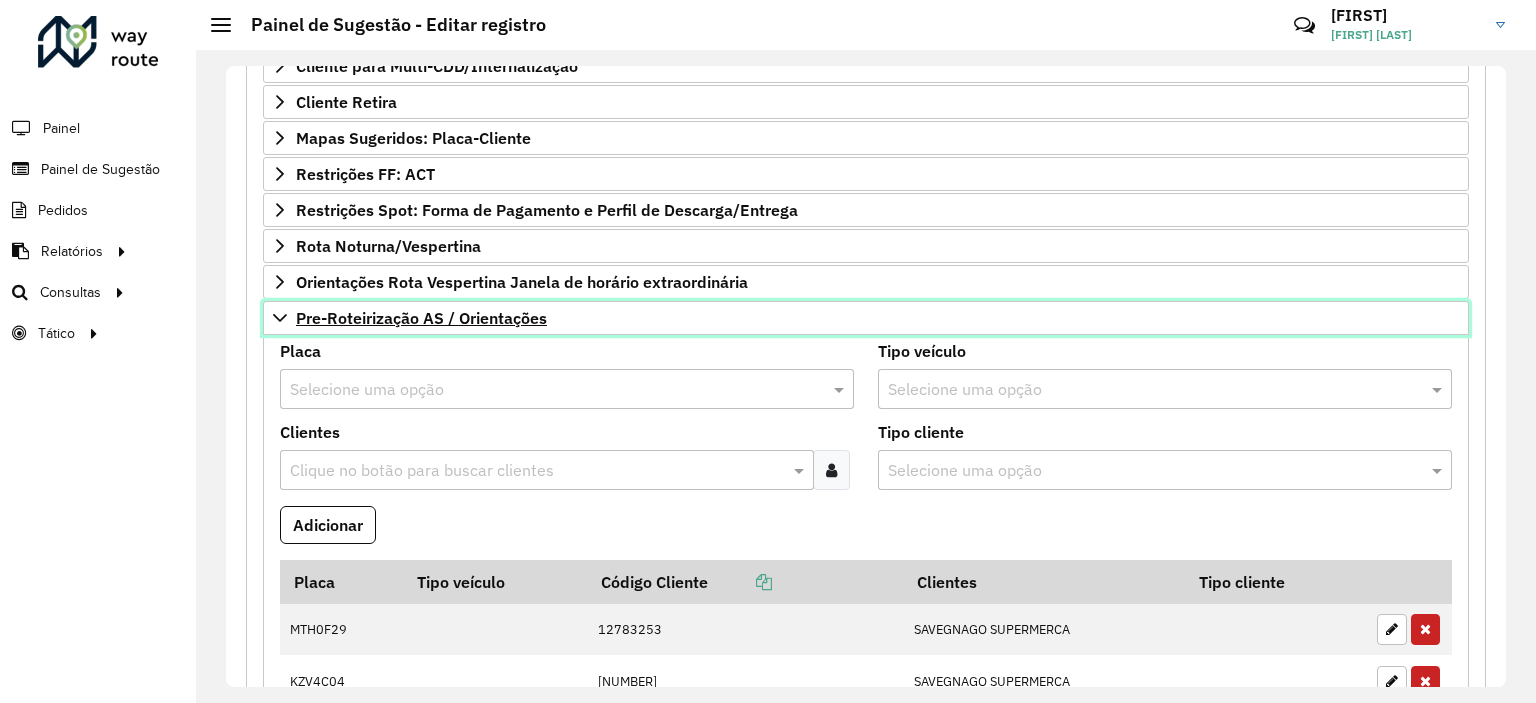 click on "Pre-Roteirização AS / Orientações" at bounding box center (421, 318) 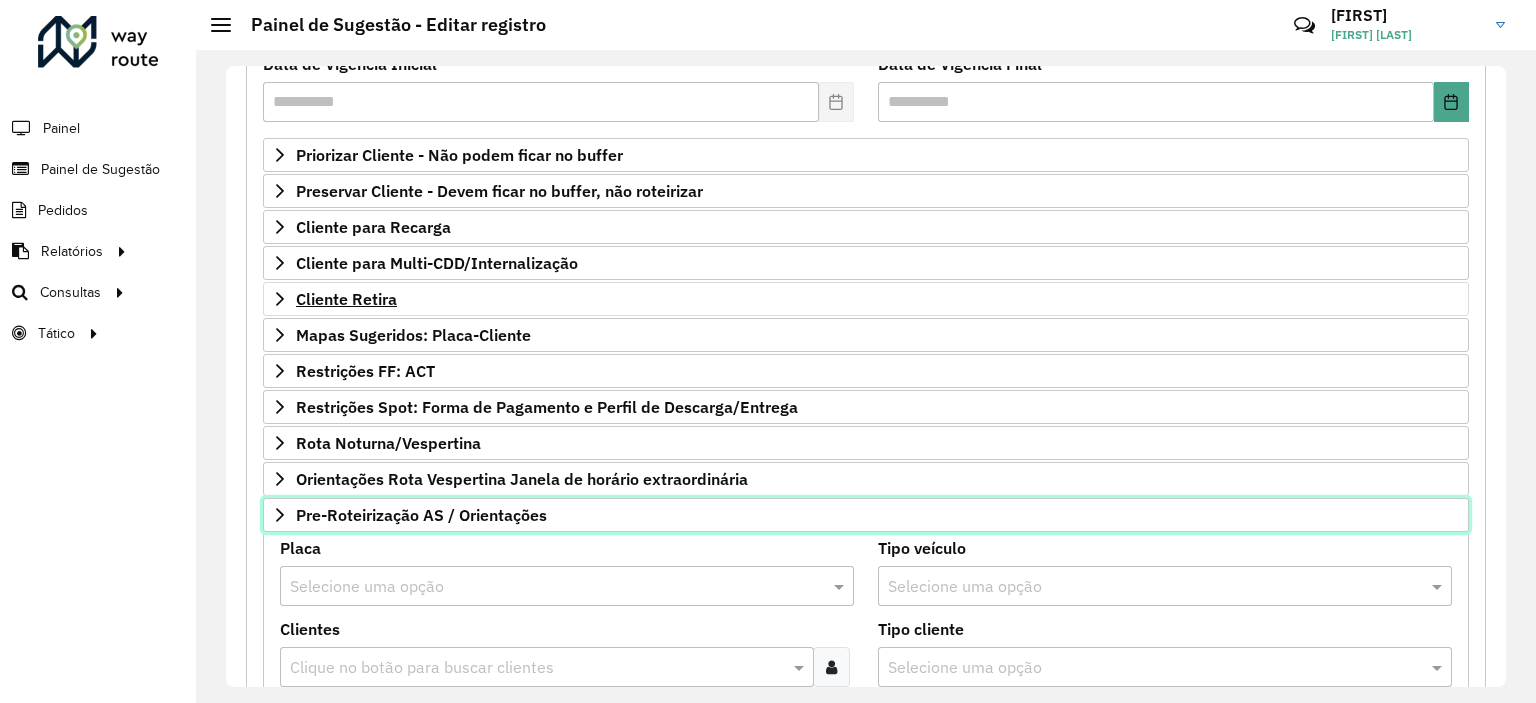 scroll, scrollTop: 286, scrollLeft: 0, axis: vertical 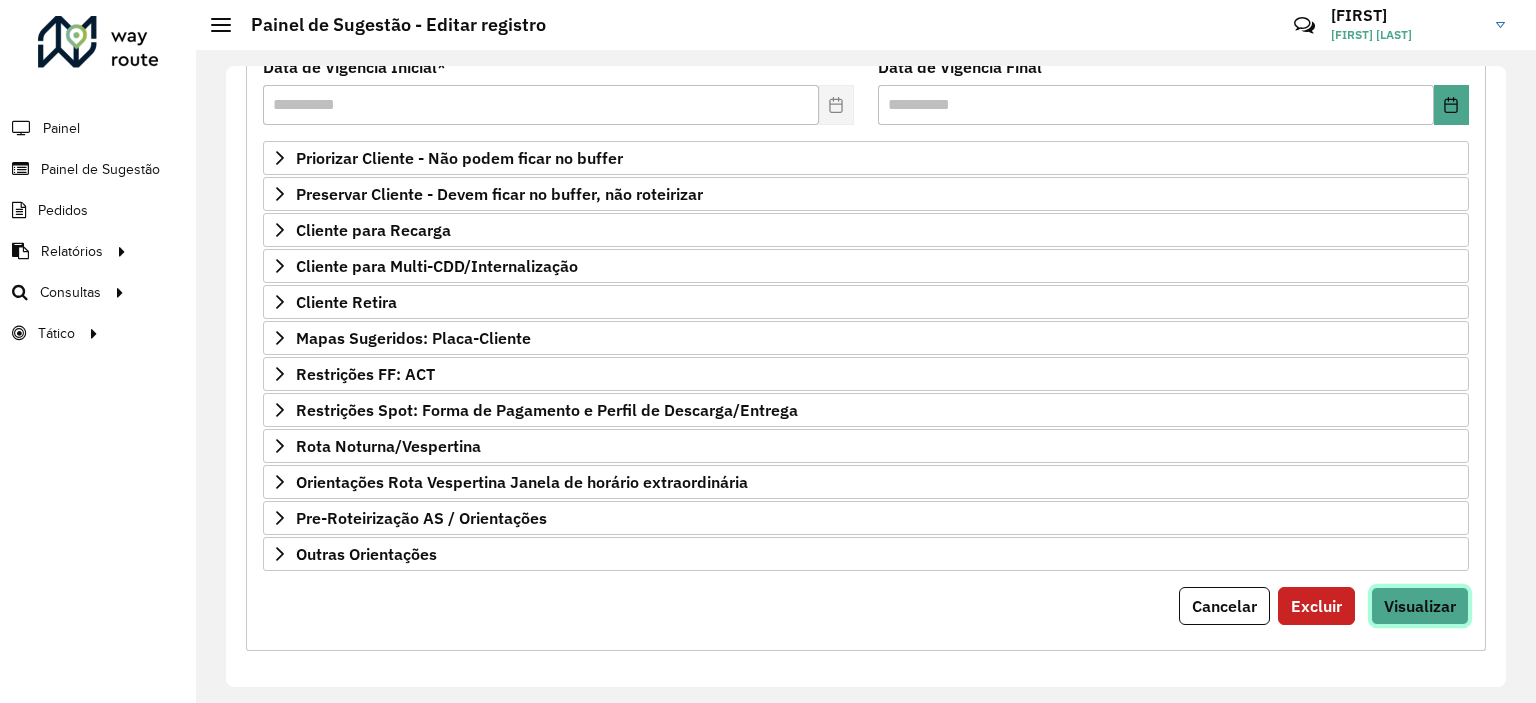 click on "Visualizar" at bounding box center [1420, 606] 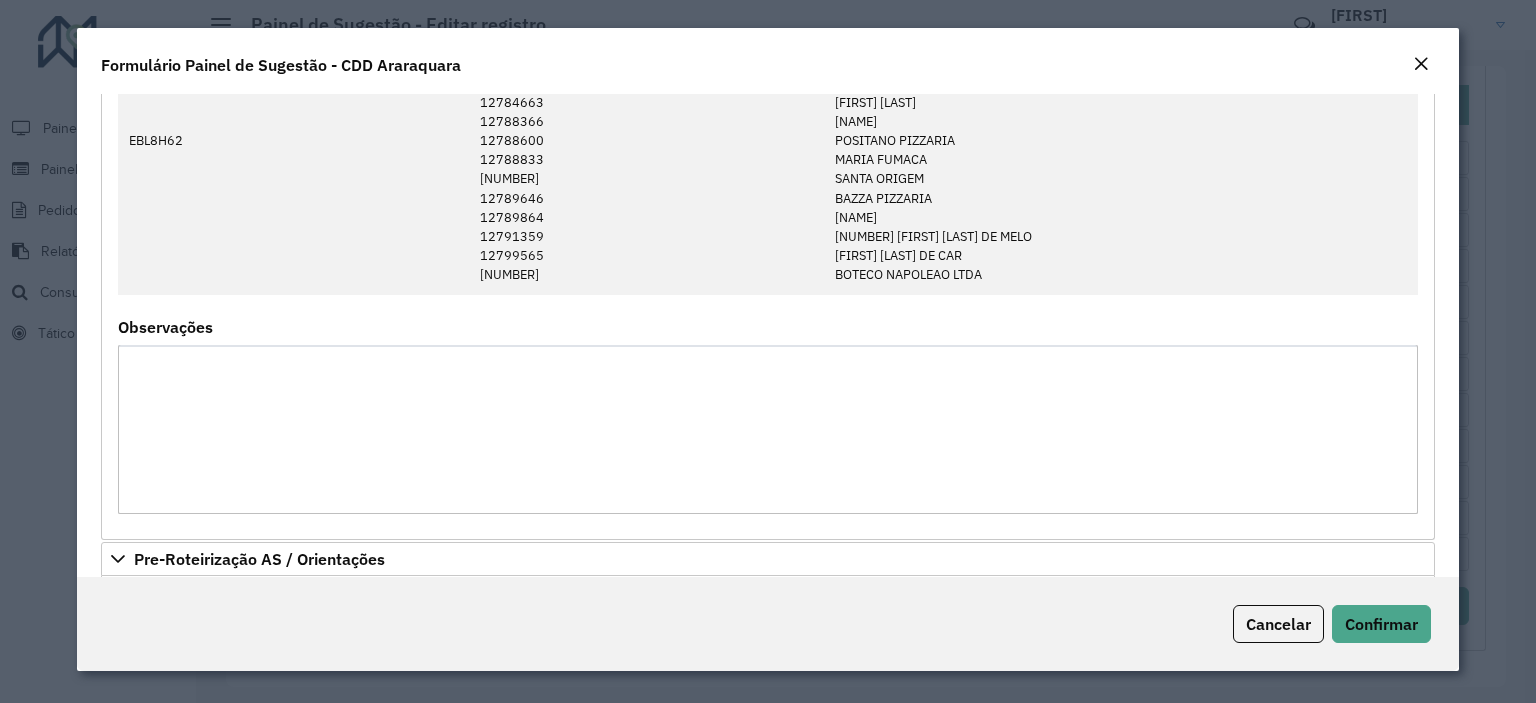scroll, scrollTop: 6180, scrollLeft: 0, axis: vertical 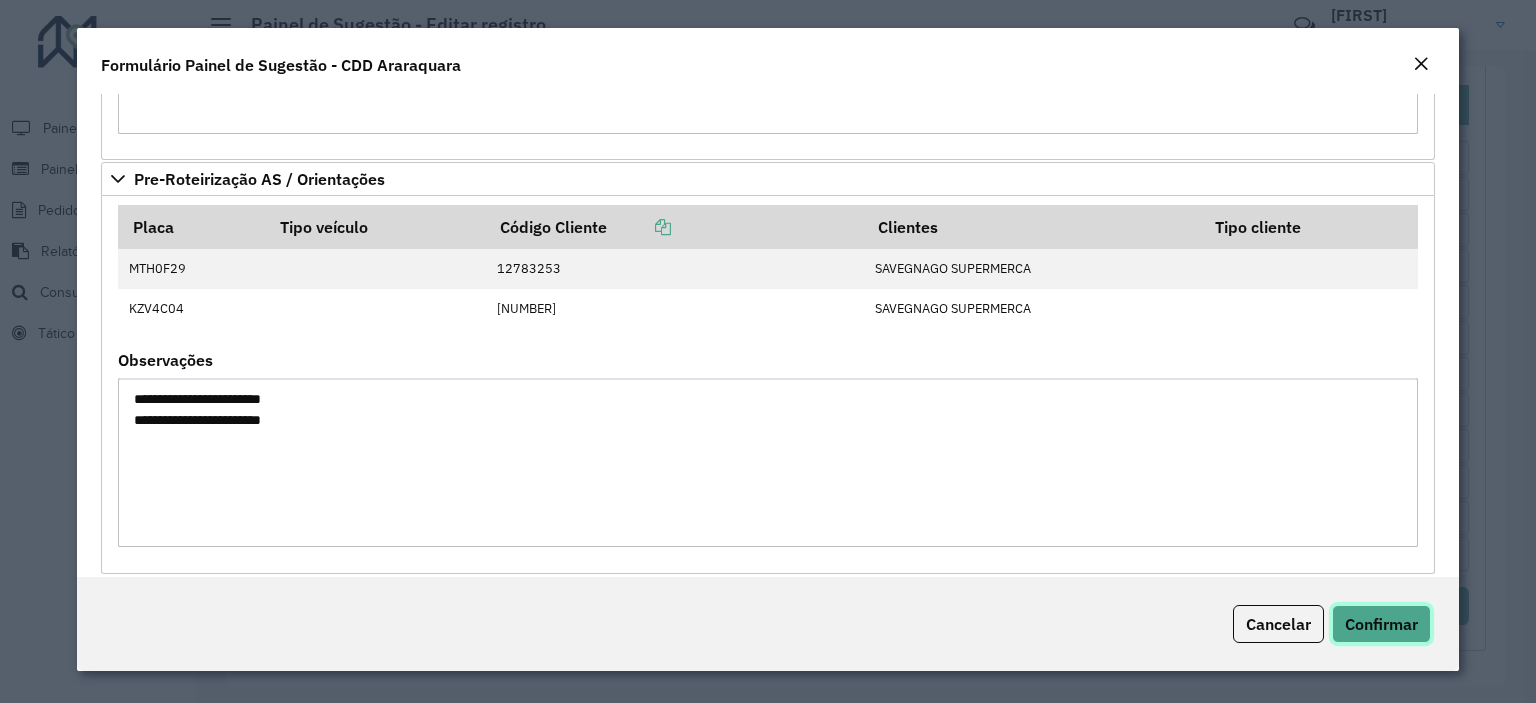 click on "Confirmar" 